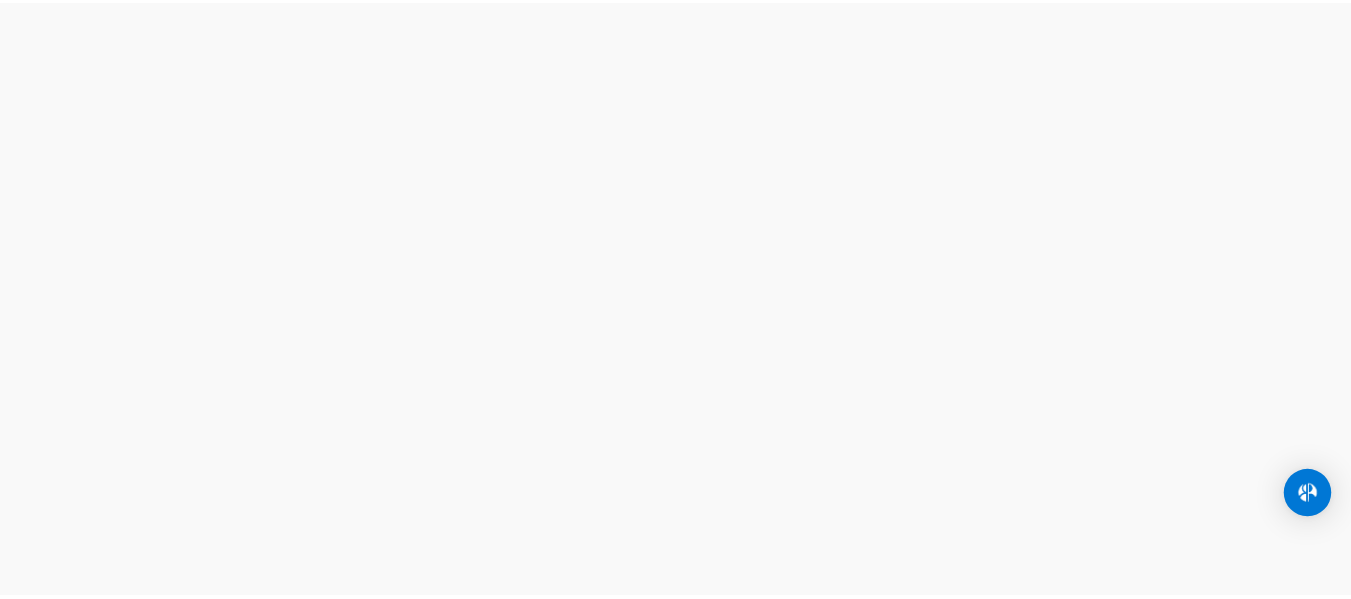 scroll, scrollTop: 0, scrollLeft: 0, axis: both 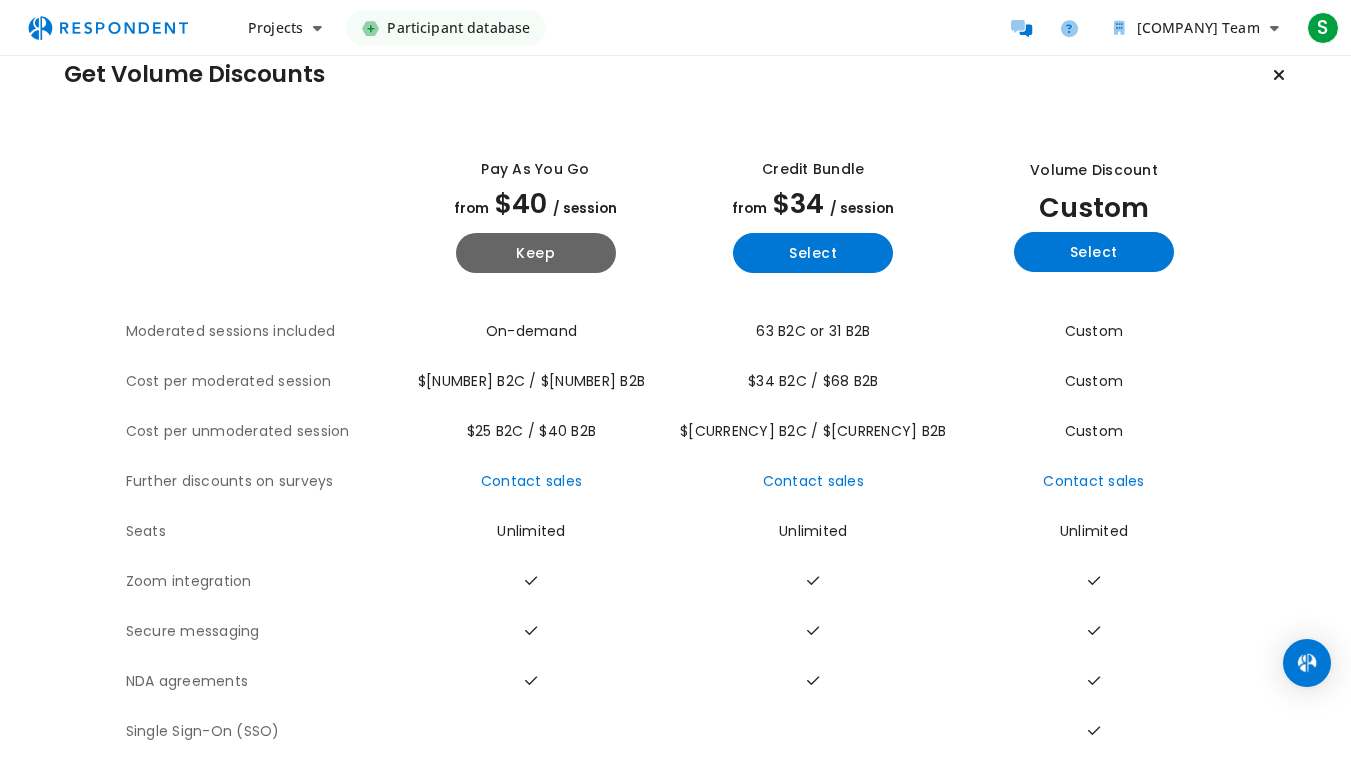 click on "The table outlines the plans provided by Respondent for comparison, and includes the plan commitment, percent discount, and associated benefits.               Pay as you go        from      $40    / session        Keep             Credit Bundle        from      $34    / session        Select             Volume Discount           Custom             Select                   Moderated sessions included             On-demand               63 B2C or 31 B2B               Custom             Cost per moderated session             $40 B2C / $80 B2B               $34 B2C / $68 B2B               Custom             Cost per unmoderated session             $25 B2C / $40 B2B               $21.25 B2C / $34 B2B               Custom             Further discounts on surveys           Contact sales               Contact sales               Contact sales               Seats             Unlimited               Unlimited               Unlimited             Zoom integration" at bounding box center [675, 442] 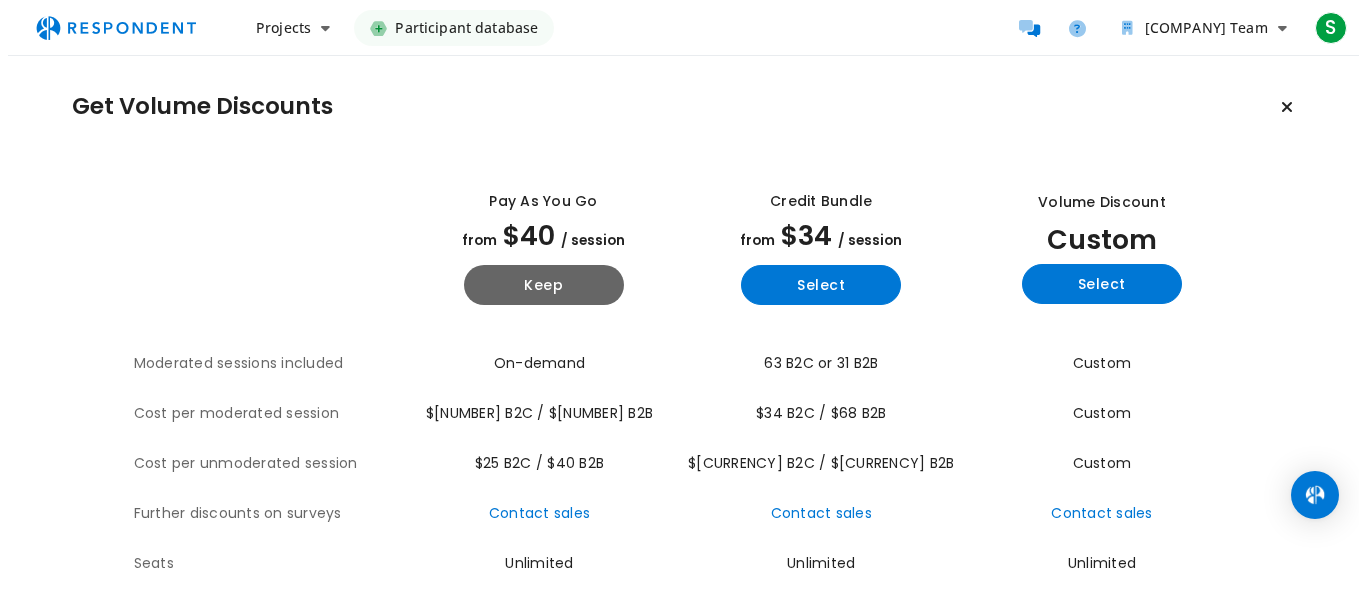 scroll, scrollTop: 0, scrollLeft: 0, axis: both 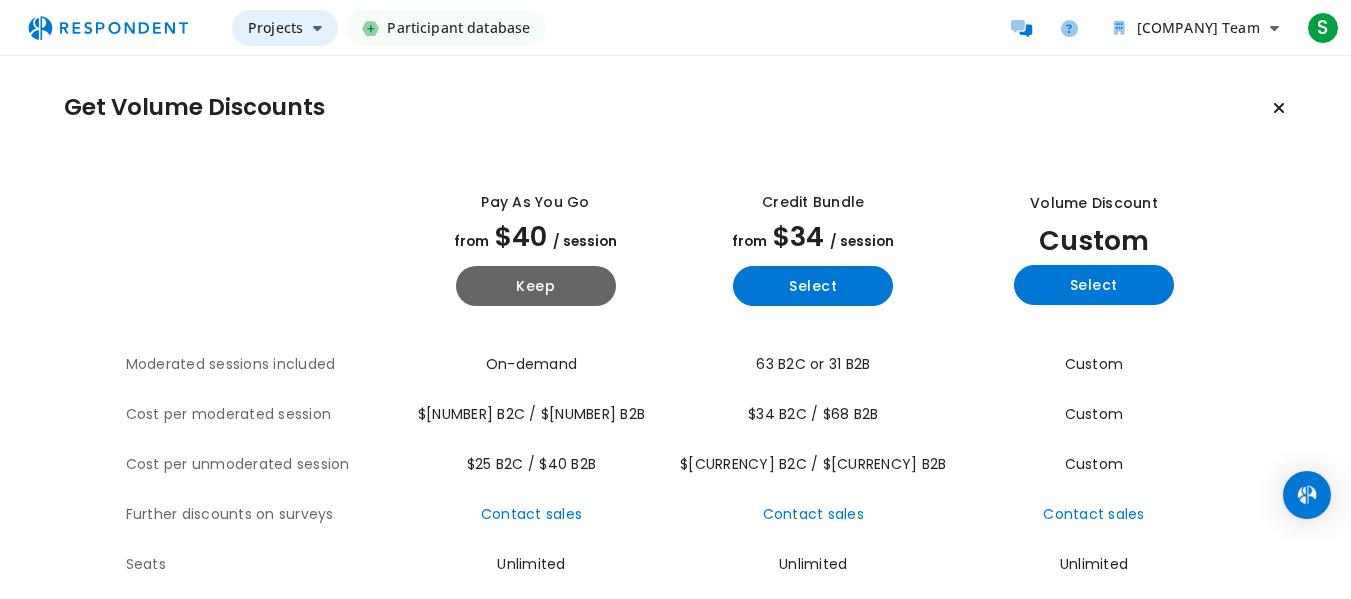 click at bounding box center [317, 28] 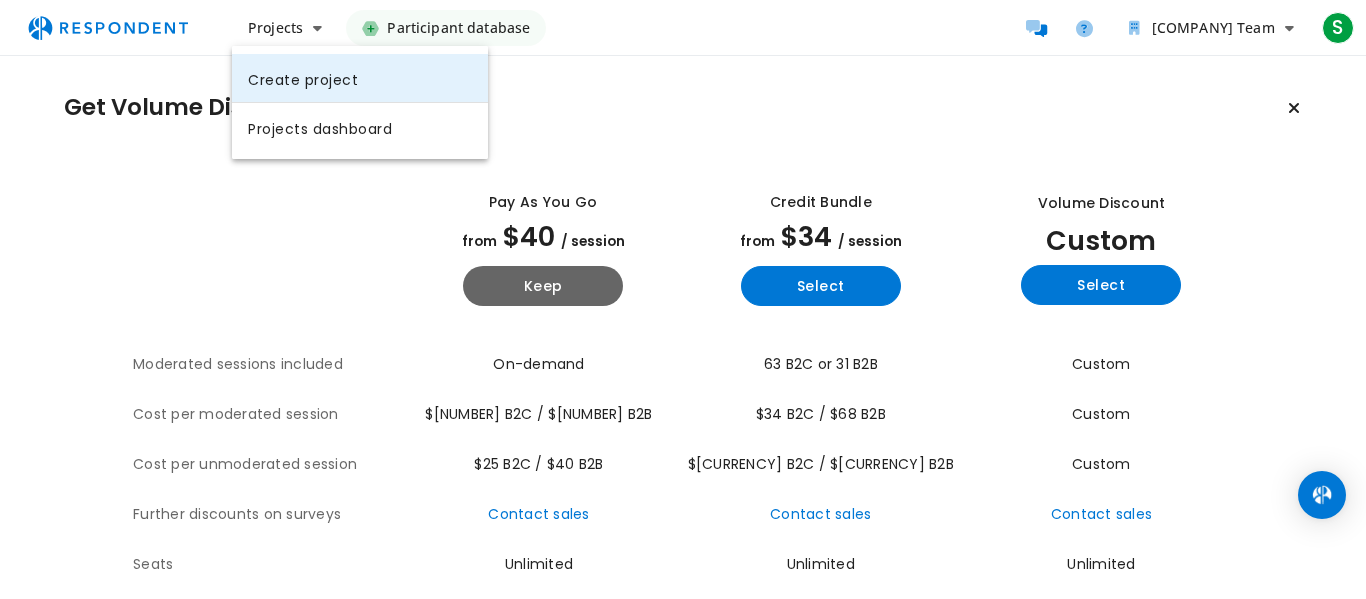 click on "Create project" at bounding box center [360, 78] 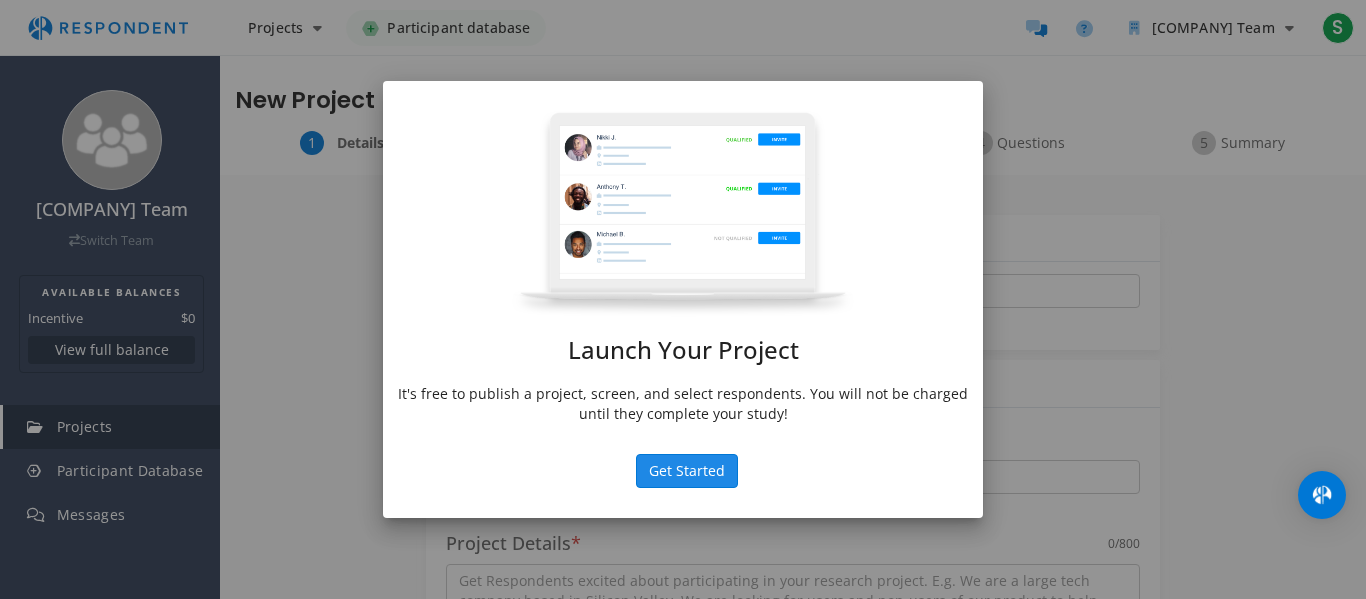 click on "Get Started" 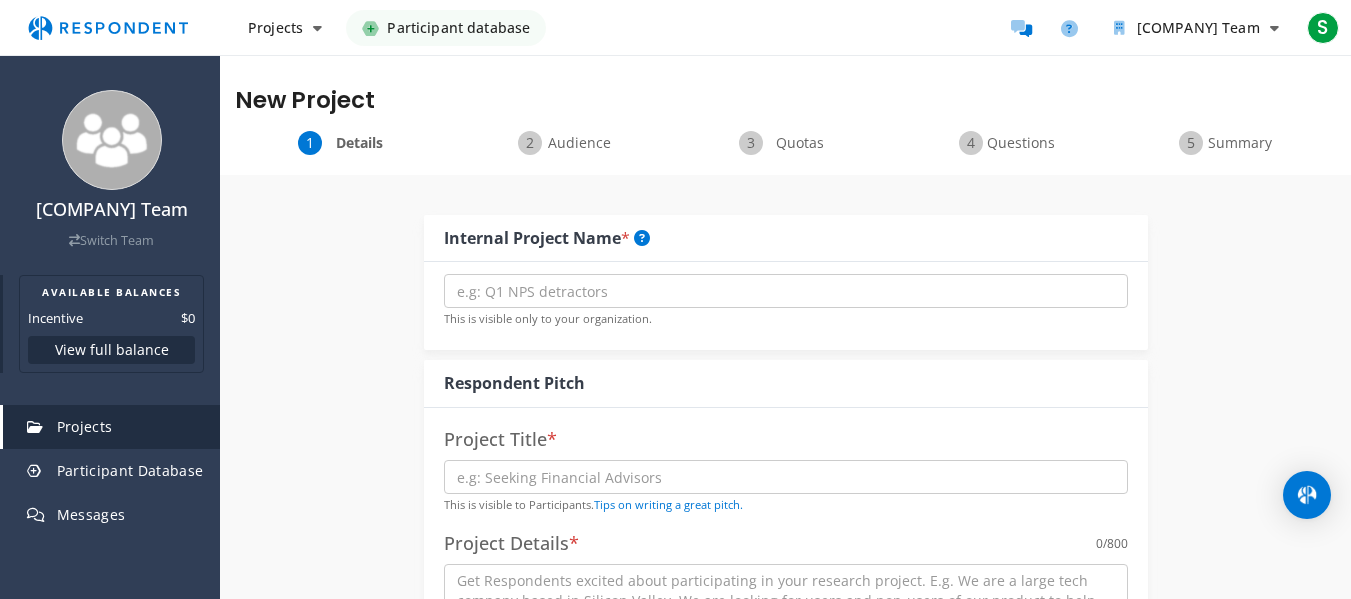 click on "View full balance" at bounding box center [111, 350] 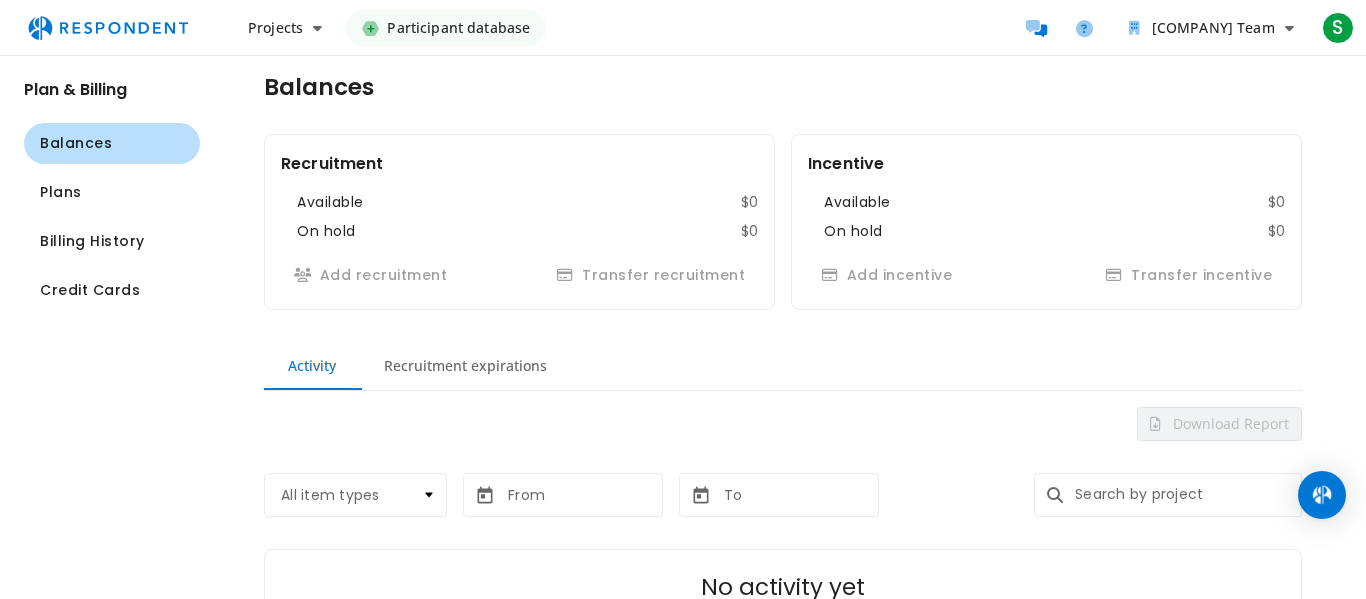 scroll, scrollTop: 0, scrollLeft: 0, axis: both 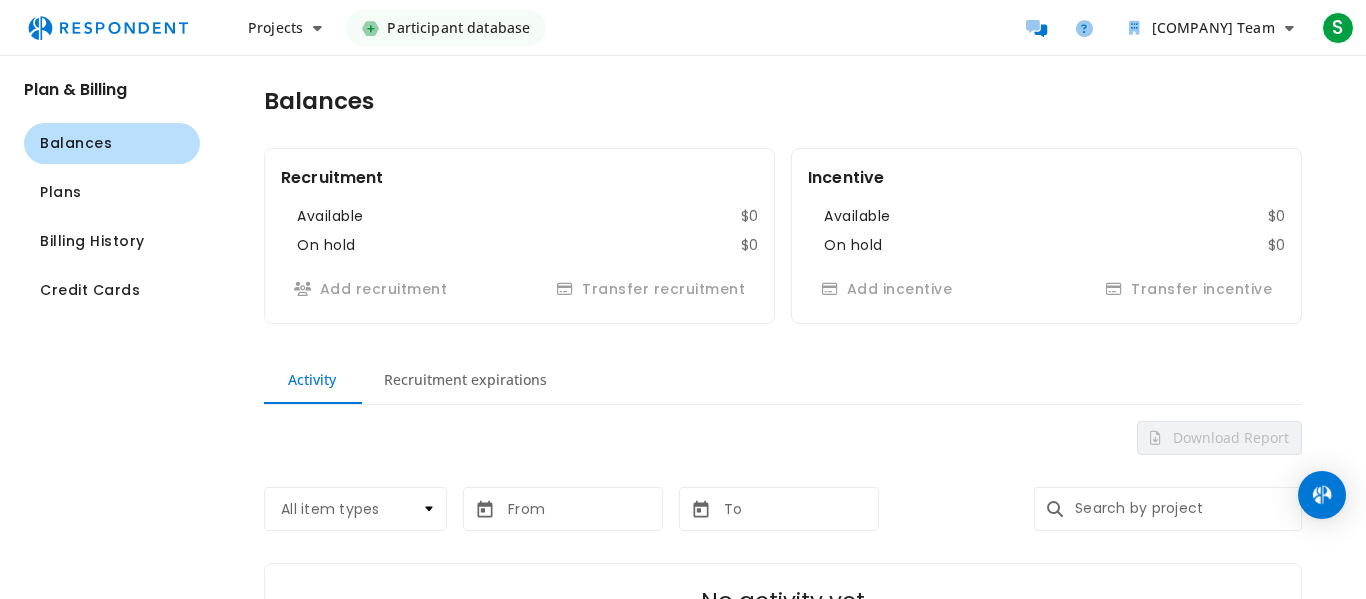 click on "Recruitment expirations" at bounding box center (465, 380) 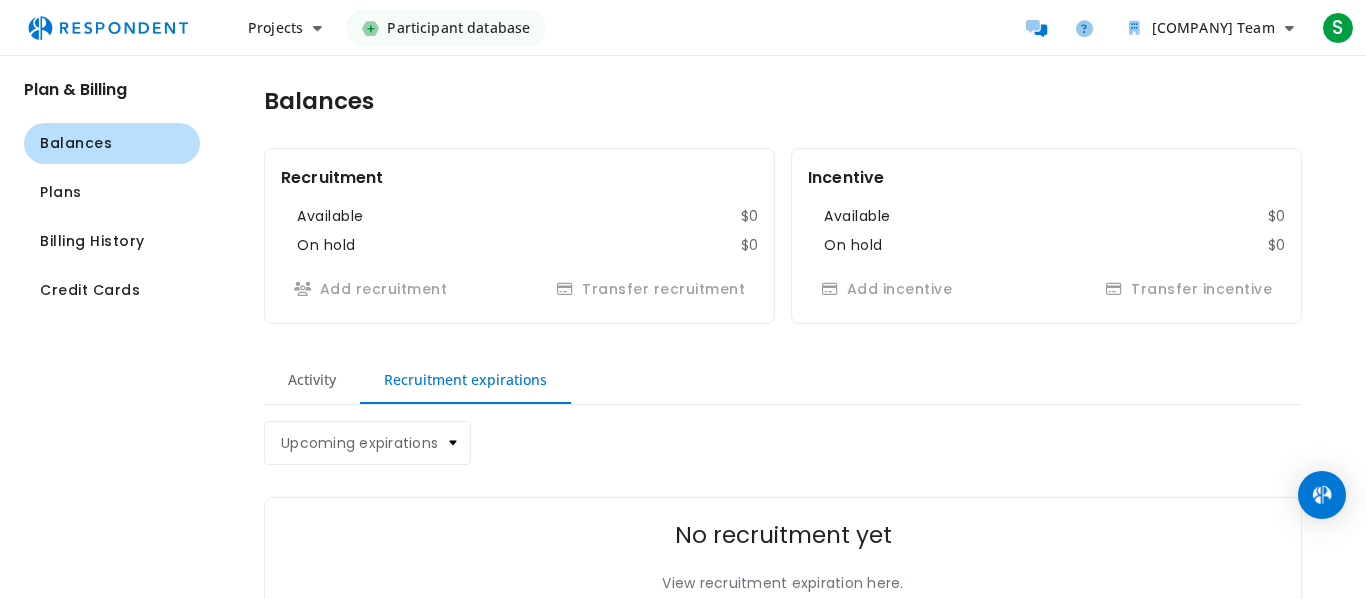 click on "Activity" at bounding box center [312, 380] 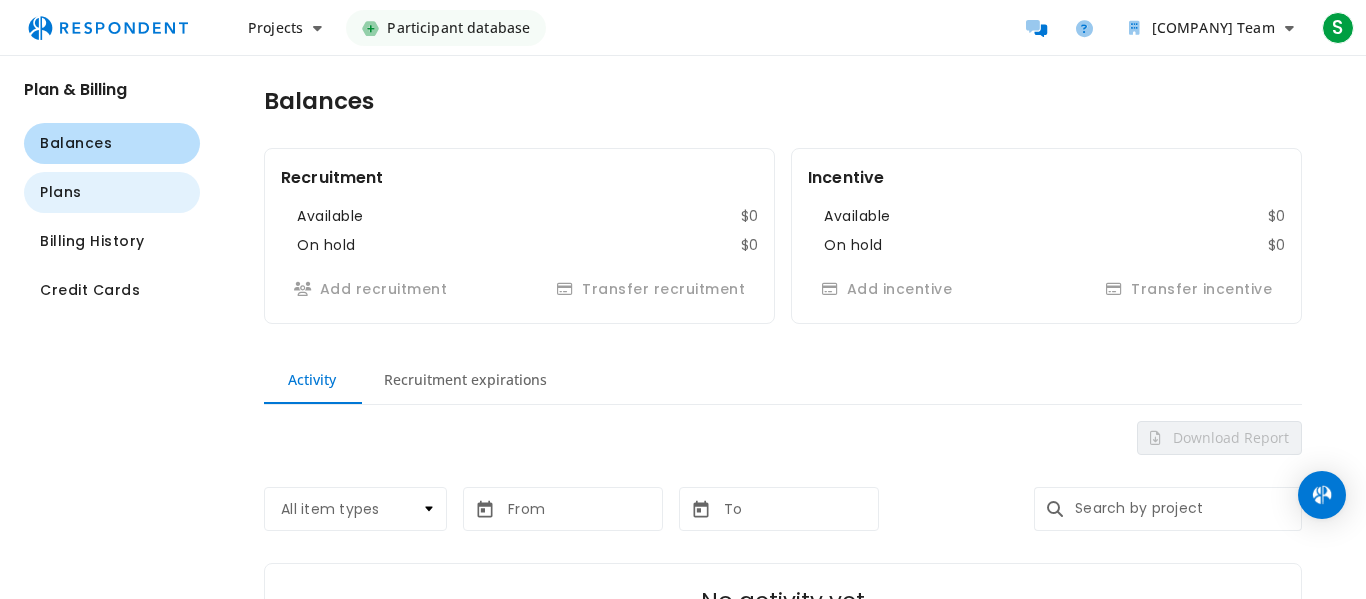 click on "Plans" at bounding box center (112, 192) 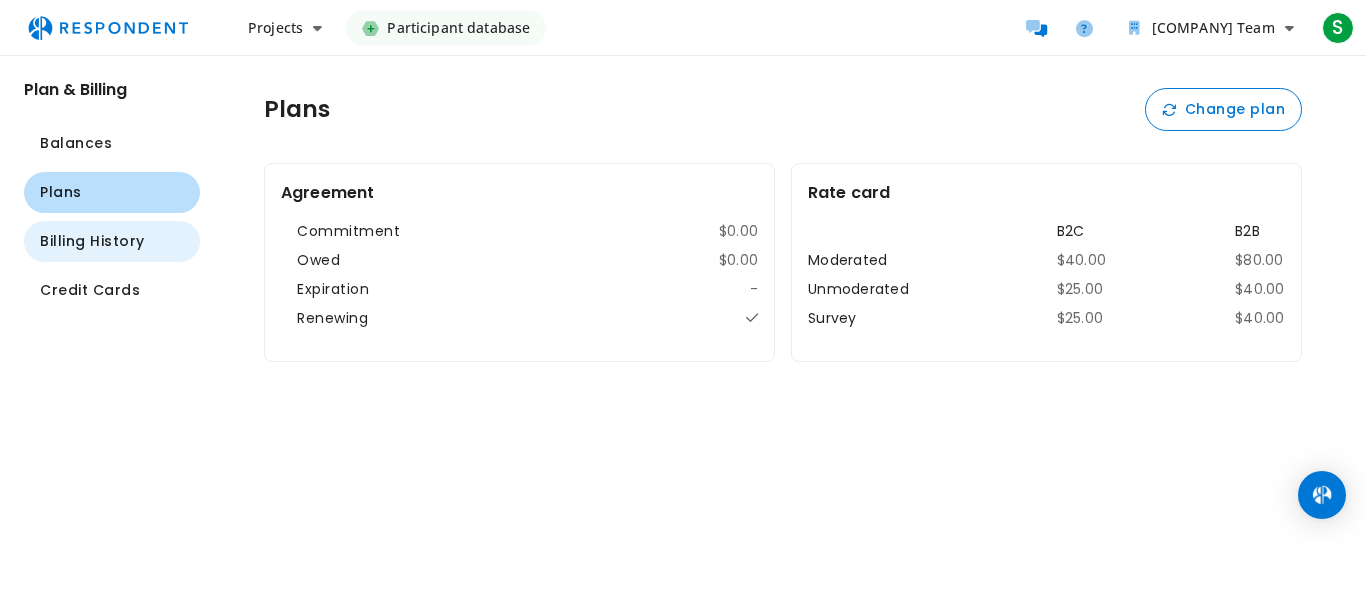 click on "Billing History" at bounding box center [92, 241] 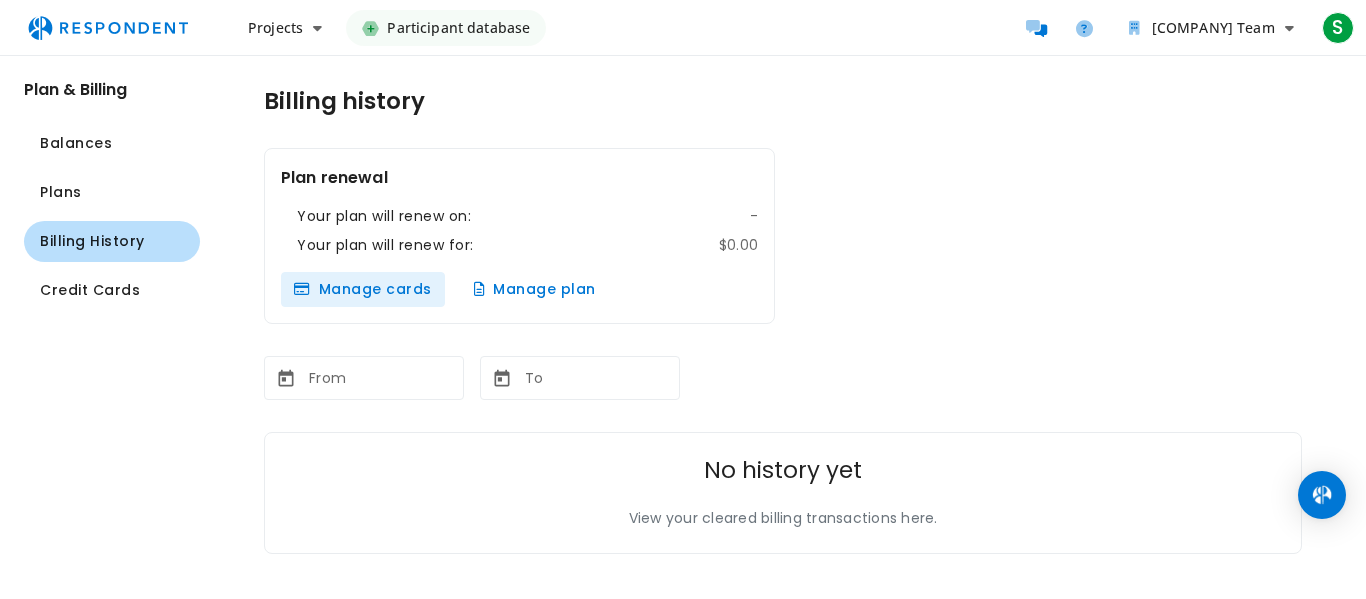 click on "Manage cards" at bounding box center (363, 289) 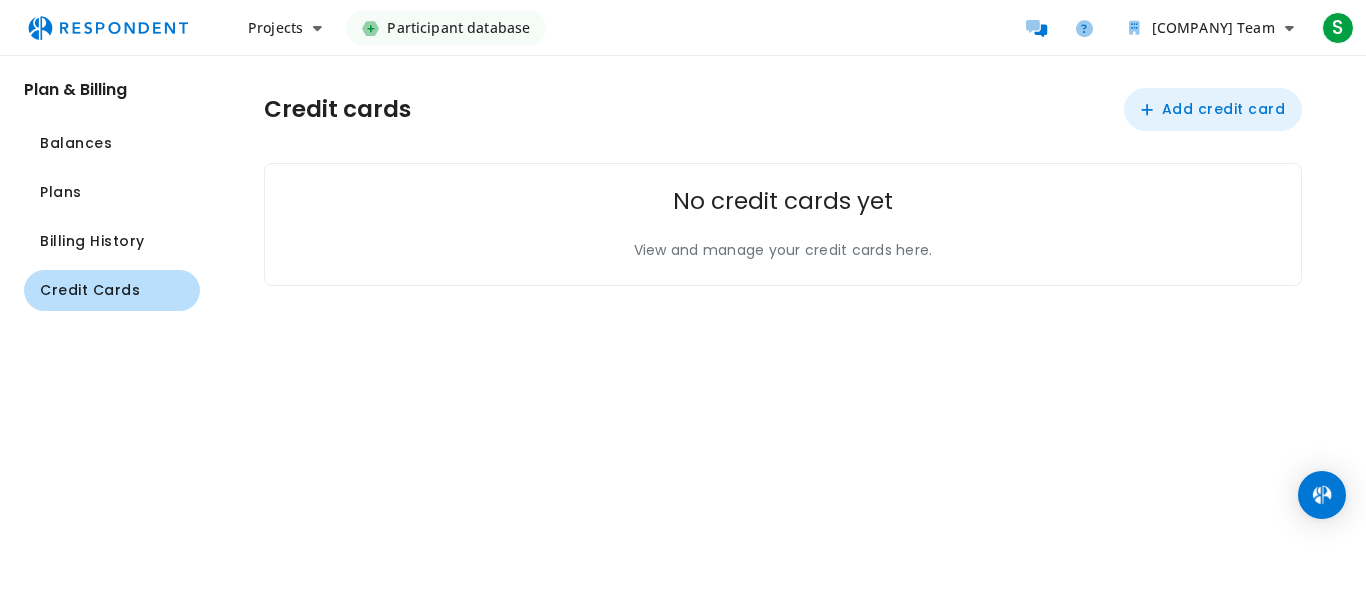 click on "Add credit card" at bounding box center (1213, 109) 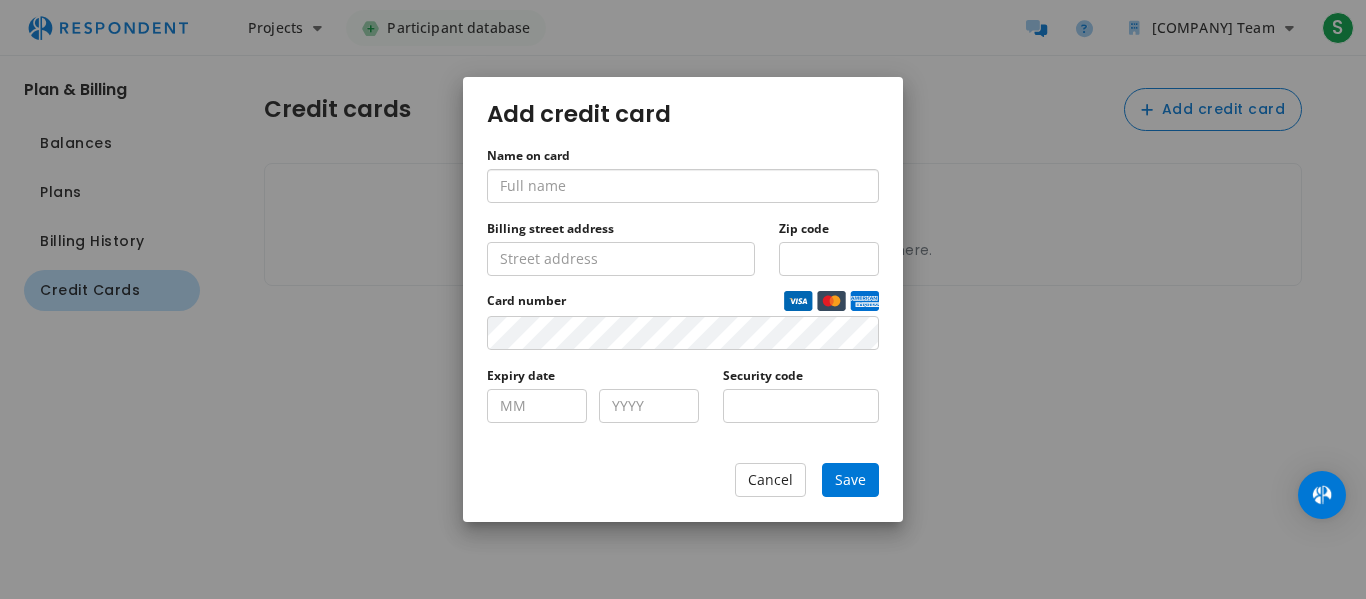 click on "Name on card" at bounding box center (683, 186) 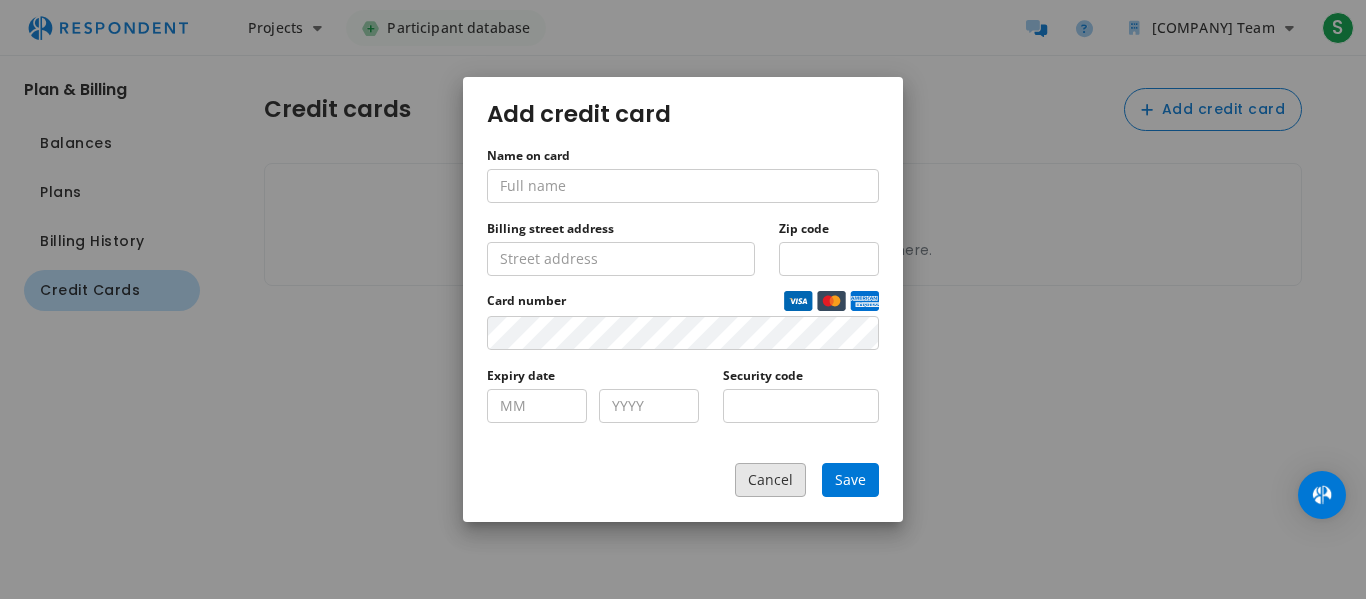 click on "Cancel" 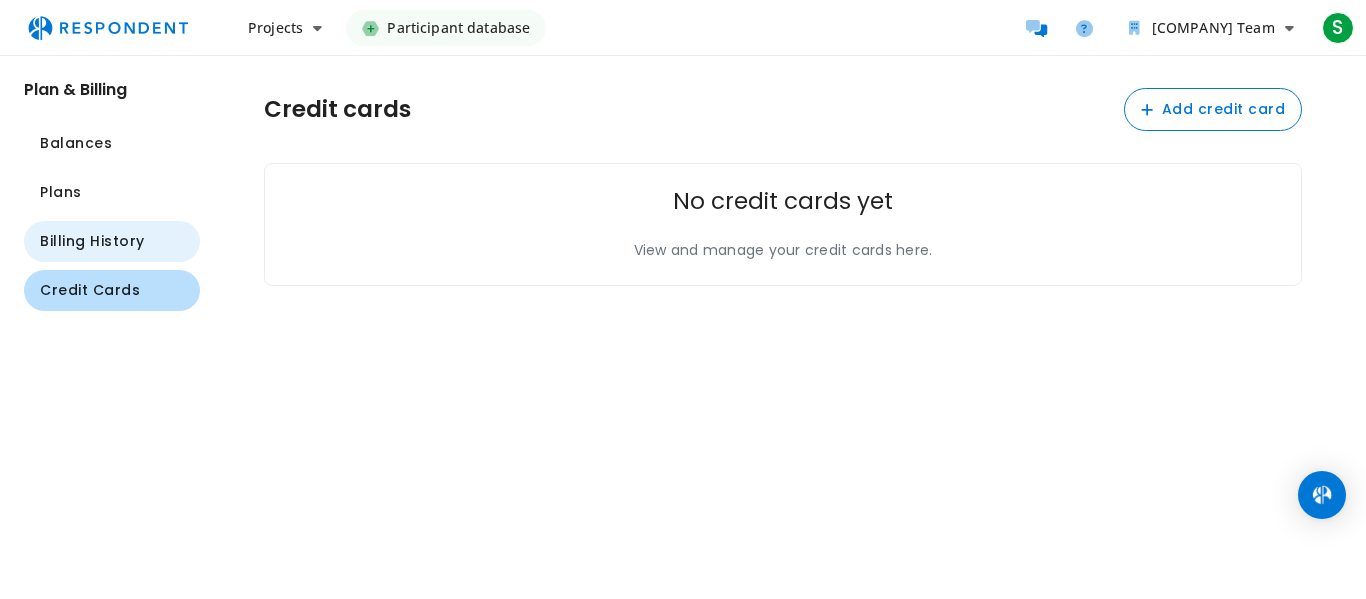 click on "Billing History" at bounding box center [112, 241] 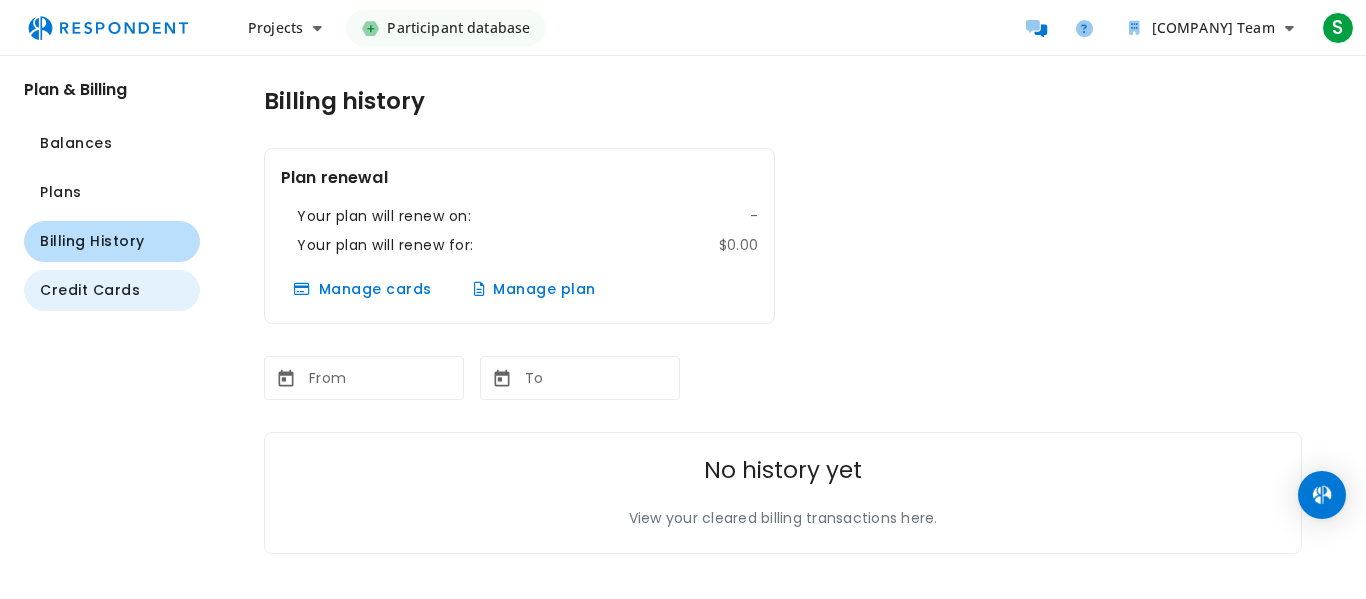 click on "Credit Cards" at bounding box center [90, 290] 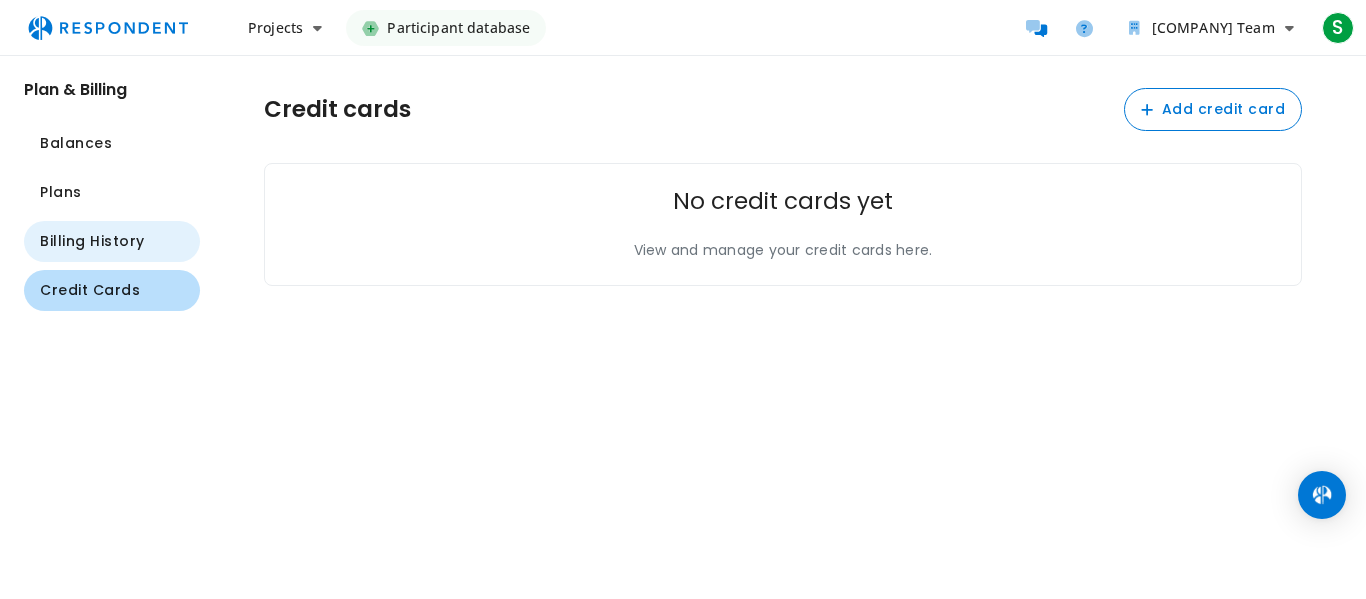 click on "Billing History" at bounding box center (92, 241) 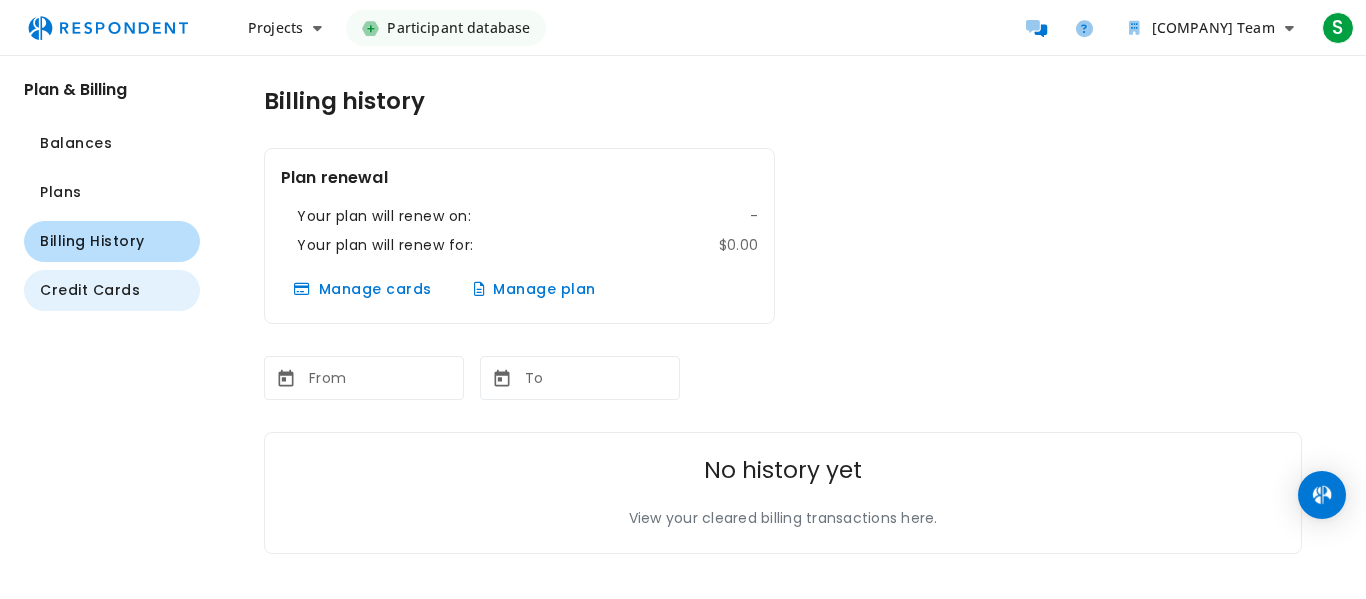 click on "Credit Cards" at bounding box center [90, 290] 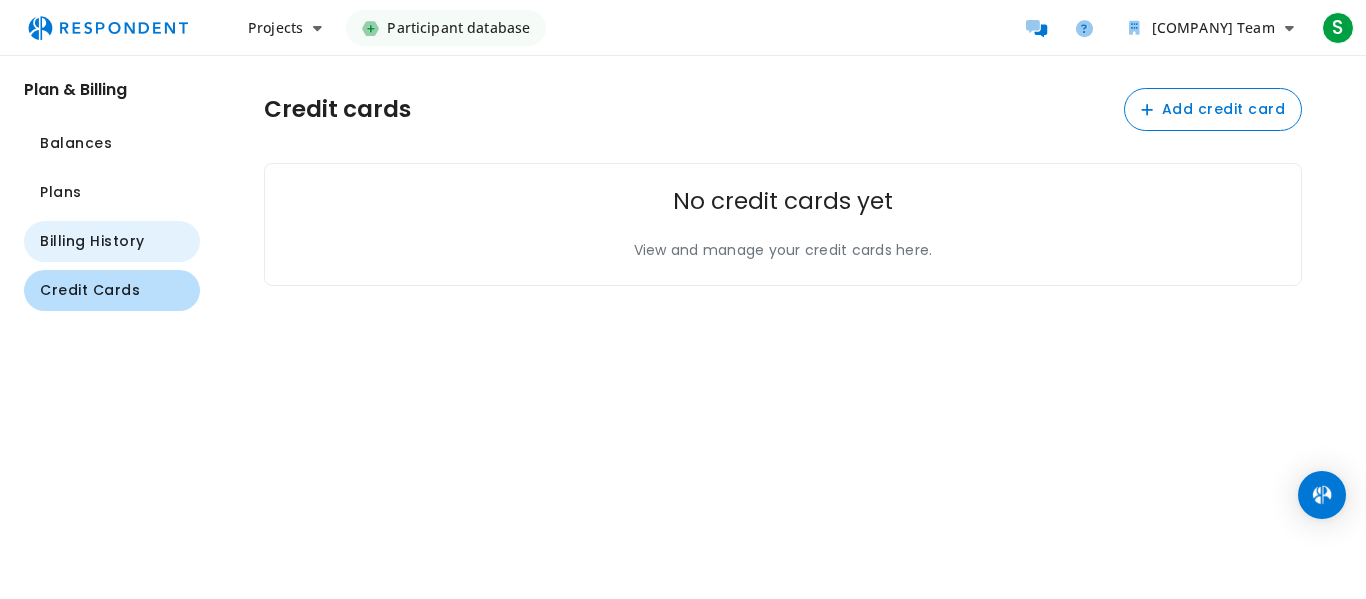 click on "Billing History" at bounding box center (92, 241) 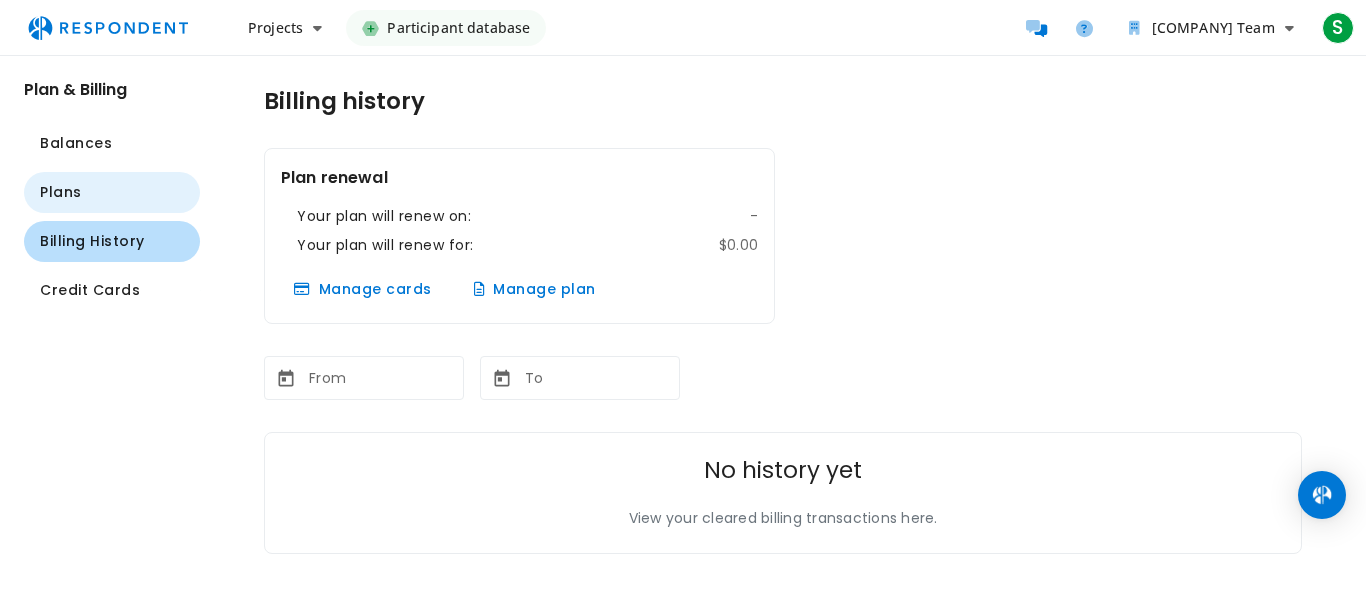 click on "Plans" at bounding box center [112, 192] 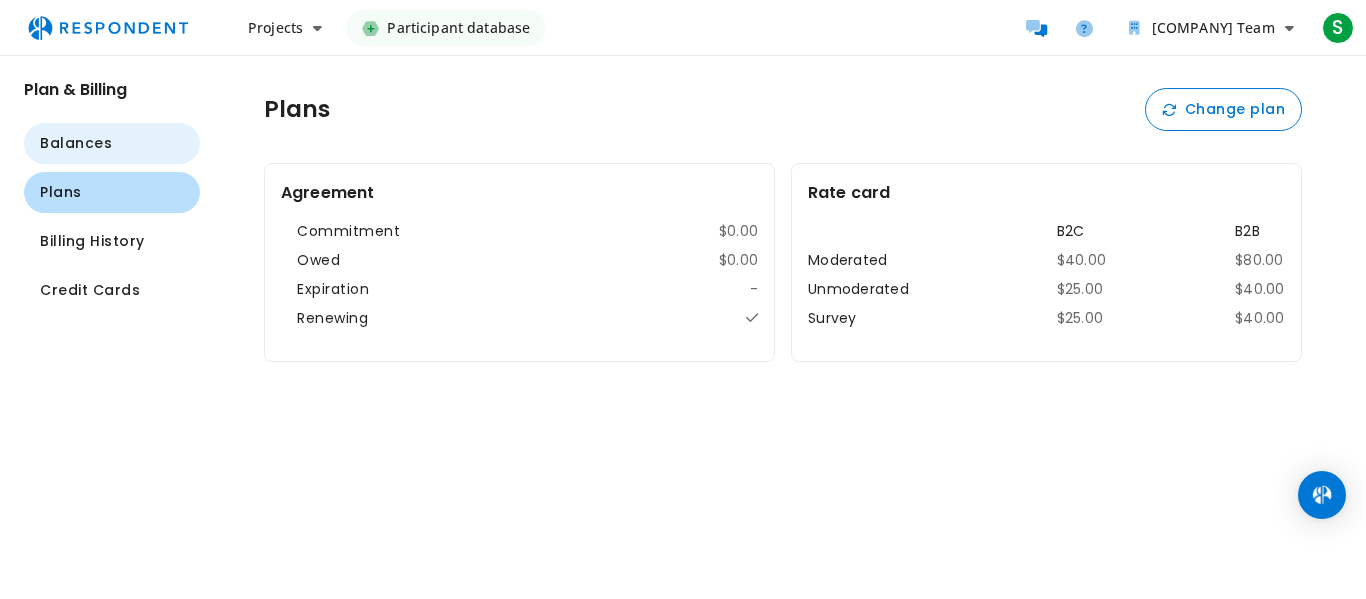 click on "Balances" at bounding box center [112, 143] 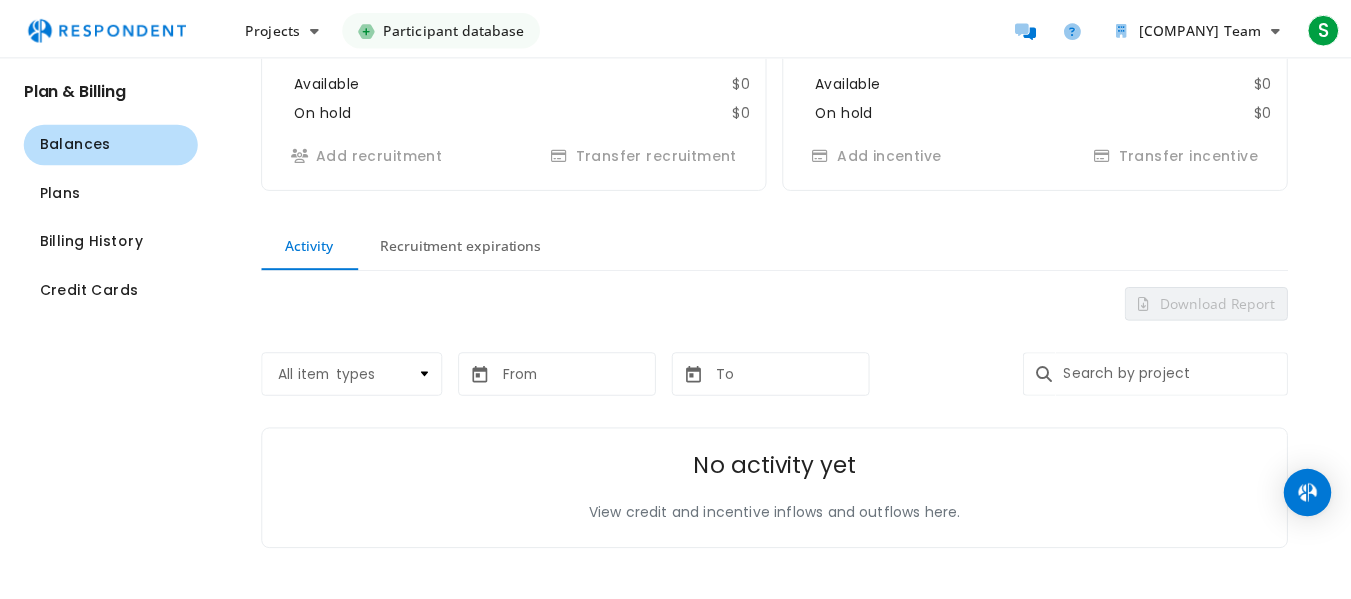 scroll, scrollTop: 0, scrollLeft: 0, axis: both 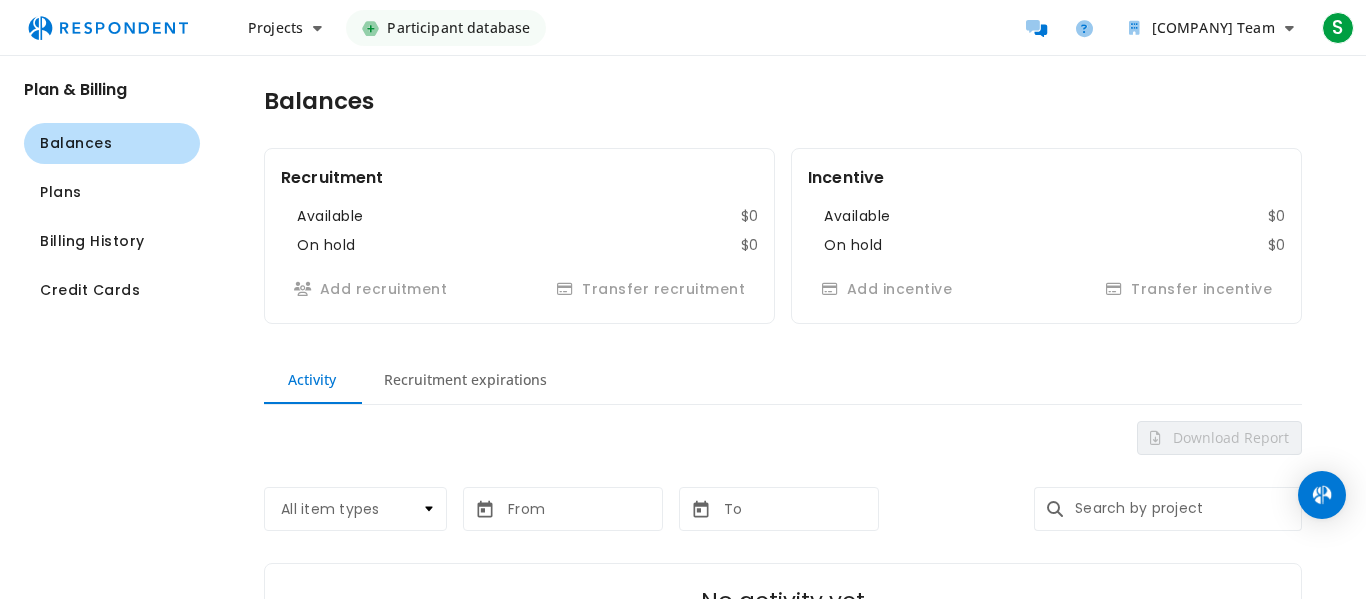 click on "Plan & Billing" at bounding box center (112, 89) 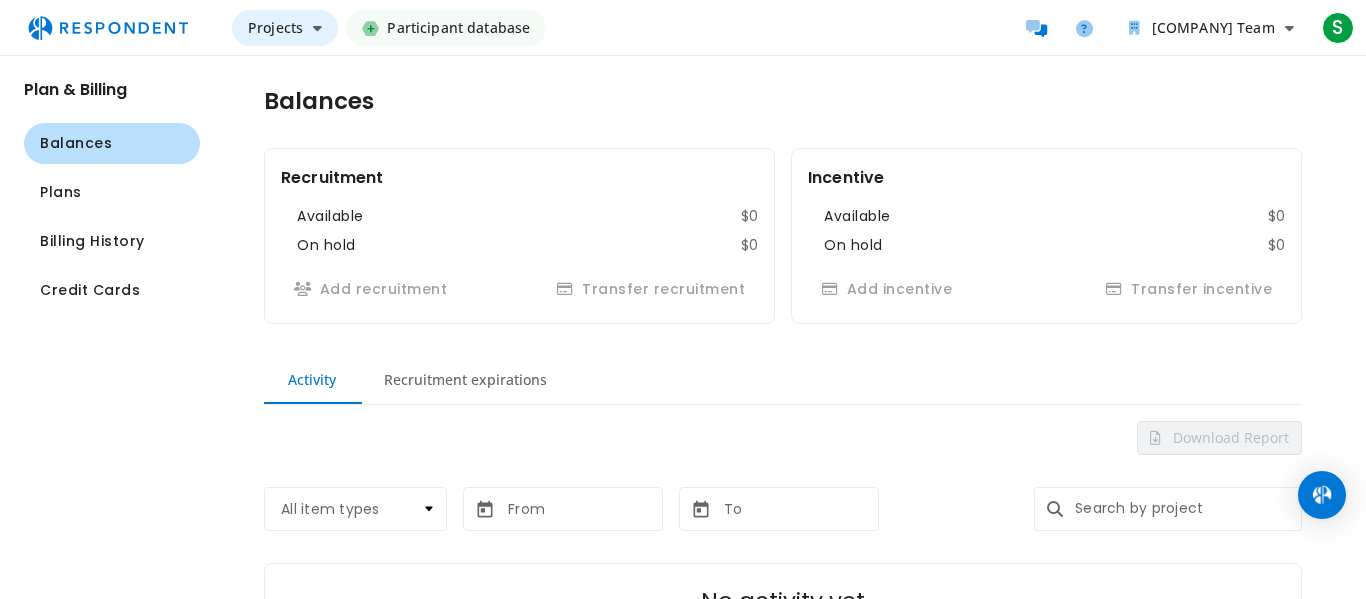 click on "Projects" at bounding box center [275, 27] 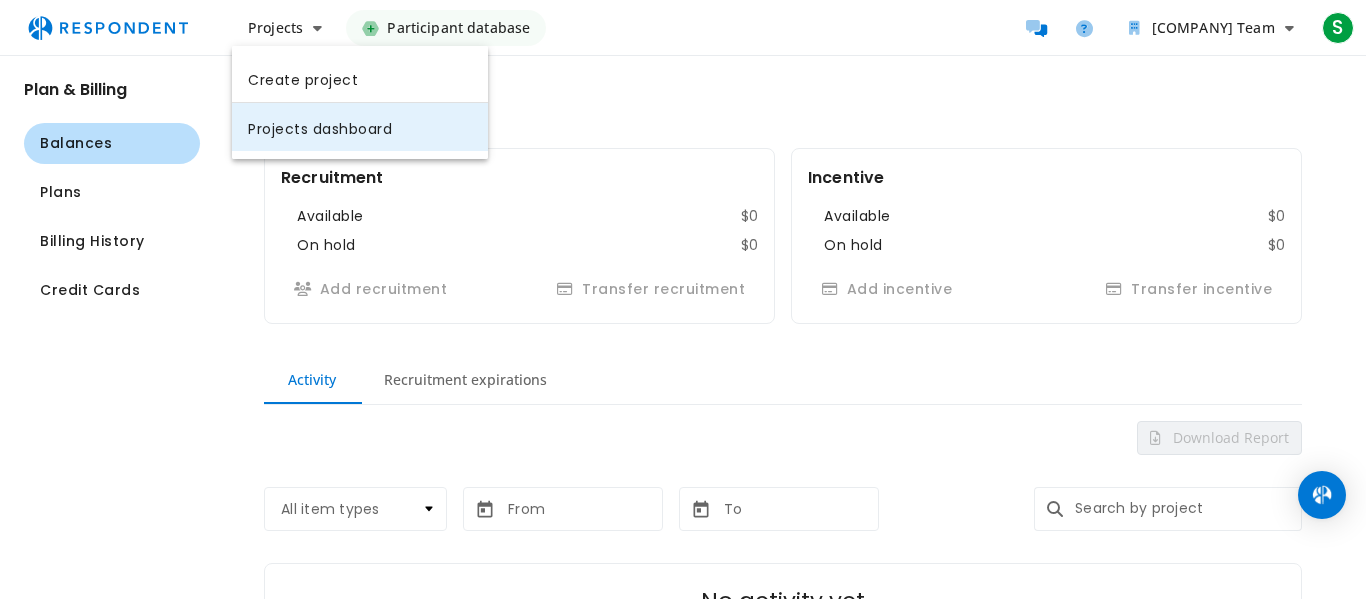click on "Projects dashboard" 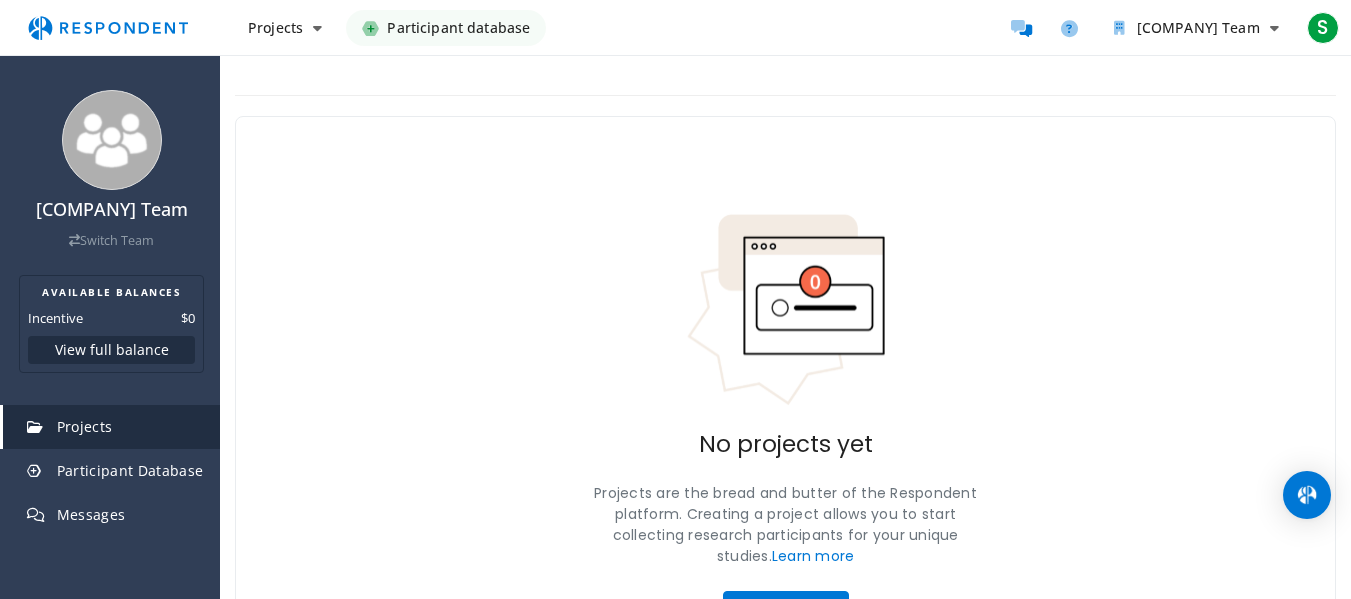 scroll, scrollTop: 123, scrollLeft: 0, axis: vertical 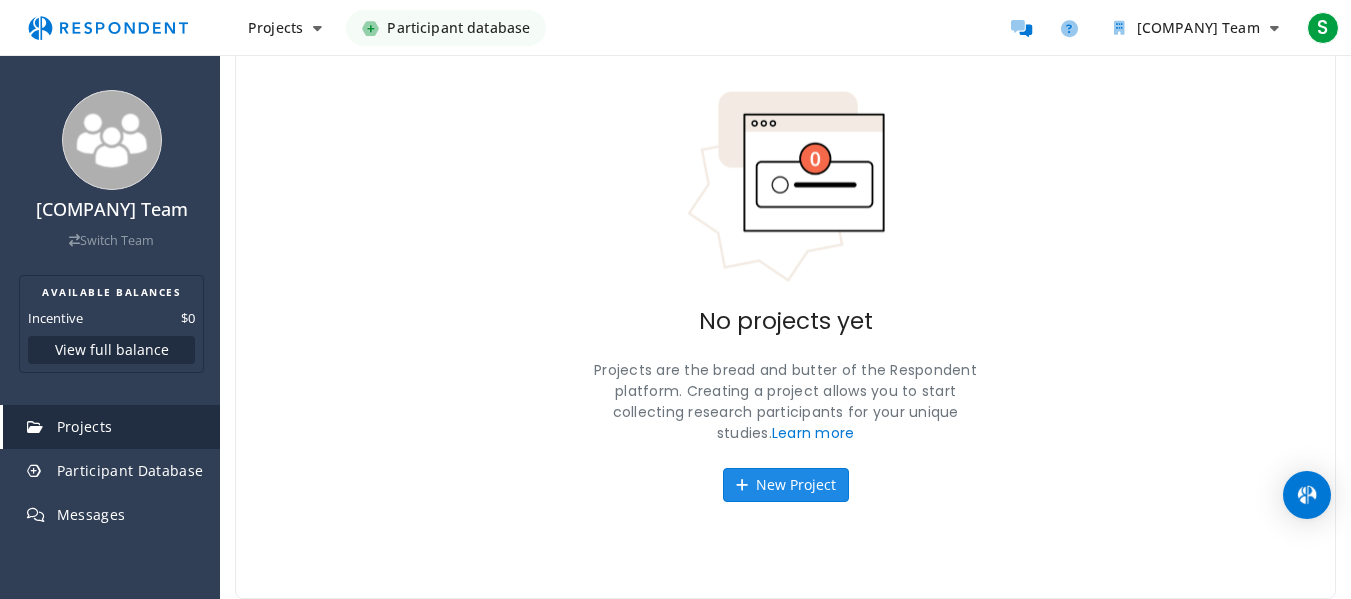 click on "New Project" at bounding box center (786, 485) 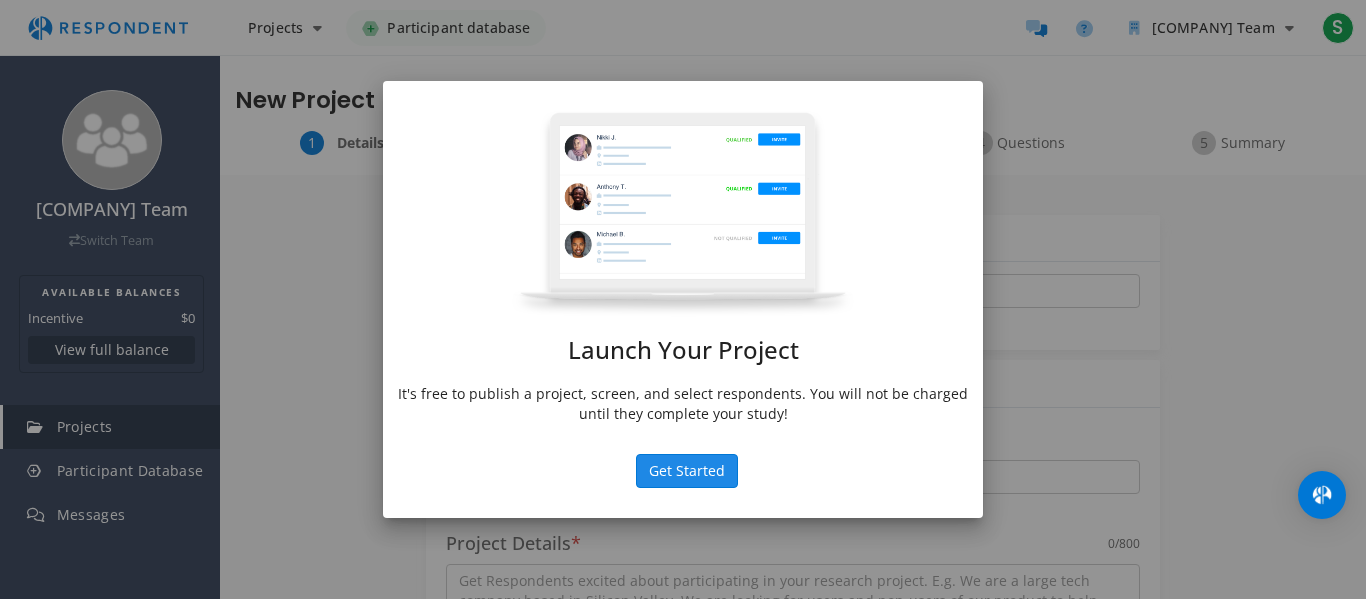 click on "Get Started" 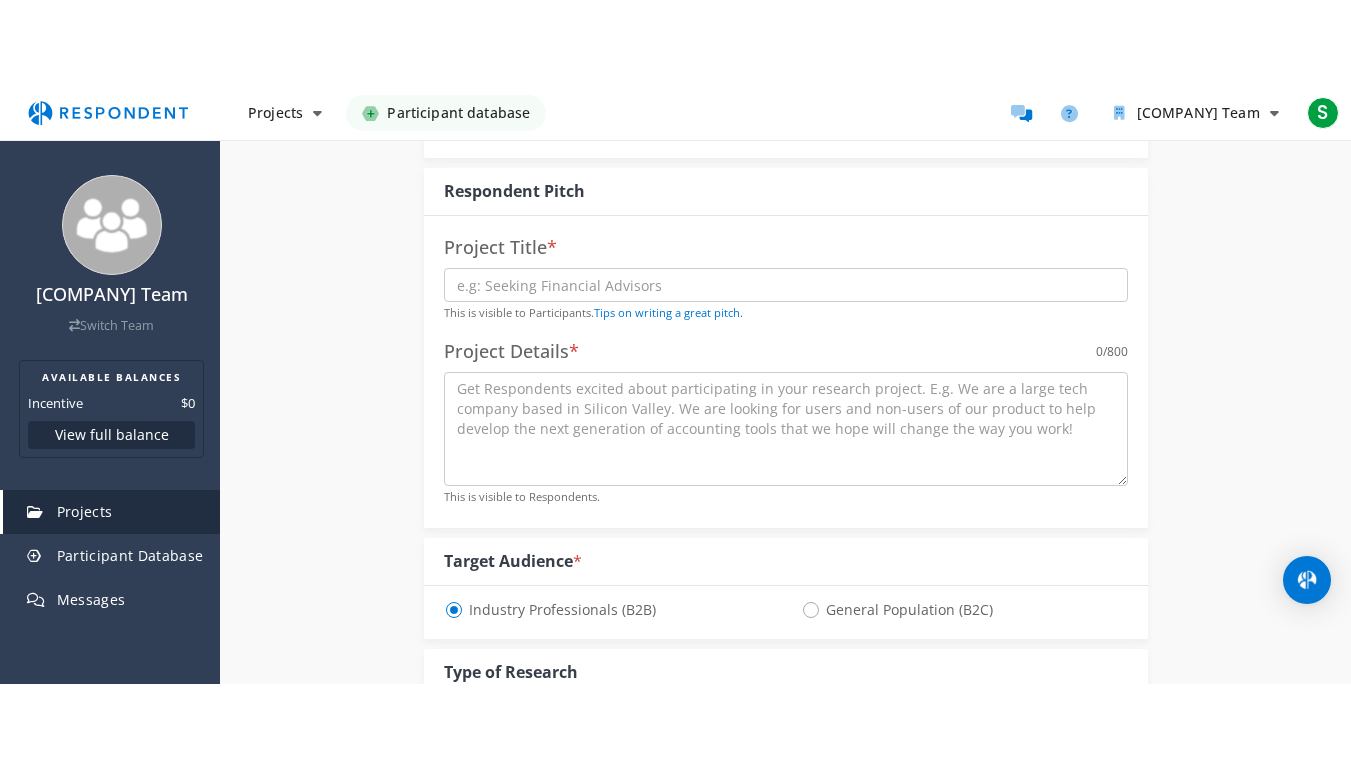 scroll, scrollTop: 278, scrollLeft: 0, axis: vertical 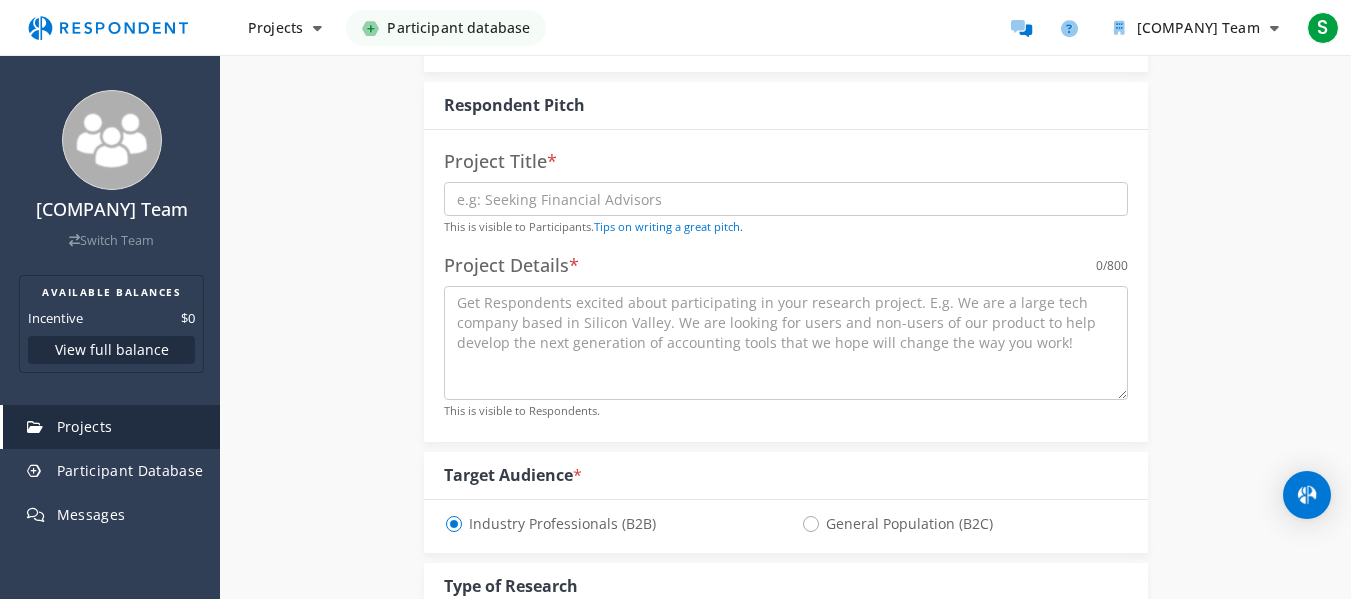 type 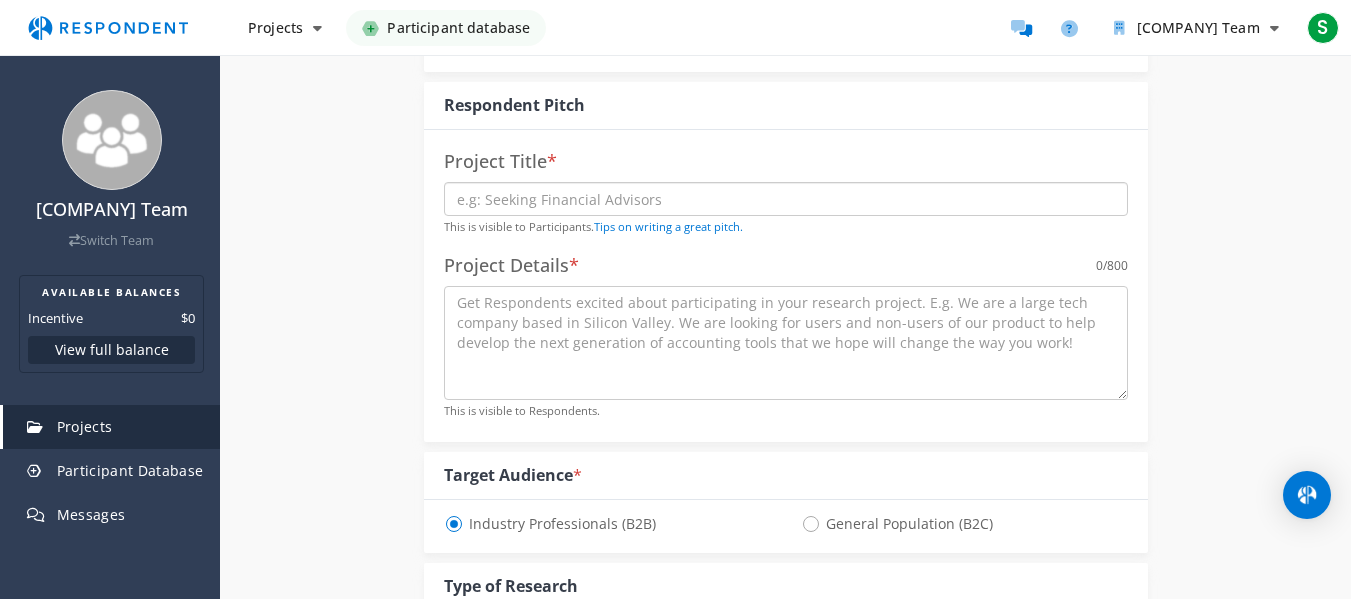 click at bounding box center (786, 199) 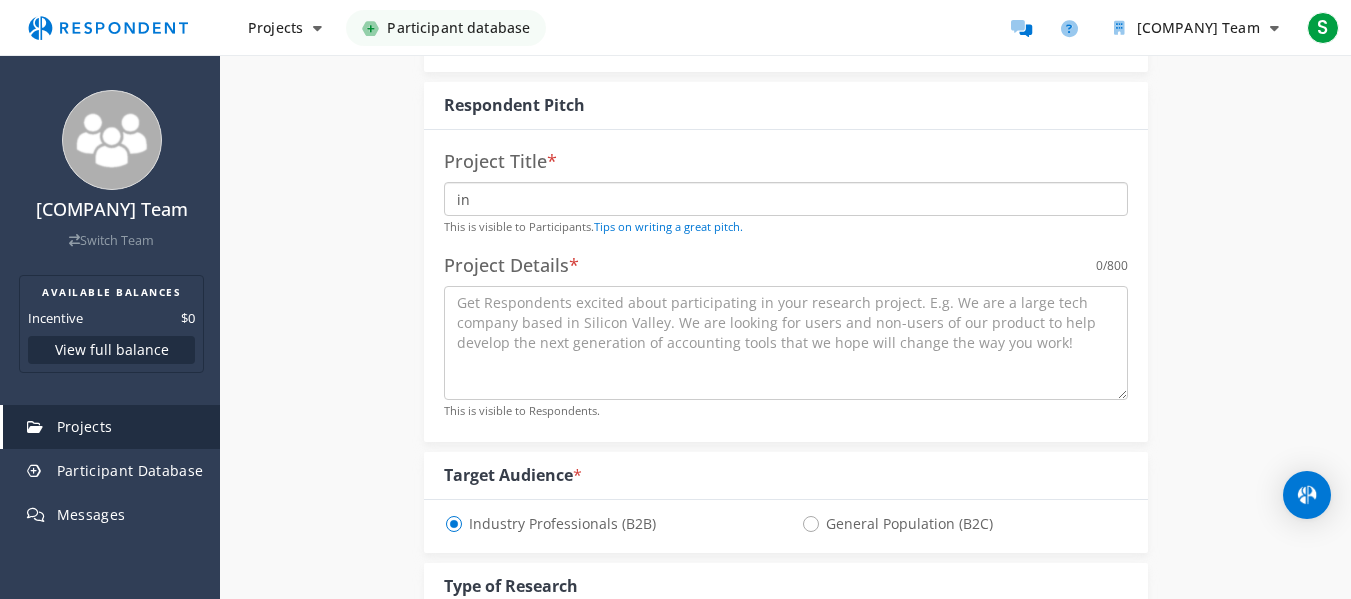 type on "i" 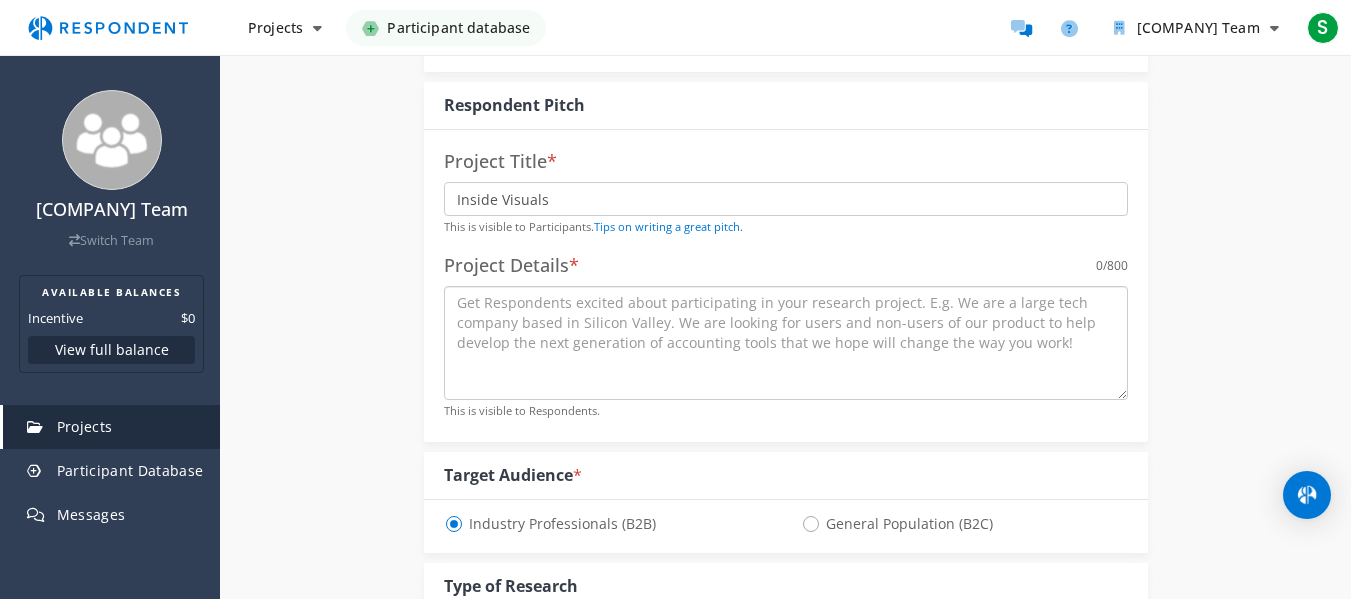 click at bounding box center (786, 343) 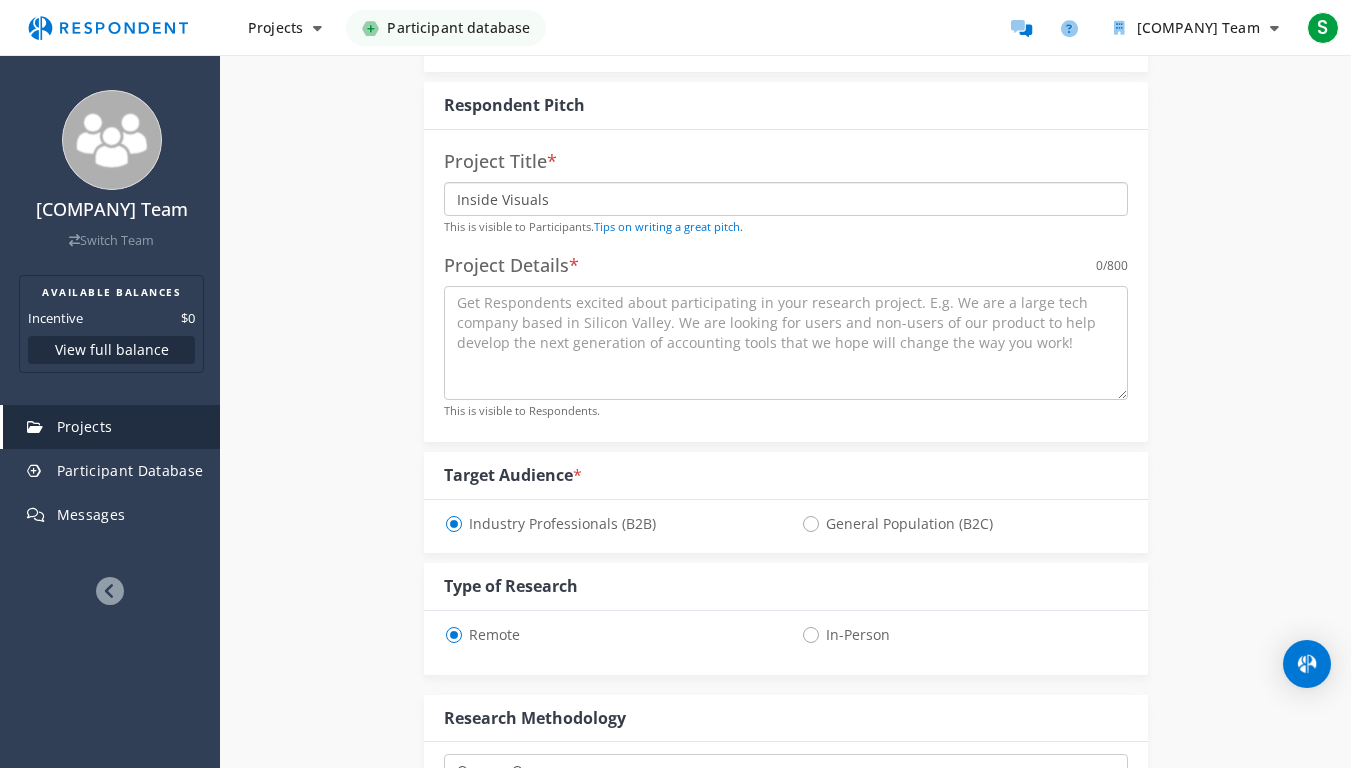 click on "Inside Visuals" at bounding box center [786, 199] 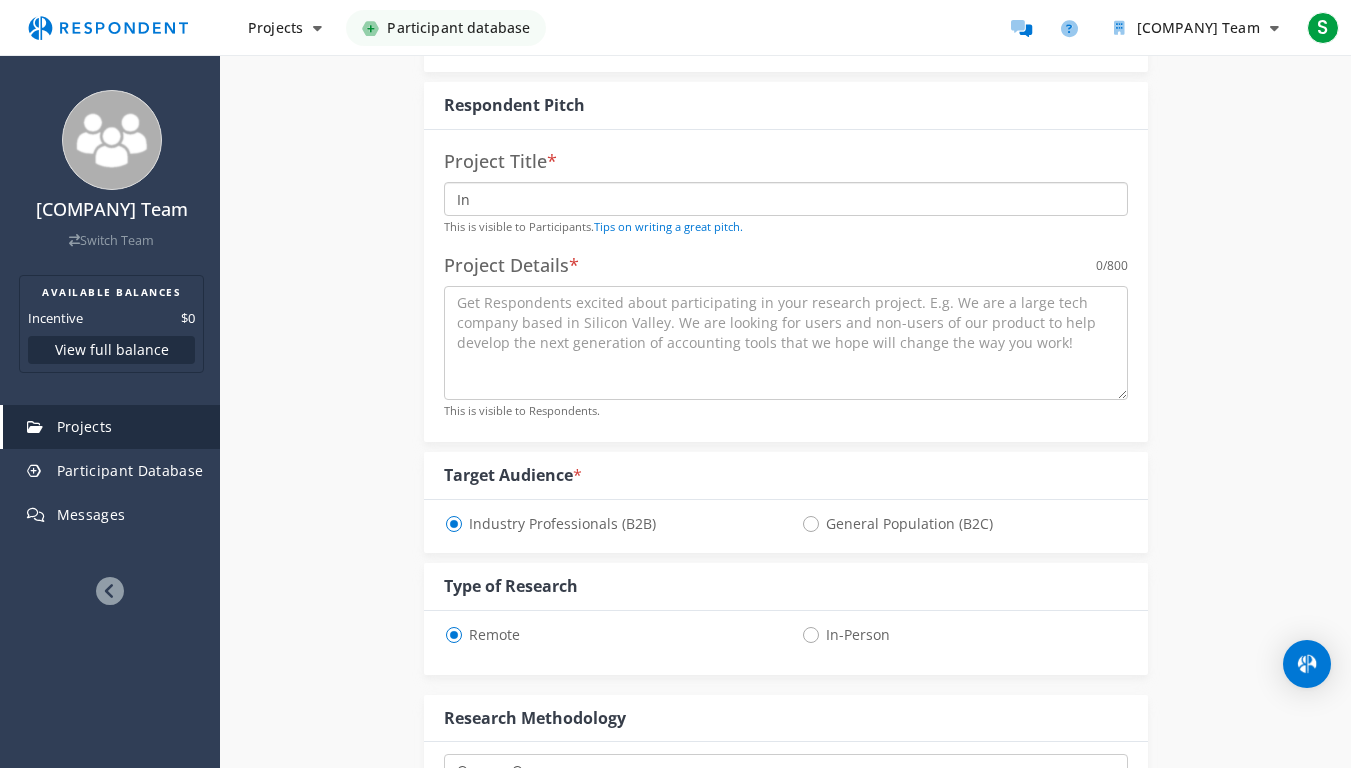 type on "I" 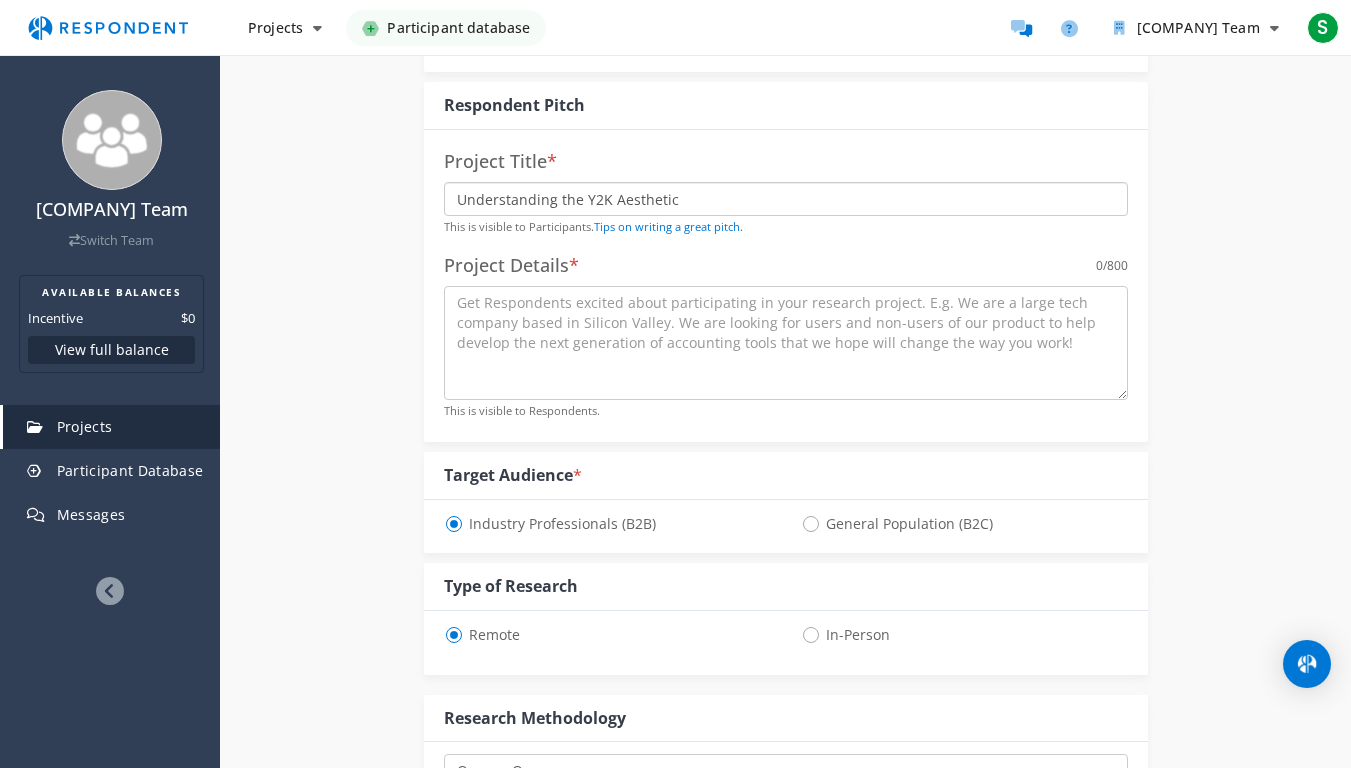 type on "Understanding the Y2K Aesthetic" 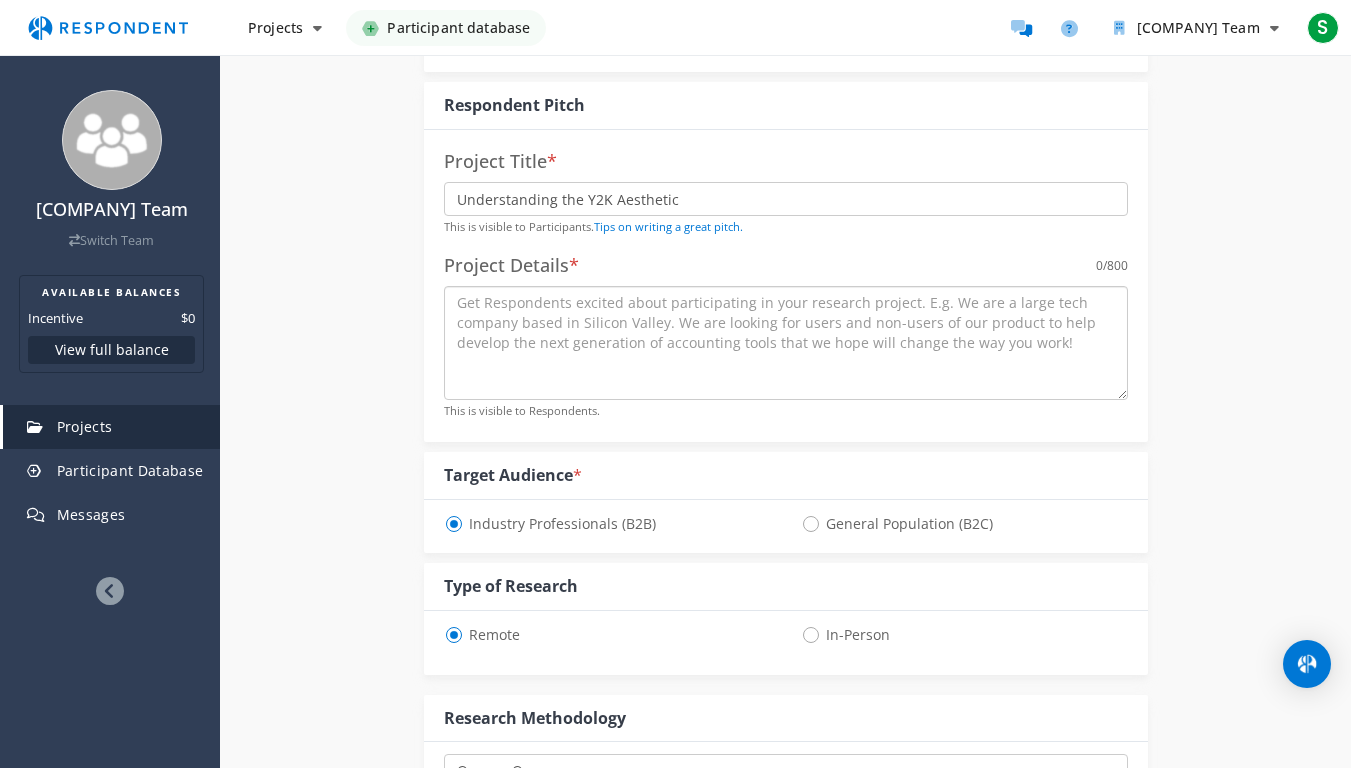 click at bounding box center [786, 343] 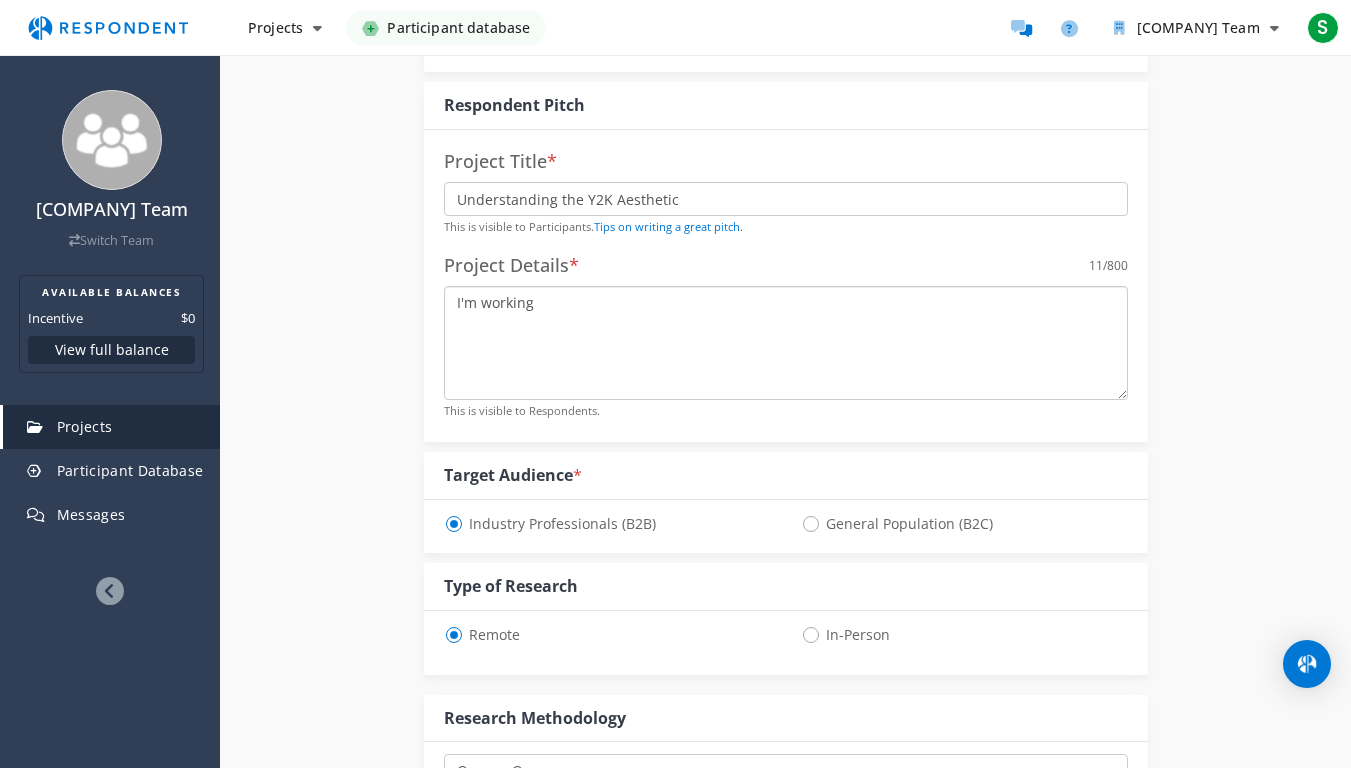 click on "I'm working" at bounding box center [786, 343] 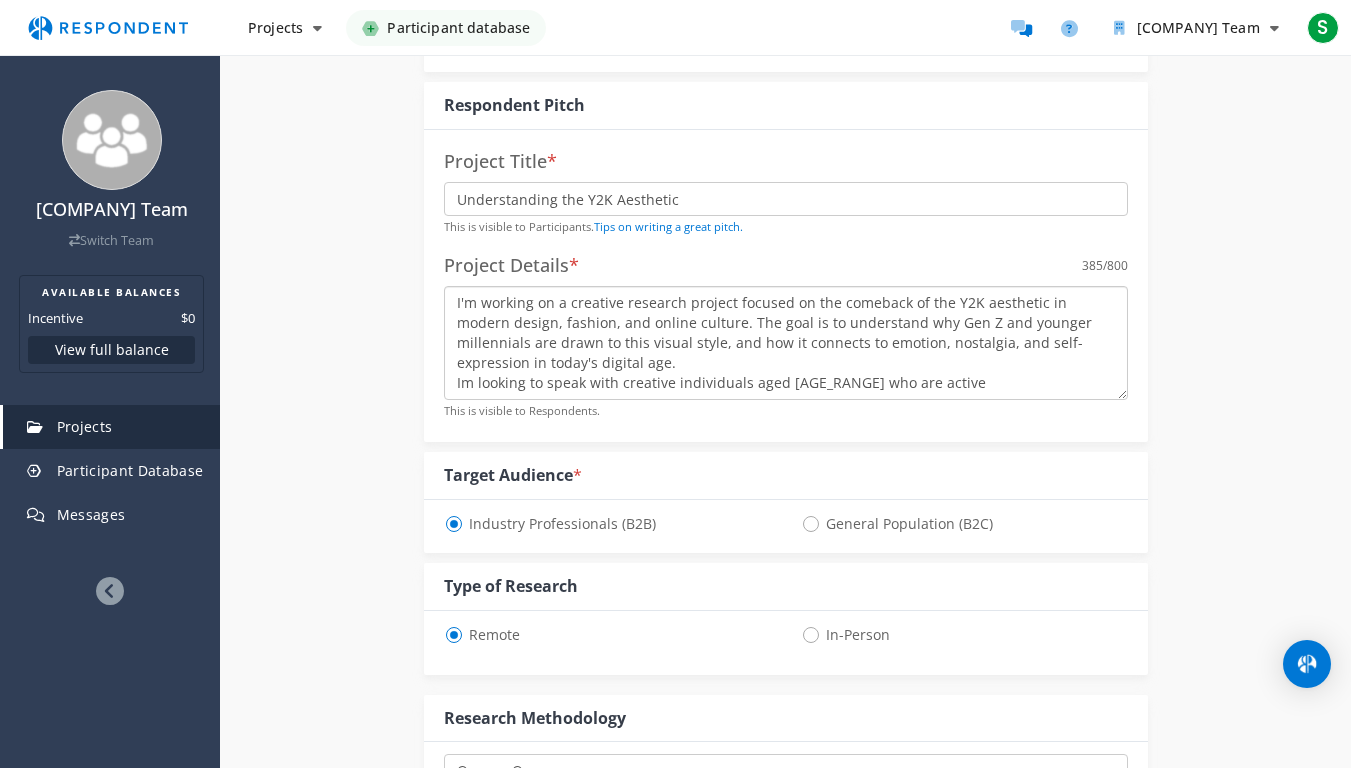 drag, startPoint x: 816, startPoint y: 380, endPoint x: 804, endPoint y: 380, distance: 12 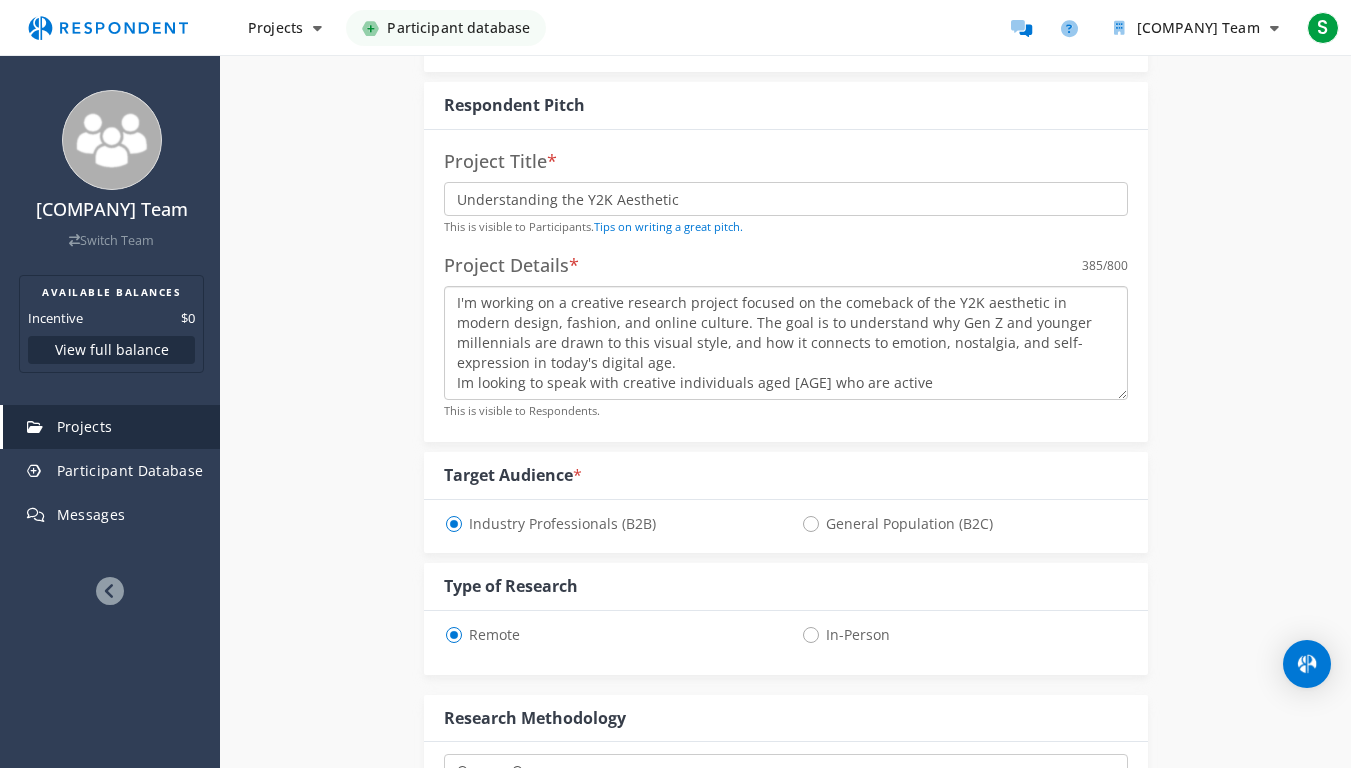 click on "I'm working on a creative research project focused on the comeback of the Y2K aesthetic in modern design, fashion, and online culture. The goal is to understand why Gen Z and younger millennials are drawn to this visual style, and how it connects to emotion, nostalgia, and self-expression in today's digital age.
Im looking to speak with creative individuals aged [AGE] who are active" at bounding box center (786, 343) 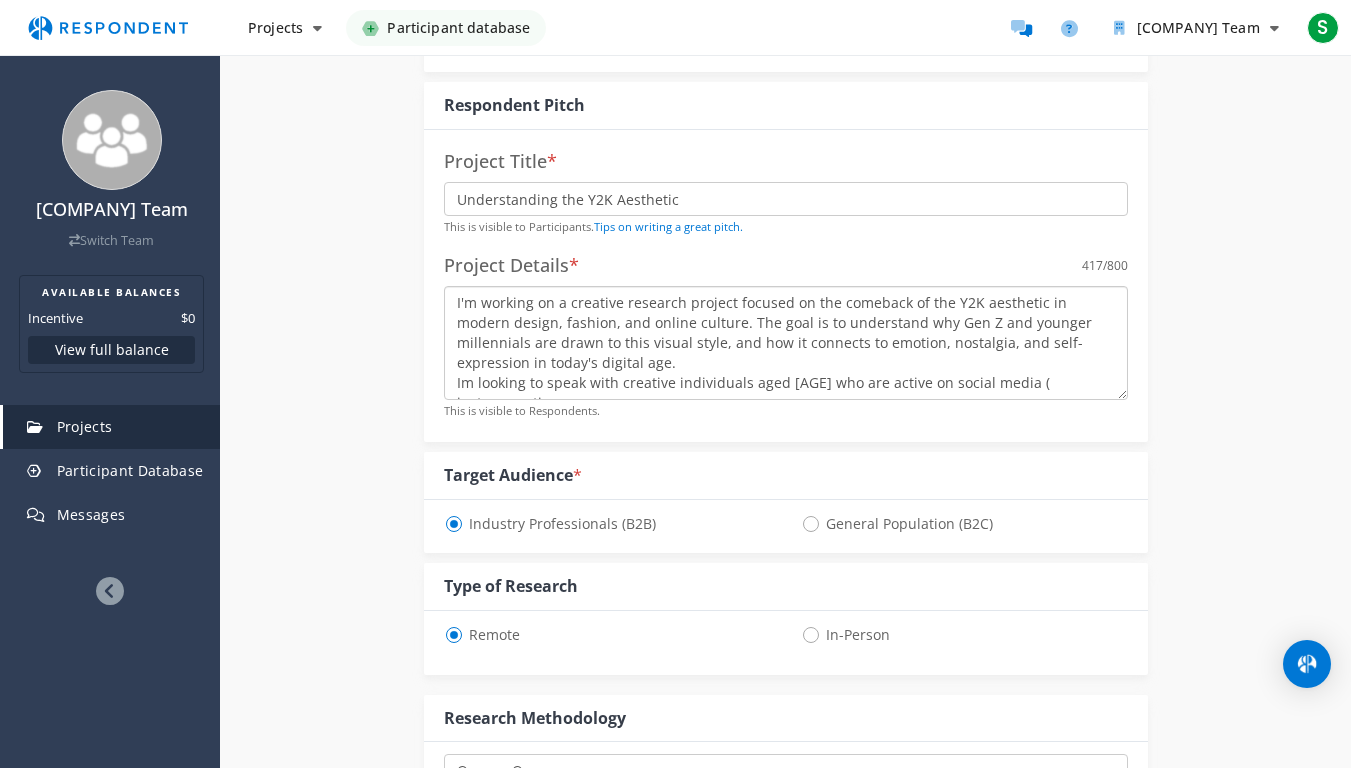 scroll, scrollTop: 13, scrollLeft: 0, axis: vertical 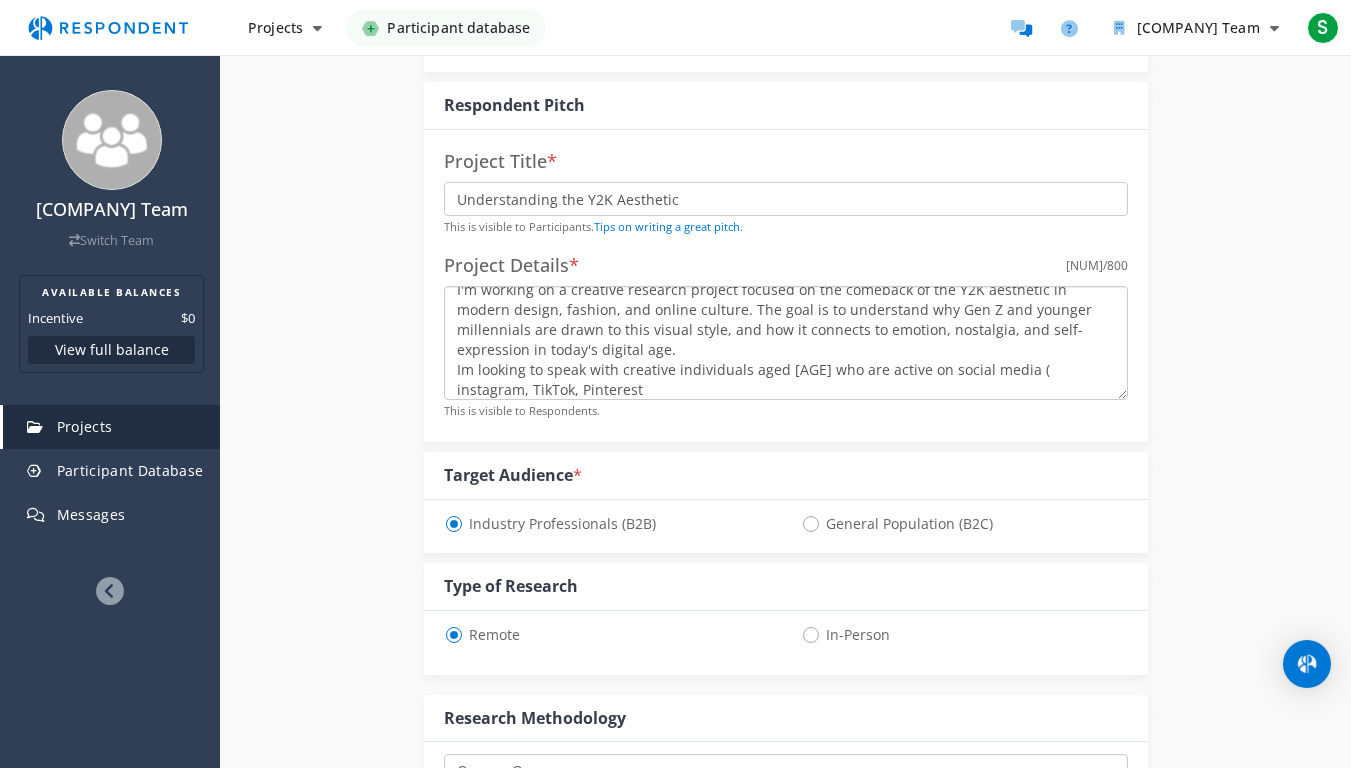 click on "I'm working on a creative research project focused on the comeback of the Y2K aesthetic in modern design, fashion, and online culture. The goal is to understand why Gen Z and younger millennials are drawn to this visual style, and how it connects to emotion, nostalgia, and self-expression in today's digital age.
Im looking to speak with creative individuals aged [AGE] who are active on social media ( instagram, TikTok, Pinterest" at bounding box center [786, 343] 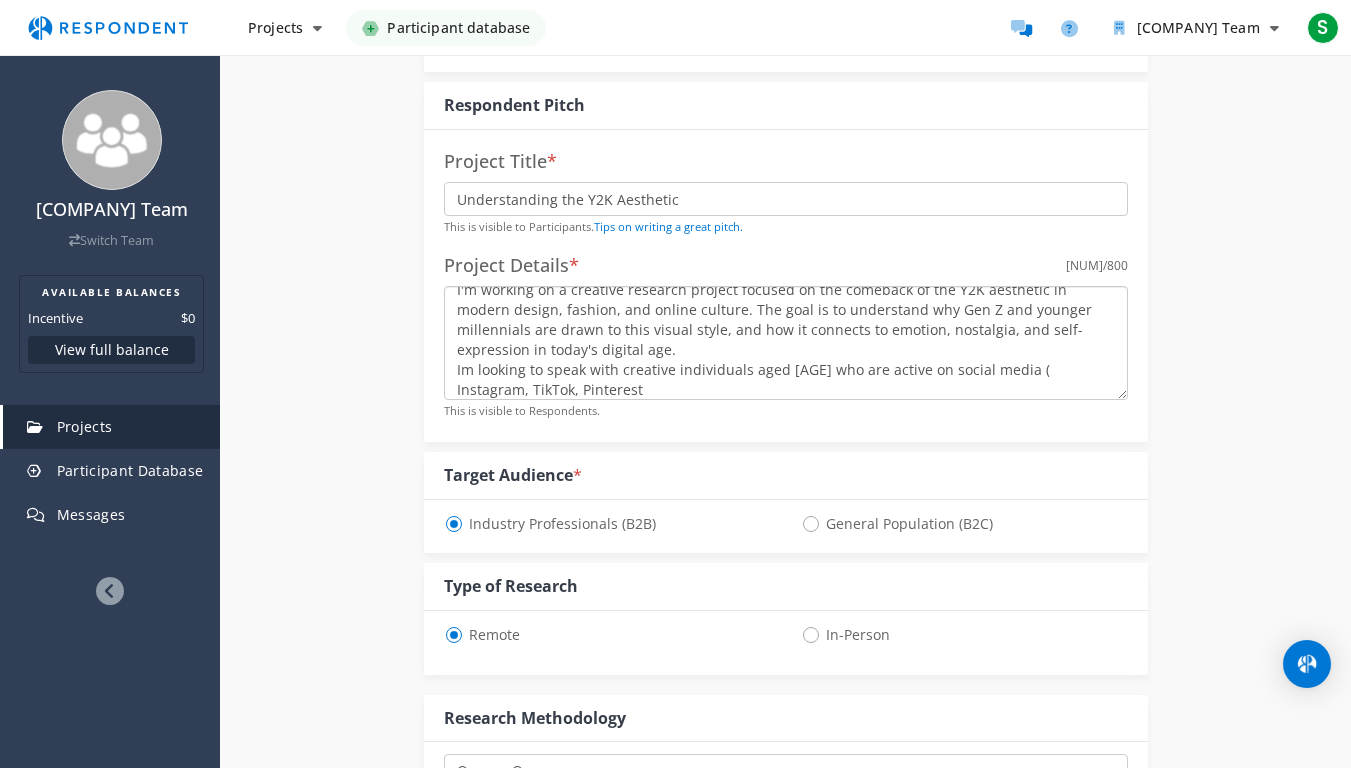 click on "I'm working on a creative research project focused on the comeback of the Y2K aesthetic in modern design, fashion, and online culture. The goal is to understand why Gen Z and younger millennials are drawn to this visual style, and how it connects to emotion, nostalgia, and self-expression in today's digital age.
Im looking to speak with creative individuals aged [AGE] who are active on social media ( Instagram, TikTok, Pinterest" at bounding box center (786, 343) 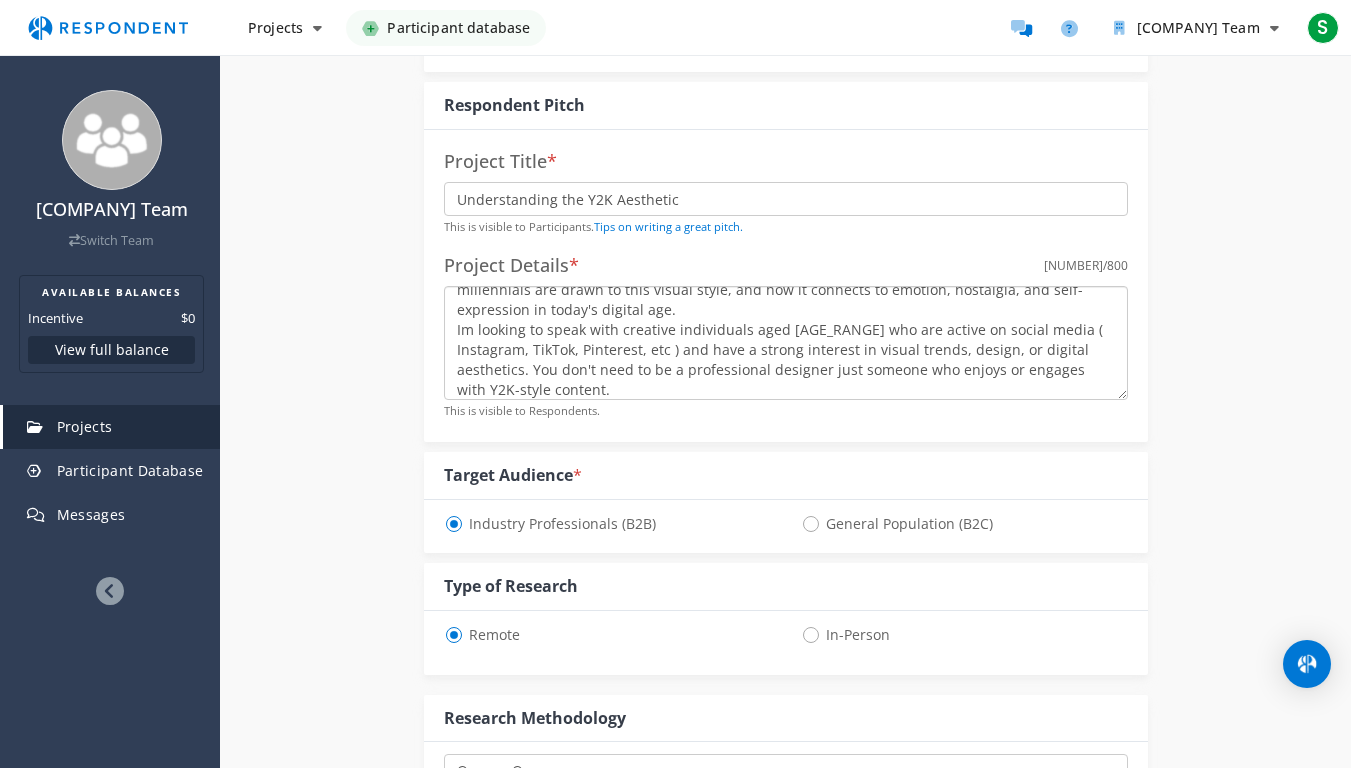 scroll, scrollTop: 73, scrollLeft: 0, axis: vertical 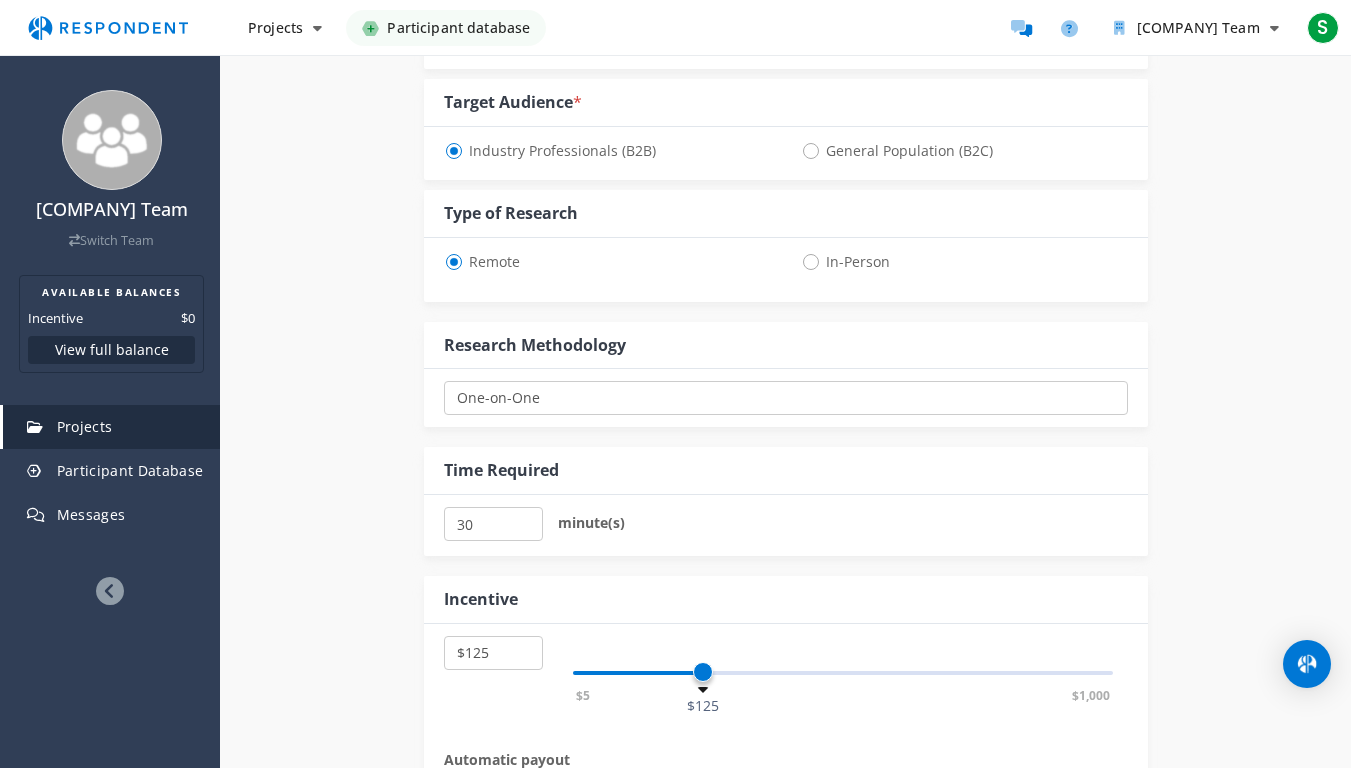 type on "I'm working on a creative research project focused on the comeback of the Y2K aesthetic in modern design, fashion, and online culture. The goal is to understand why Gen Z and younger millennials are drawn to this visual style, and how it connects to emotion, nostalgia, and self-expression in today's digital age.
Im looking to speak with creative individuals aged [AGE_RANGE] who are active on social media ( Instagram, TikTok, Pinterest, etc ) and have a strong interest in visual trends, design, or digital aesthetics. You don't need to be a professional designer just someone who enjoys or engages with Y2K-style content." 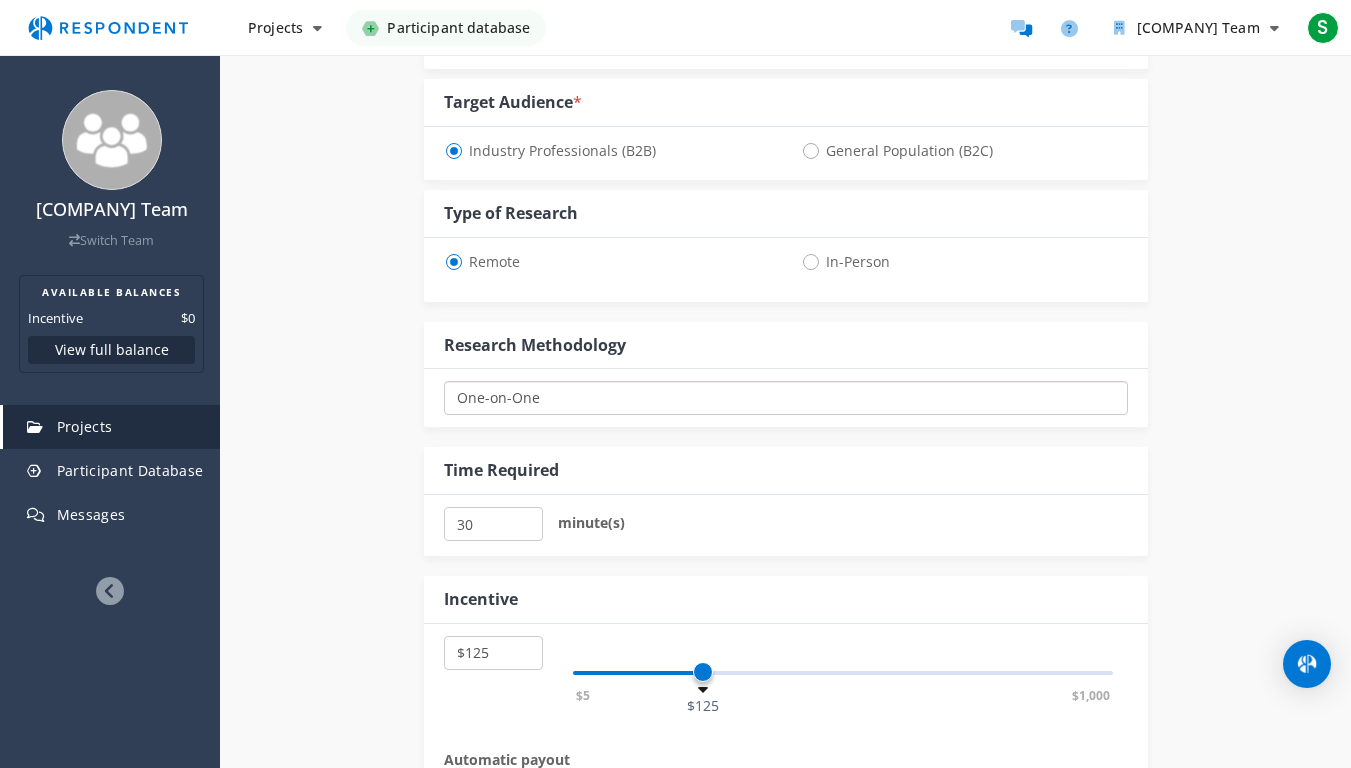 click on "One-on-One Focus Group Unmoderated Study Survey Diary Study" at bounding box center [786, 398] 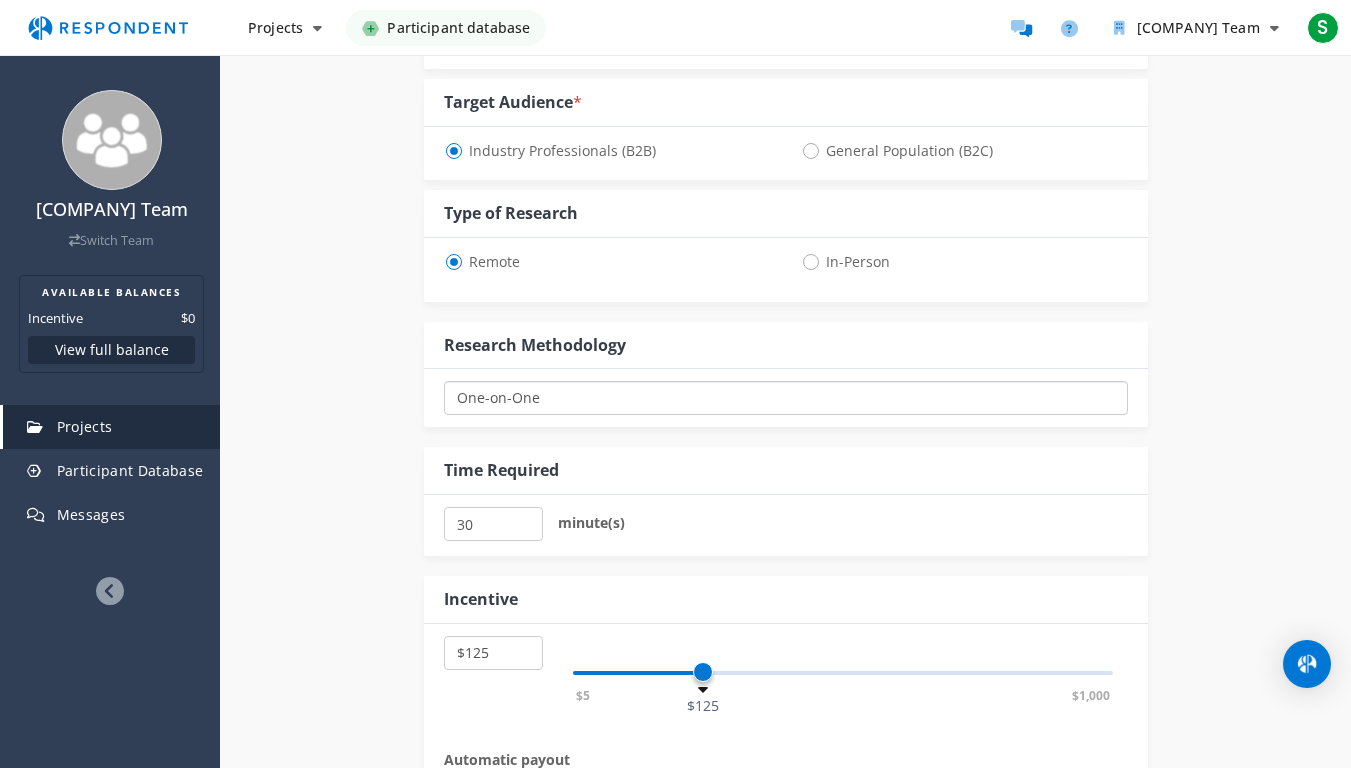 click on "One-on-One Focus Group Unmoderated Study Survey Diary Study" at bounding box center [786, 398] 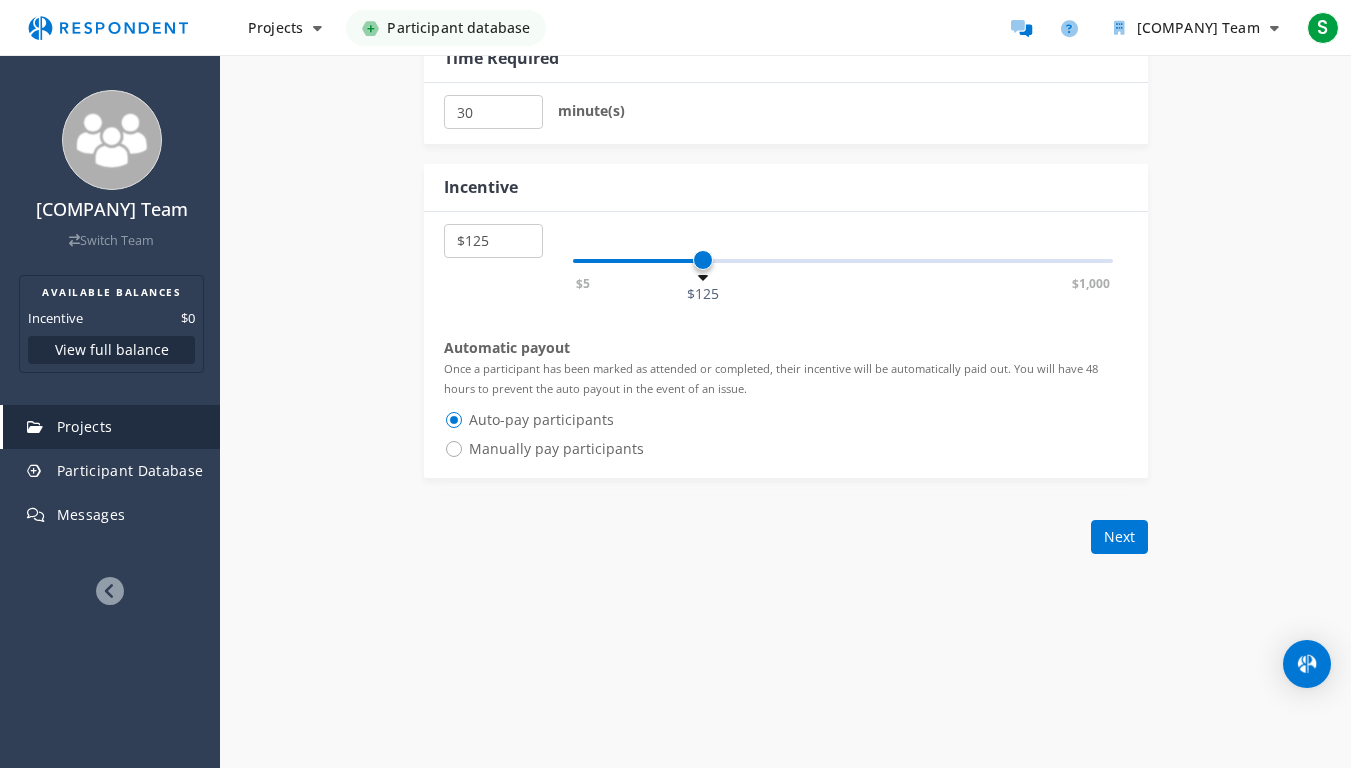 scroll, scrollTop: 1081, scrollLeft: 0, axis: vertical 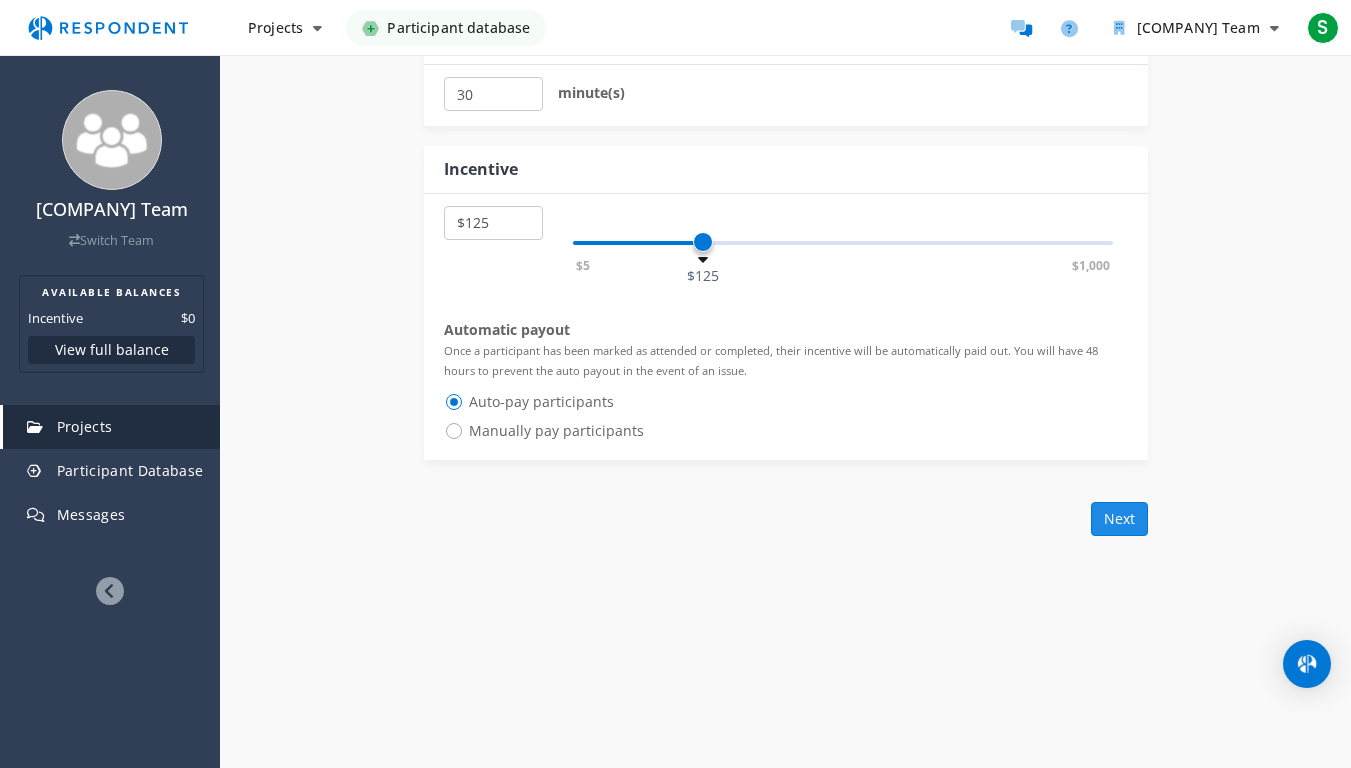 click on "Next" 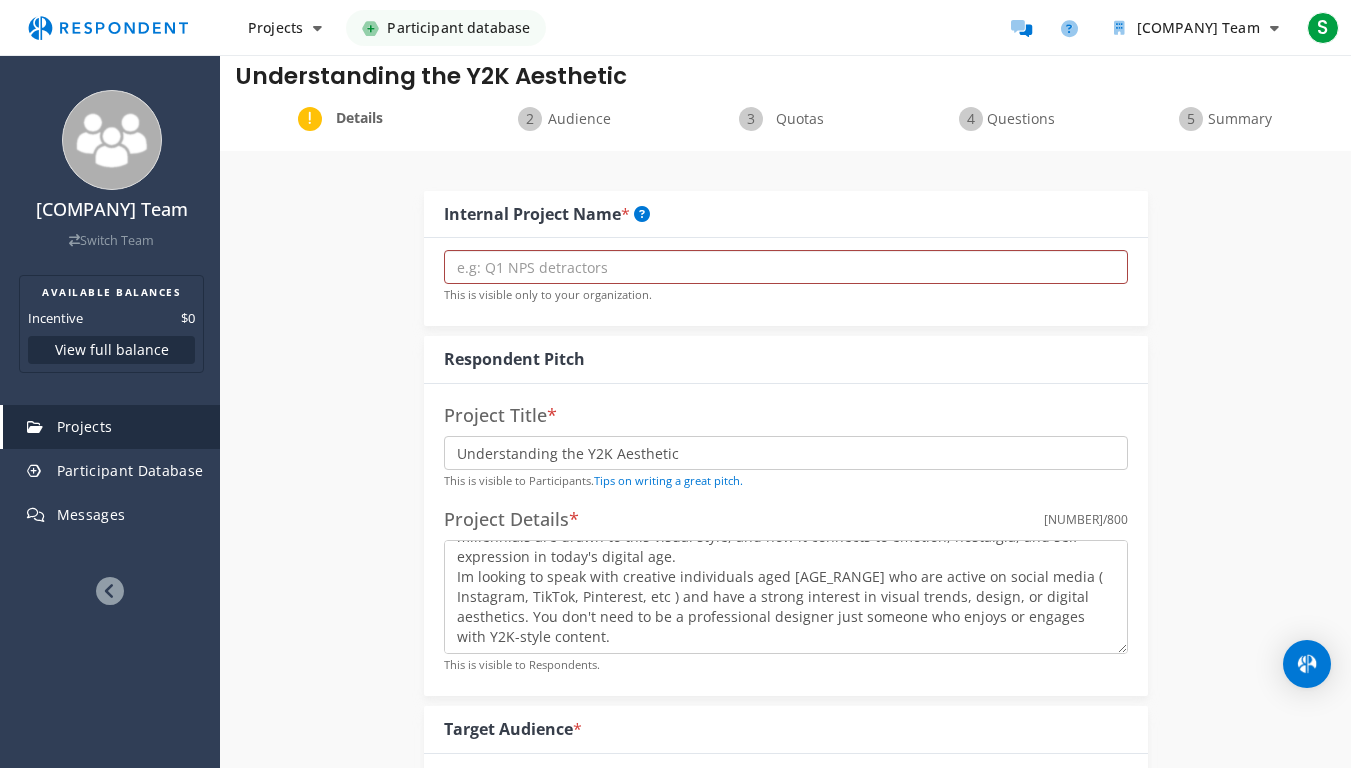 scroll, scrollTop: 26, scrollLeft: 0, axis: vertical 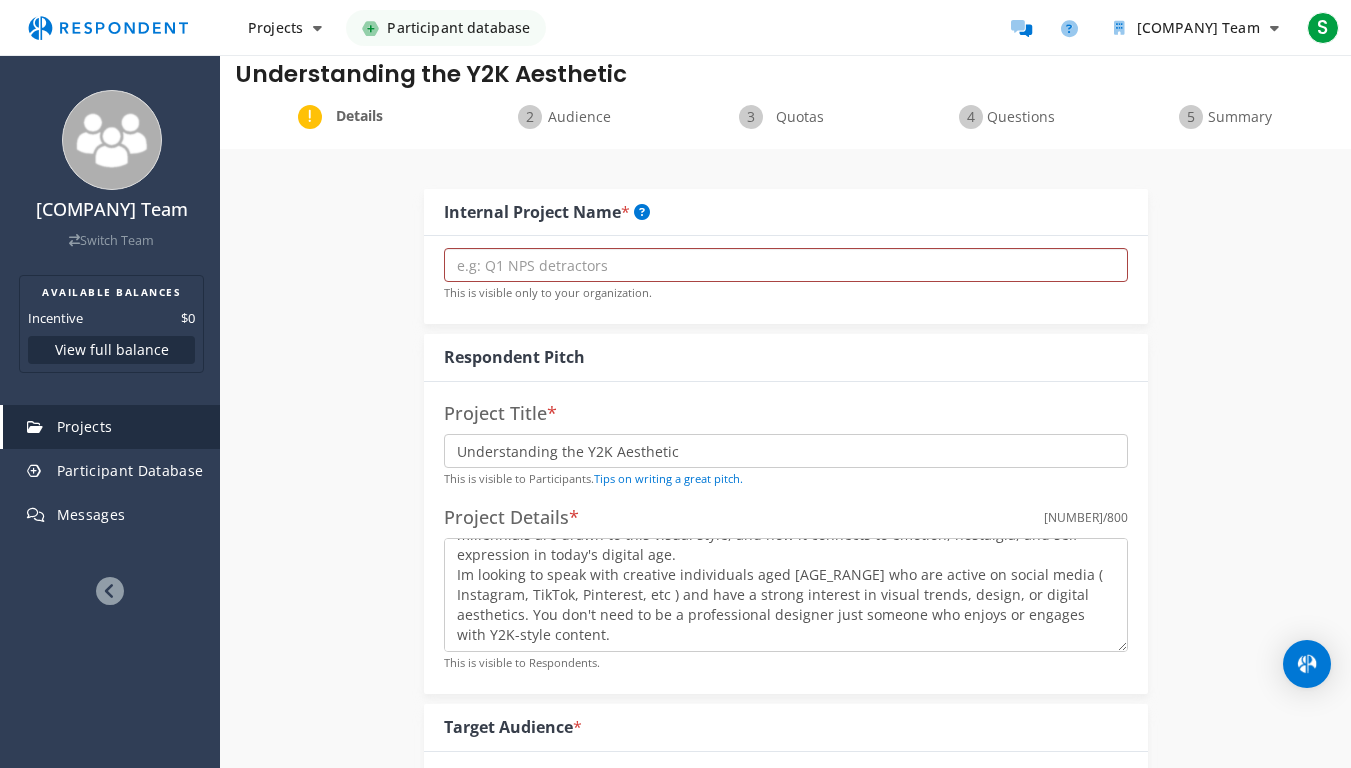 click on "This is visible only to your organization." at bounding box center (786, 292) 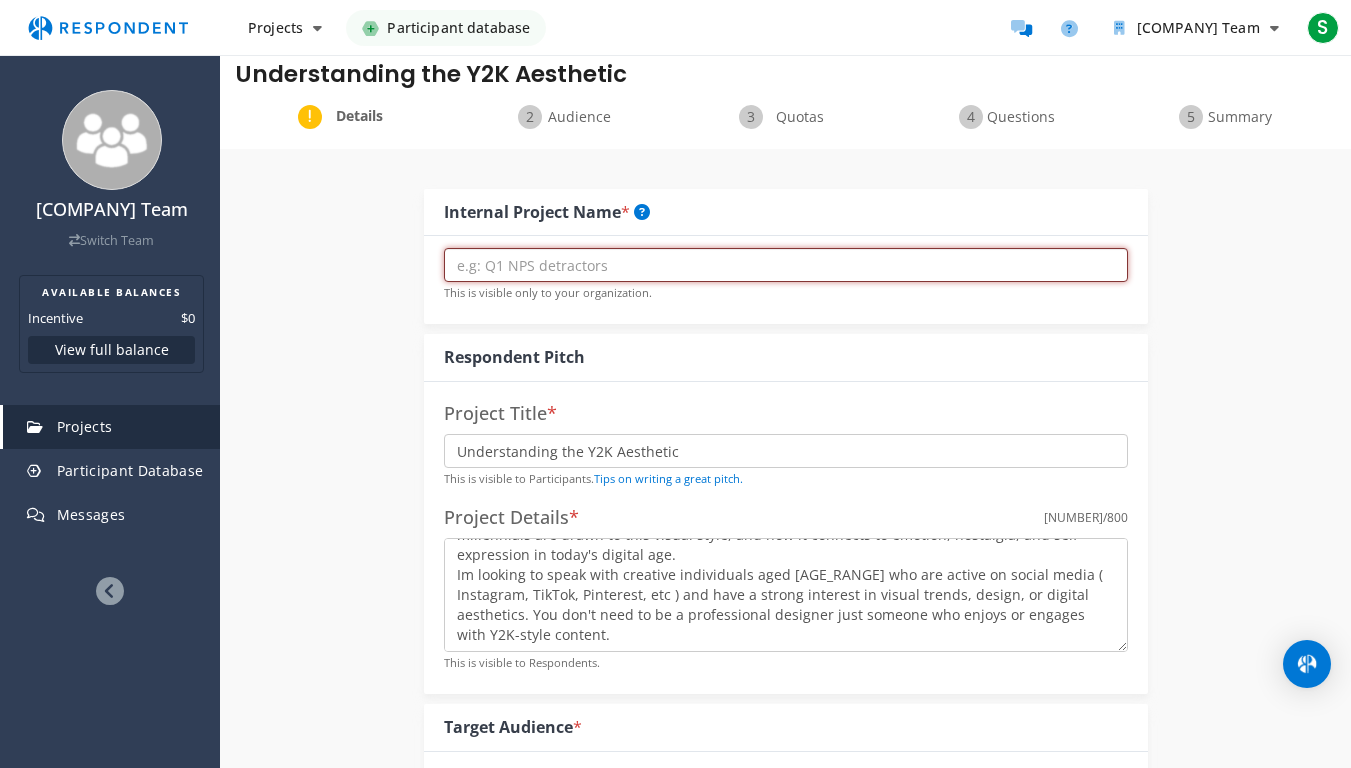 click at bounding box center [786, 265] 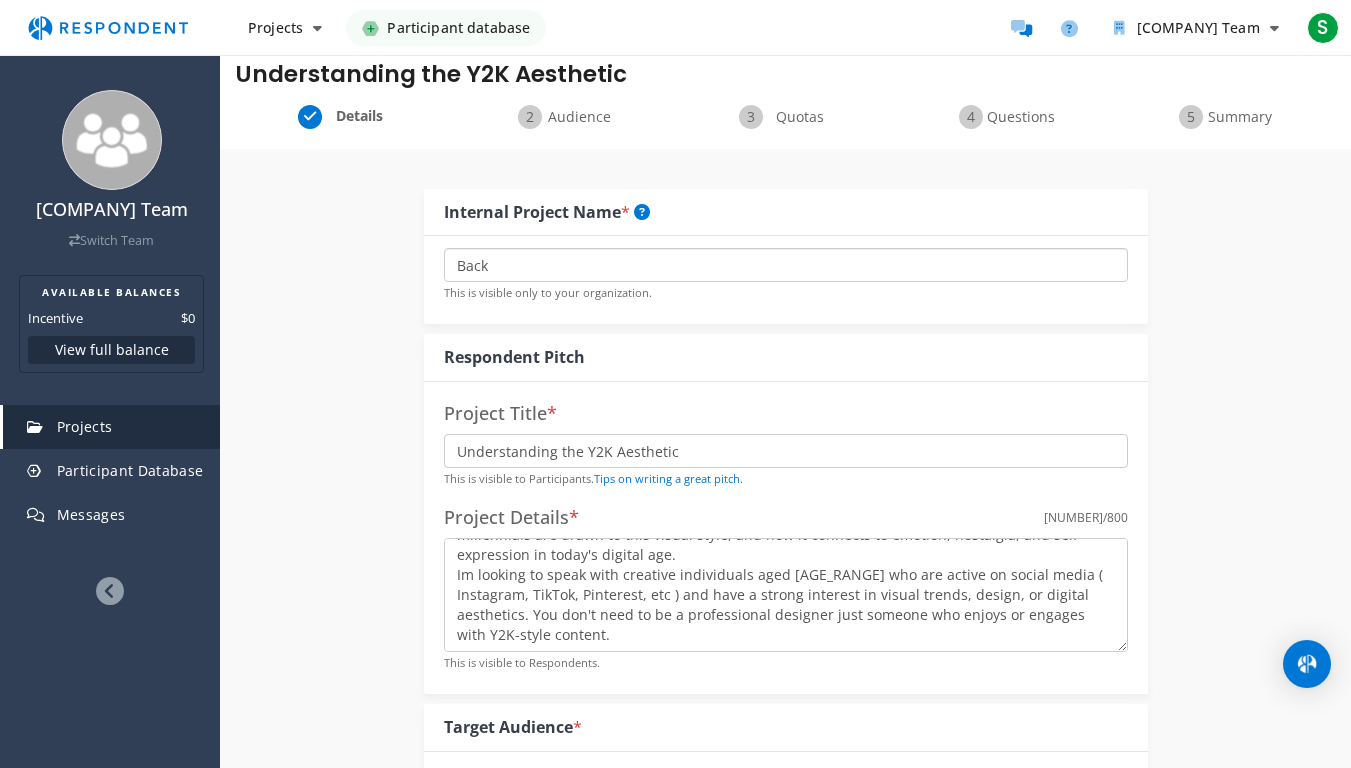 drag, startPoint x: 1034, startPoint y: 265, endPoint x: 512, endPoint y: 263, distance: 522.00385 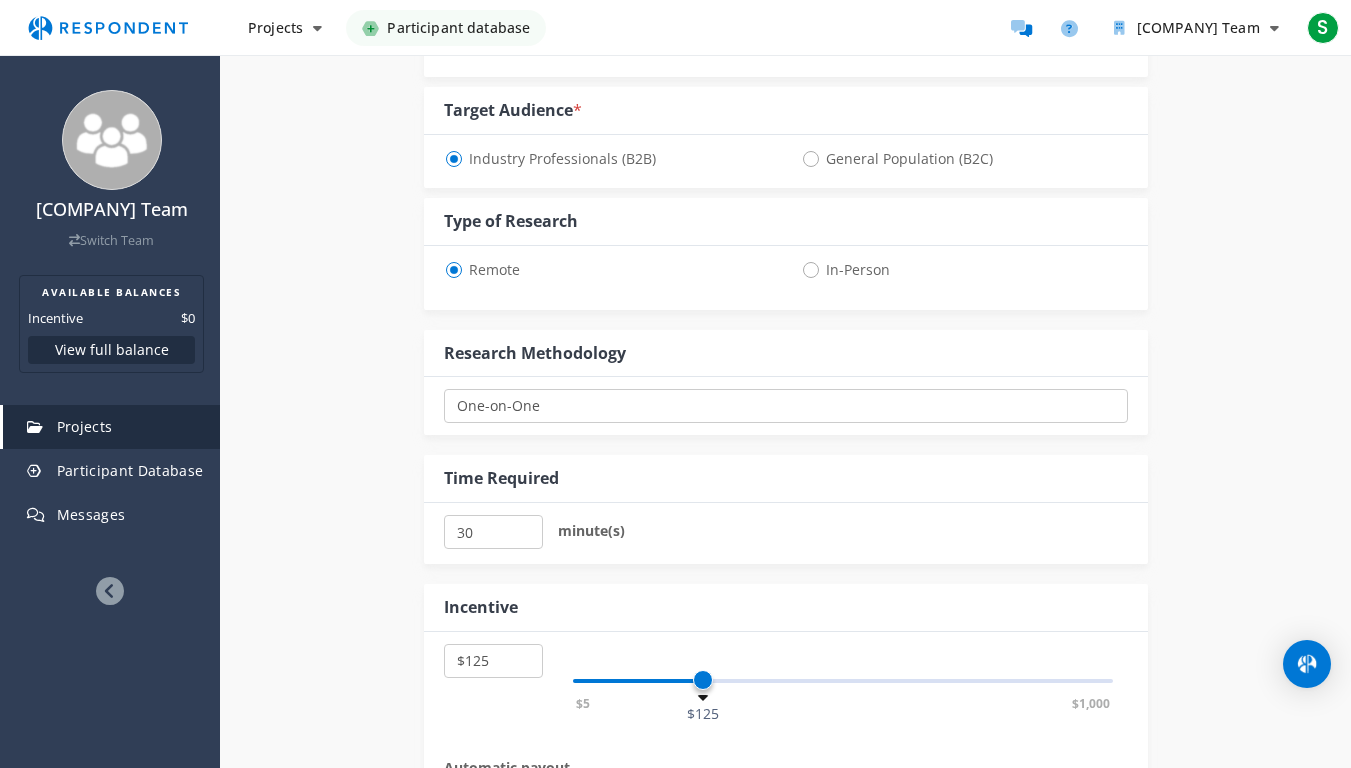 scroll, scrollTop: 1156, scrollLeft: 0, axis: vertical 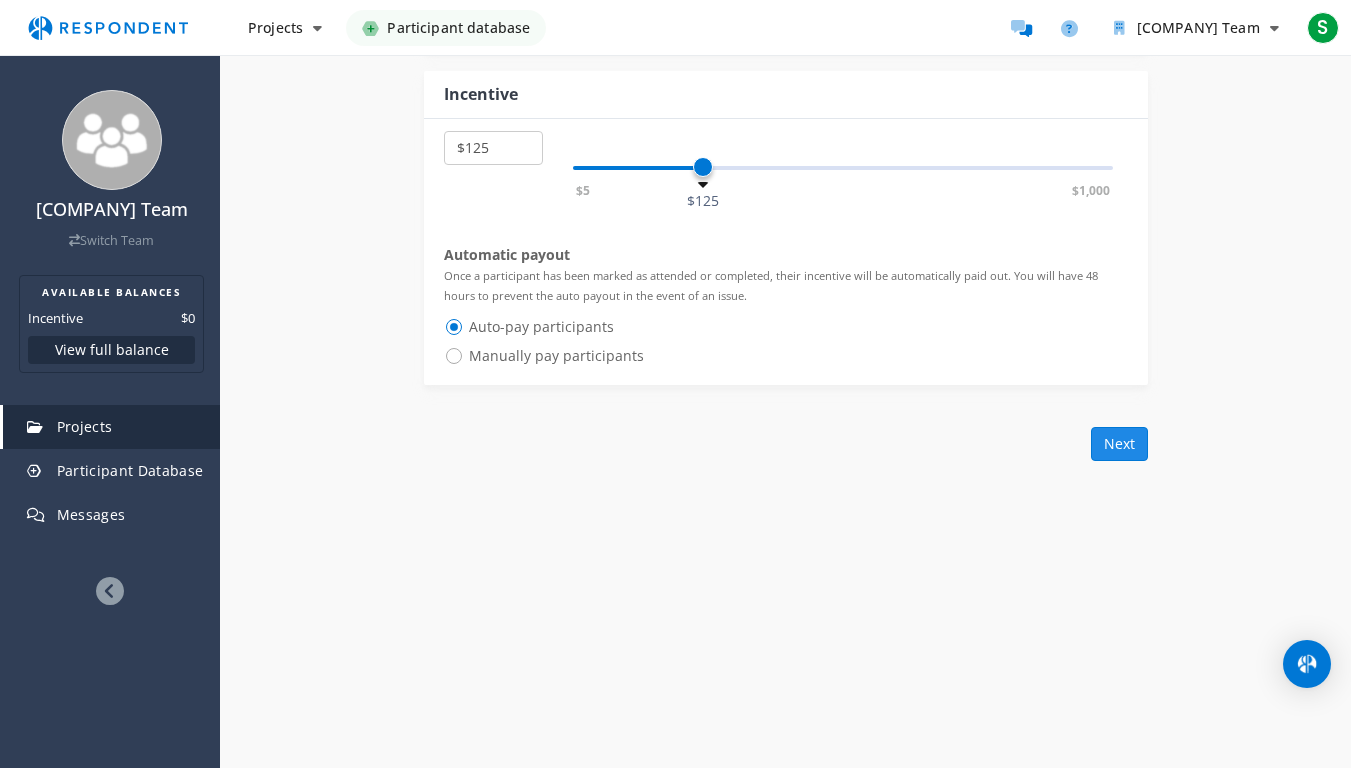type on "[BRAND]" 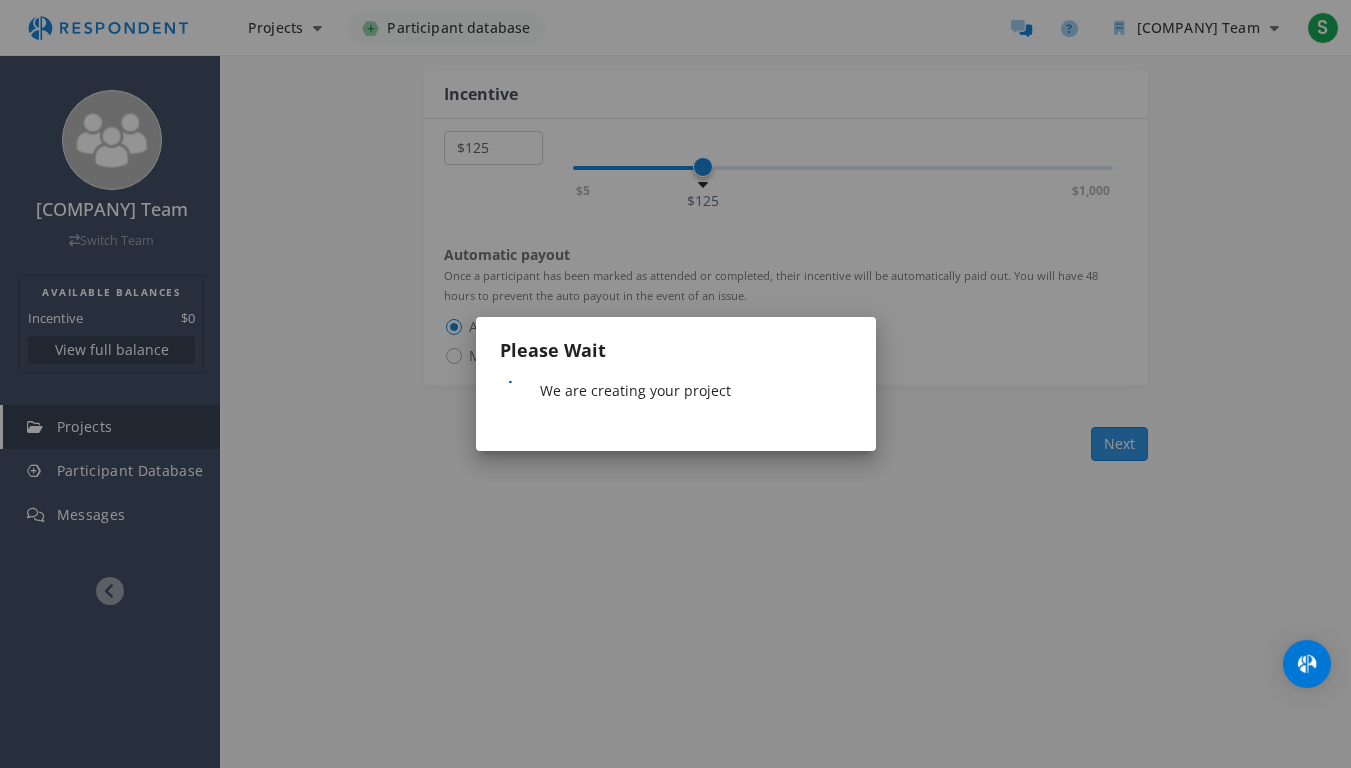 scroll, scrollTop: 0, scrollLeft: 0, axis: both 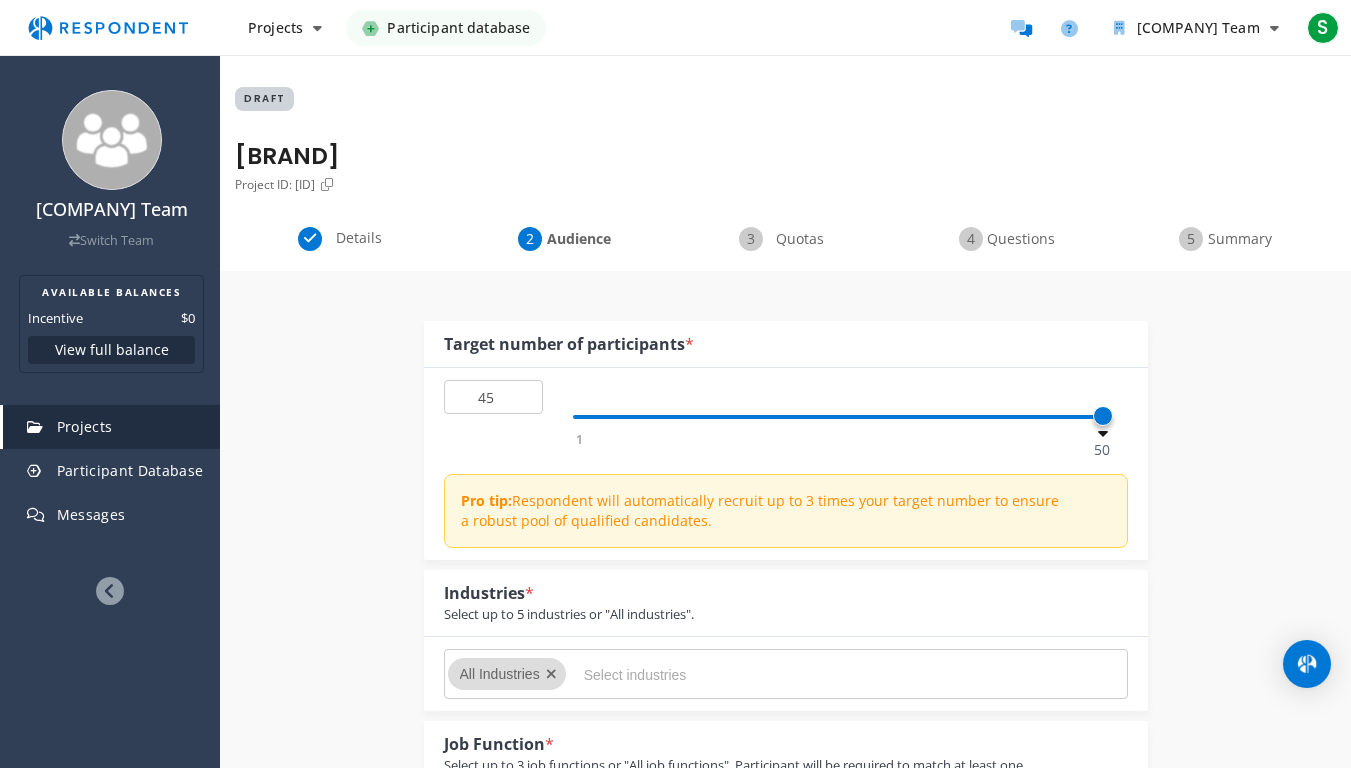 type on "50" 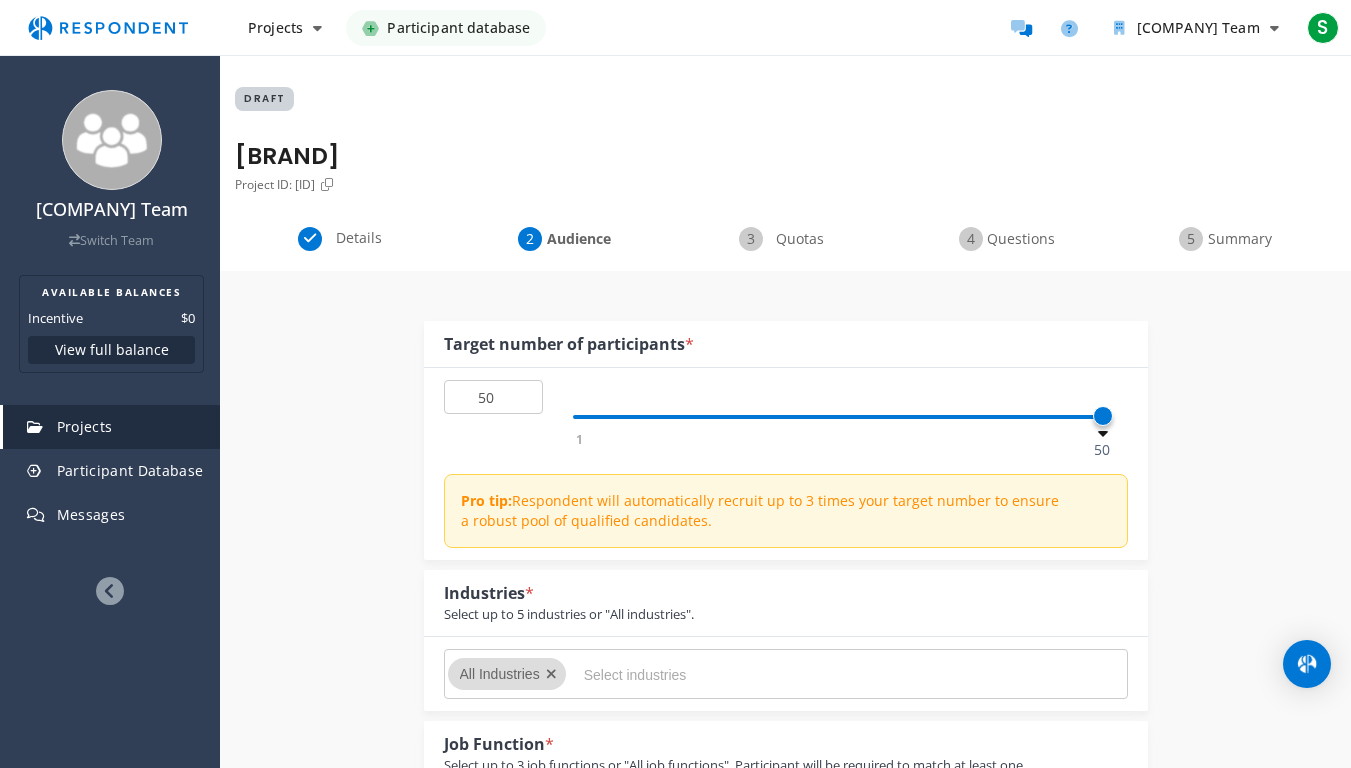 drag, startPoint x: 577, startPoint y: 419, endPoint x: 1365, endPoint y: 505, distance: 792.679 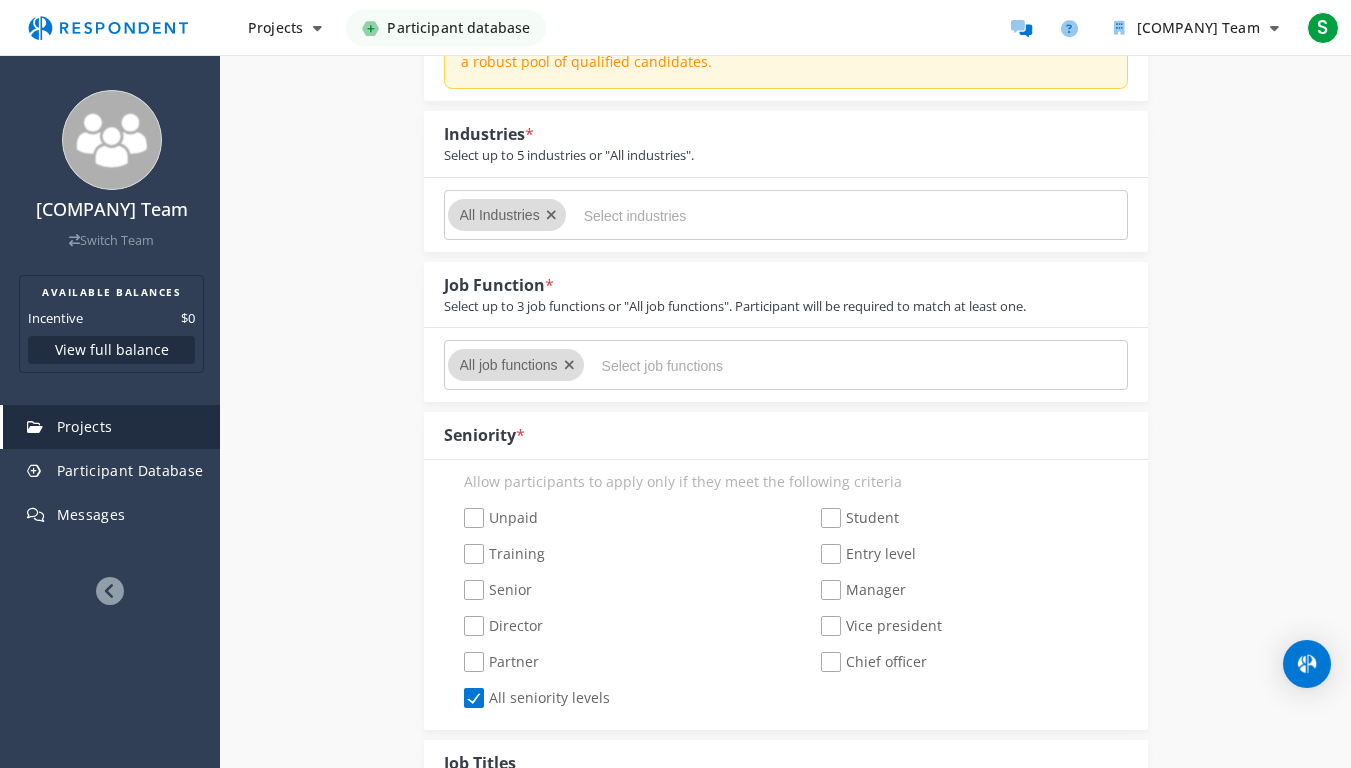scroll, scrollTop: 471, scrollLeft: 0, axis: vertical 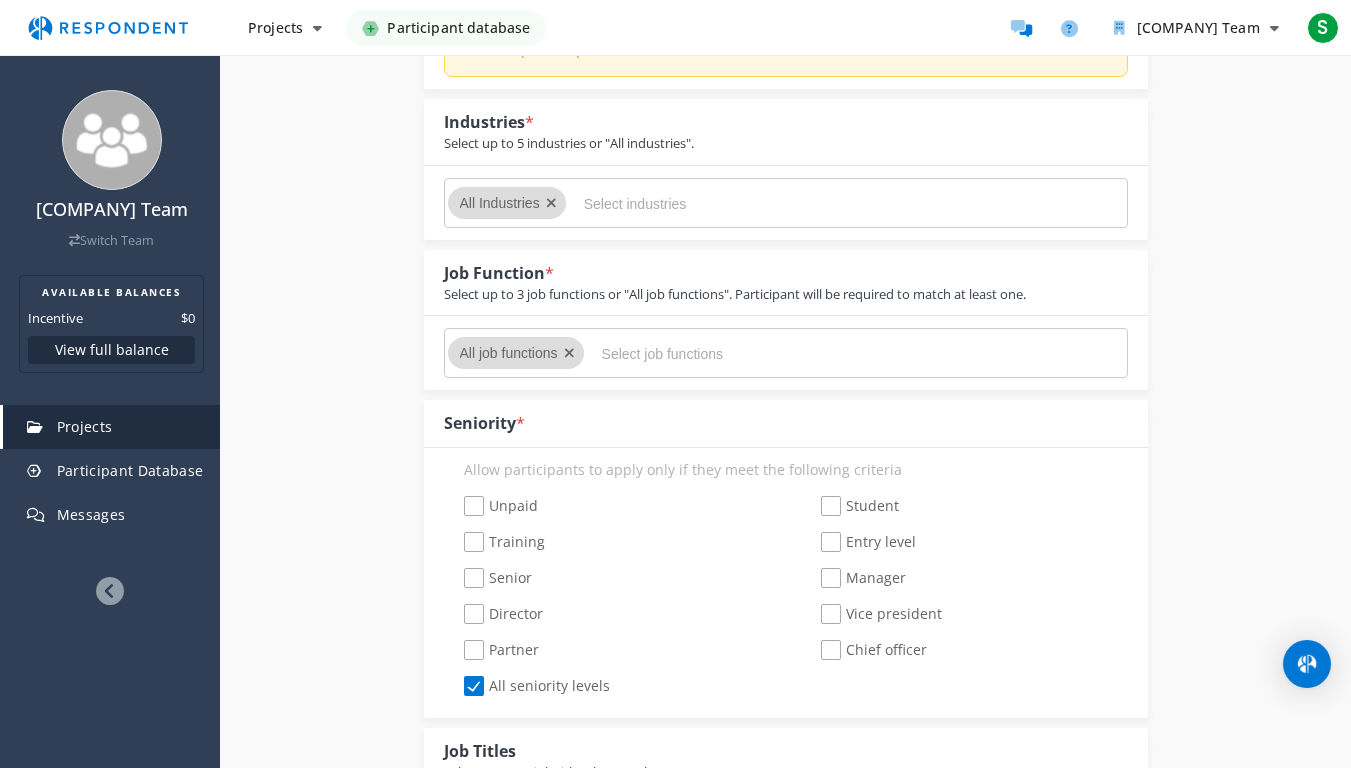 click on "All Industries" at bounding box center [500, 203] 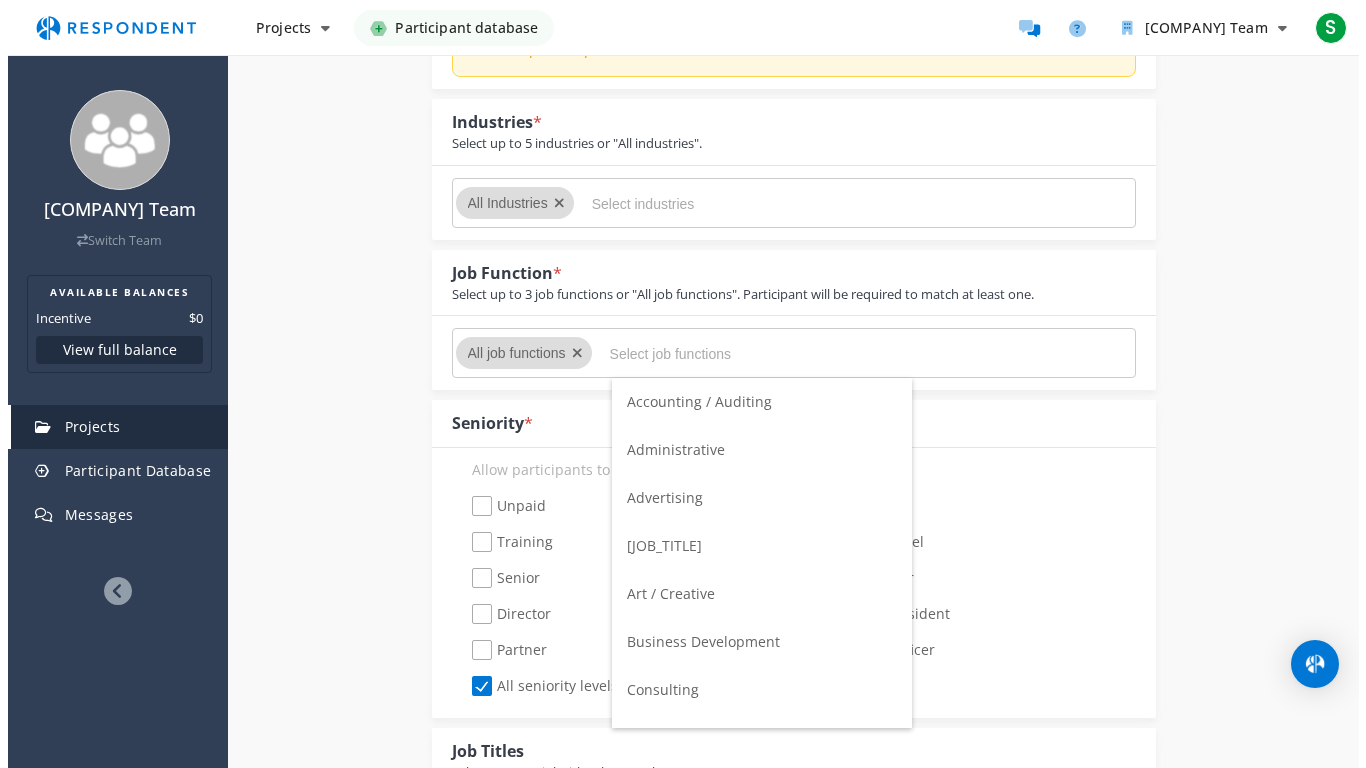 scroll, scrollTop: 0, scrollLeft: 0, axis: both 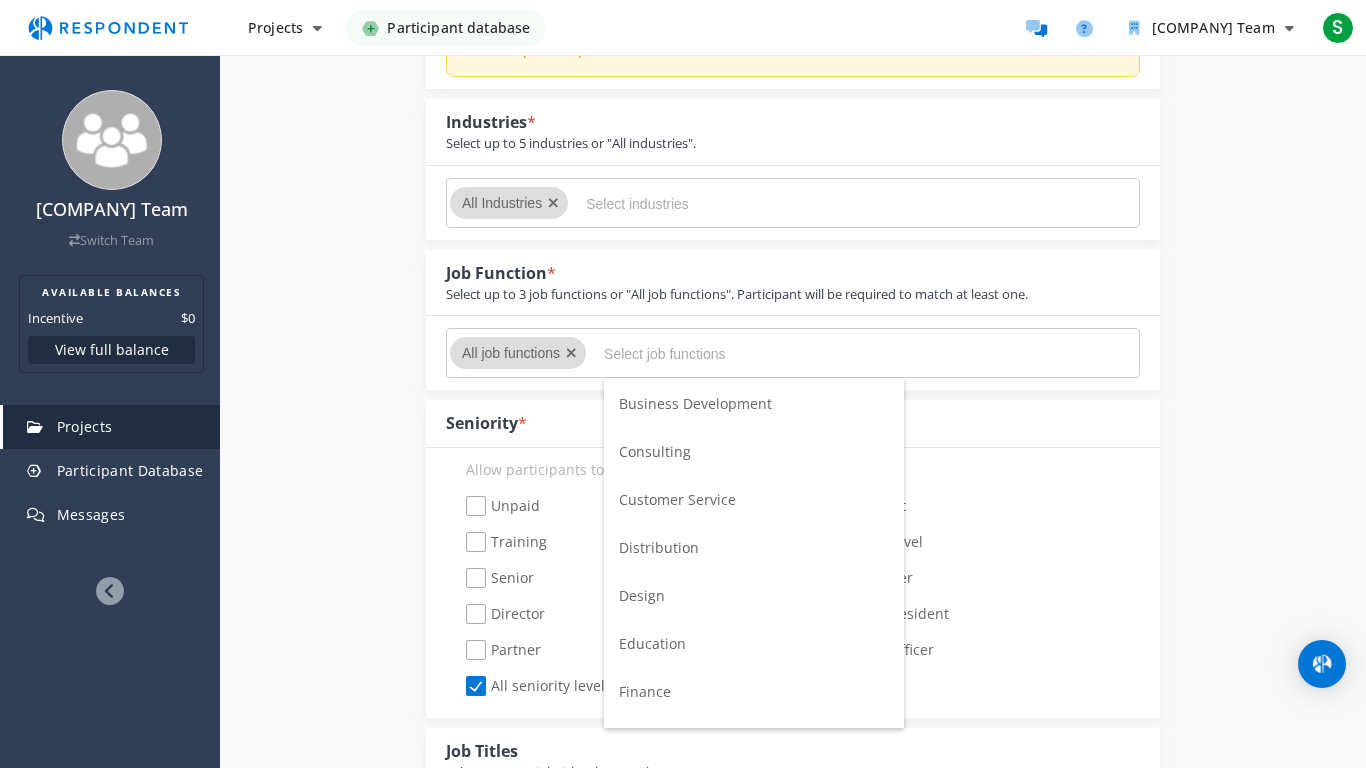 click on "All Industries" at bounding box center [793, 203] 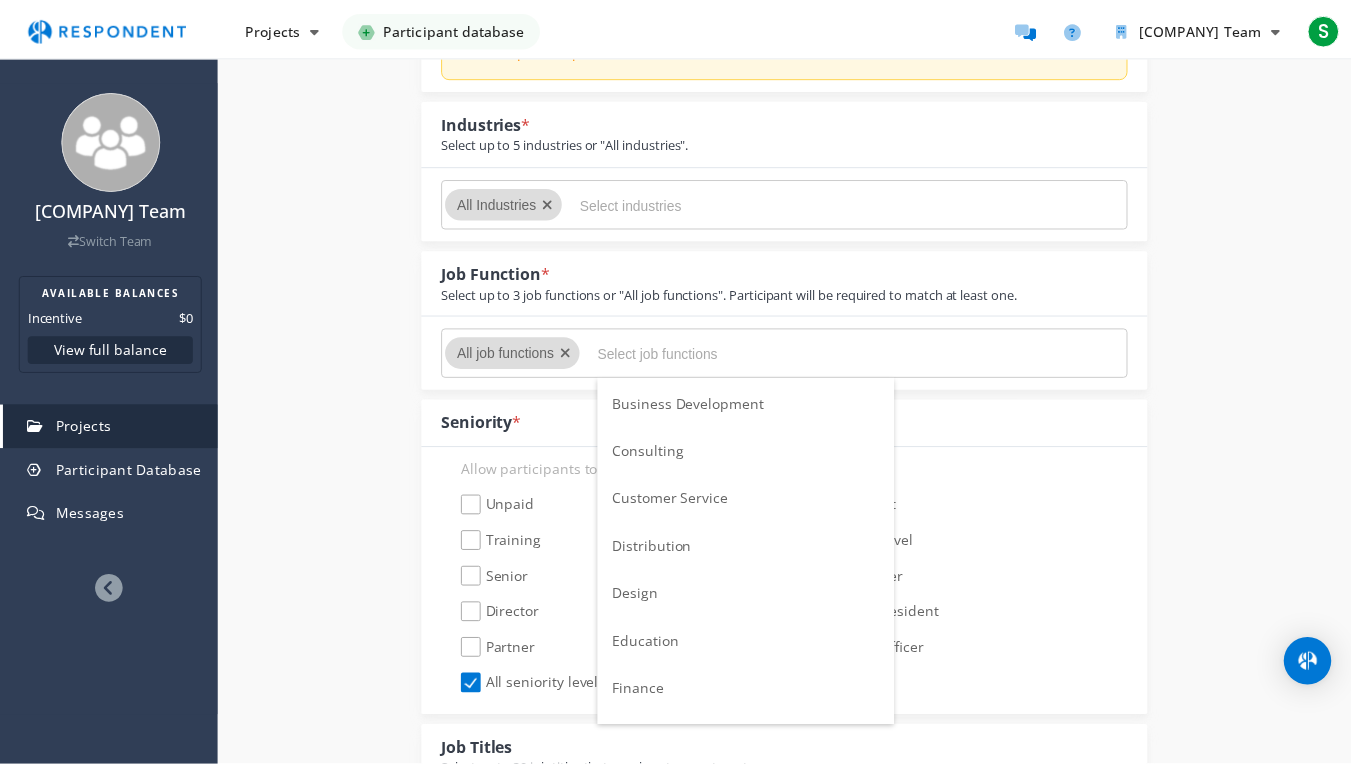 scroll, scrollTop: 471, scrollLeft: 0, axis: vertical 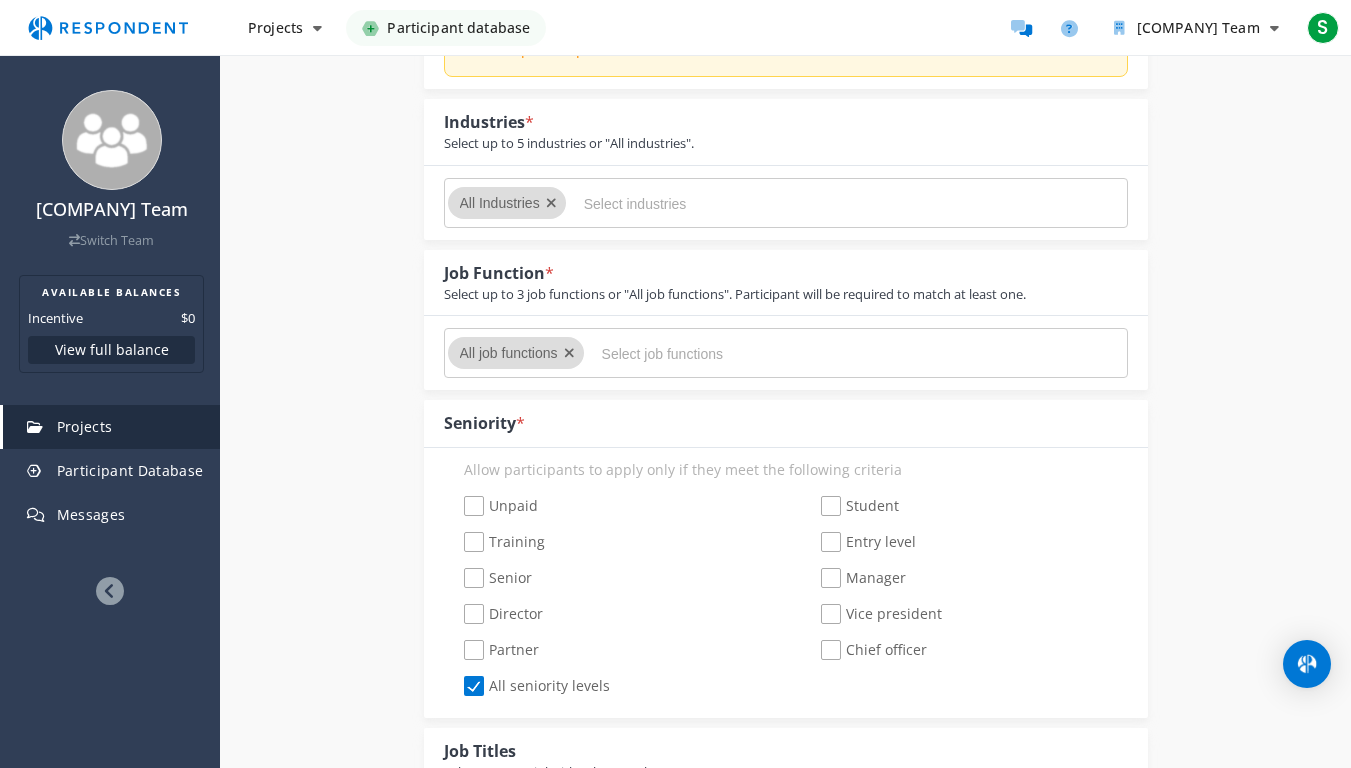click at bounding box center (734, 204) 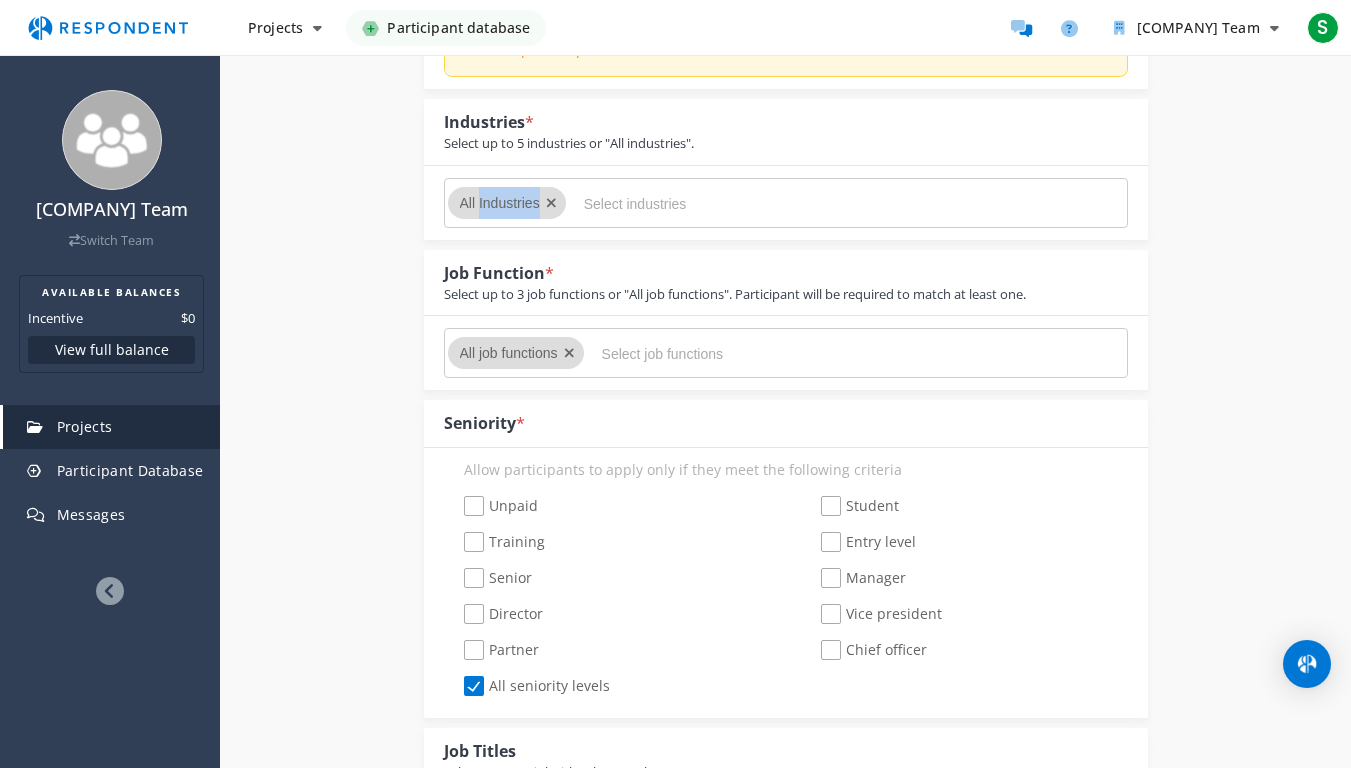 click on "All Industries" at bounding box center (500, 203) 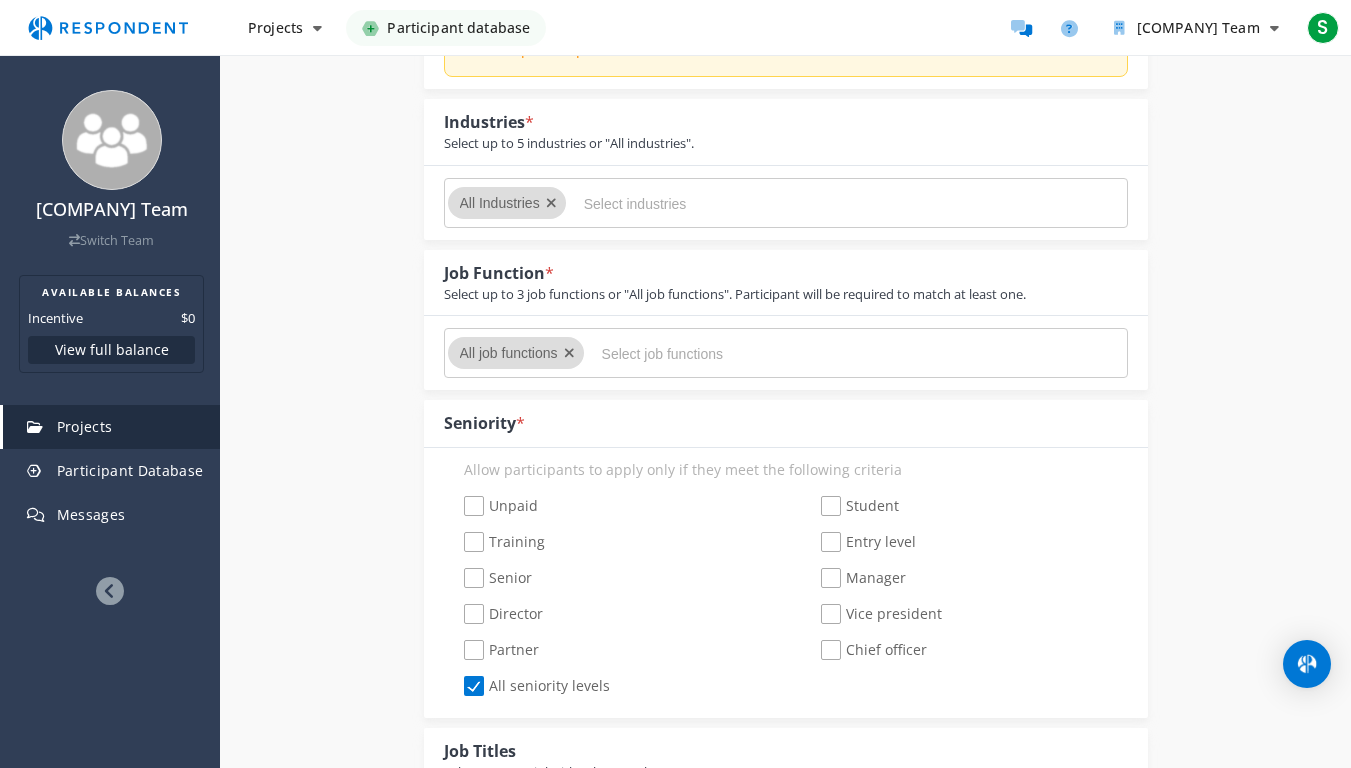 click on "All Industries" at bounding box center [786, 203] 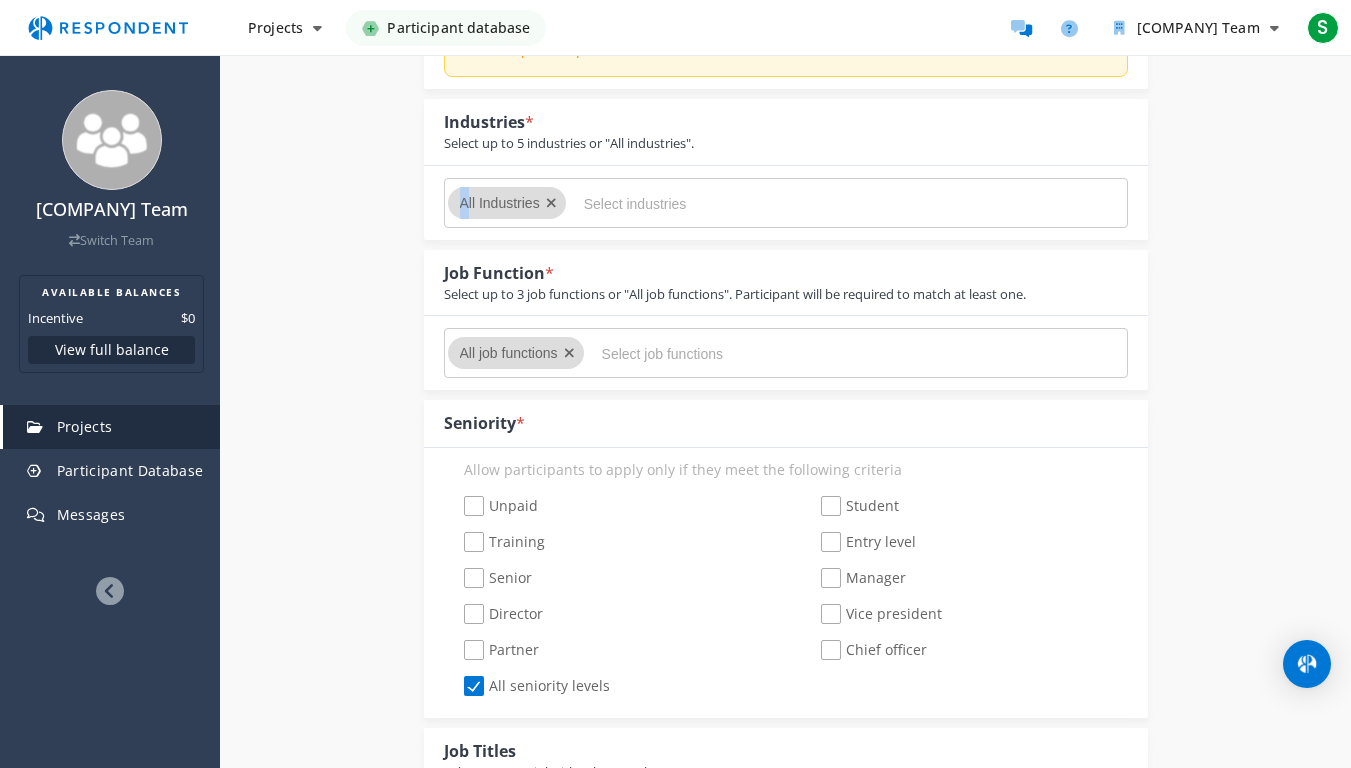 click at bounding box center (752, 354) 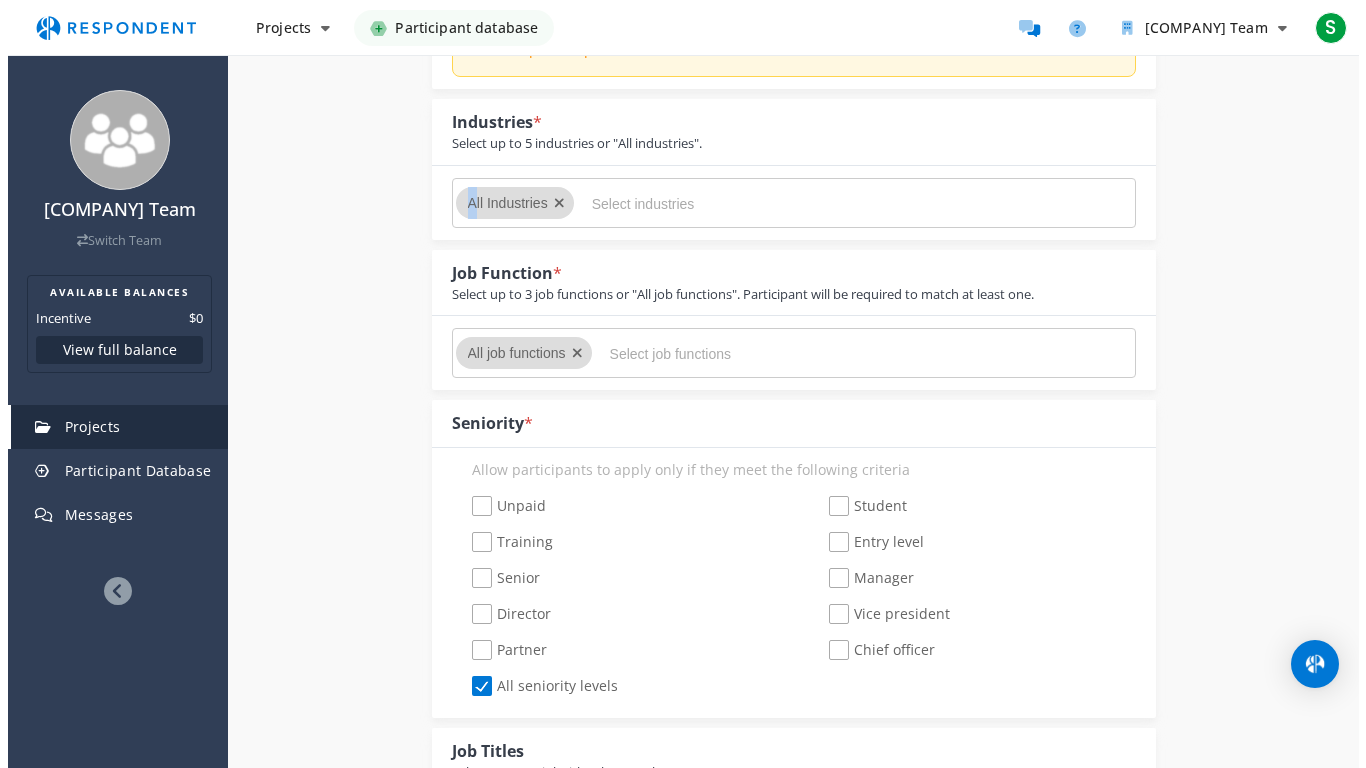 scroll, scrollTop: 0, scrollLeft: 0, axis: both 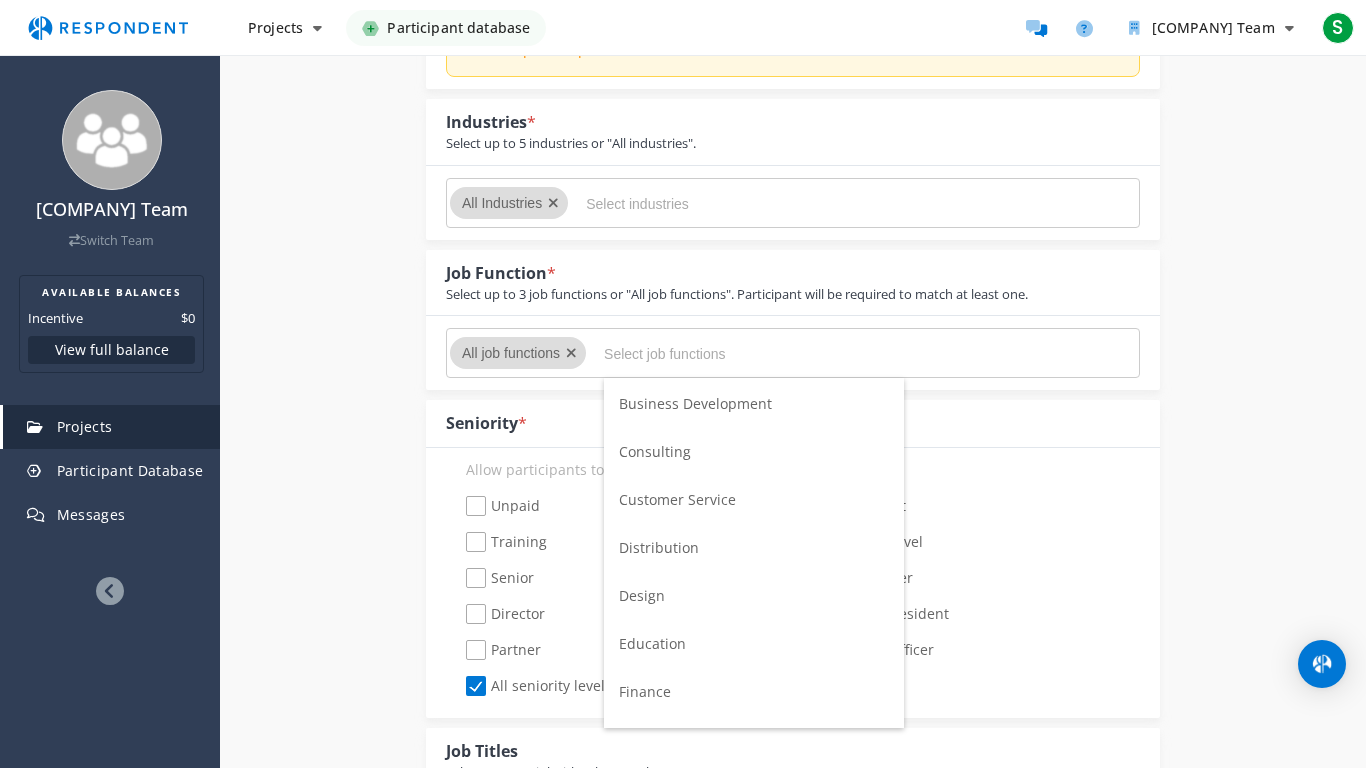 drag, startPoint x: 889, startPoint y: 468, endPoint x: 902, endPoint y: 510, distance: 43.965897 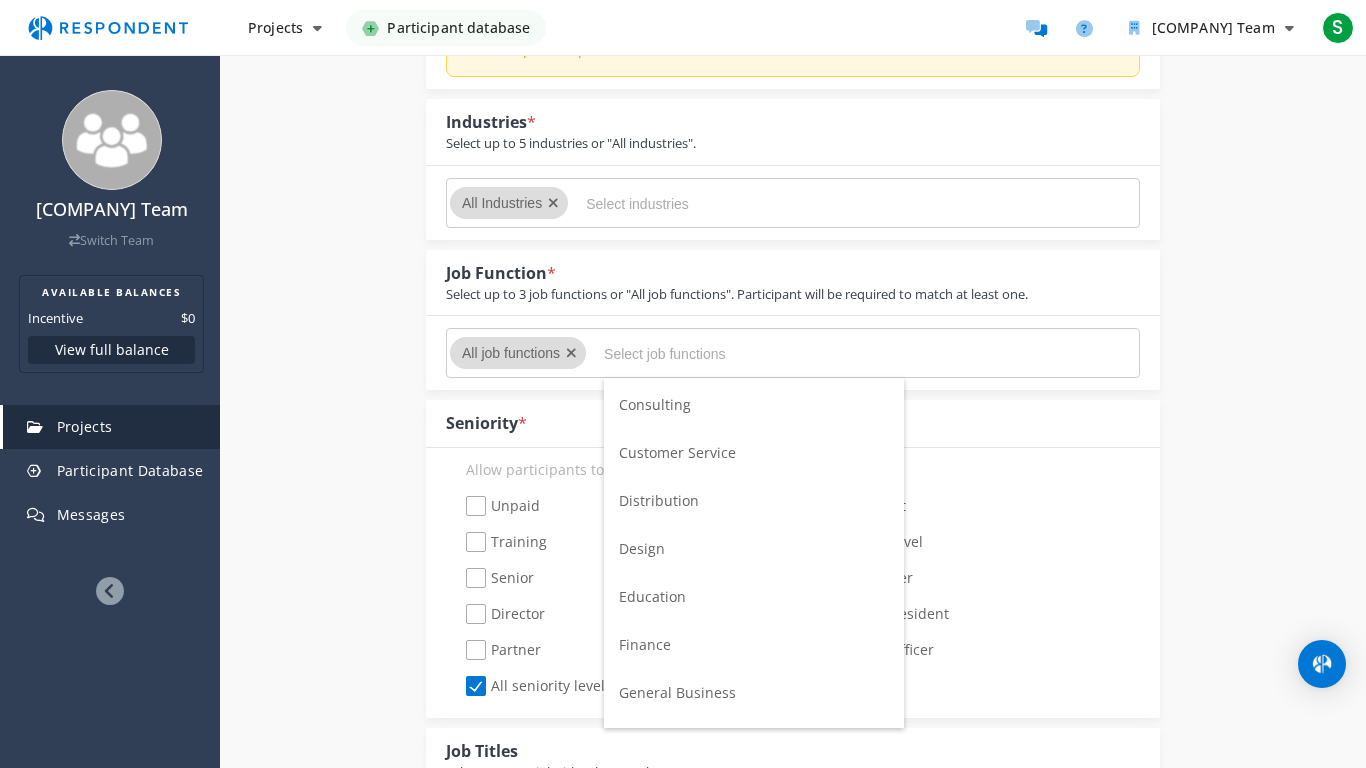 scroll, scrollTop: 291, scrollLeft: 0, axis: vertical 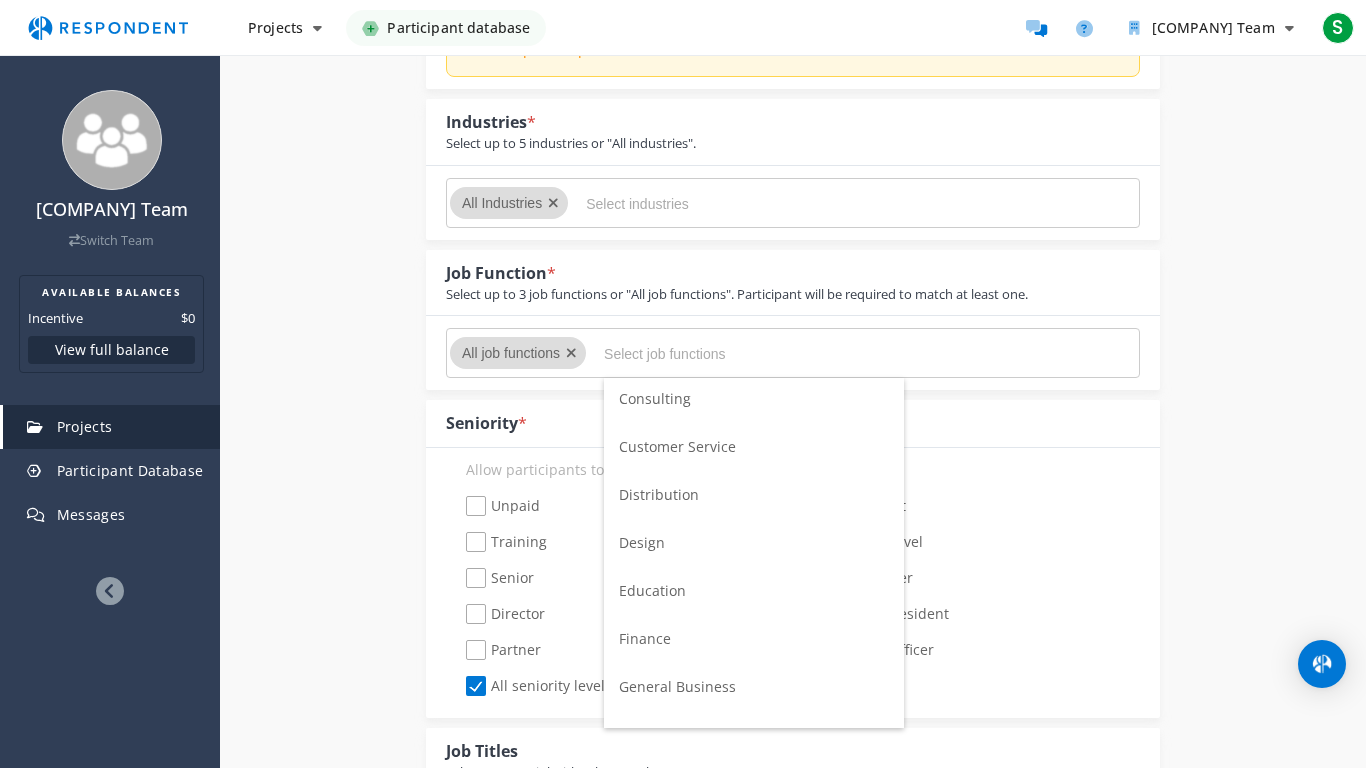 click on "Design" at bounding box center [754, 543] 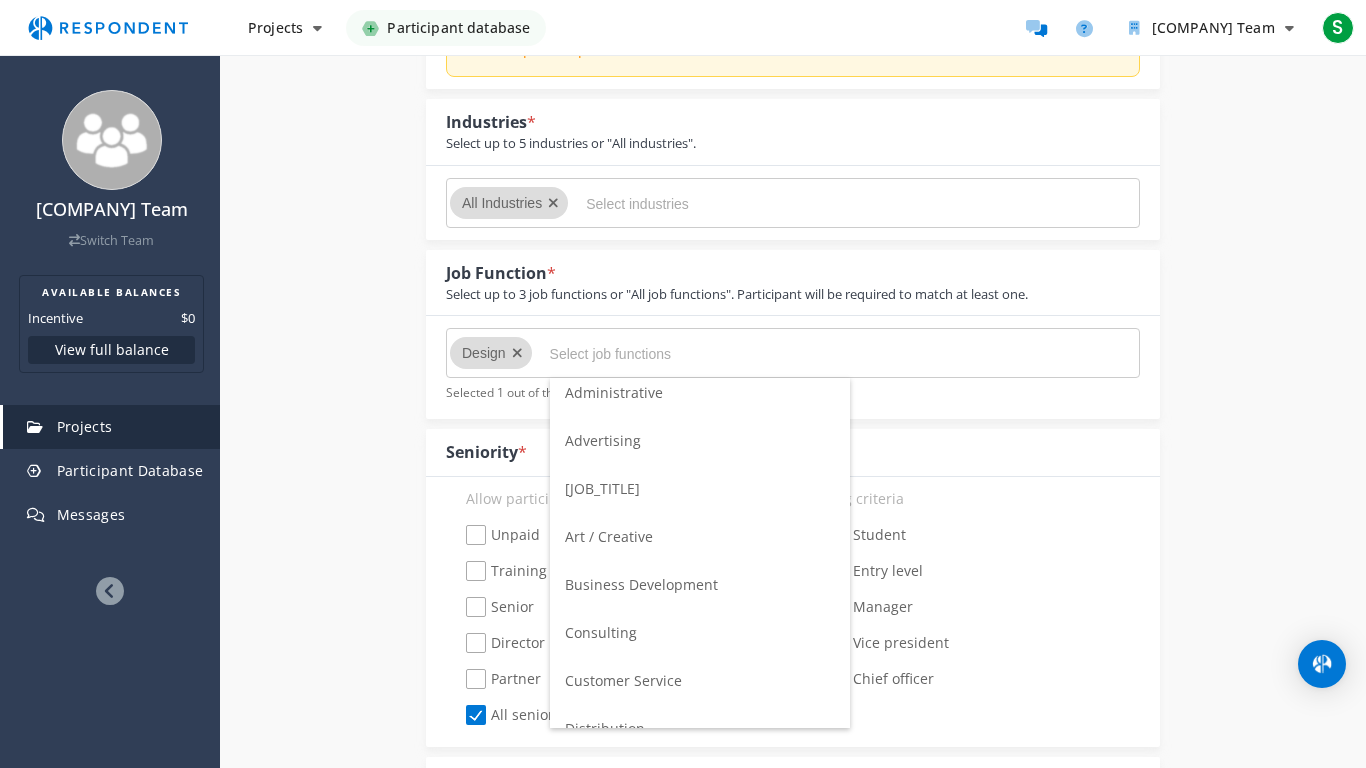 scroll, scrollTop: 0, scrollLeft: 0, axis: both 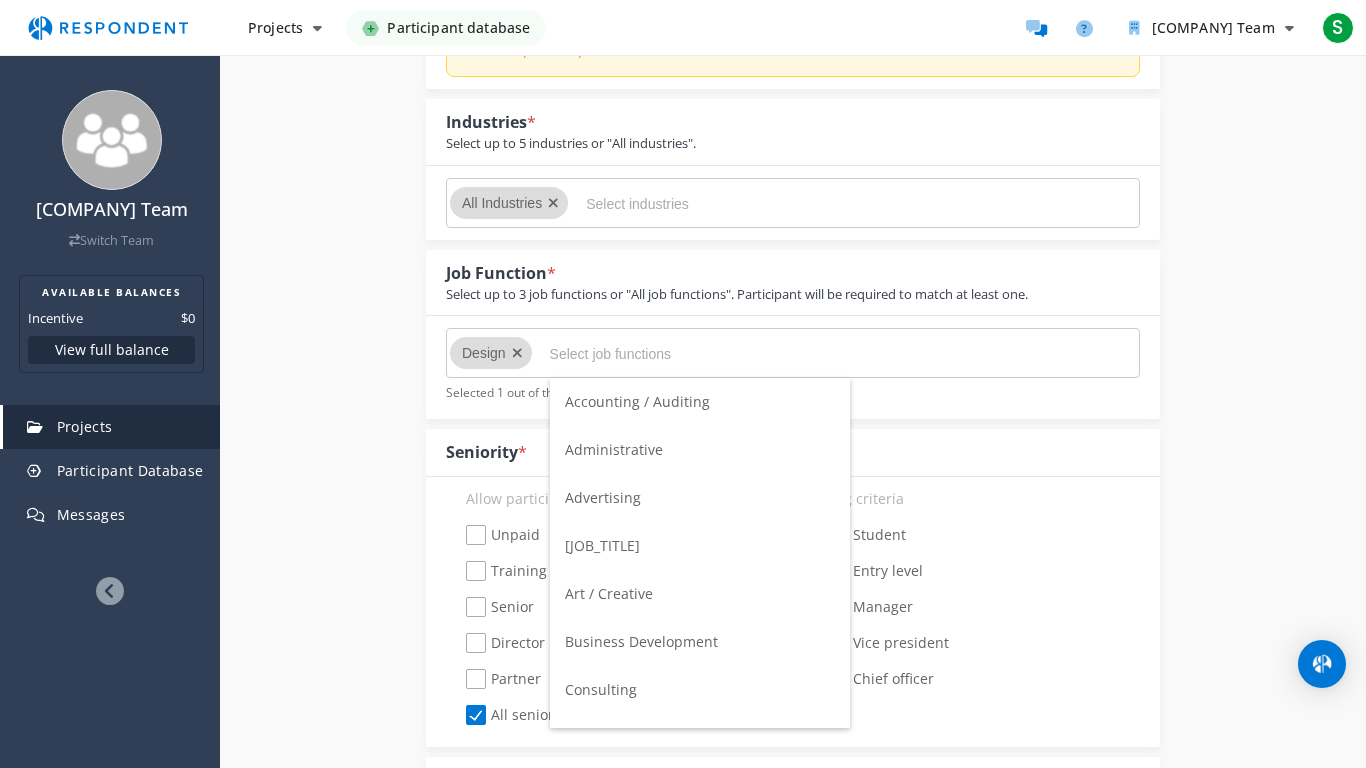 click on "Art / Creative" at bounding box center [700, 594] 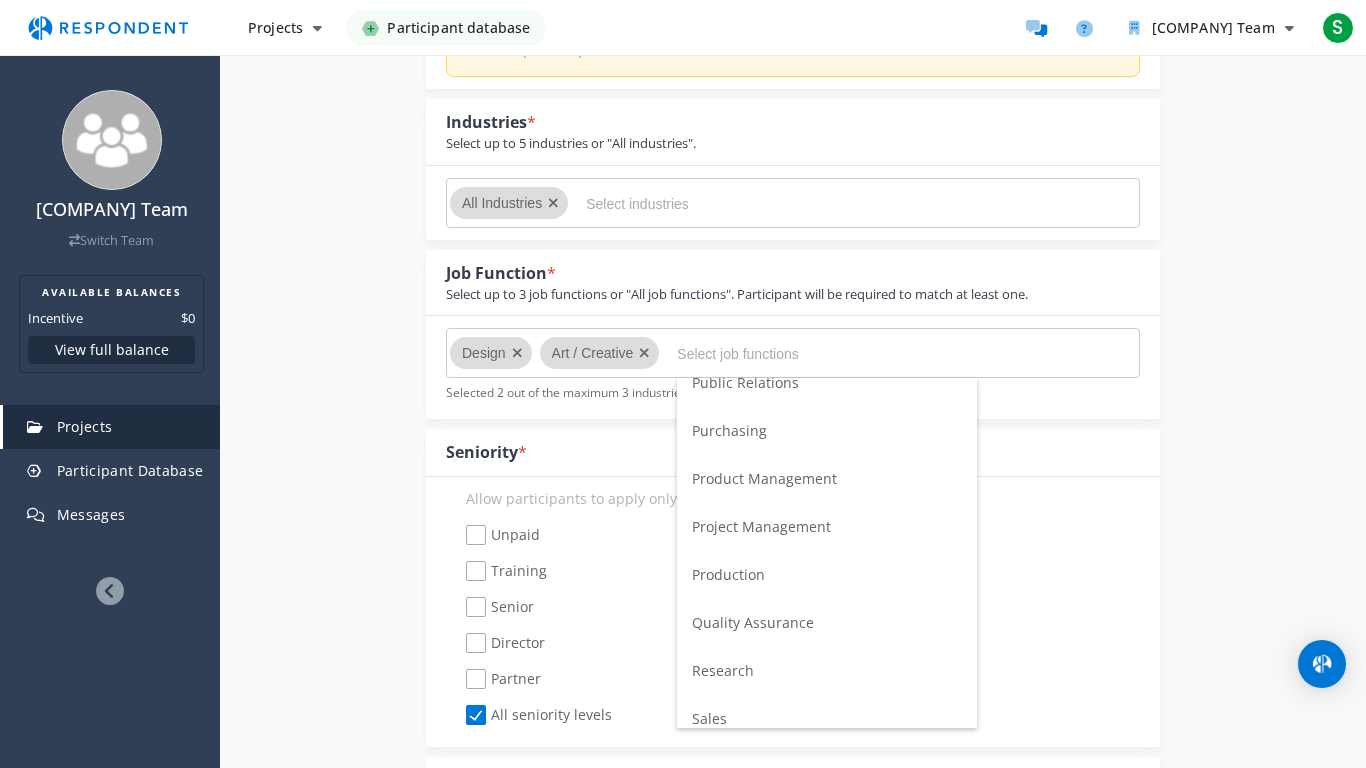 scroll, scrollTop: 1038, scrollLeft: 0, axis: vertical 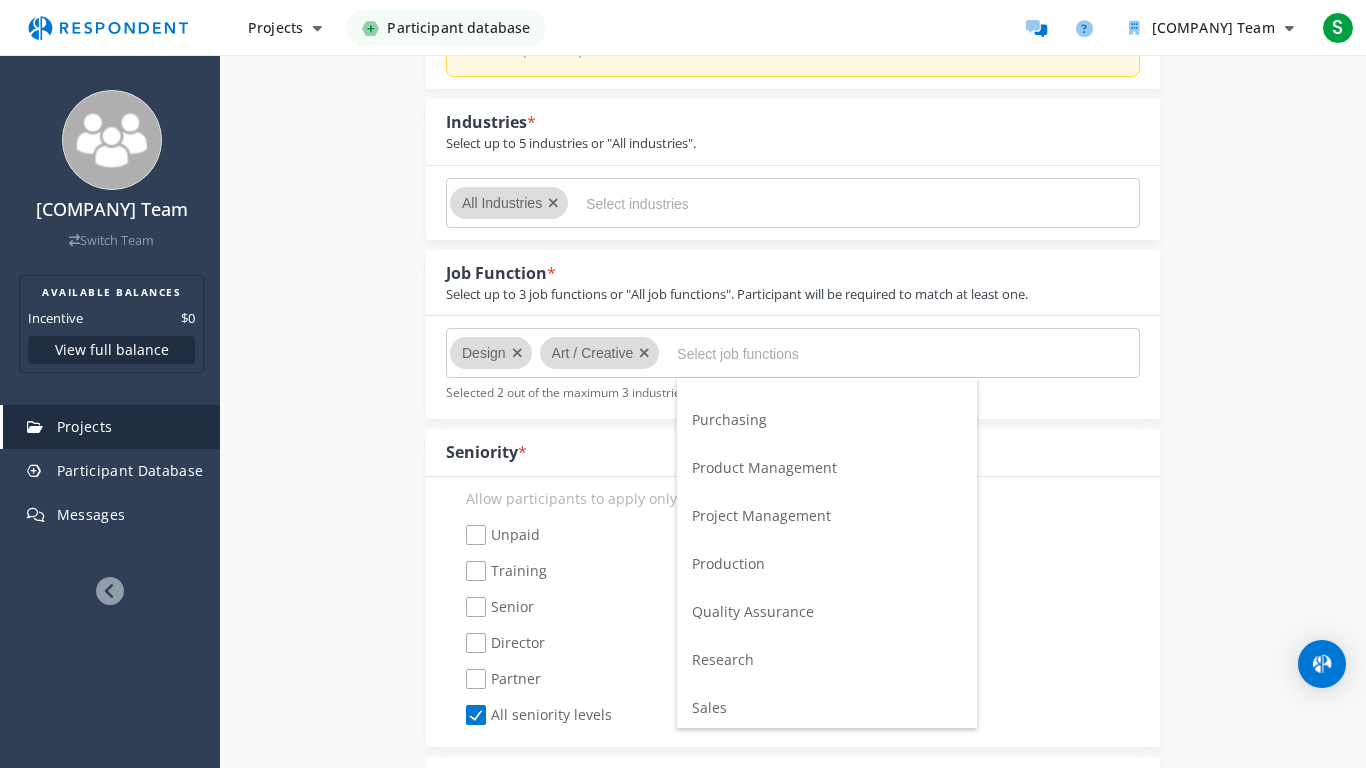 click on "Project Management" at bounding box center [761, 515] 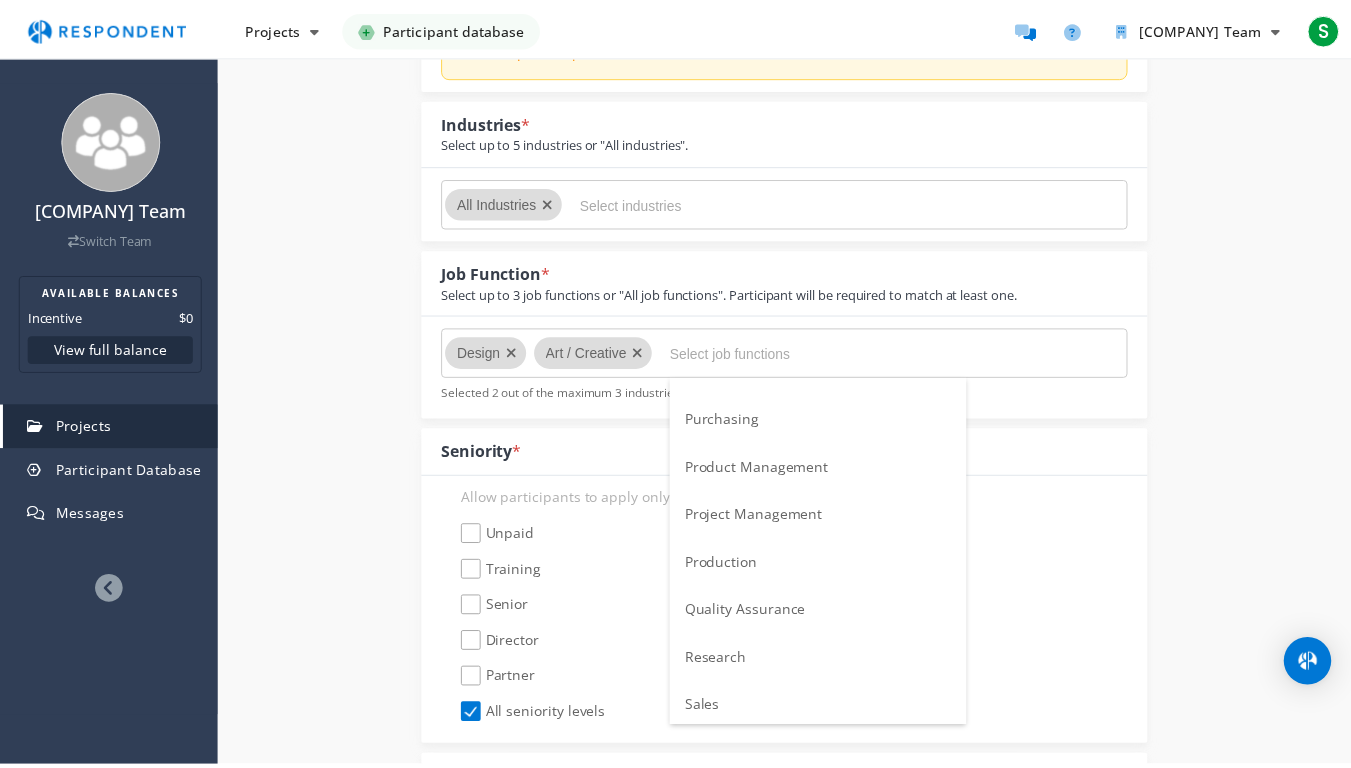 scroll, scrollTop: 471, scrollLeft: 0, axis: vertical 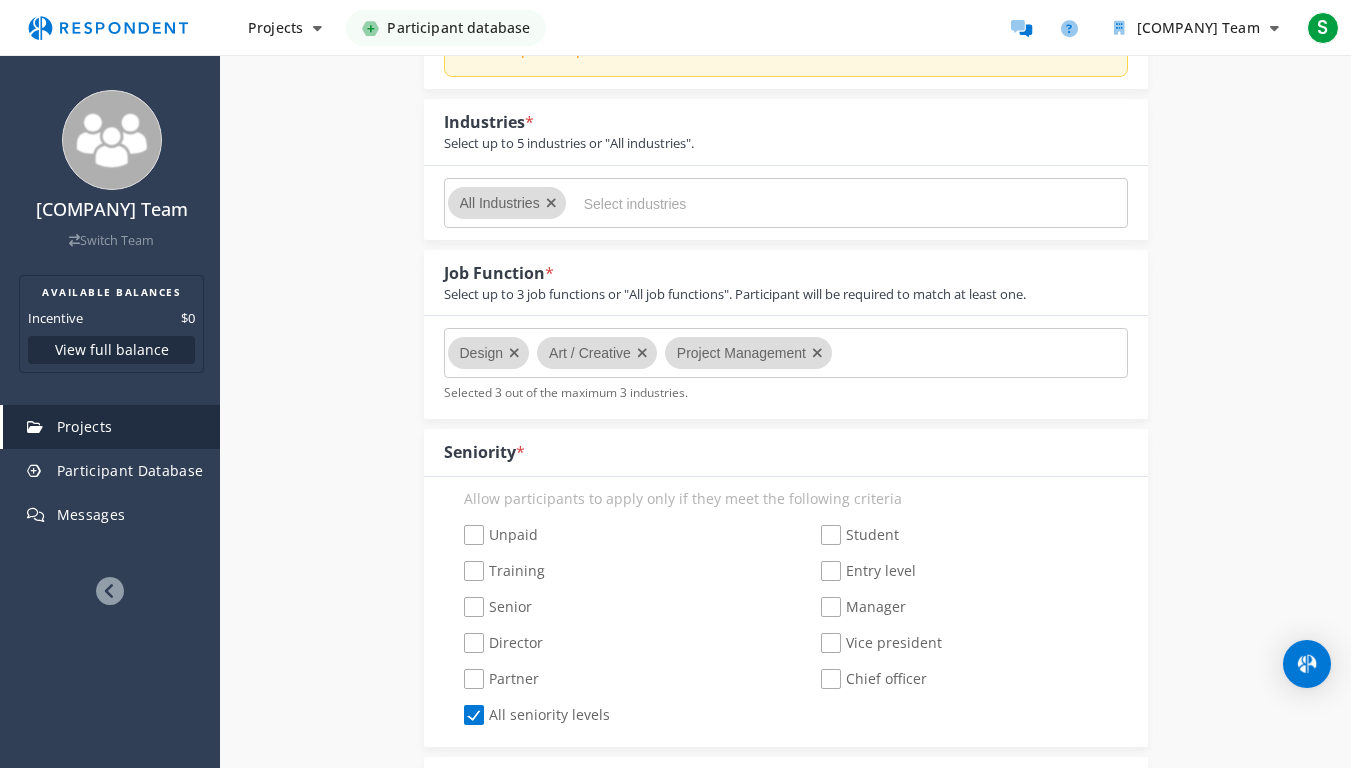 click at bounding box center [734, 204] 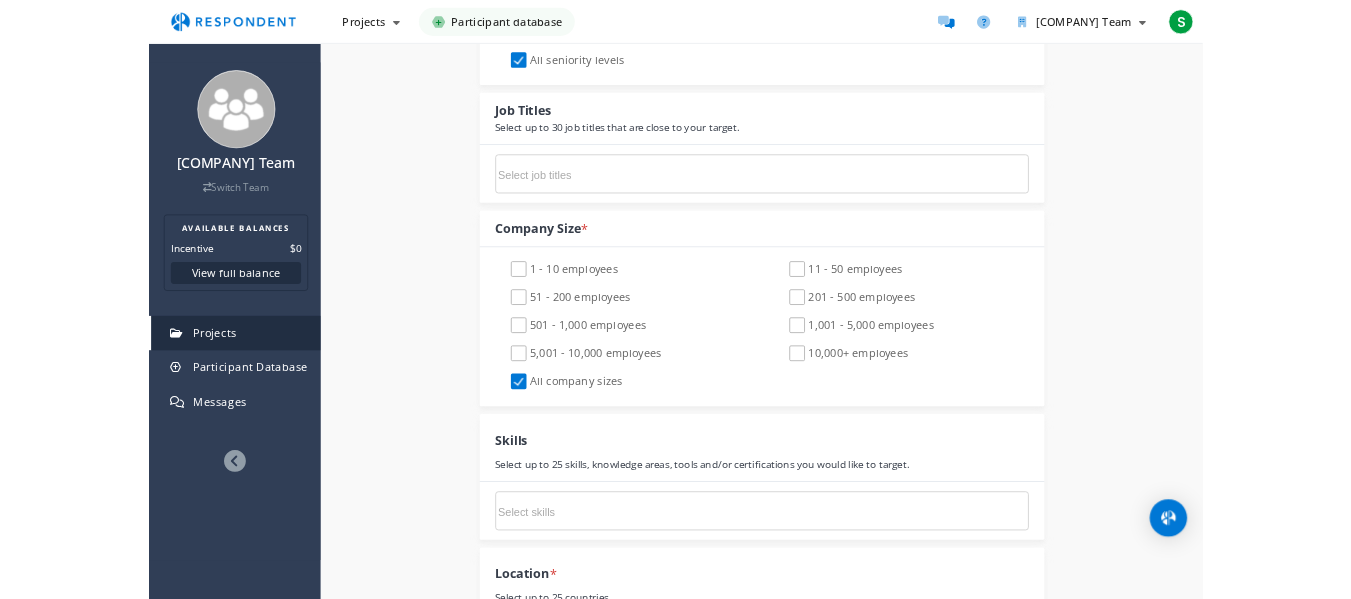 scroll, scrollTop: 1113, scrollLeft: 0, axis: vertical 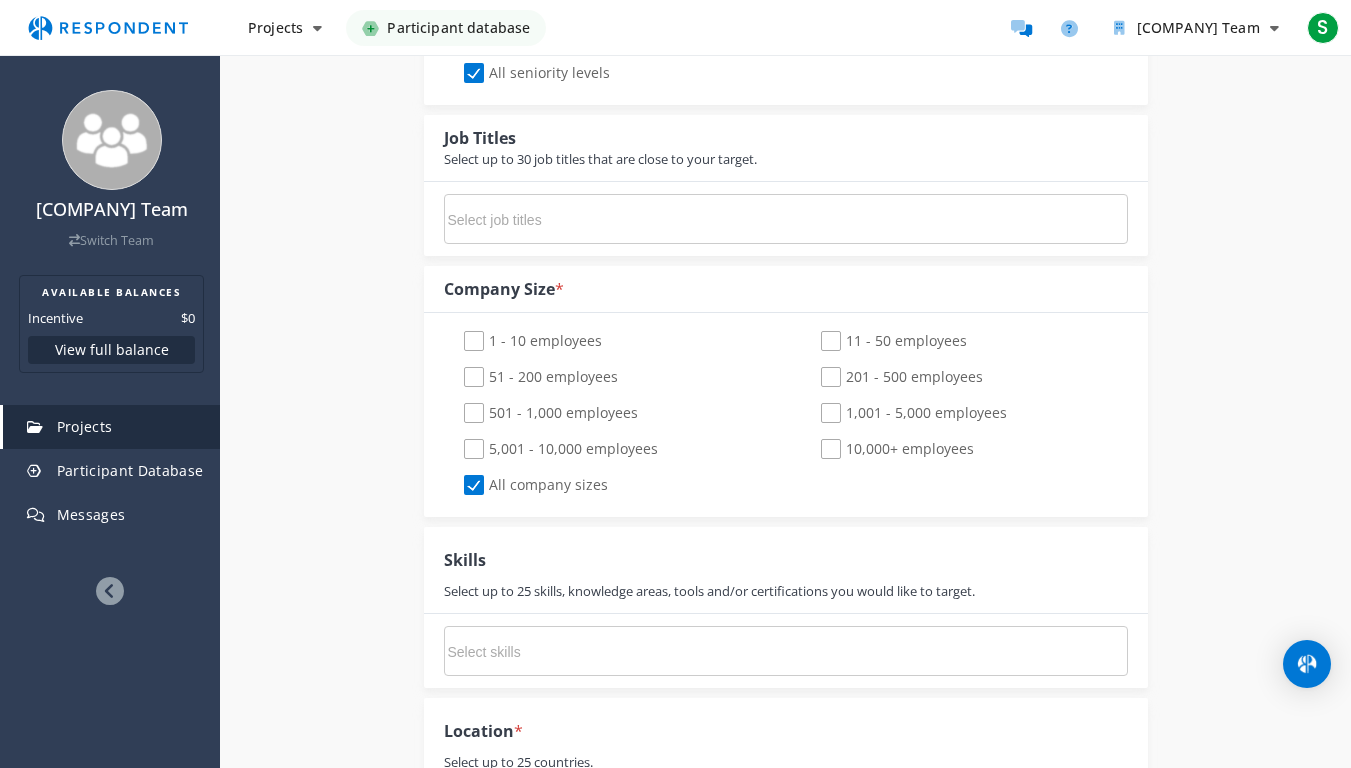 click at bounding box center (786, 219) 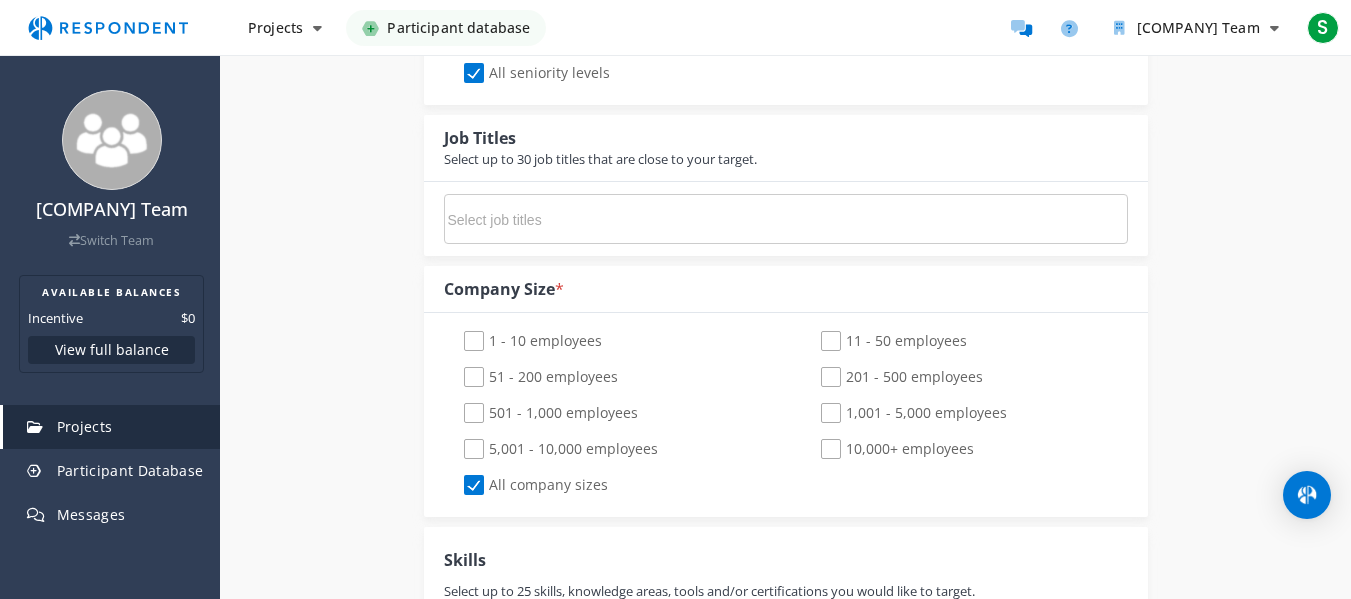 drag, startPoint x: 444, startPoint y: 154, endPoint x: 790, endPoint y: 164, distance: 346.14447 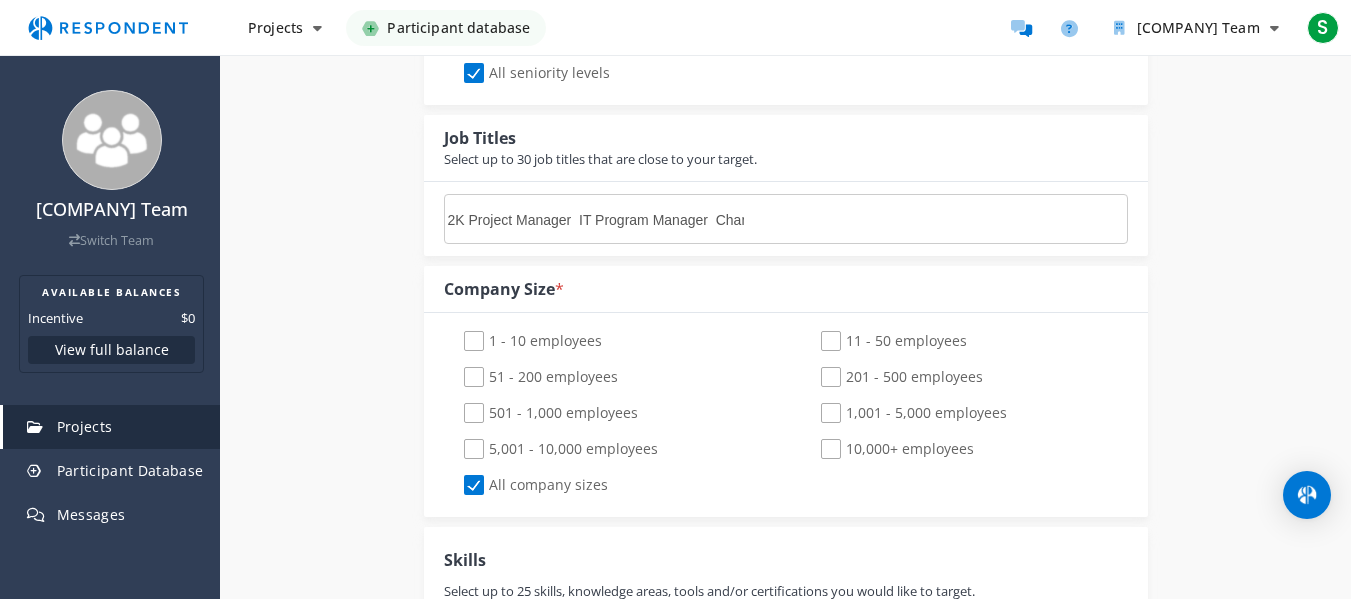 scroll, scrollTop: 0, scrollLeft: 480, axis: horizontal 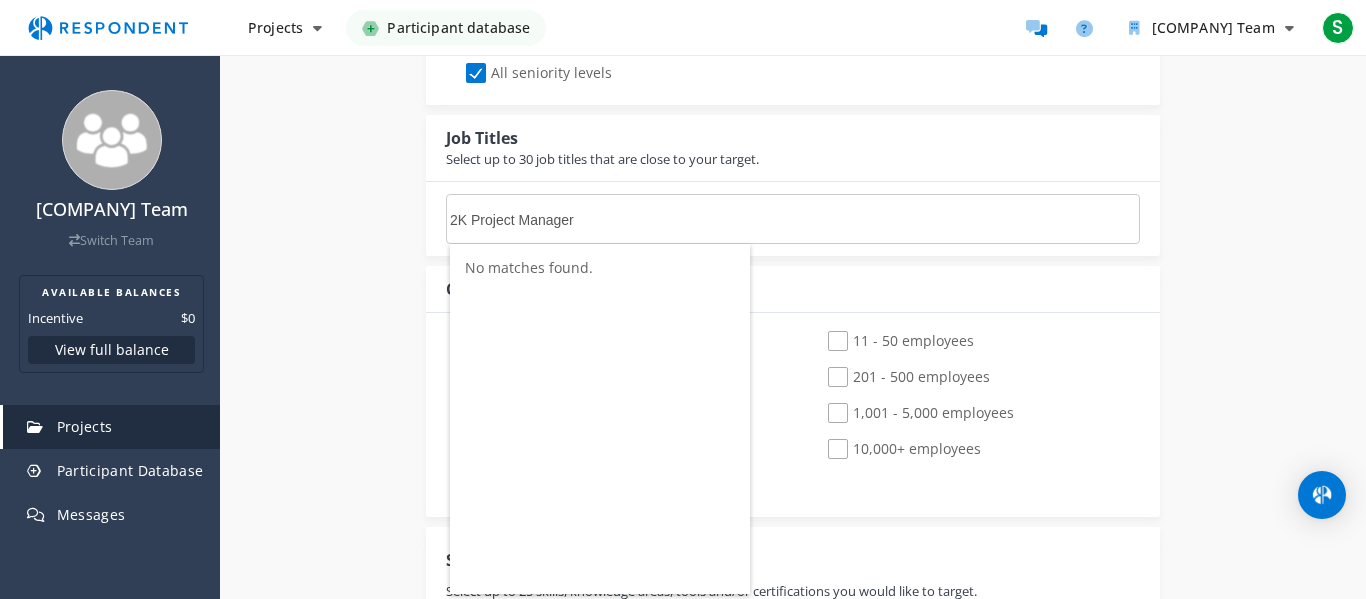 click on "2K Project Manager" at bounding box center (600, 220) 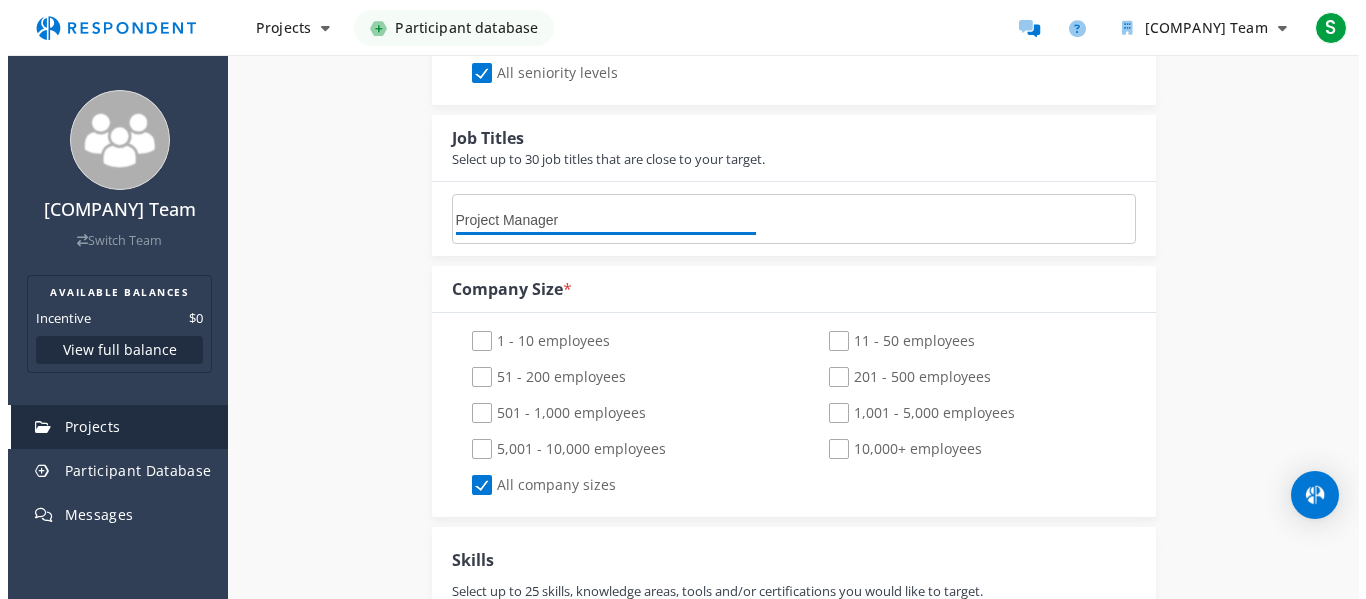 scroll, scrollTop: 0, scrollLeft: 0, axis: both 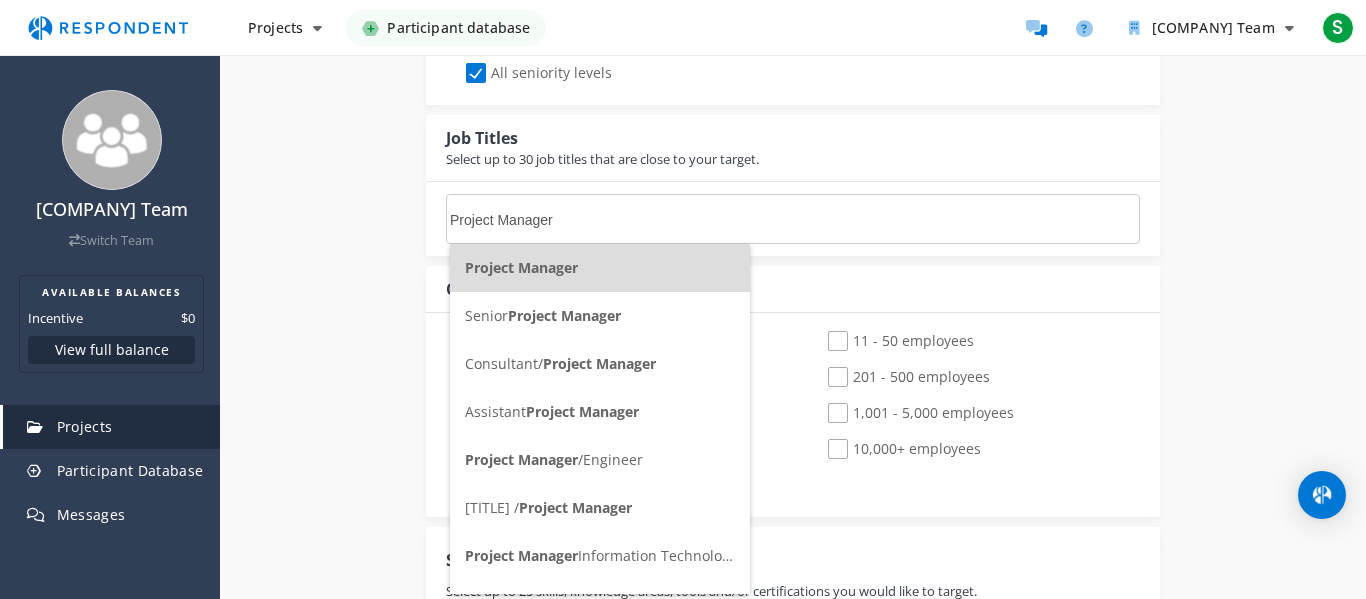 type on "Project Manager" 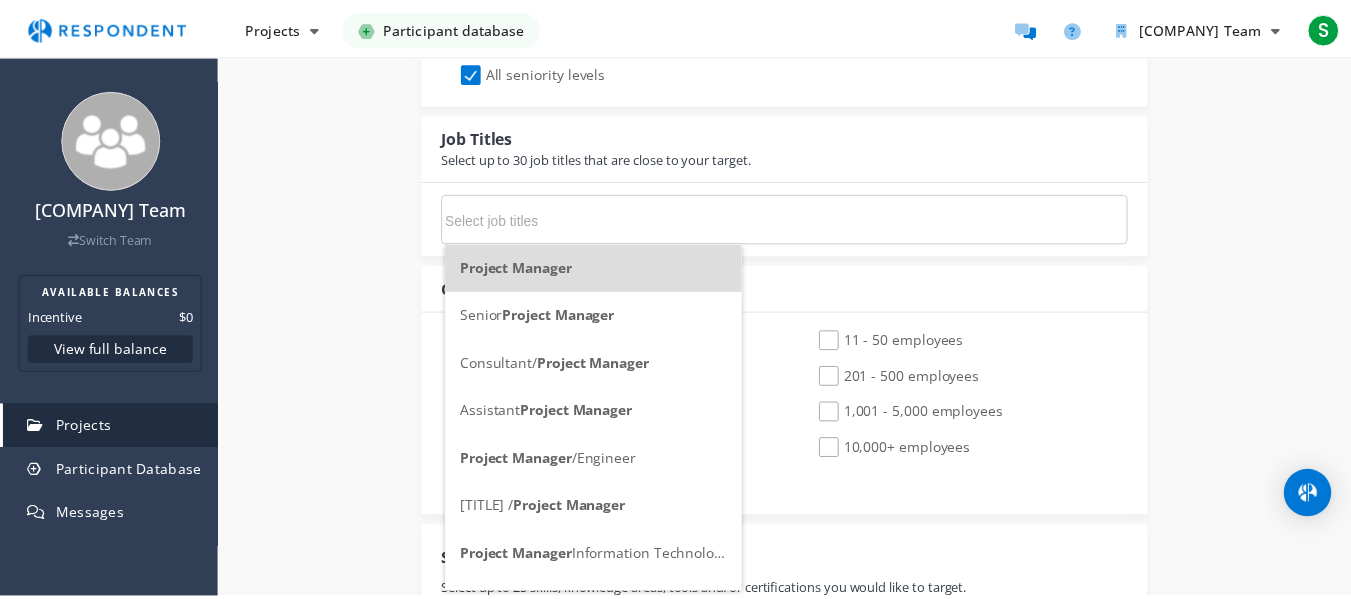 scroll, scrollTop: 1113, scrollLeft: 0, axis: vertical 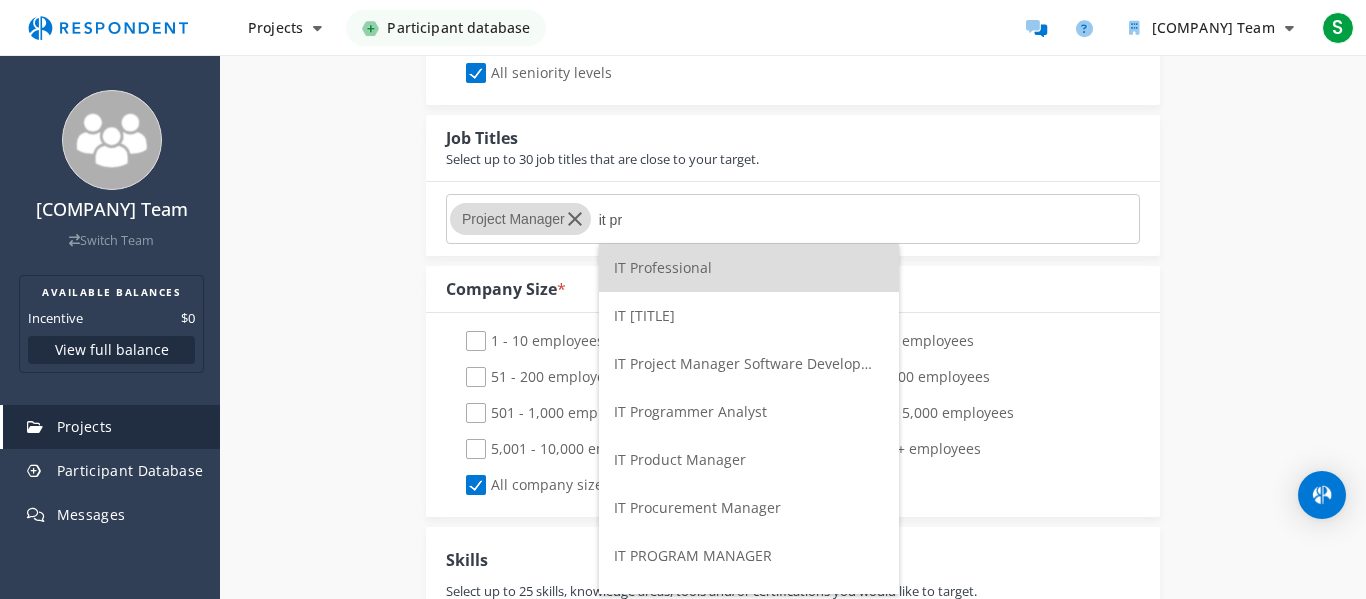 type on "it pr" 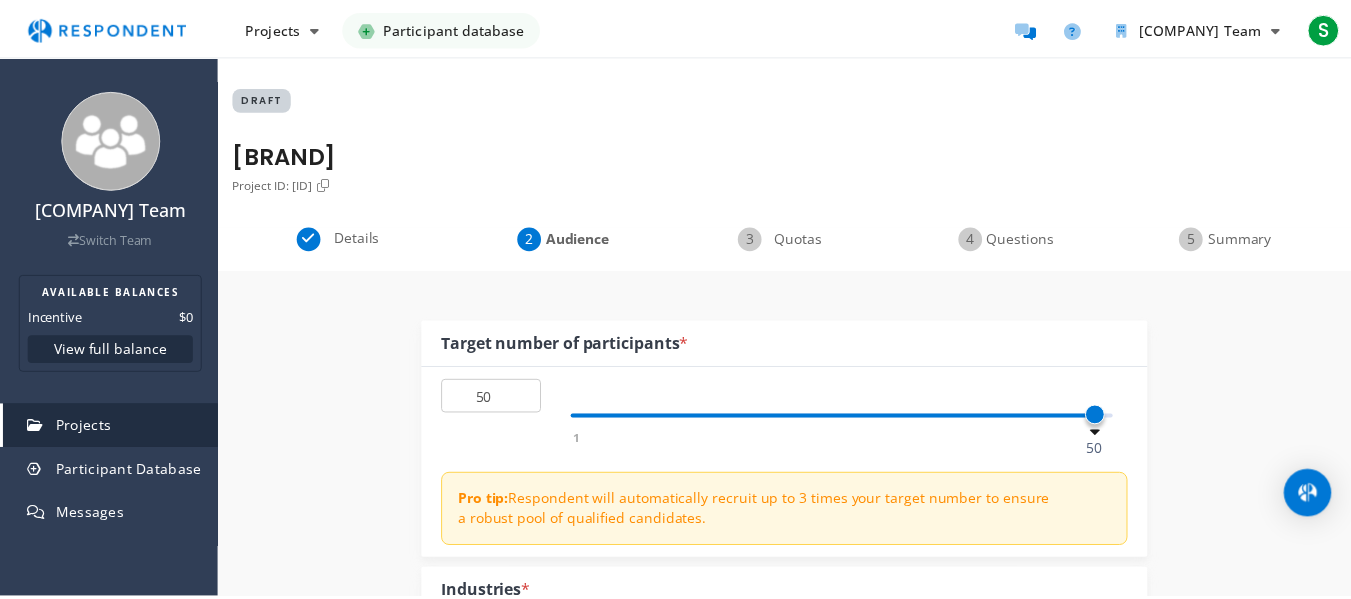 scroll, scrollTop: 1113, scrollLeft: 0, axis: vertical 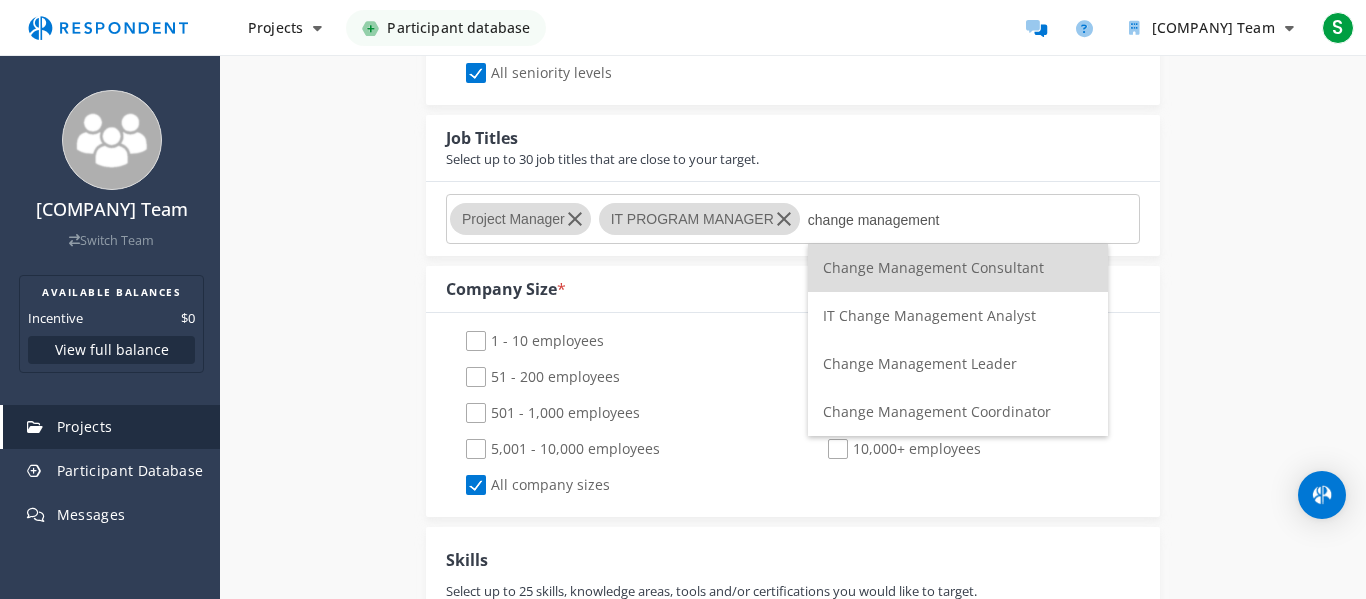 type on "change management" 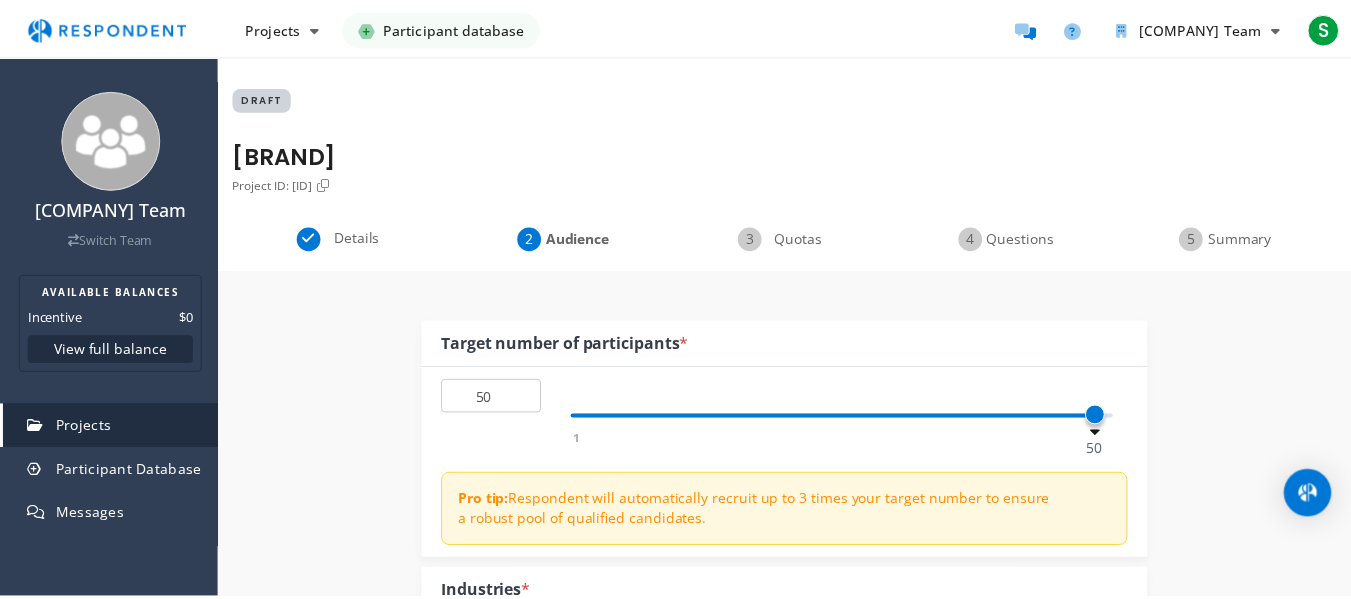 scroll, scrollTop: 1113, scrollLeft: 0, axis: vertical 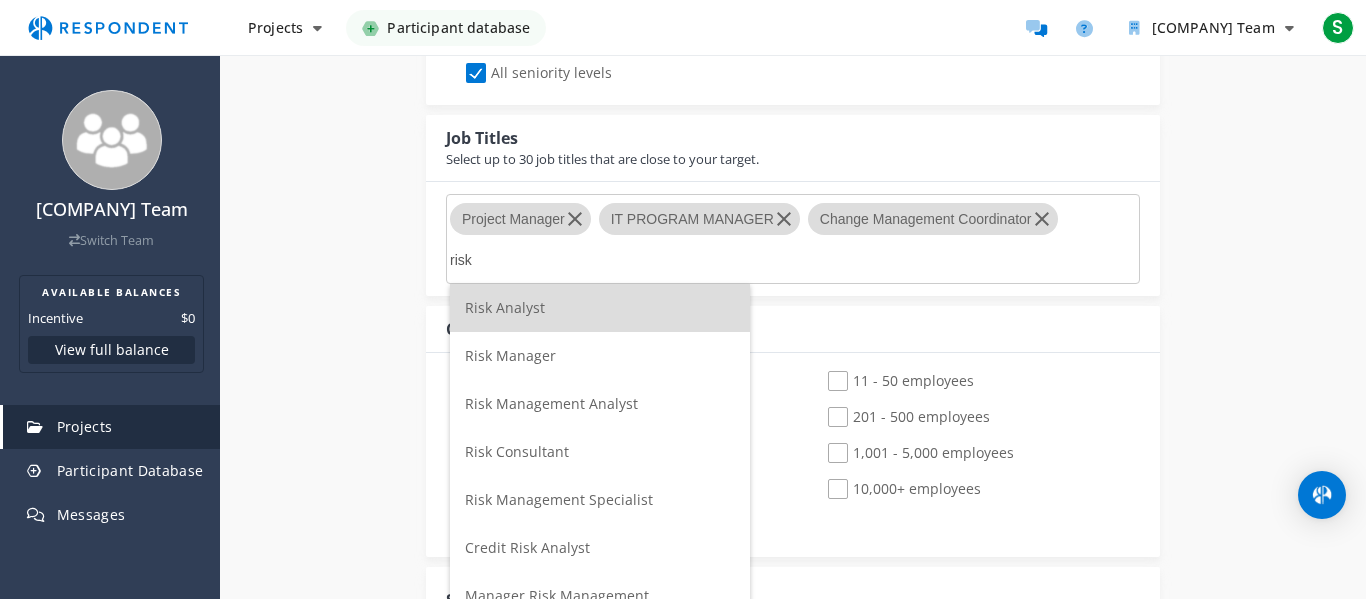 type on "risk" 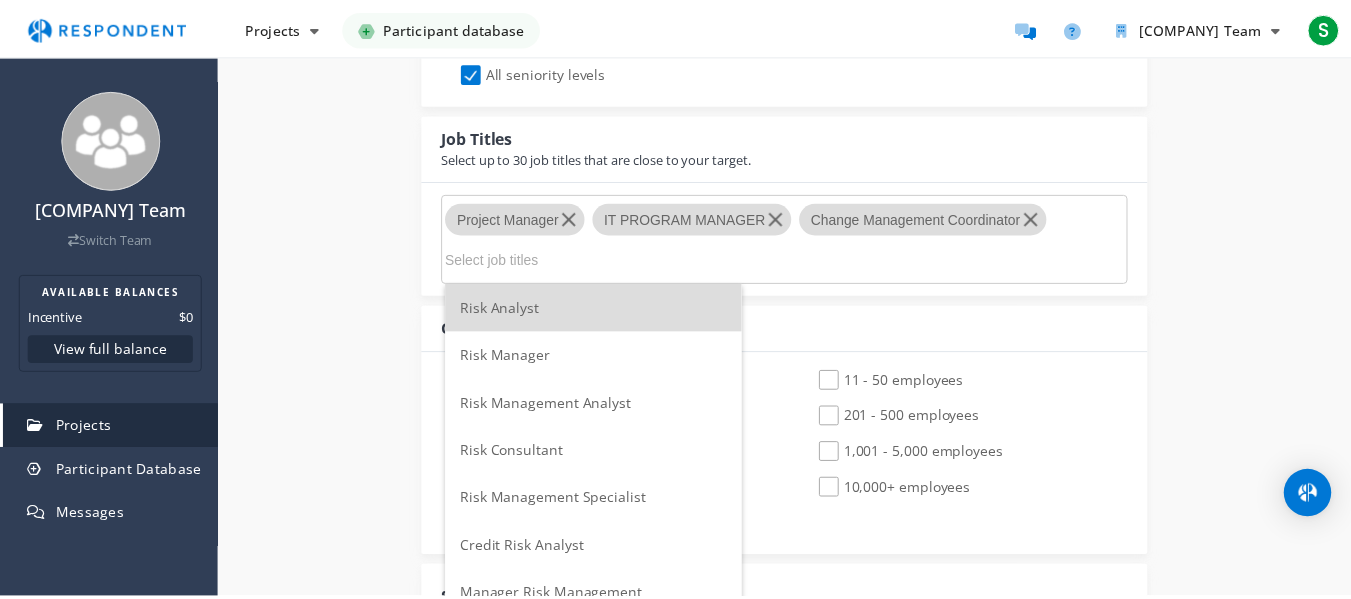 scroll, scrollTop: 1113, scrollLeft: 0, axis: vertical 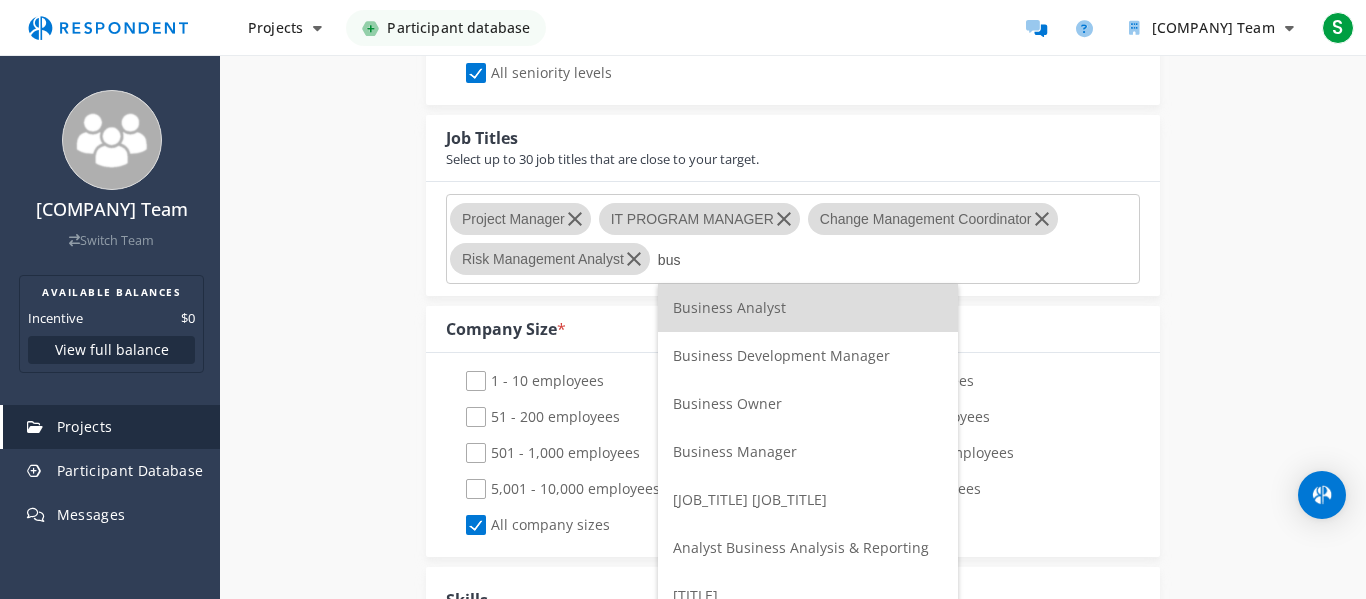 type on "bus" 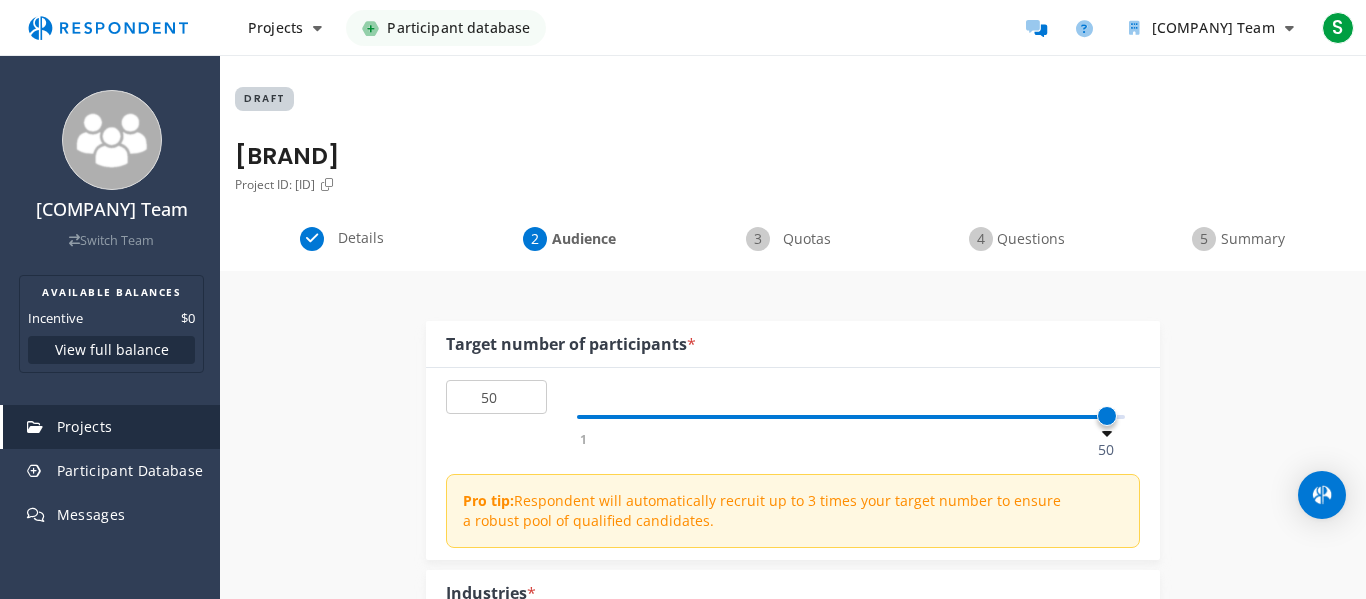 type 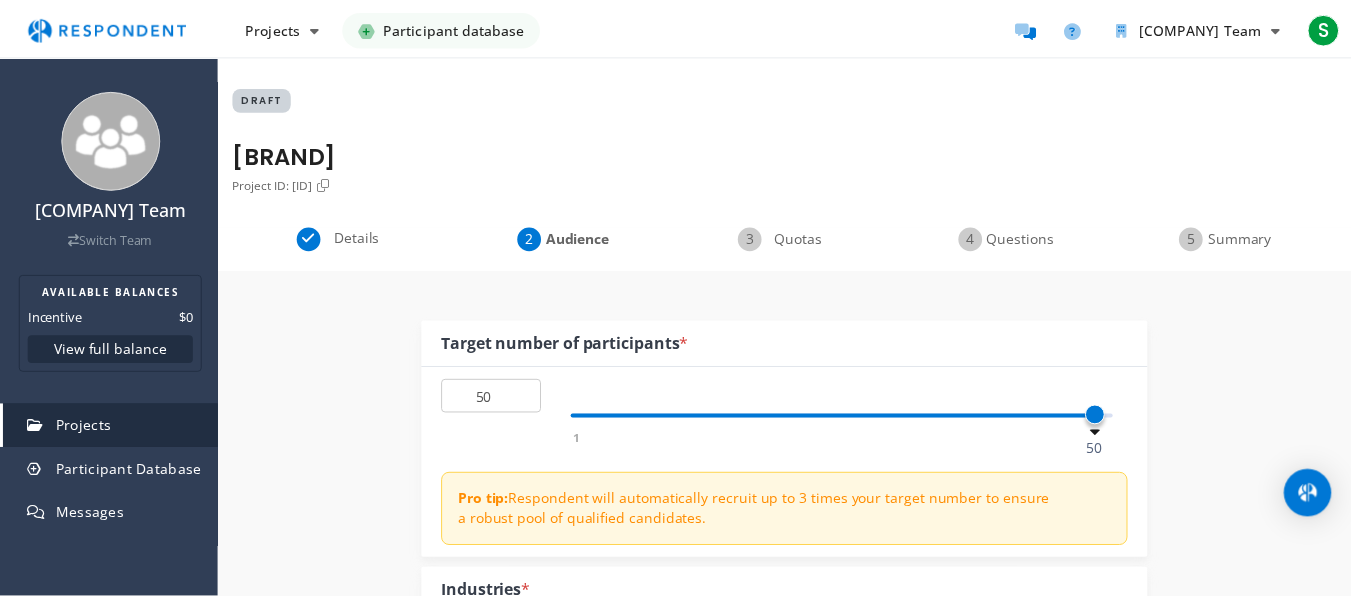 scroll, scrollTop: 1113, scrollLeft: 0, axis: vertical 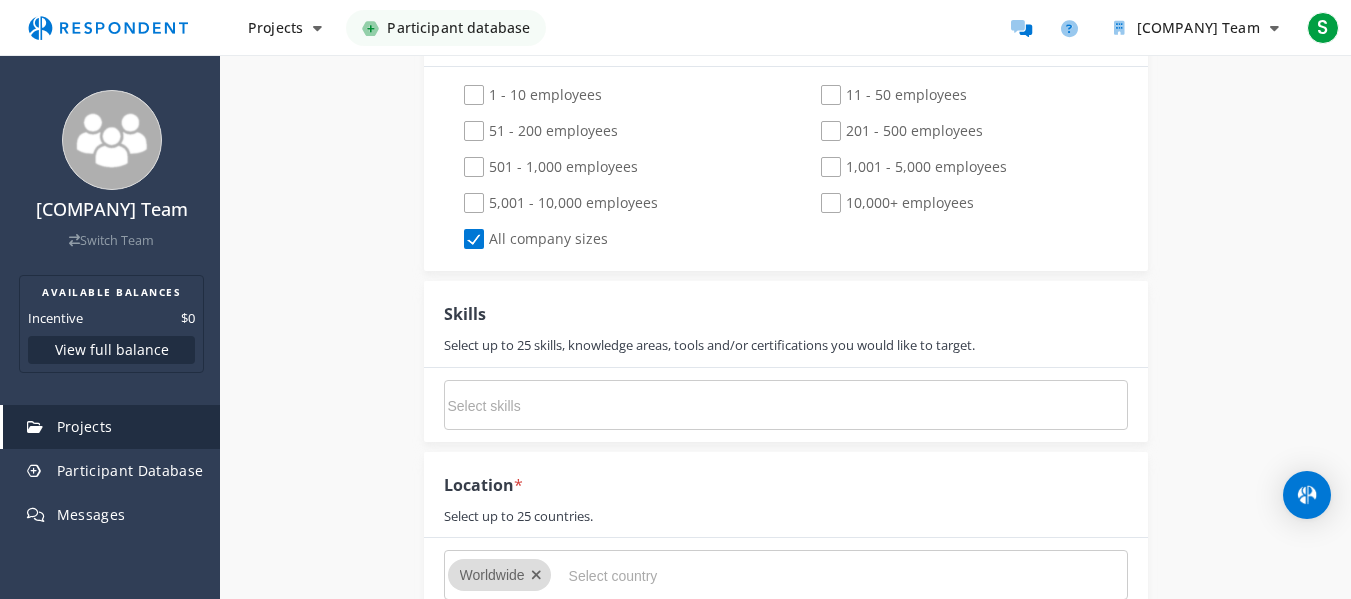 drag, startPoint x: 444, startPoint y: 335, endPoint x: 1027, endPoint y: 353, distance: 583.27783 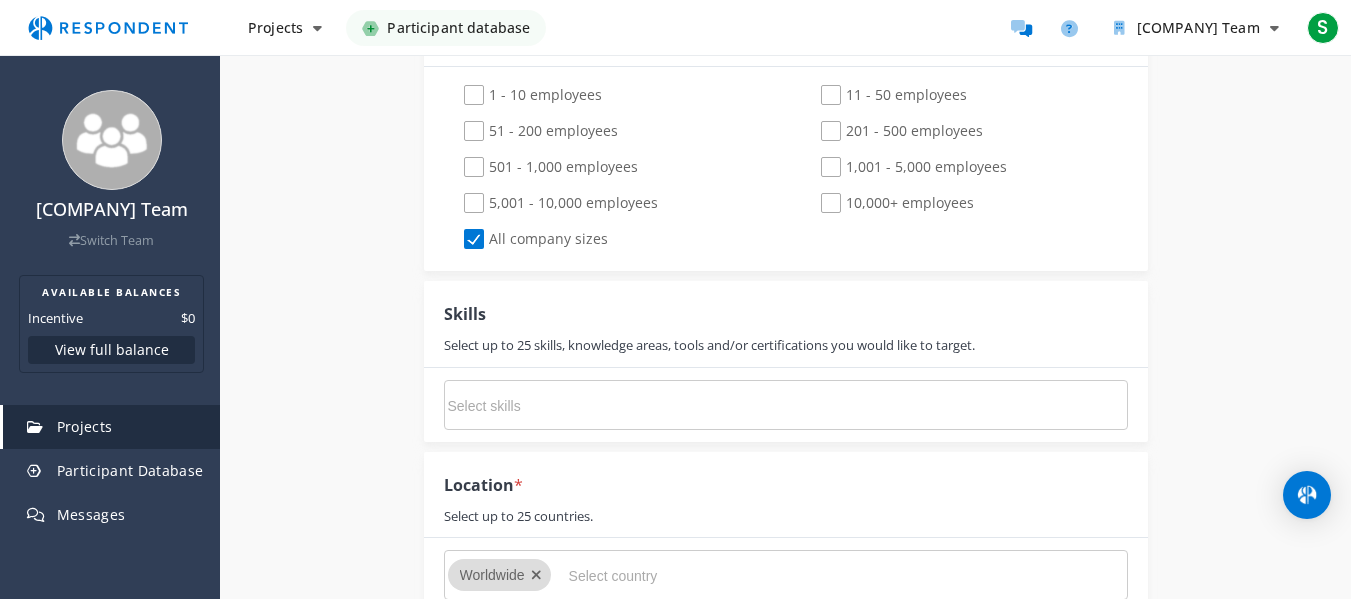 click on "Skills    Select up to 25 skills, knowledge areas, tools and/or certifications you would like to target." 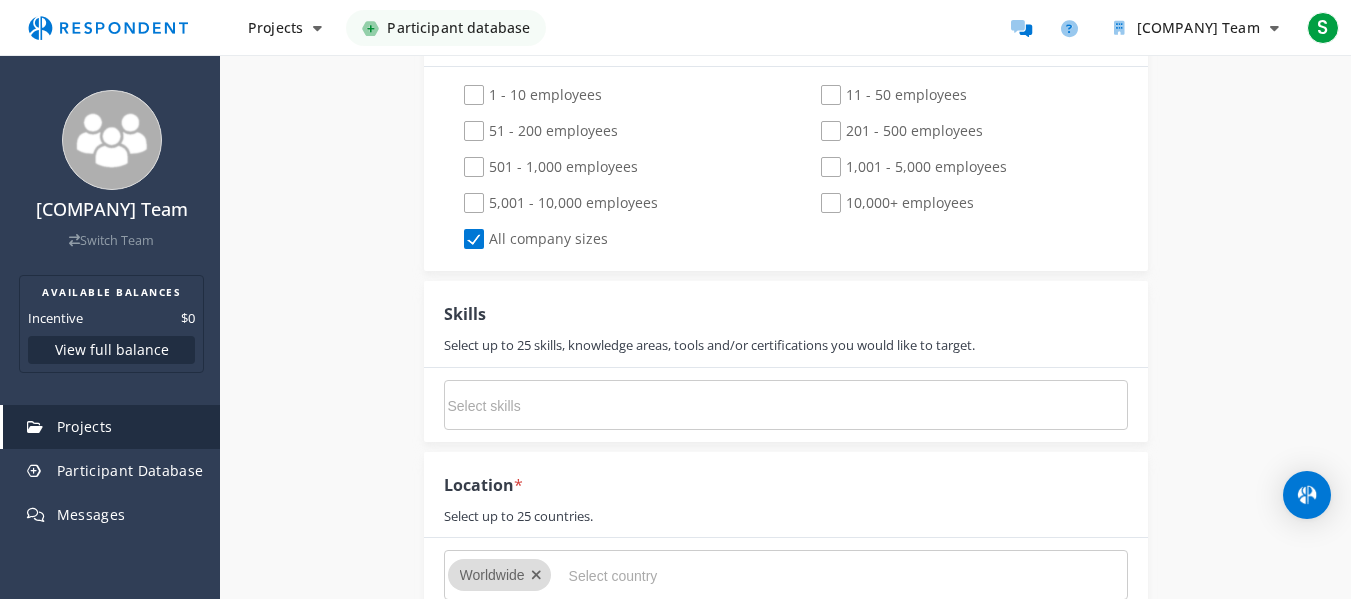 copy on "Select up to 25 skills, knowledge areas, tools and/or certifications you would like to target." 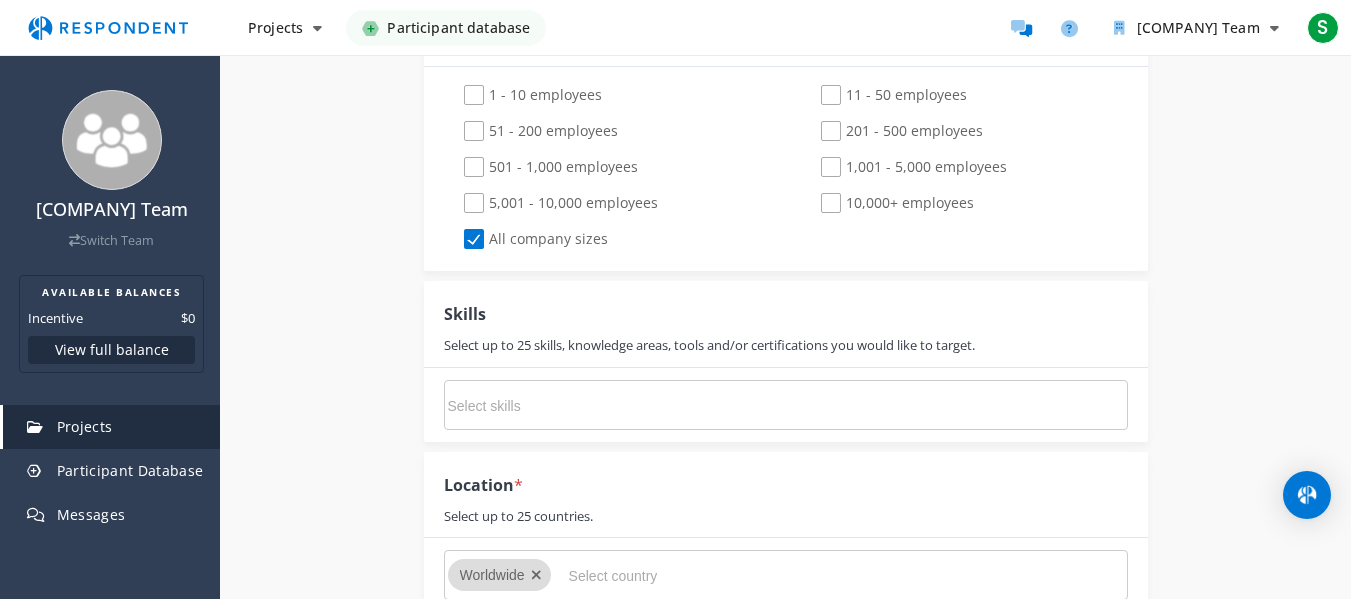 click at bounding box center [786, 405] 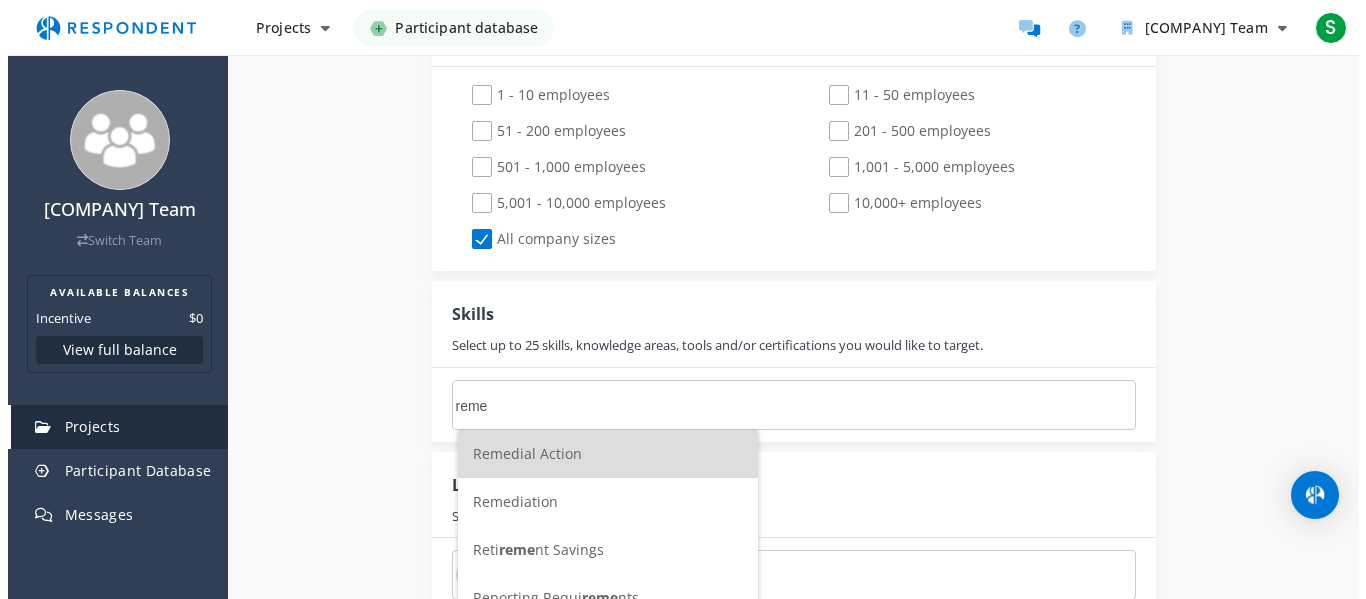 scroll, scrollTop: 0, scrollLeft: 0, axis: both 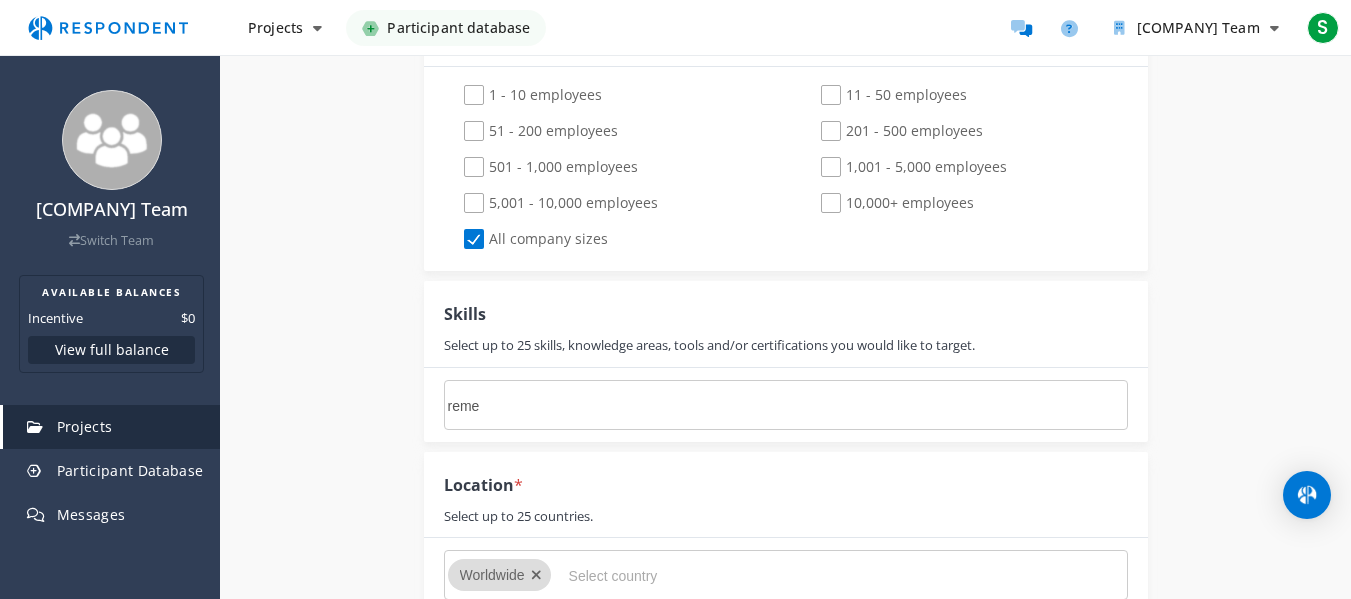 drag, startPoint x: 1365, startPoint y: 377, endPoint x: 1365, endPoint y: 315, distance: 62 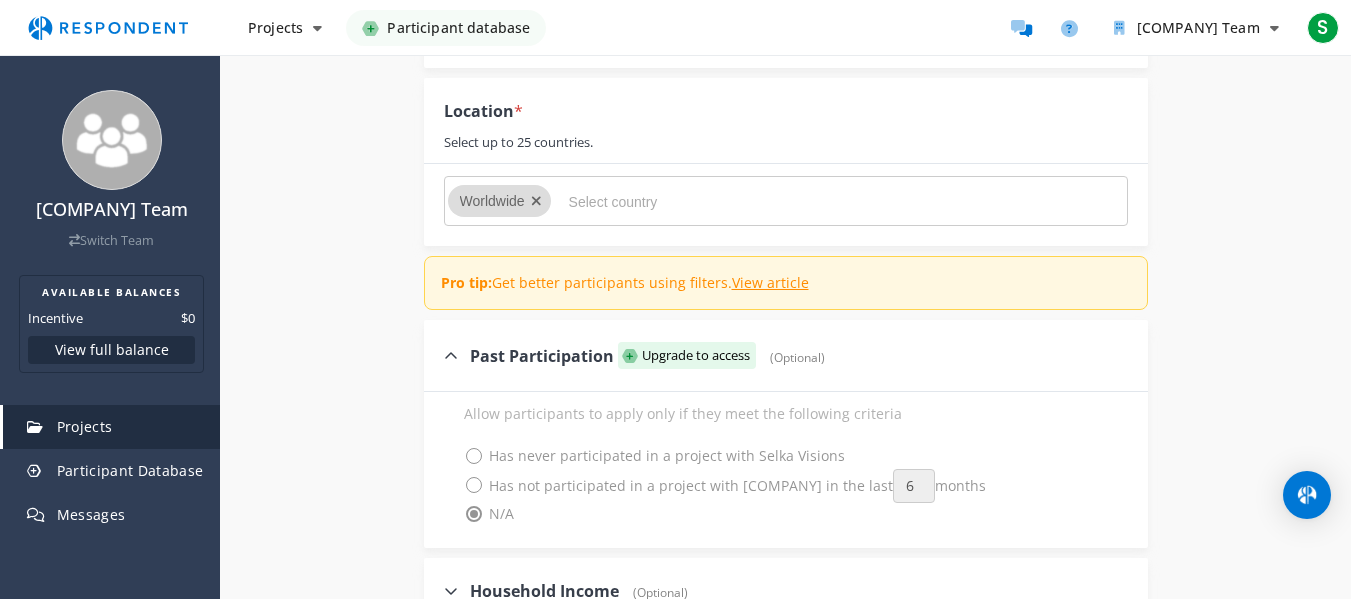scroll, scrollTop: 1789, scrollLeft: 0, axis: vertical 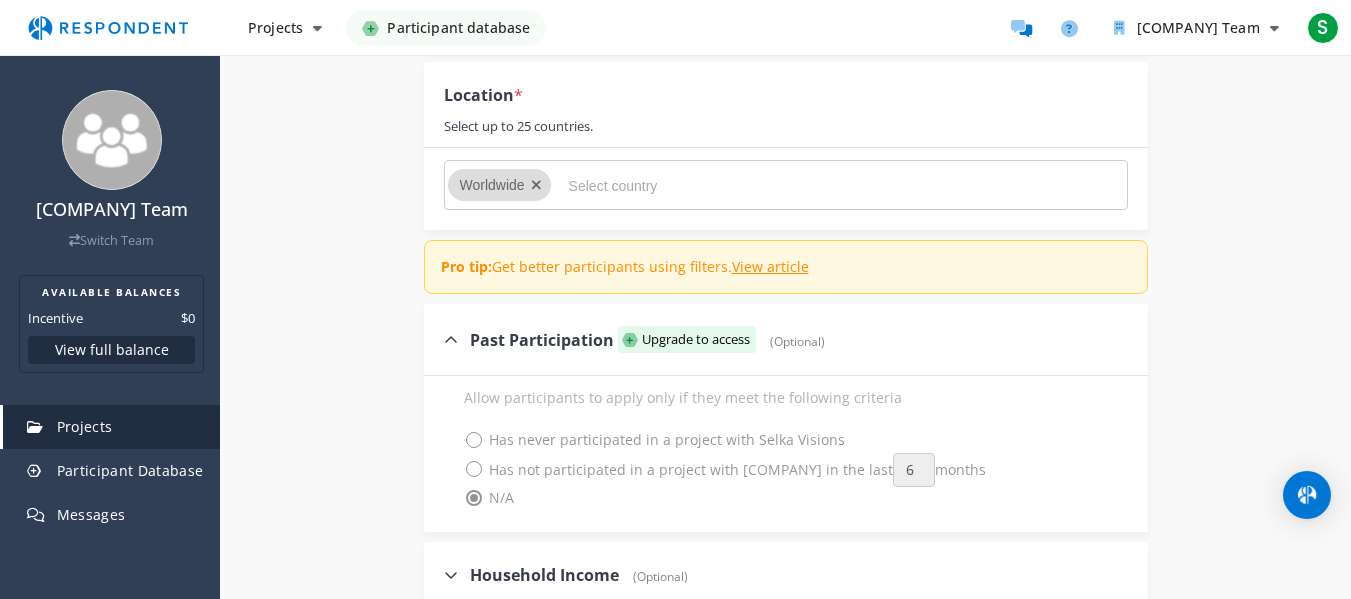 drag, startPoint x: 1349, startPoint y: 393, endPoint x: 1351, endPoint y: 339, distance: 54.037025 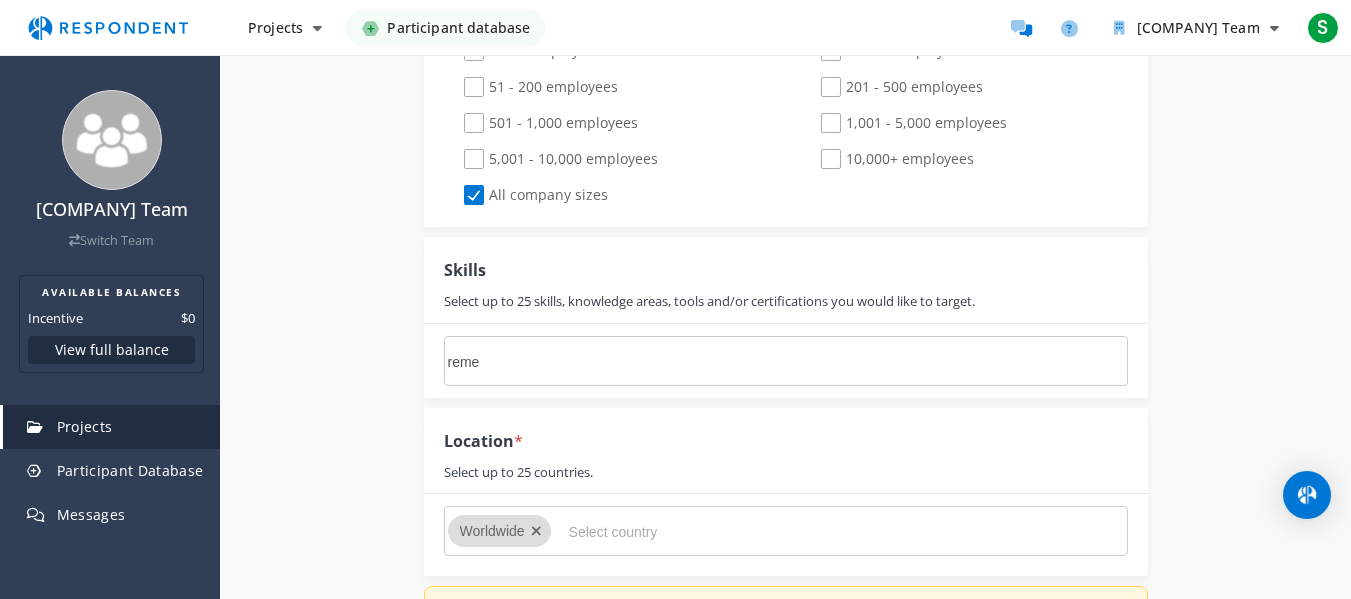 scroll, scrollTop: 1410, scrollLeft: 0, axis: vertical 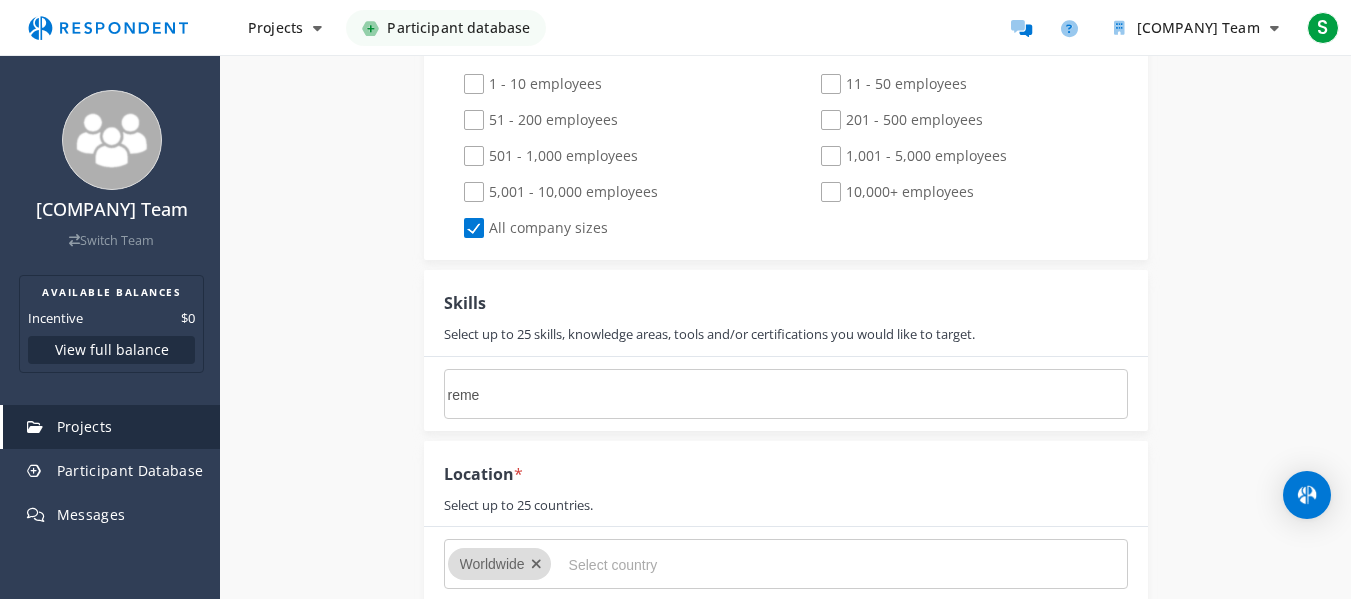 click on "reme" at bounding box center [786, 394] 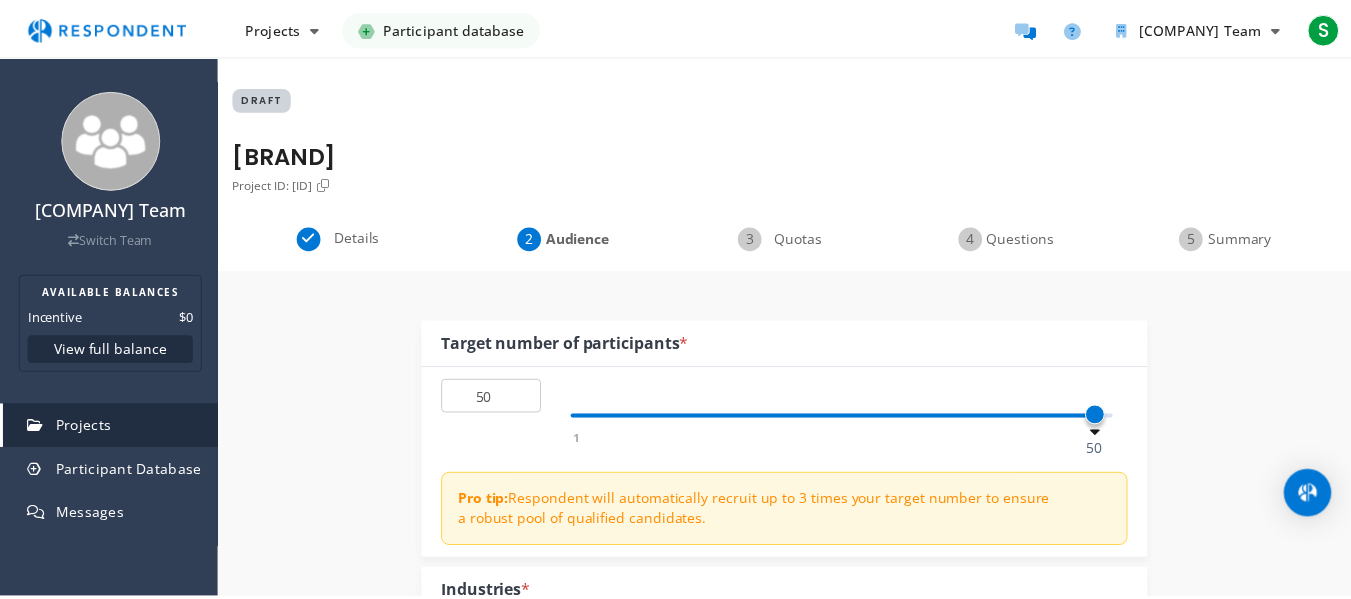 scroll, scrollTop: 1410, scrollLeft: 0, axis: vertical 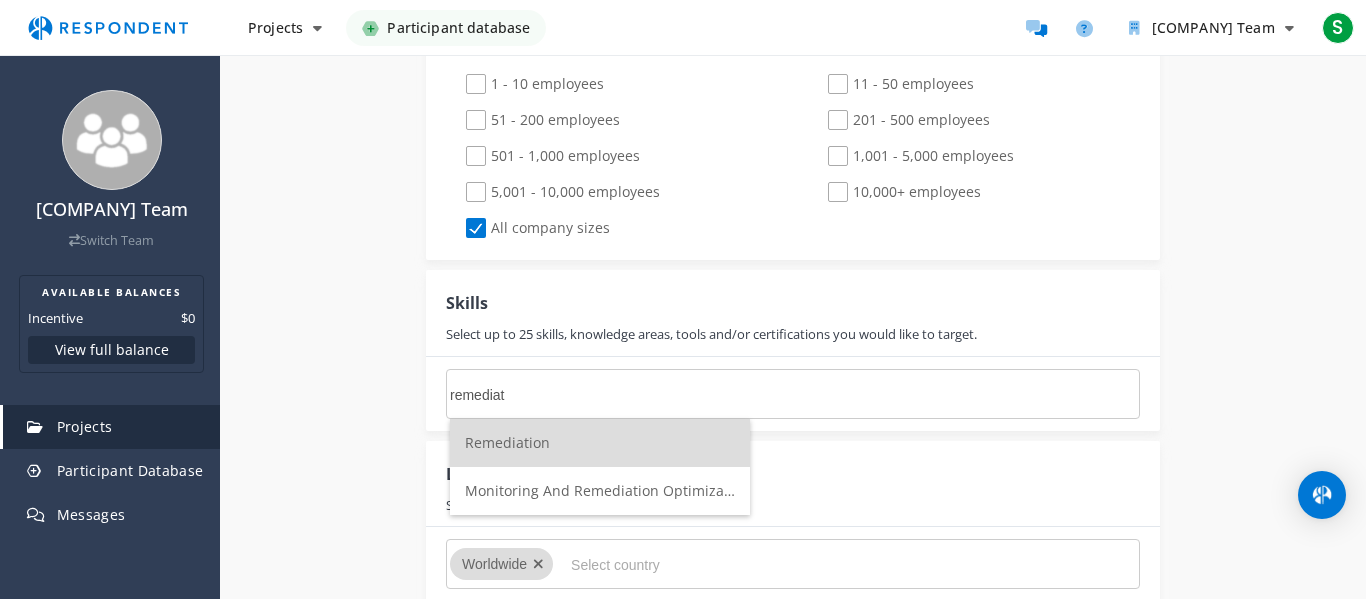 type on "remediat" 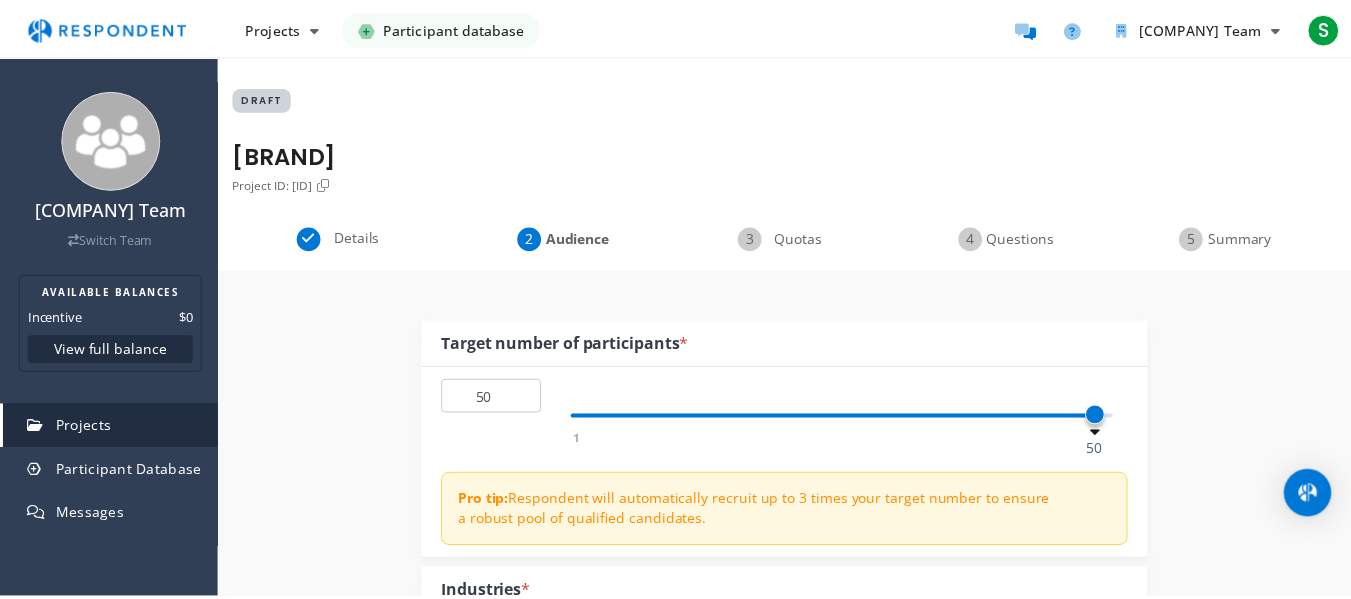 scroll, scrollTop: 1410, scrollLeft: 0, axis: vertical 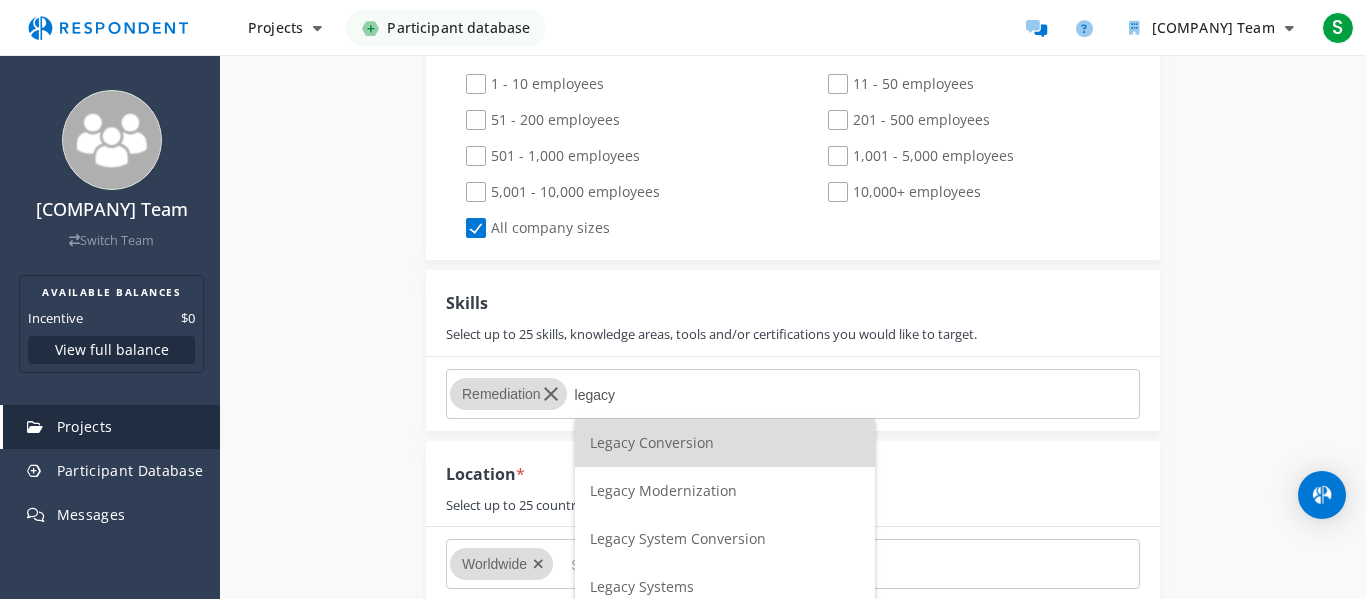 type on "legacy" 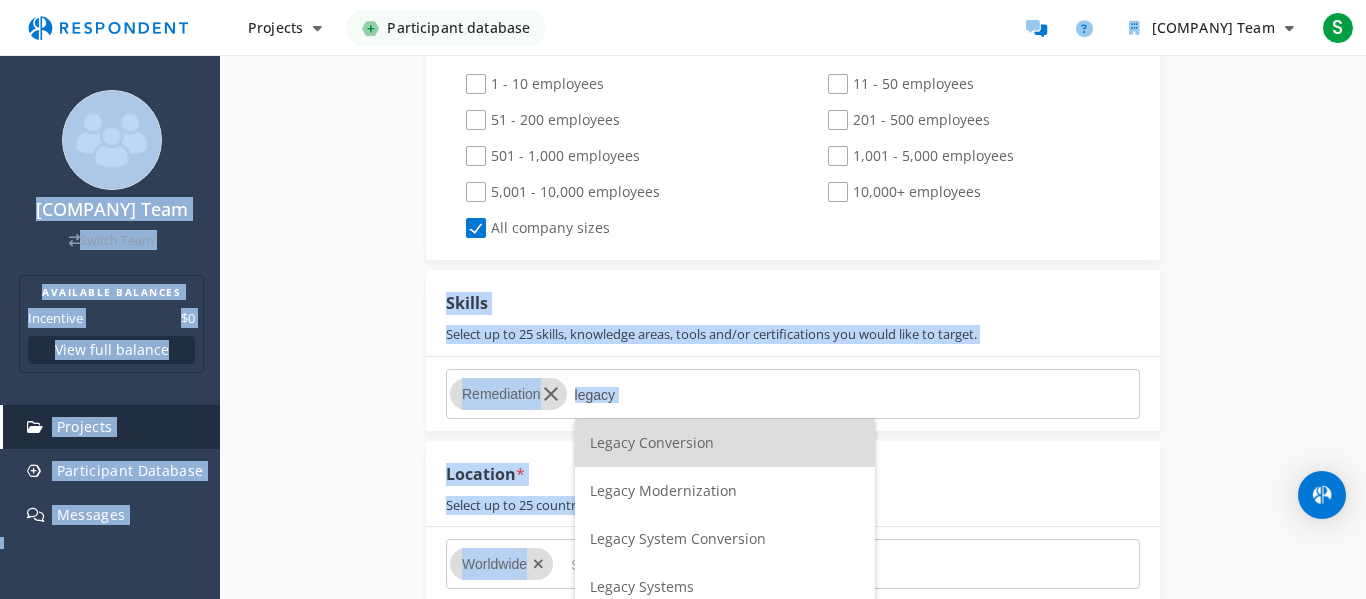 drag, startPoint x: 1365, startPoint y: 40, endPoint x: 1365, endPoint y: 561, distance: 521 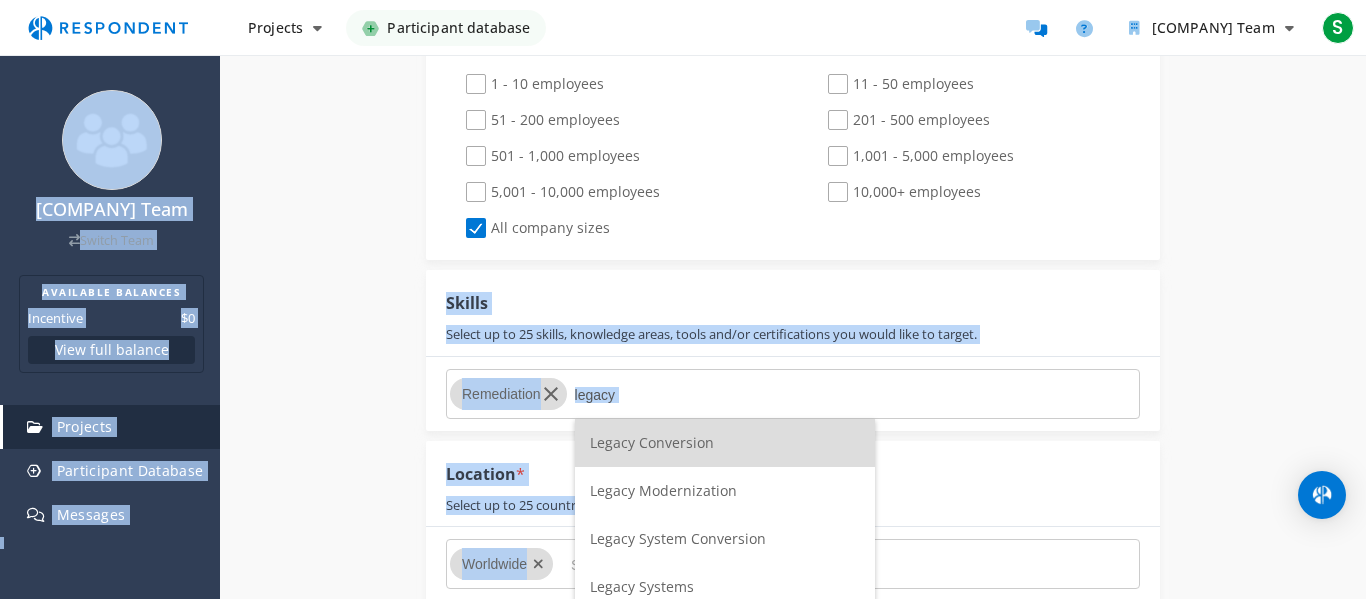 click on "Remediation                                                                                                                                          legacy                                                              Maximum of 25 skills" 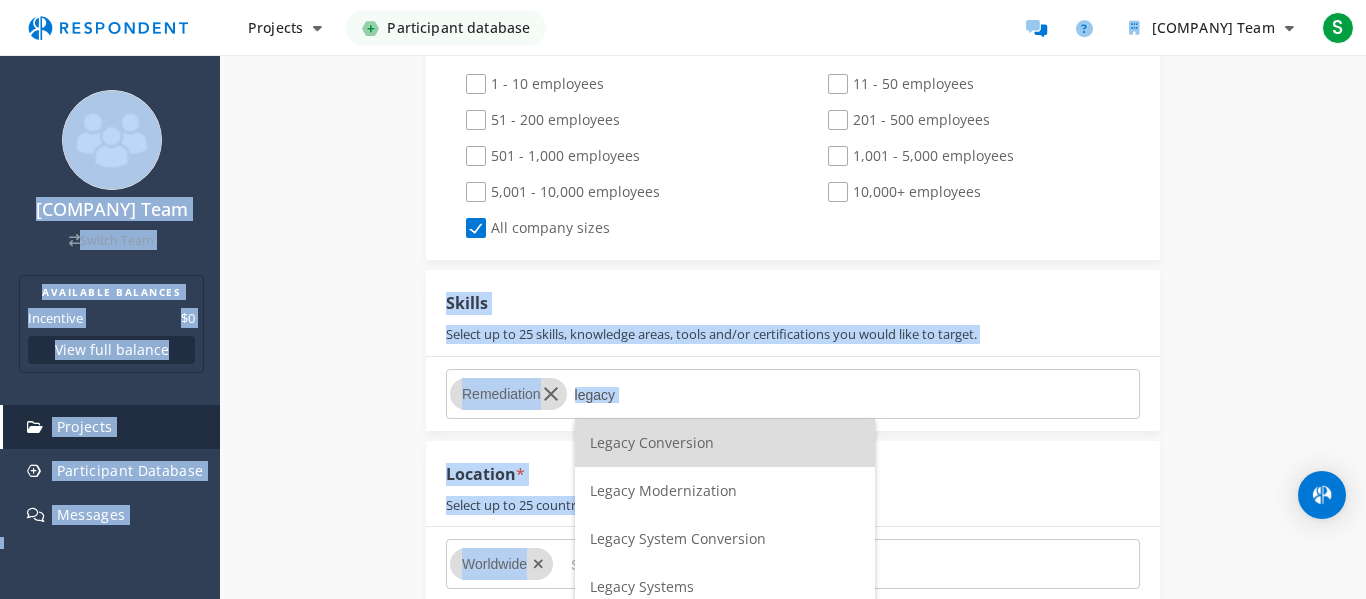 click on "Internal Project Name  *               Back to Bling      This is visible only to your organization.              Respondent Pitch       Project Title  *     Understanding the Y2K Aesthetic      This is visible to Participants.  Tips on writing a great pitch.             Project Details  *      619   /800        I'm working on a creative research project focused on the comeback of the Y2K aesthetic in modern design, fashion, and online culture. The goal is to understand why Gen Z and younger millennials are drawn to this visual style, and how it connects to emotion, nostalgia, and self-expression in today's digital age.
Im looking to speak with creative individuals aged [AGE] who are active on social media ( Instagram, TikTok, Pinterest, etc ) and have a strong interest in visual trends, design, or digital aesthetics. You don't need to be a professional designer just someone who enjoys or engages with Y2K-style content.      This is visible to Respondents.                  *" at bounding box center (793, 135) 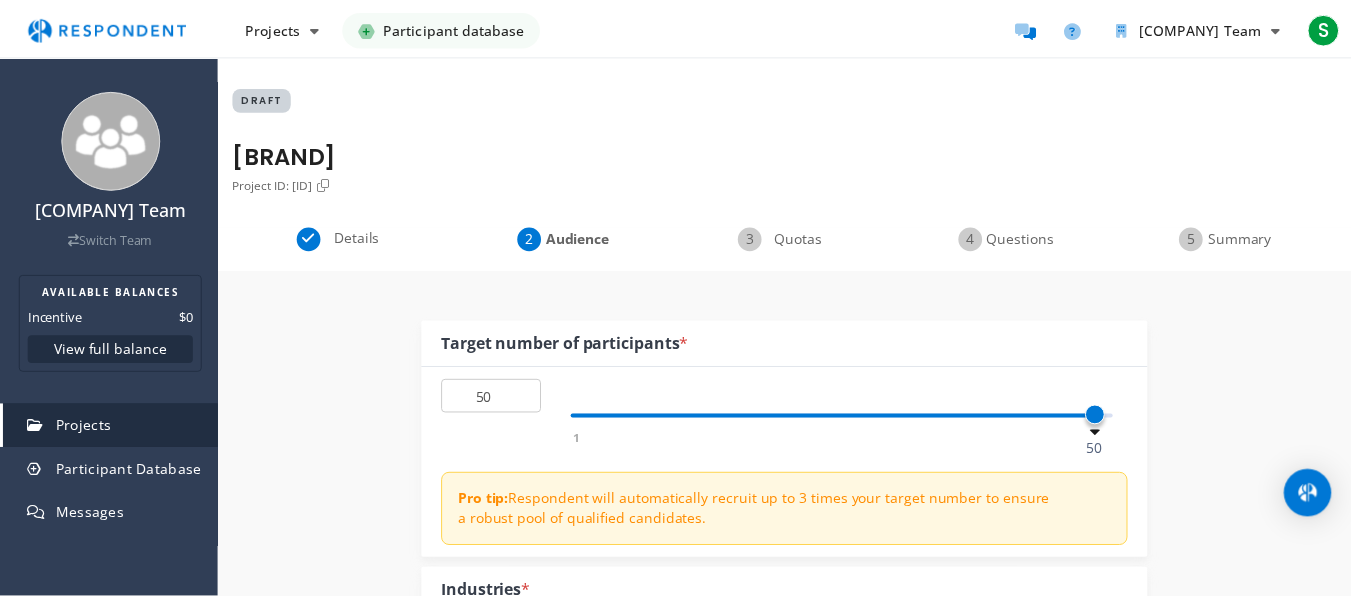 scroll, scrollTop: 1410, scrollLeft: 0, axis: vertical 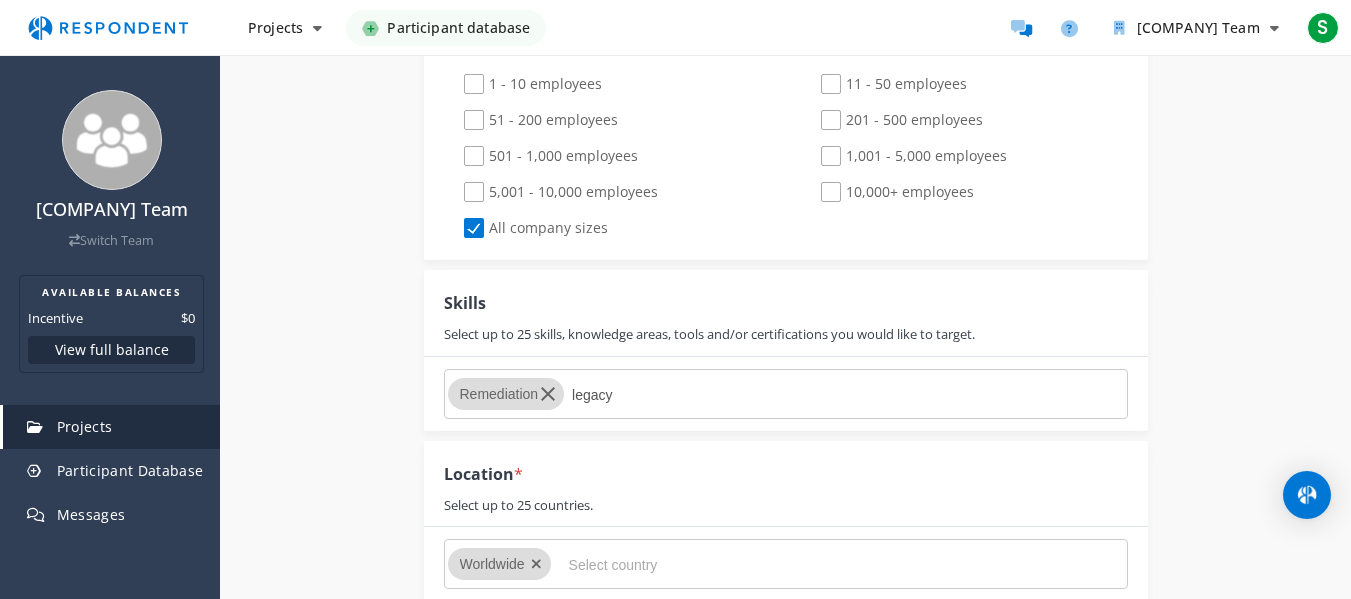 drag, startPoint x: 1353, startPoint y: 400, endPoint x: 1353, endPoint y: 425, distance: 25 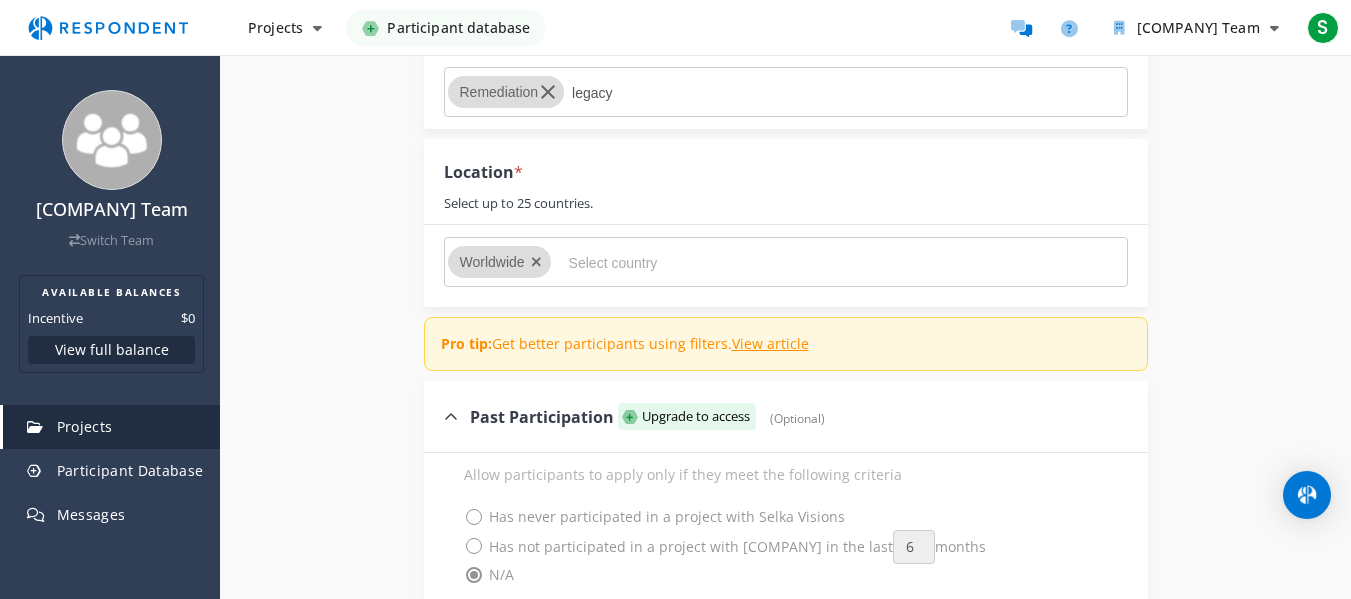 scroll, scrollTop: 1745, scrollLeft: 0, axis: vertical 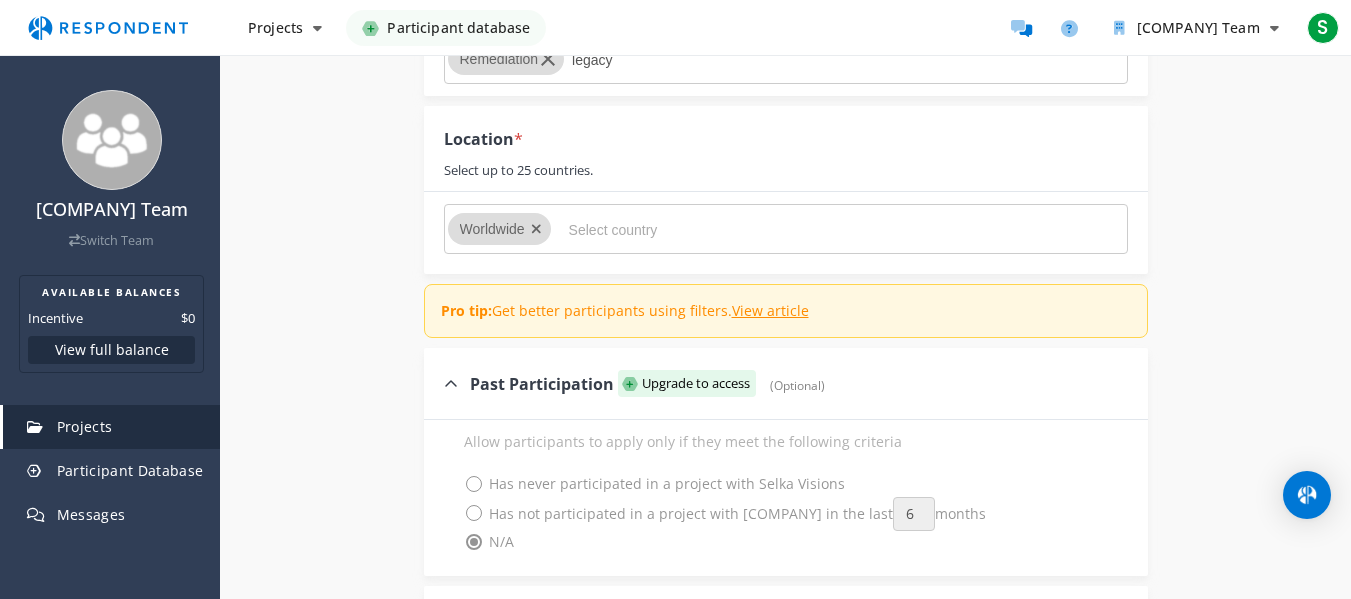 click on "Remediation                                                                                                                                          legacy" at bounding box center [786, 59] 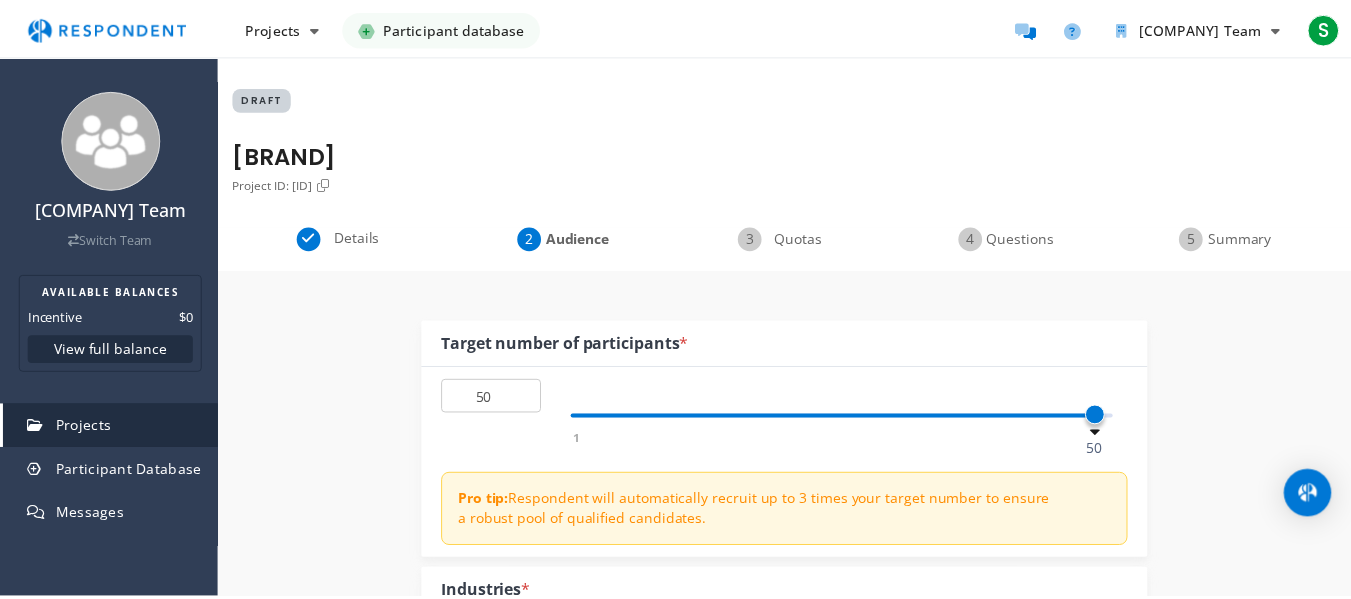 scroll, scrollTop: 1745, scrollLeft: 0, axis: vertical 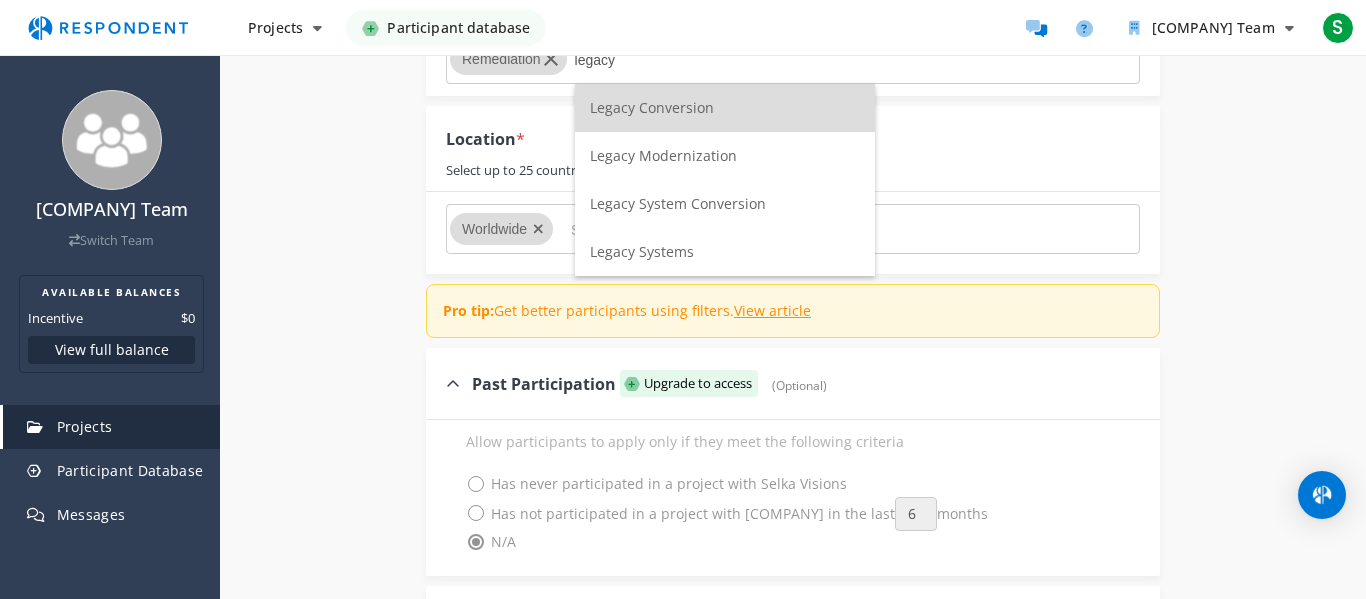 click on "Legacy Systems" at bounding box center (642, 251) 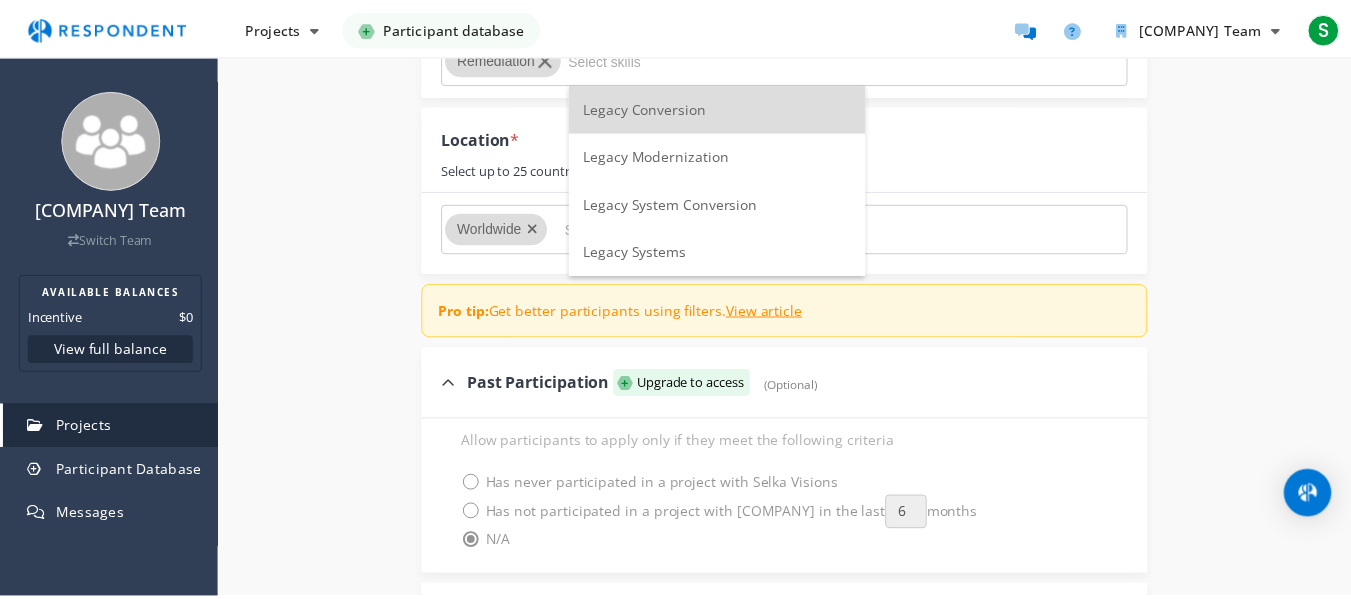 scroll, scrollTop: 1745, scrollLeft: 0, axis: vertical 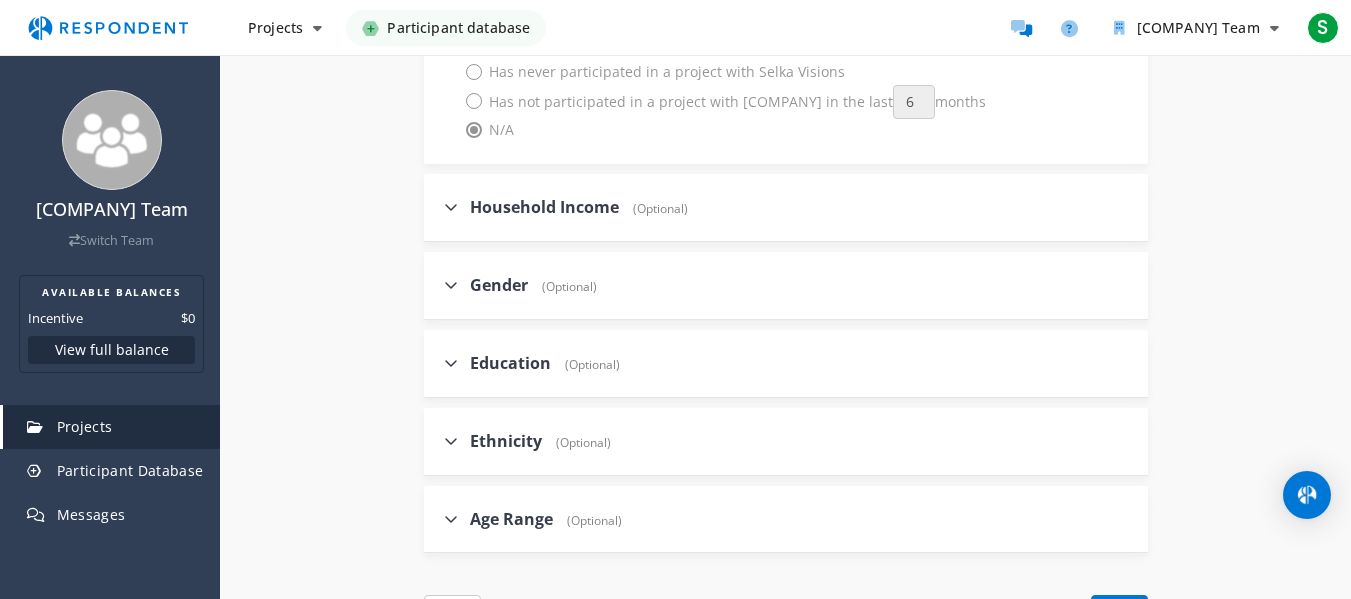click on "Household Income   (Optional)" 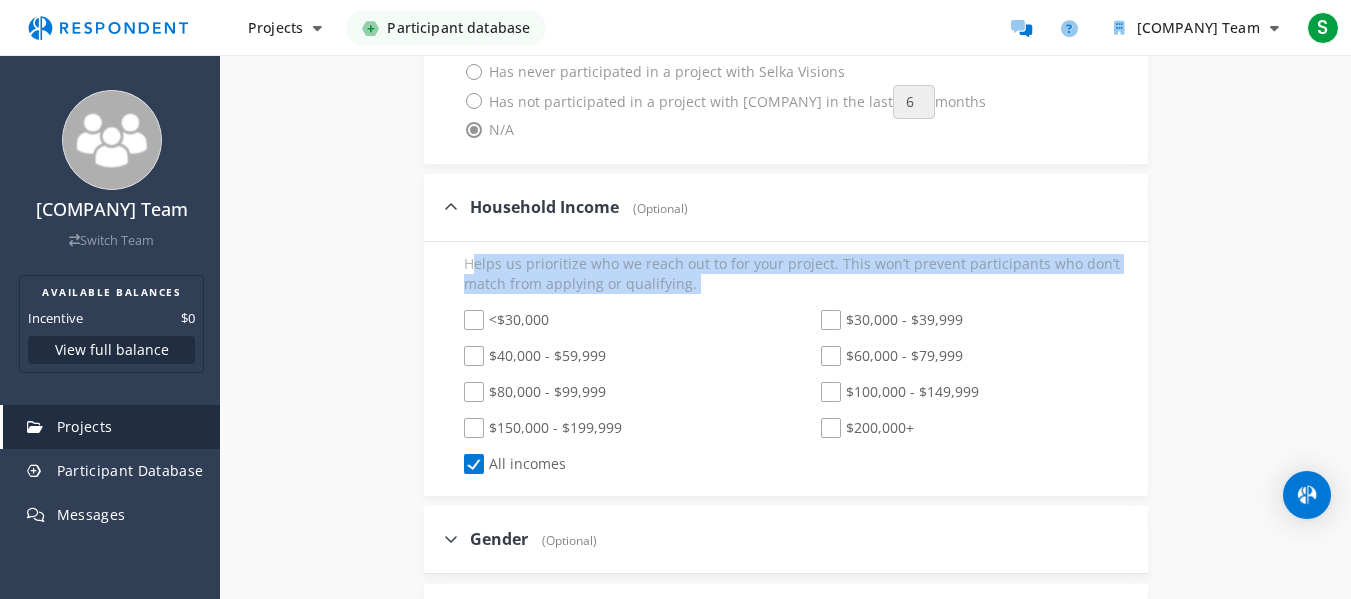 drag, startPoint x: 463, startPoint y: 261, endPoint x: 790, endPoint y: 320, distance: 332.28 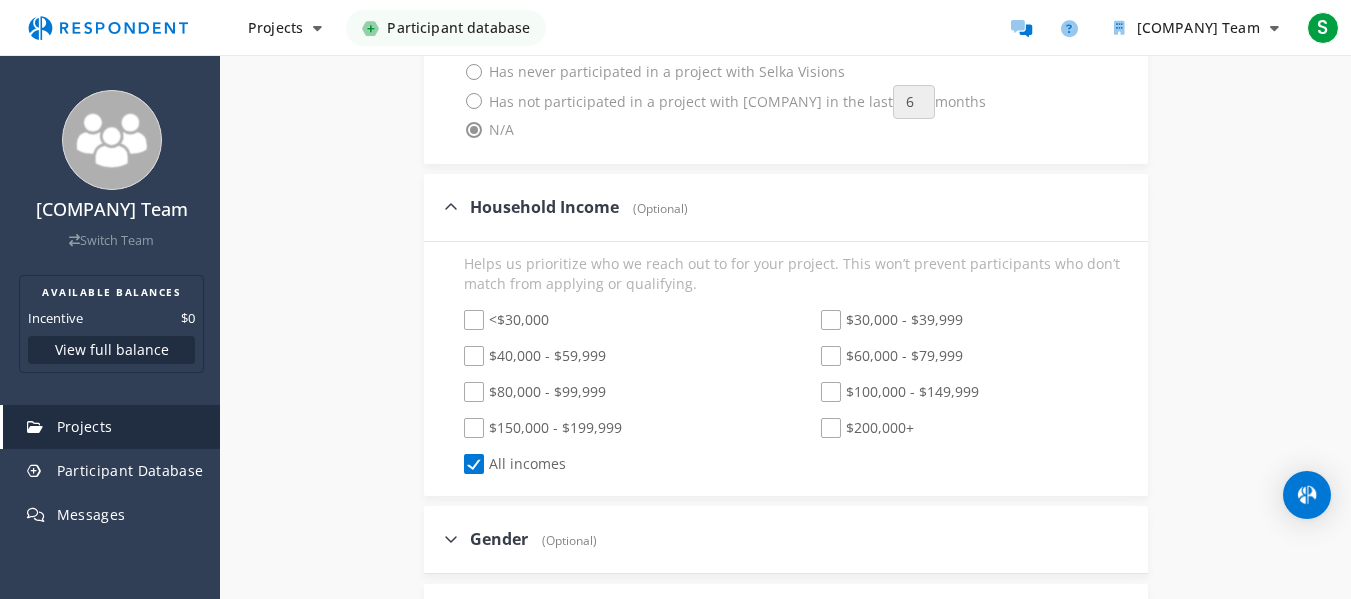drag, startPoint x: 573, startPoint y: 368, endPoint x: 664, endPoint y: 475, distance: 140.46352 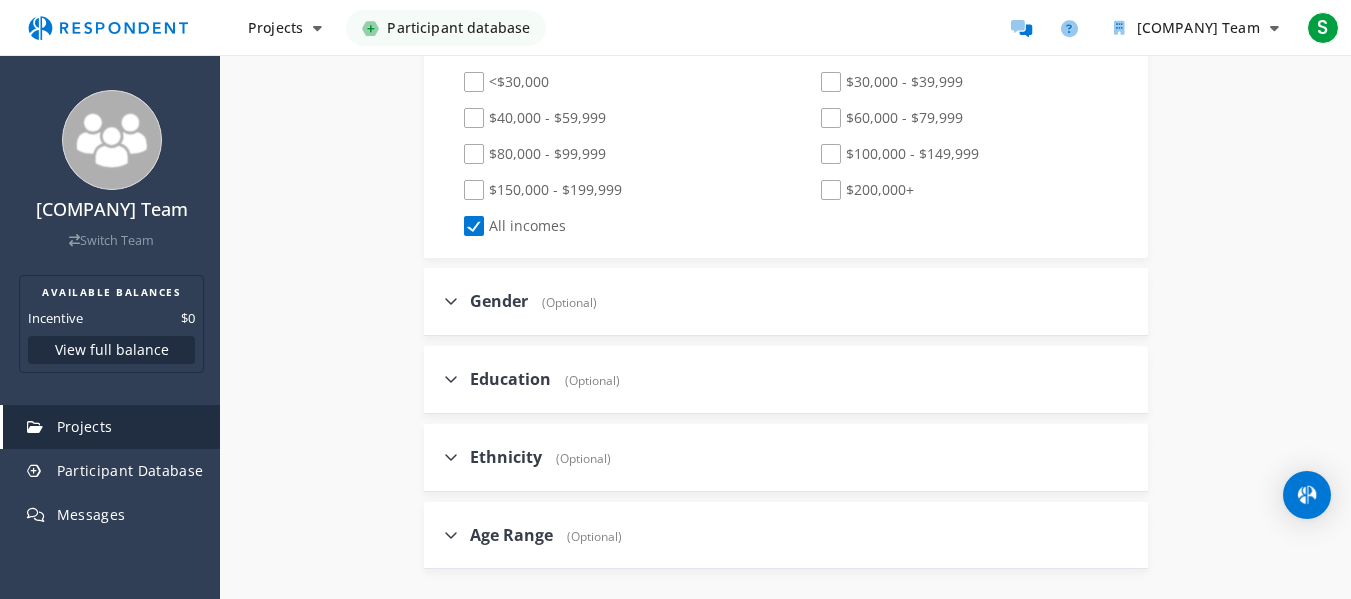 scroll, scrollTop: 2425, scrollLeft: 0, axis: vertical 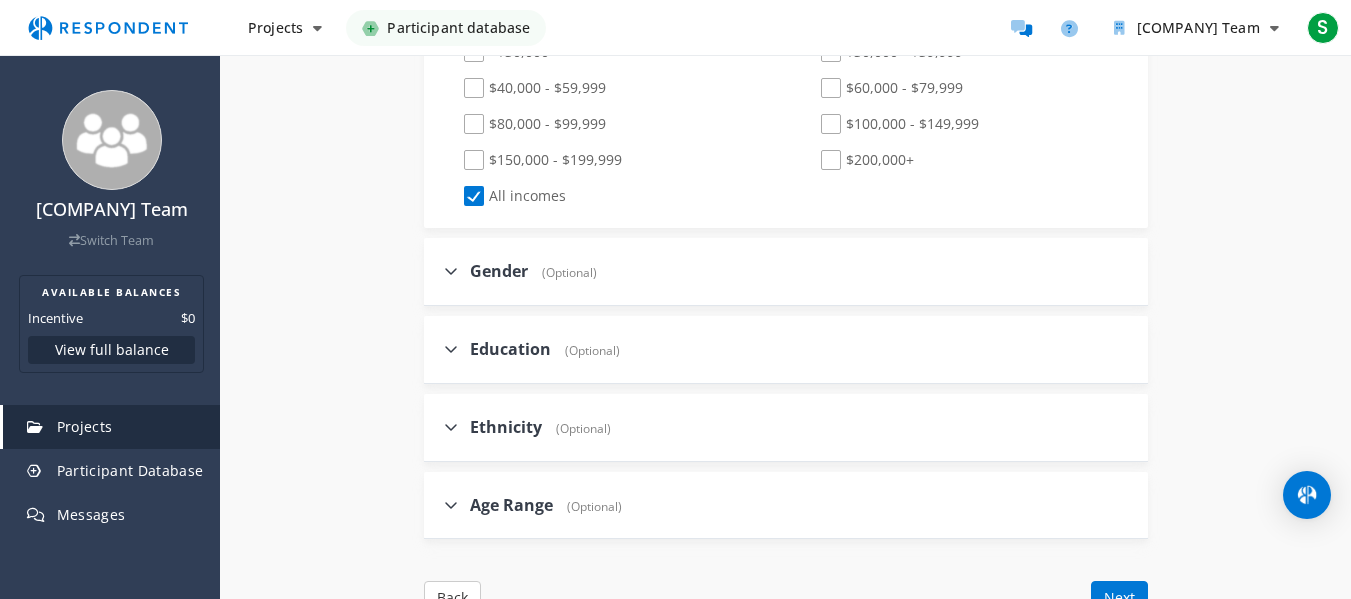 click on "Gender   (Optional)" 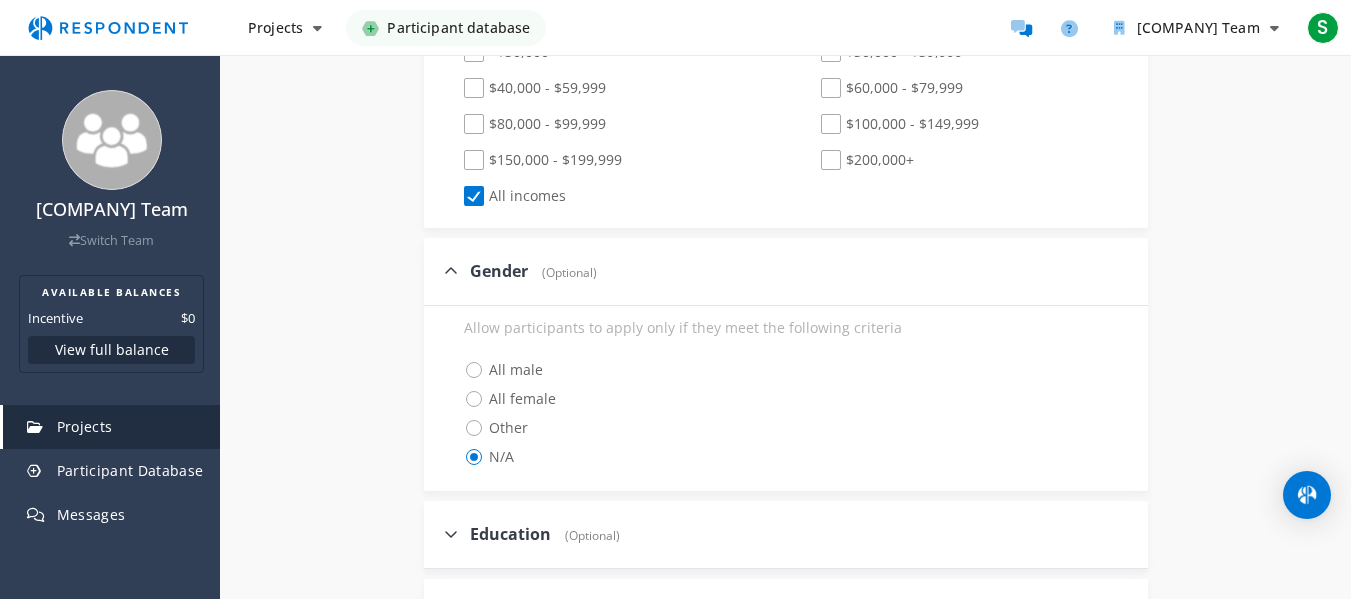 click on "All male" 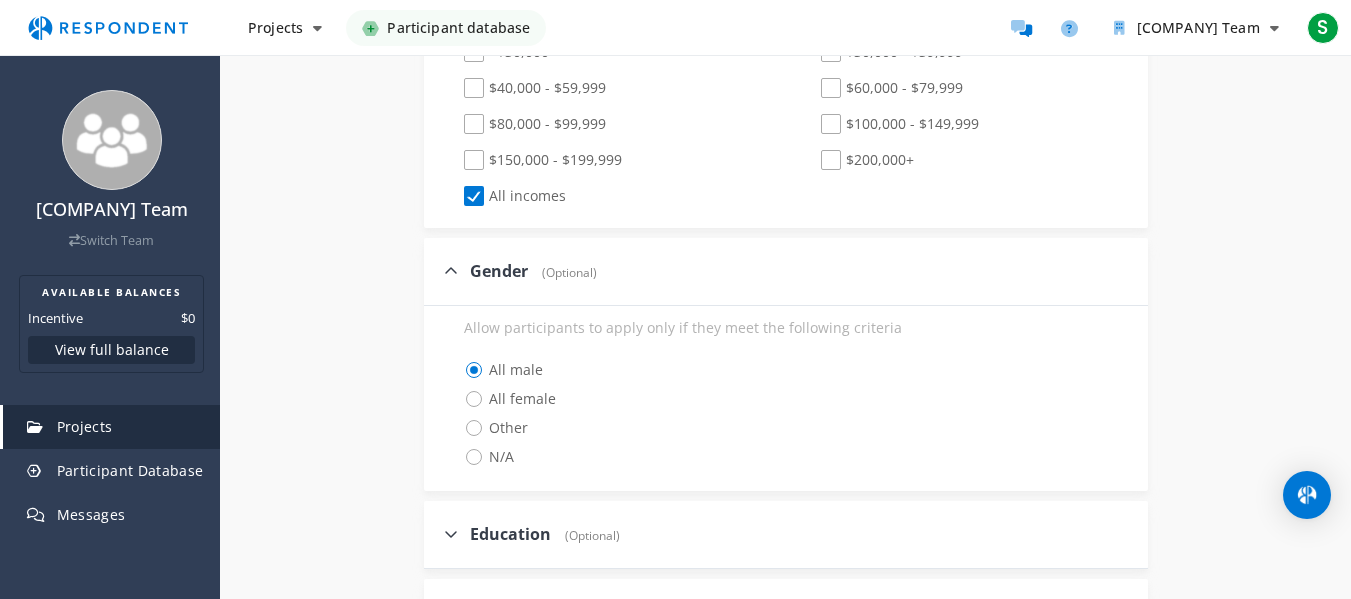 click on "All female" 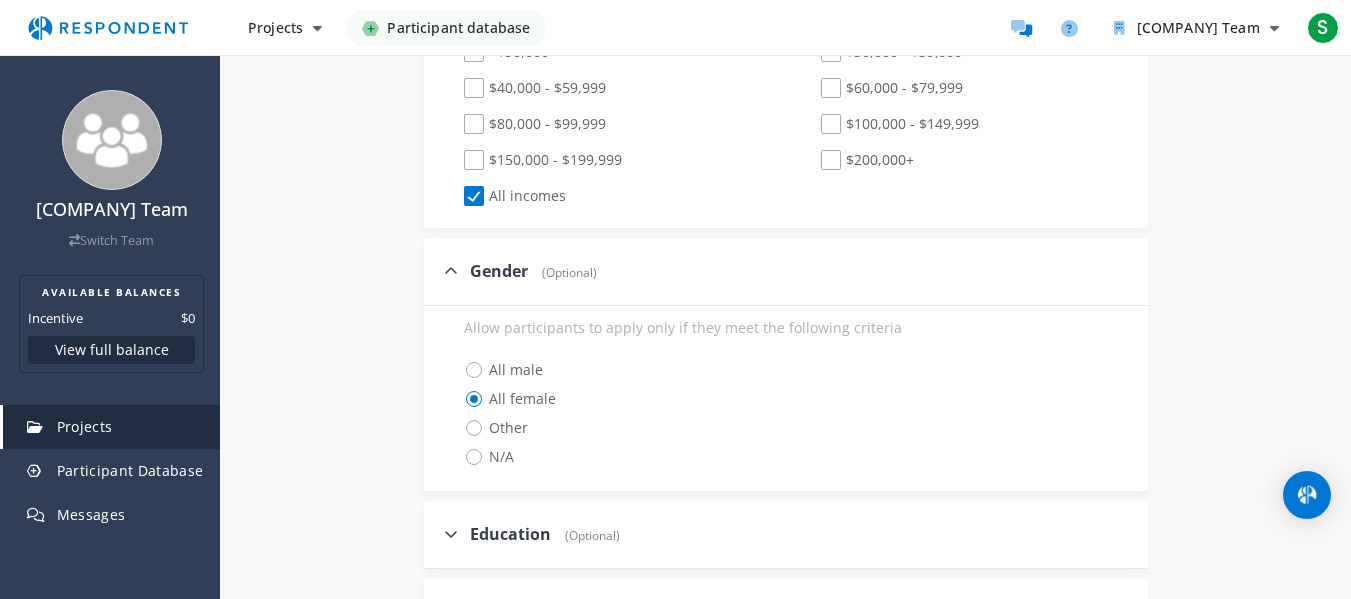 click on "Allow participants to apply only if they meet the following criteria          All male             All female             Other             N/A" 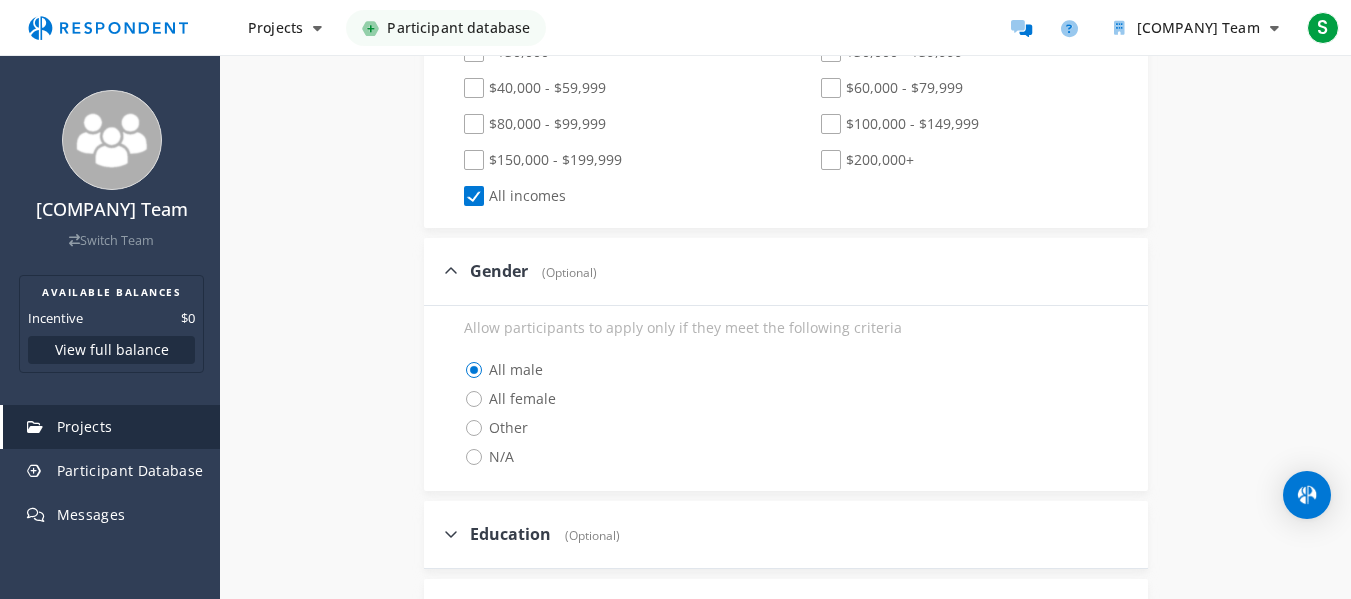 click on "Allow participants to apply only if they meet the following criteria" 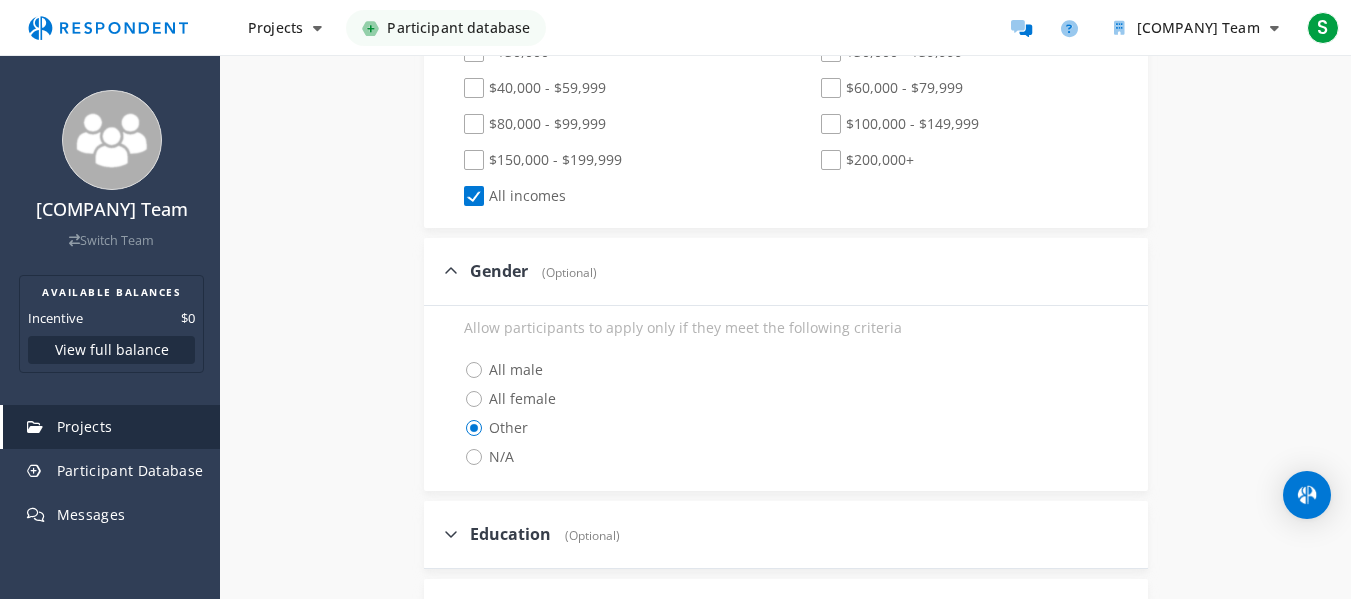 click on "All female" 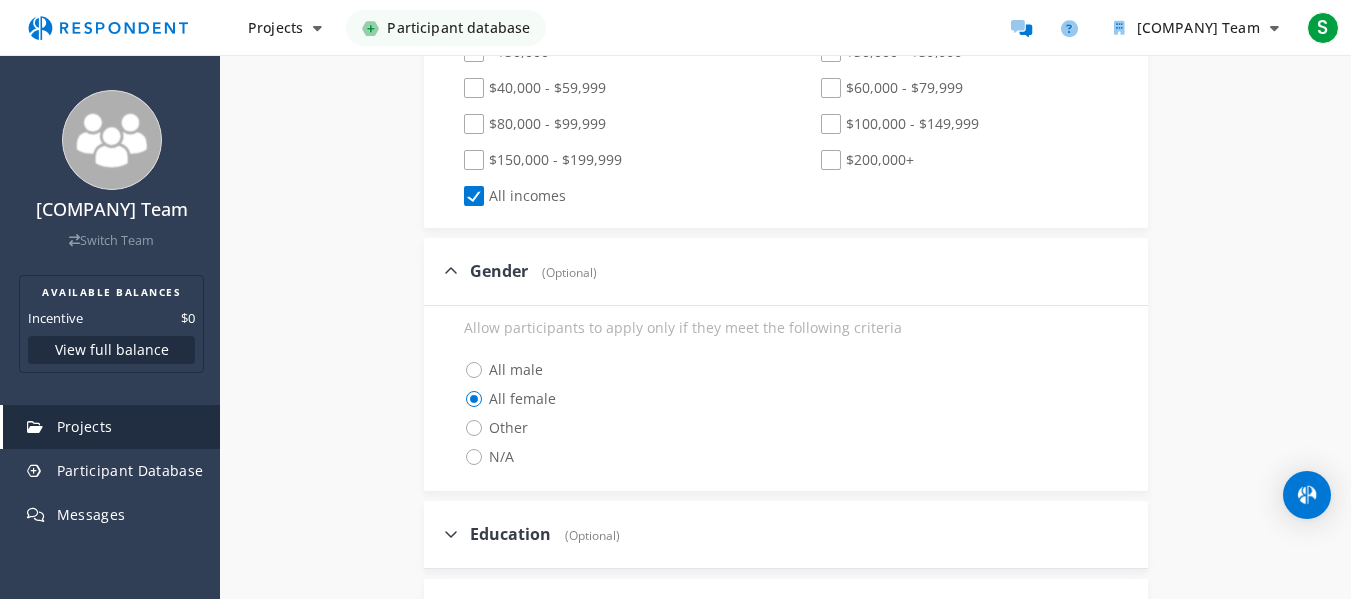 click on "All male" 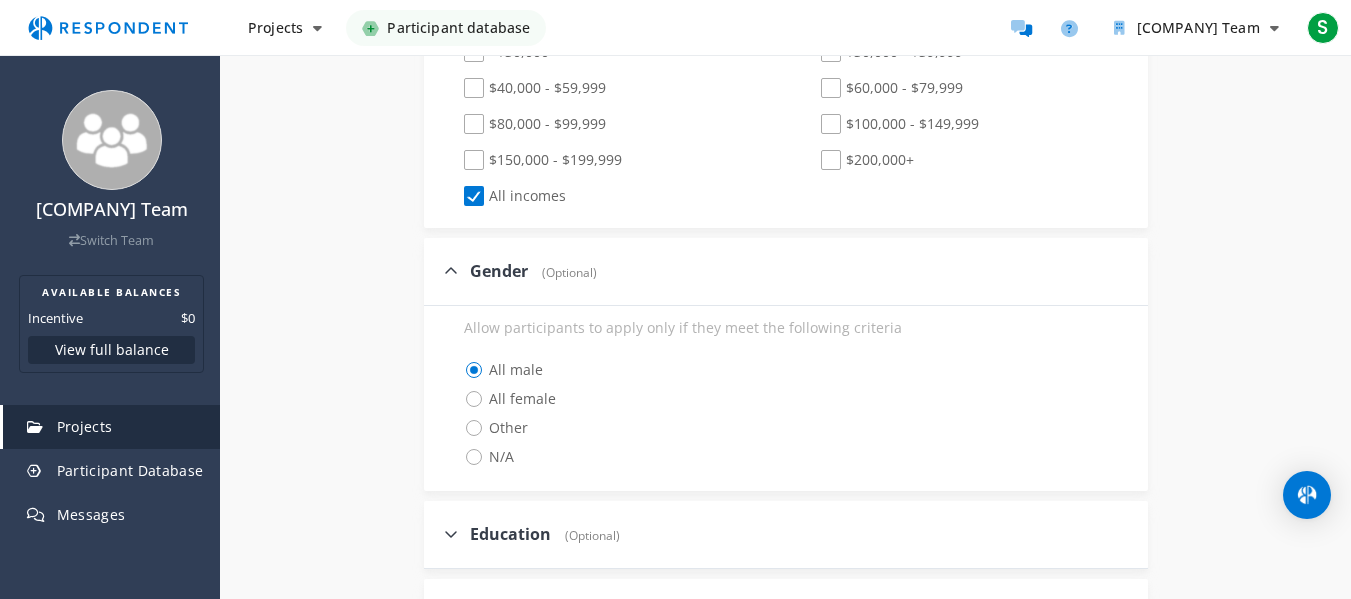 click on "Allow participants to apply only if they meet the following criteria          All male             All female             Other             N/A" 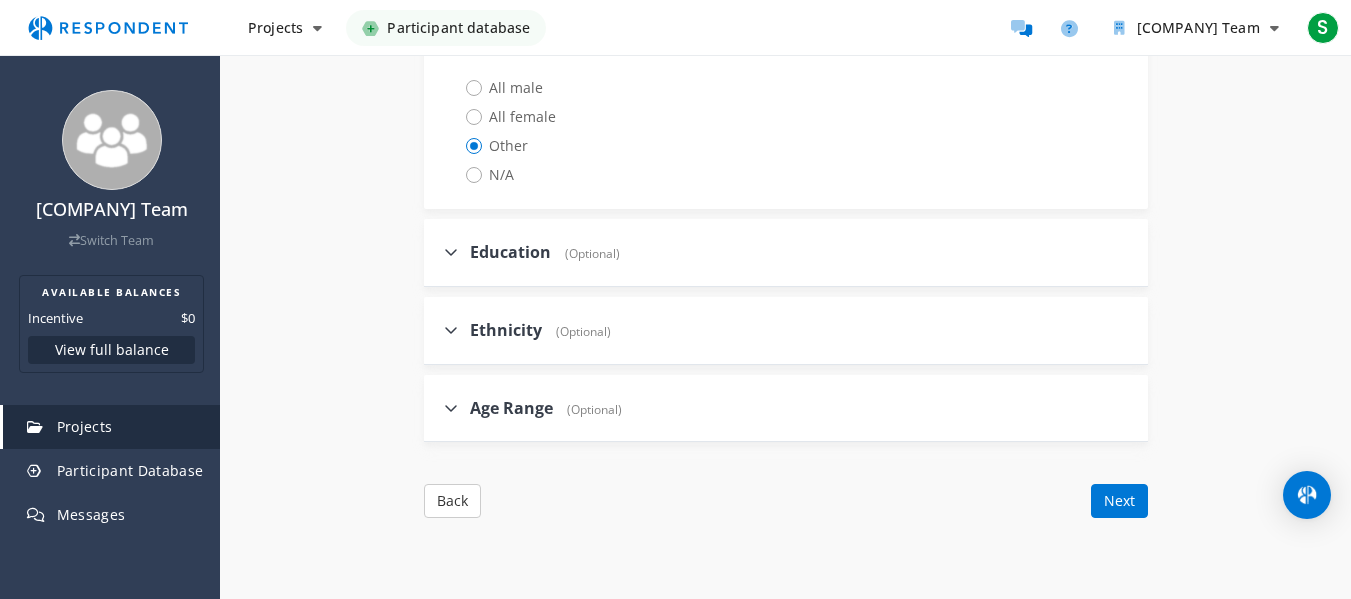 scroll, scrollTop: 2738, scrollLeft: 0, axis: vertical 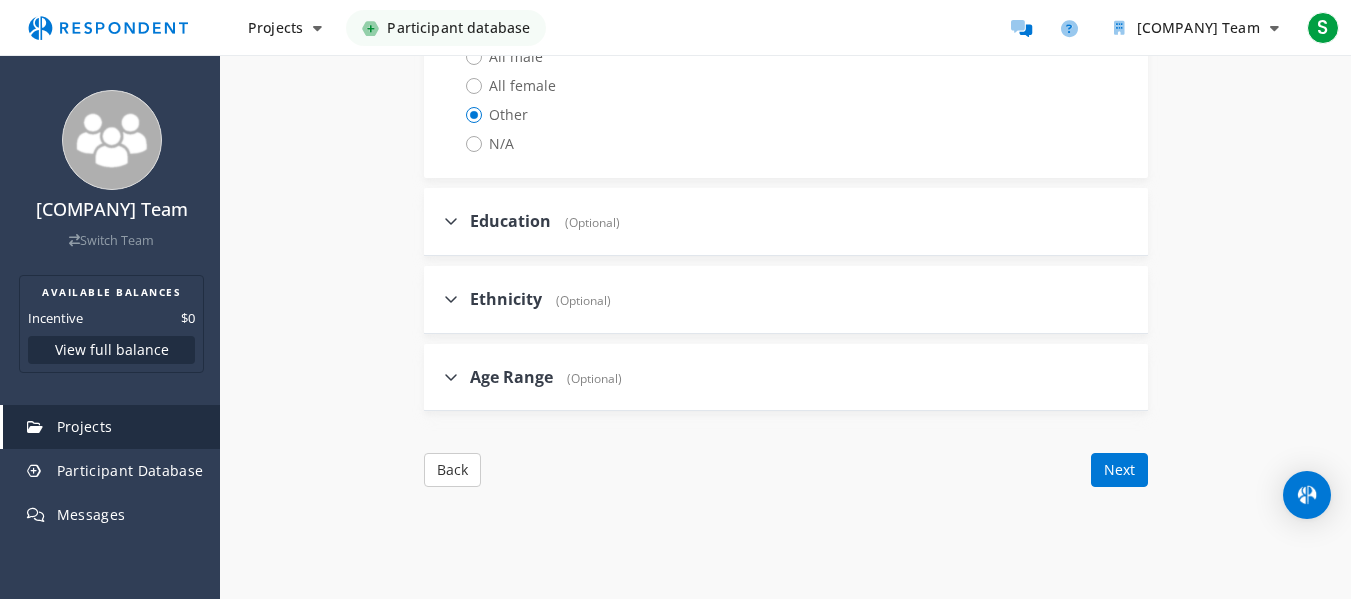 click 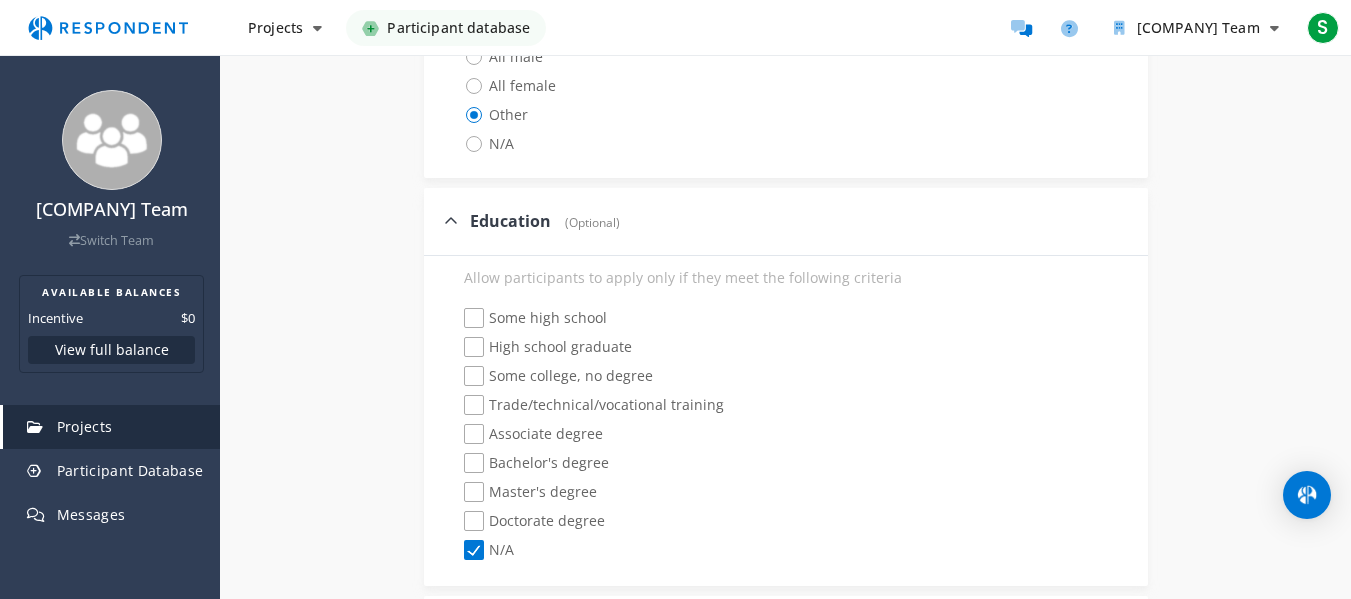 click on "High school graduate" 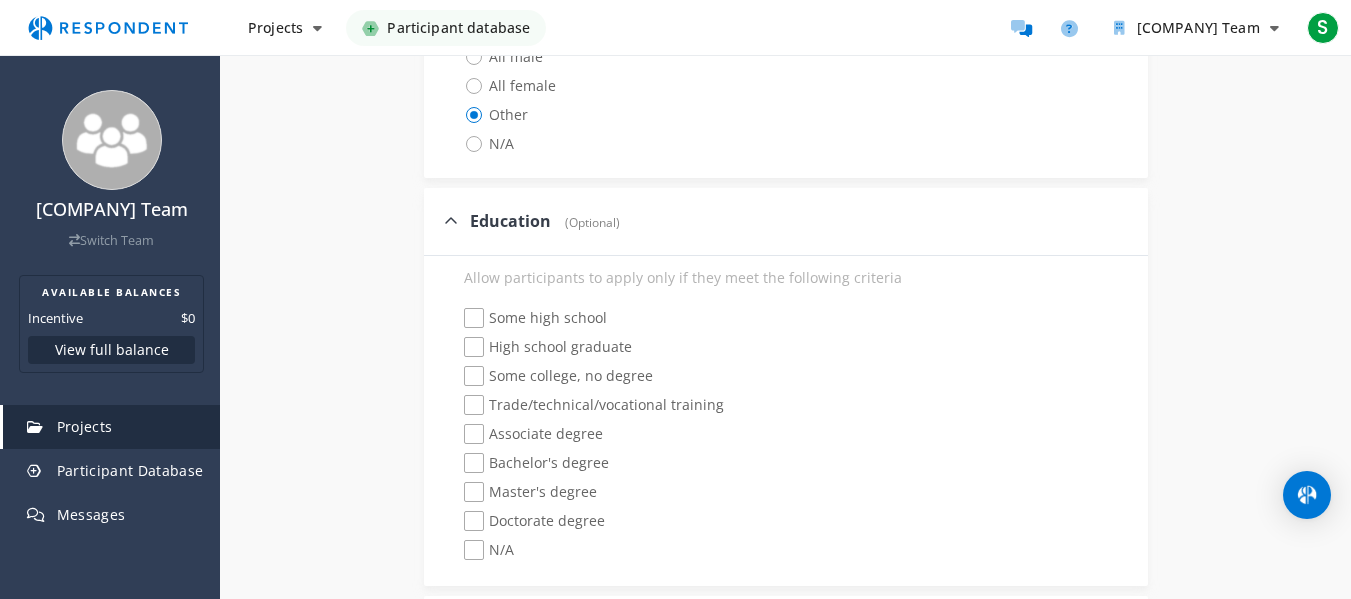 checkbox on "true" 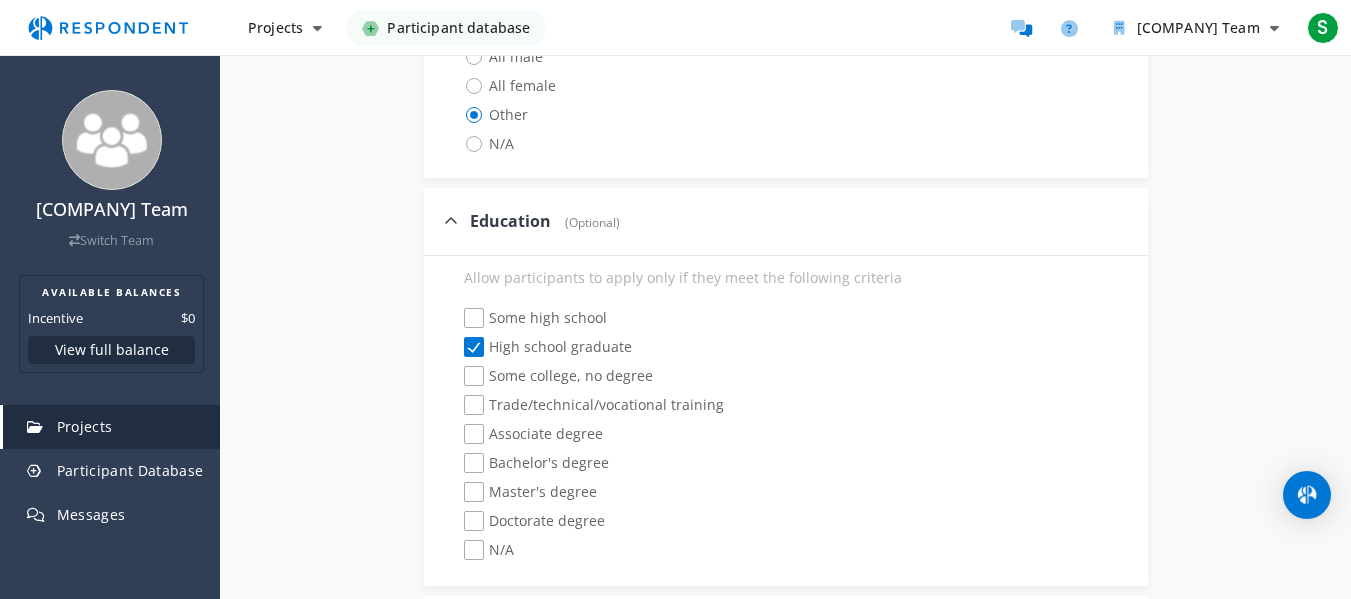 click on "N/A" 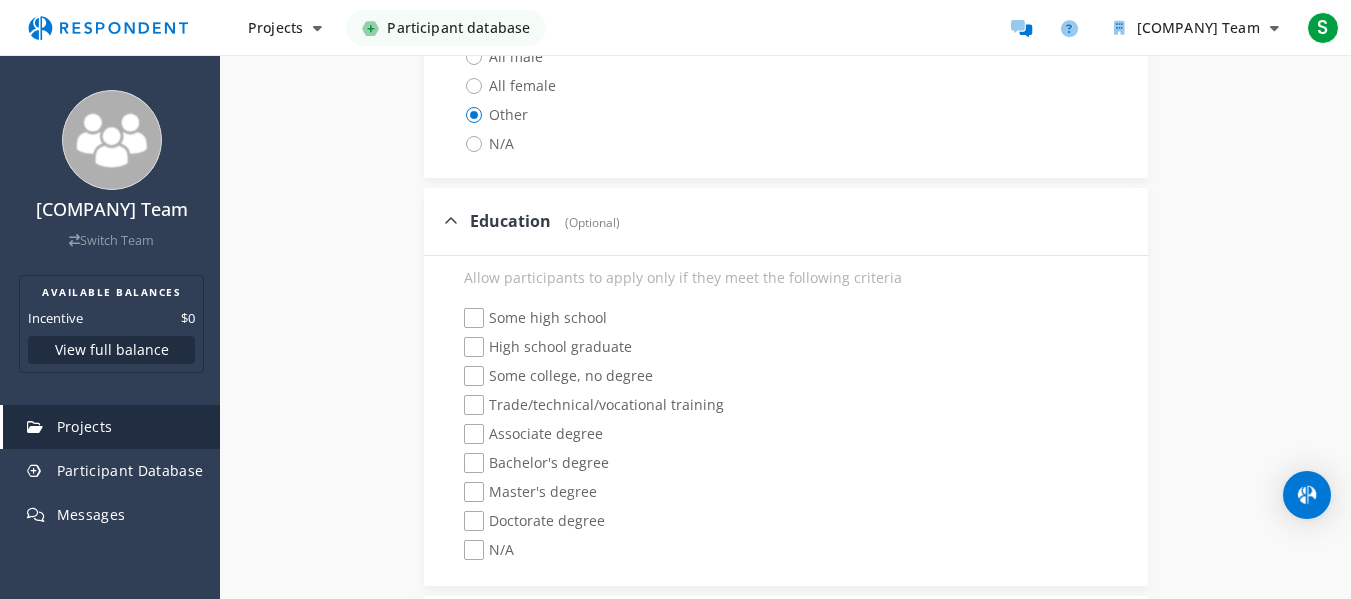 checkbox on "true" 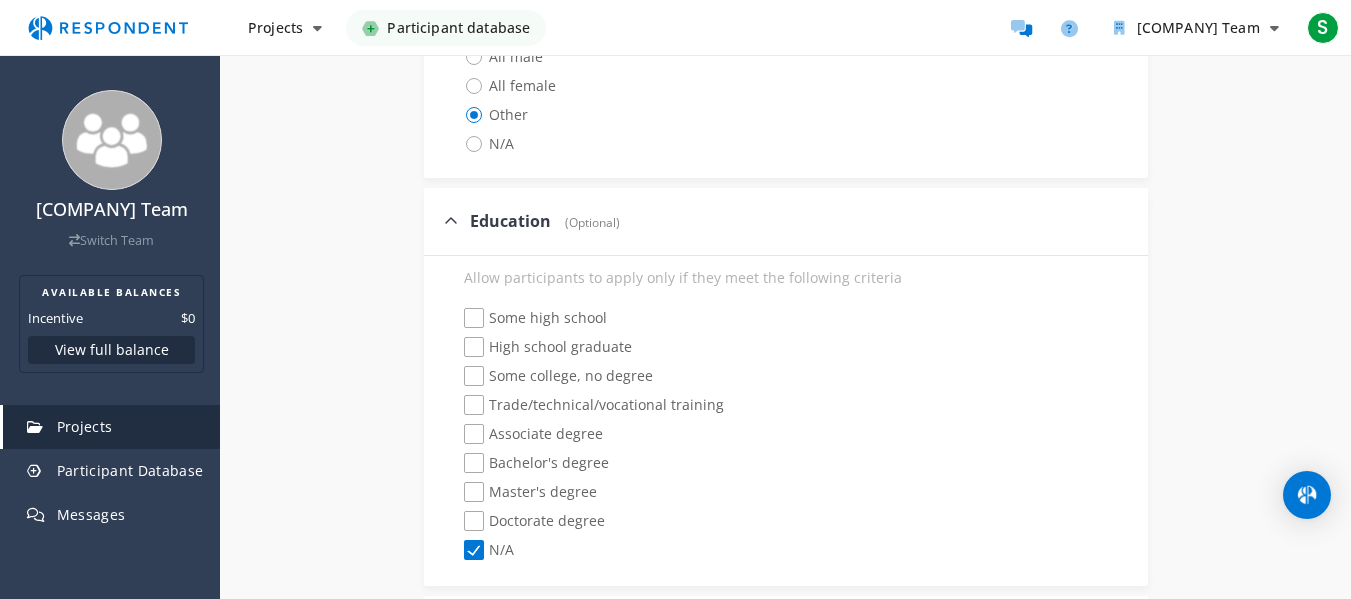checkbox on "false" 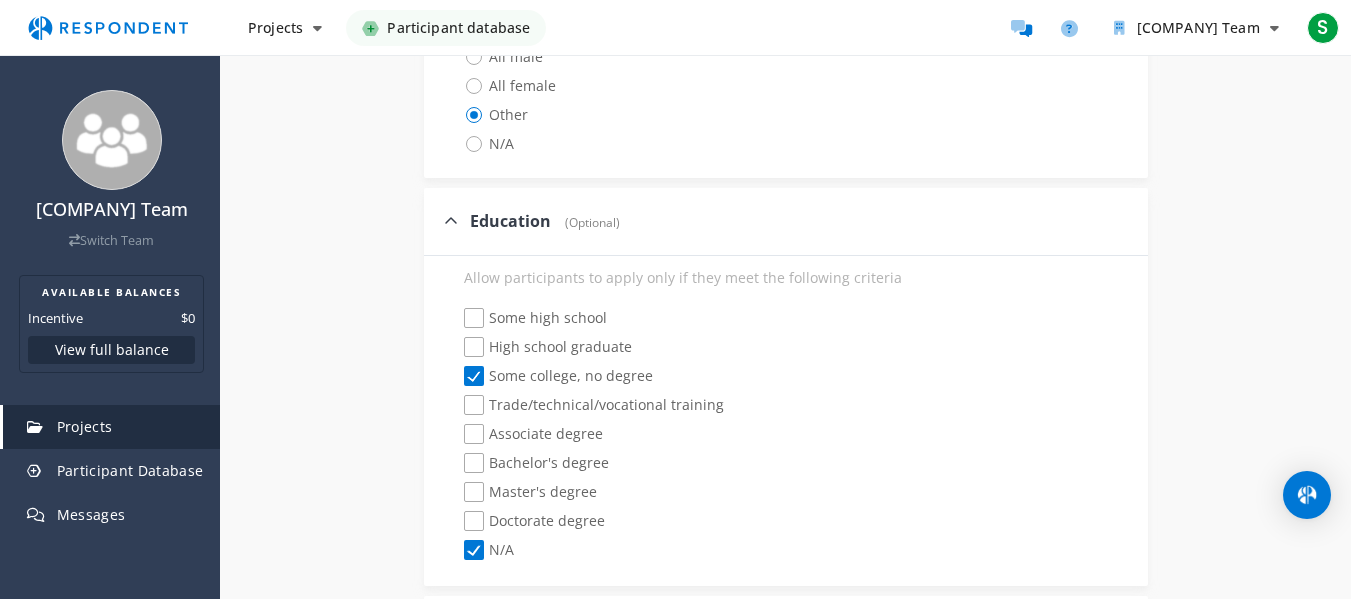 checkbox on "false" 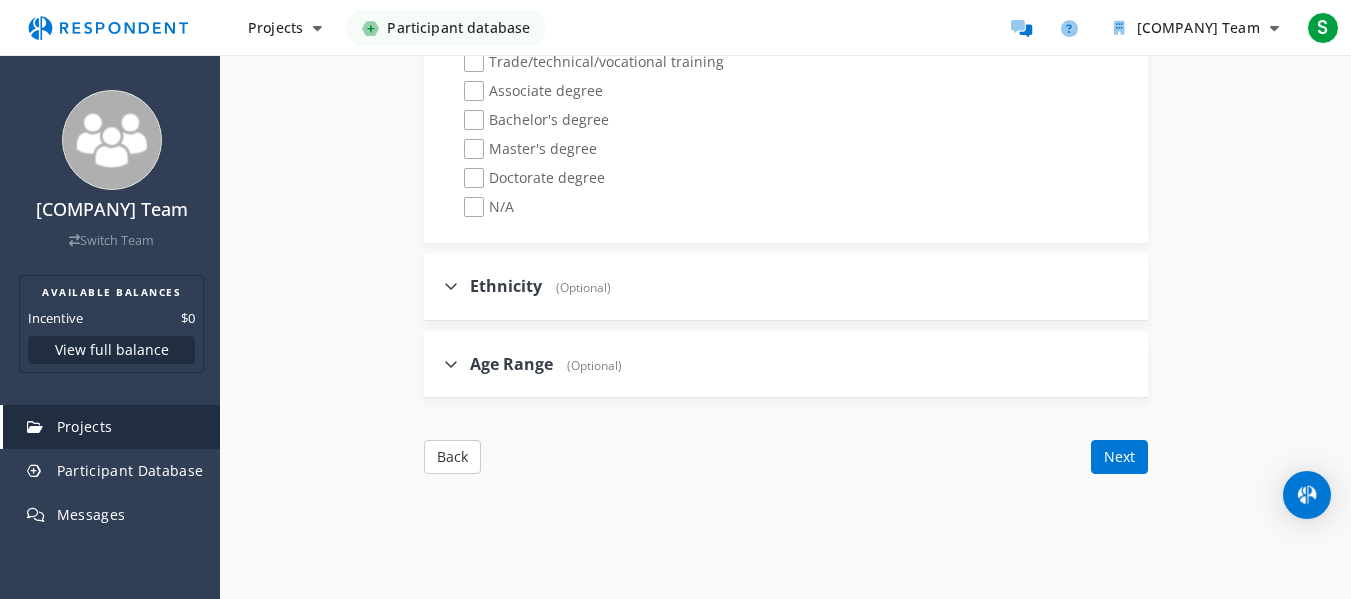 scroll, scrollTop: 3136, scrollLeft: 0, axis: vertical 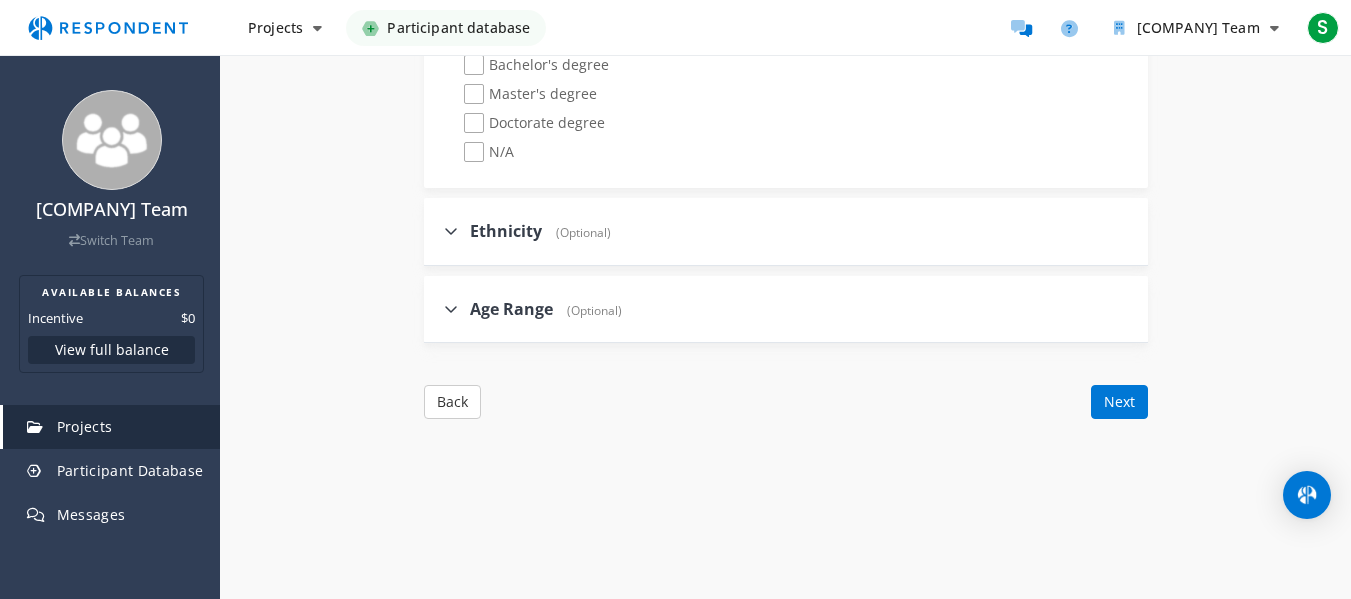 click on "Ethnicity    (Optional)" 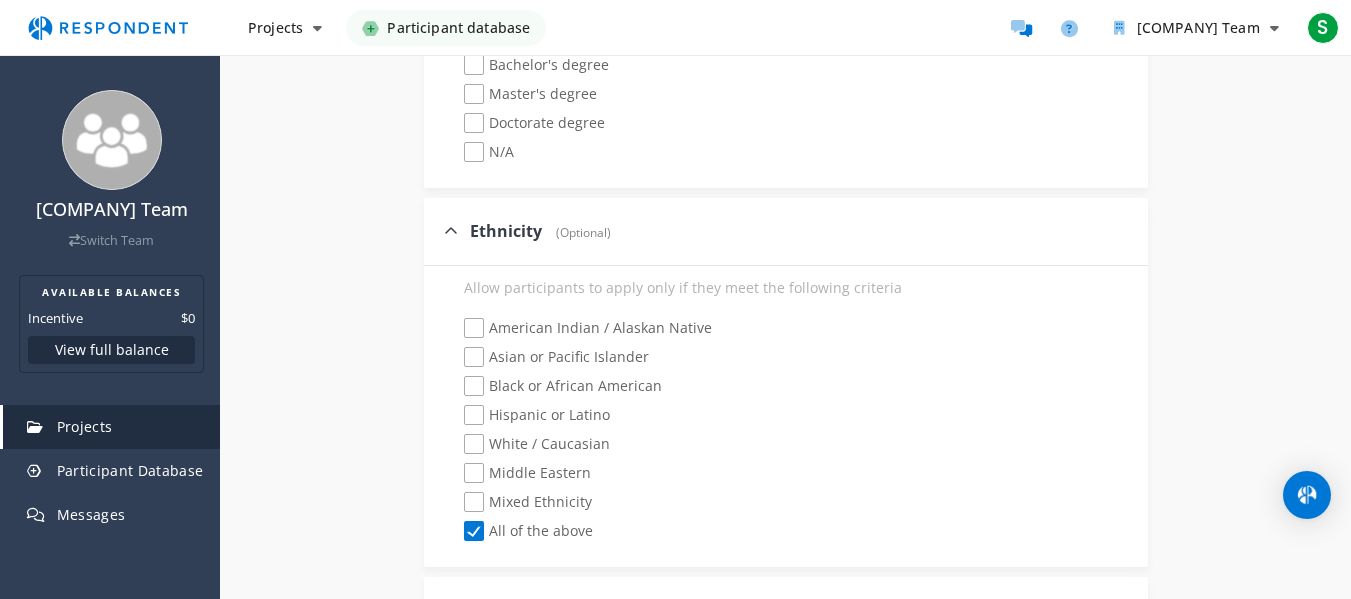 click on "Mixed Ethnicity" 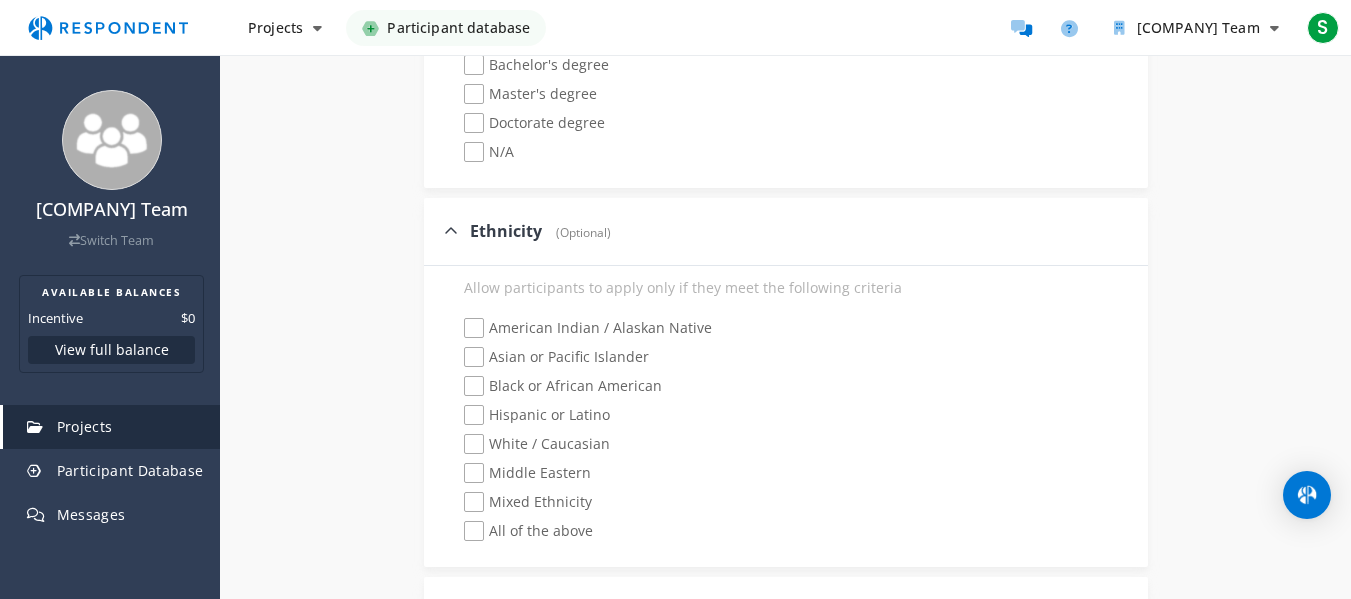 checkbox on "true" 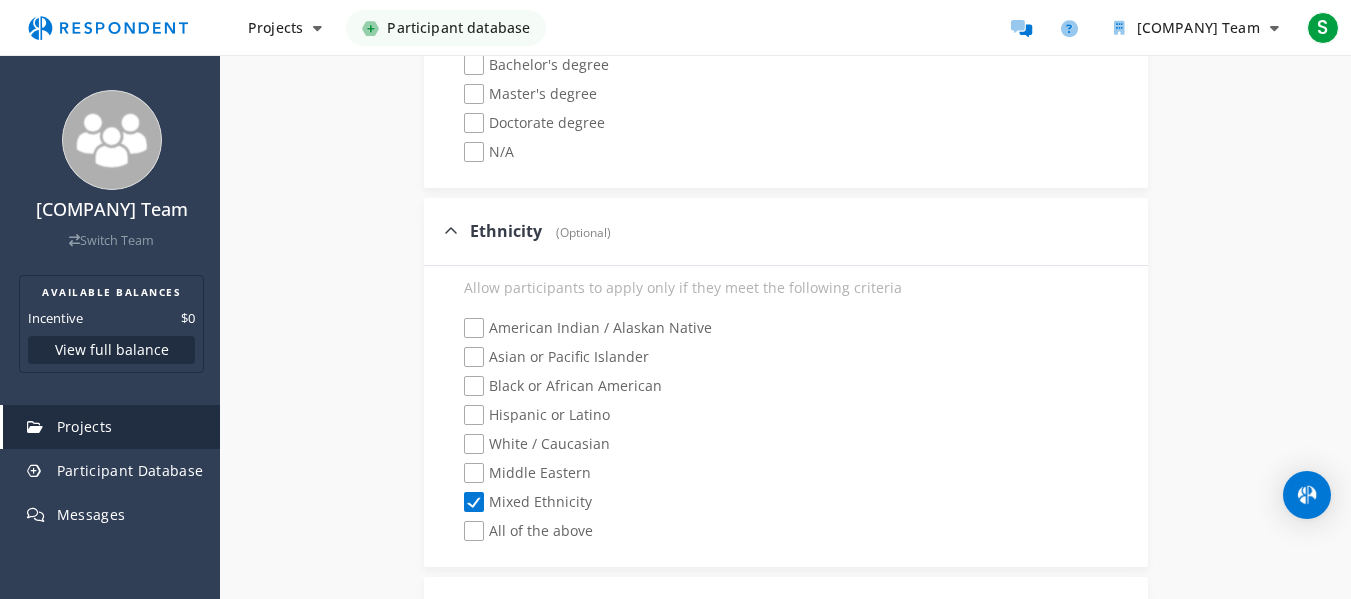 checkbox on "false" 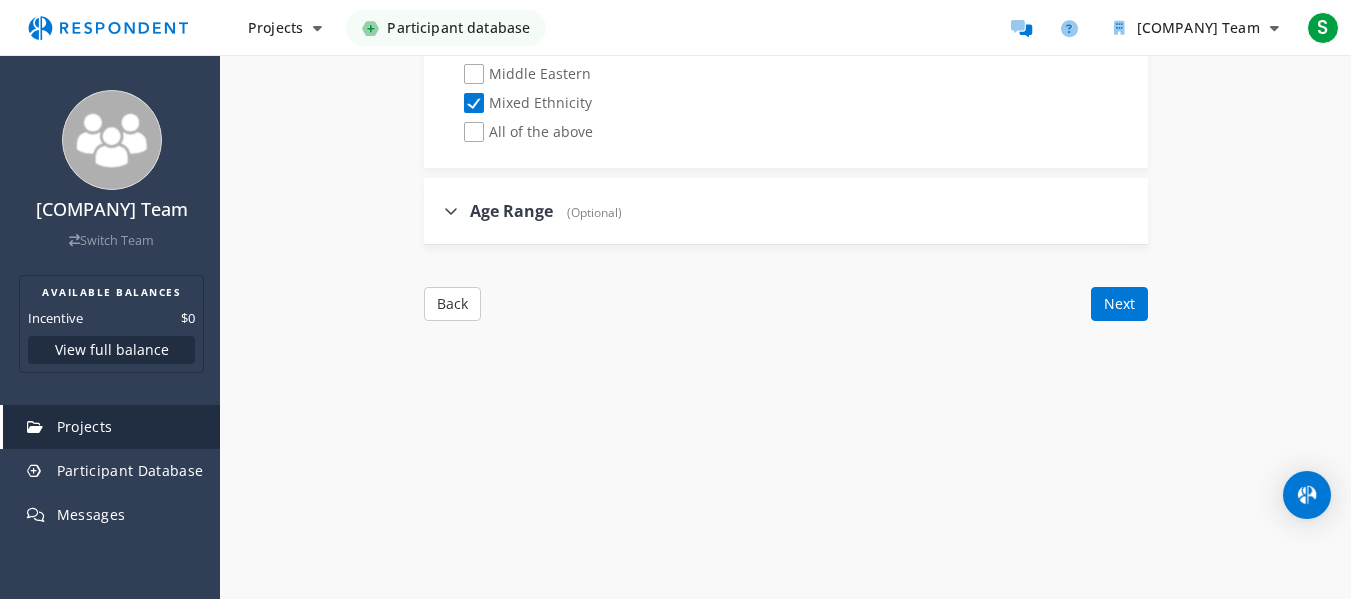 scroll, scrollTop: 3542, scrollLeft: 0, axis: vertical 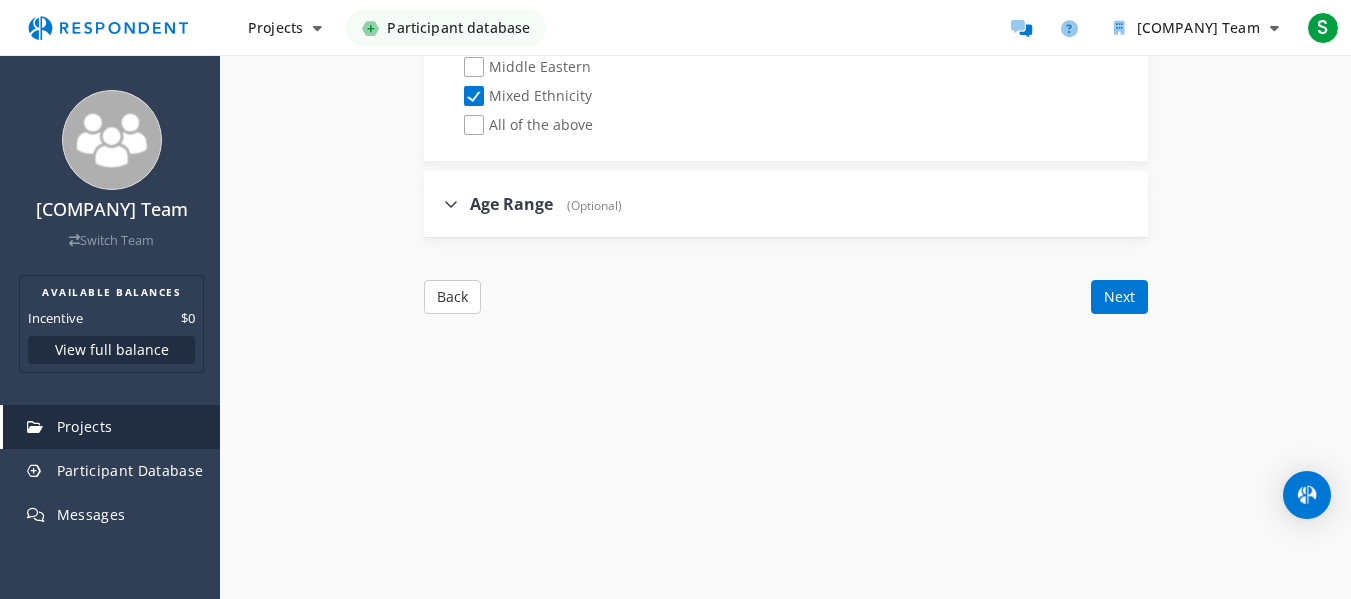 click on "Age Range" 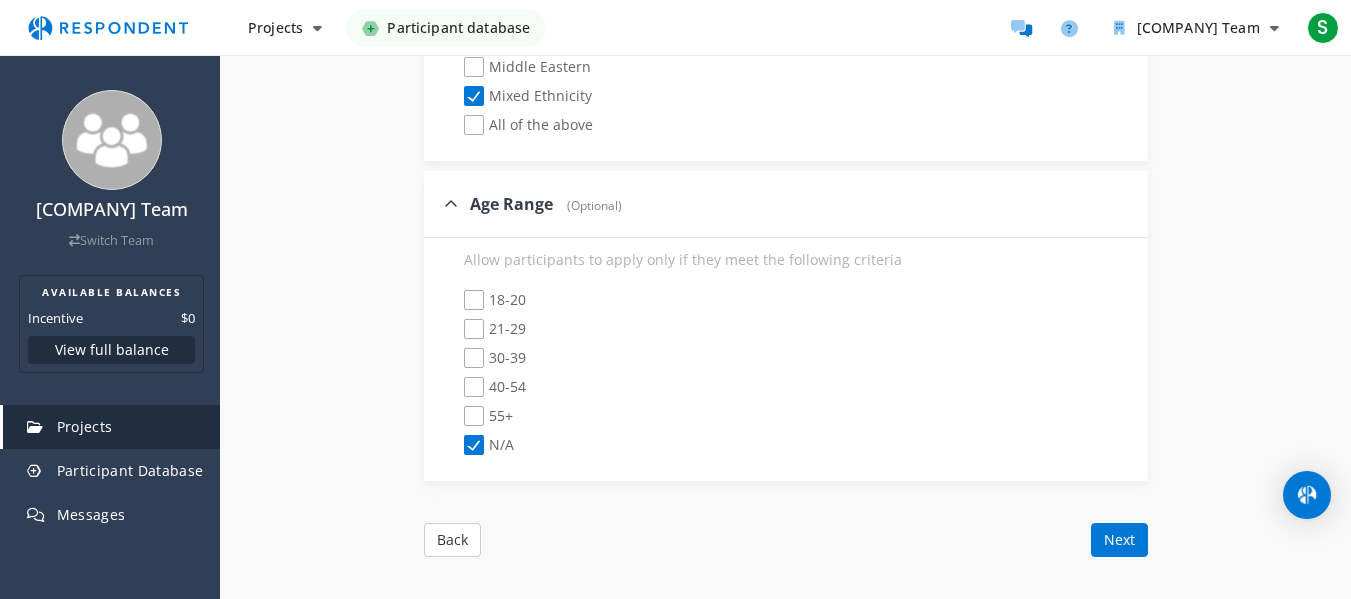 click on "18-20" 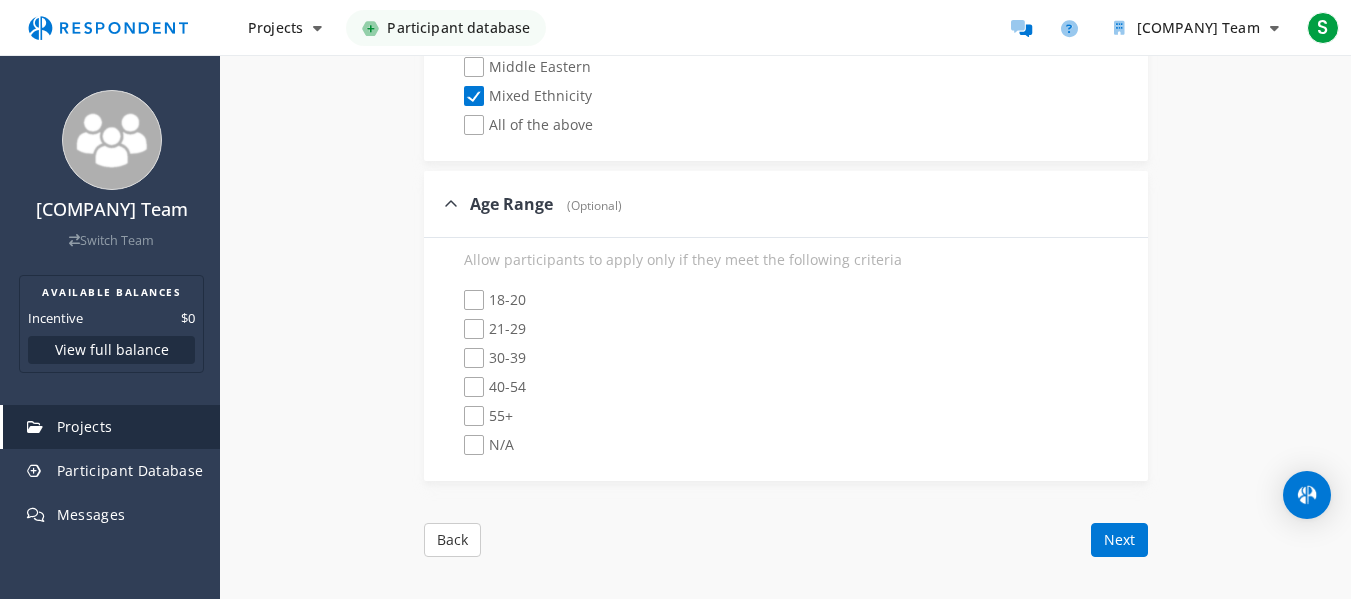 checkbox on "true" 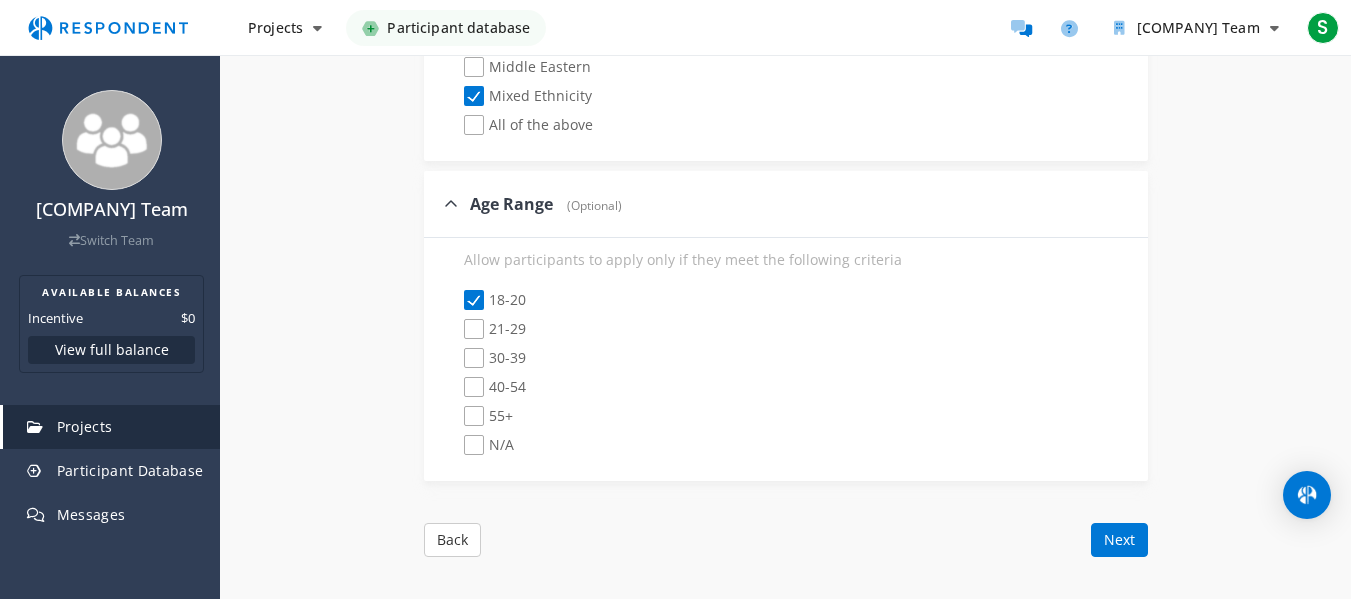 checkbox on "false" 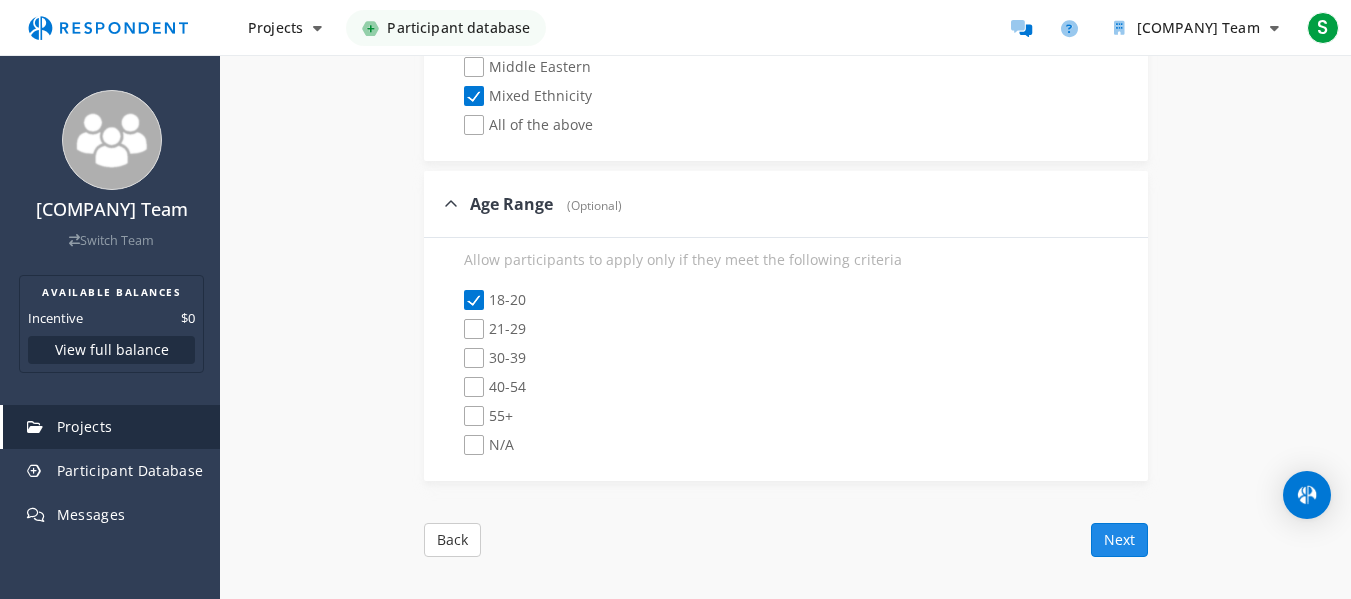 click on "Next" 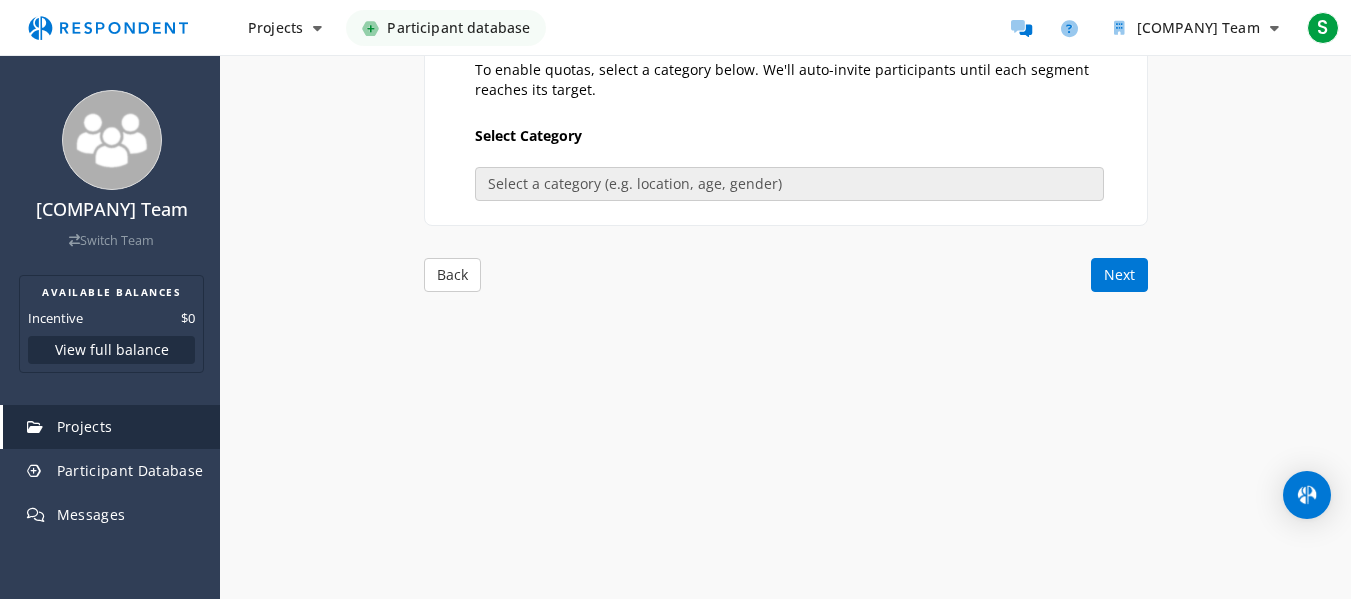 scroll, scrollTop: 252, scrollLeft: 0, axis: vertical 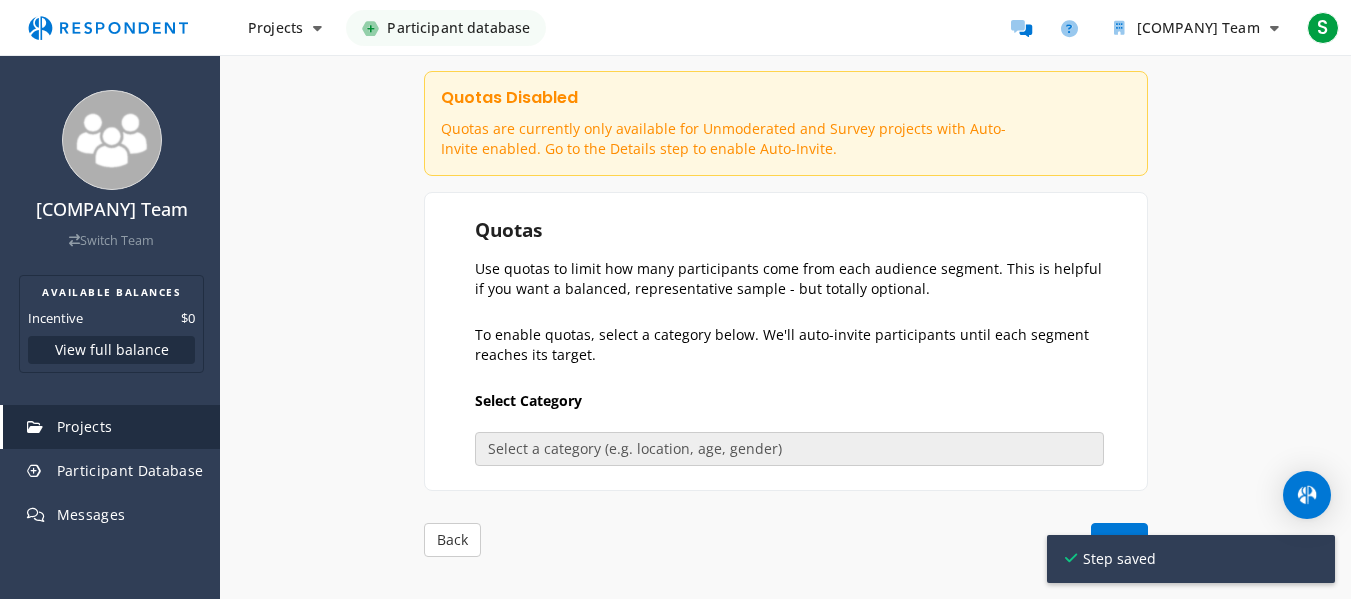 click on "Quotas        Use quotas to limit how many participants come from each audience segment. This is helpful if you want a balanced, representative sample - but totally optional.     To enable quotas, select a category below. We'll auto-invite participants until each segment reaches its target.    Select Category        Select a category (e.g. location, age, gender)       Age   Gender   Ethnicity   Location" 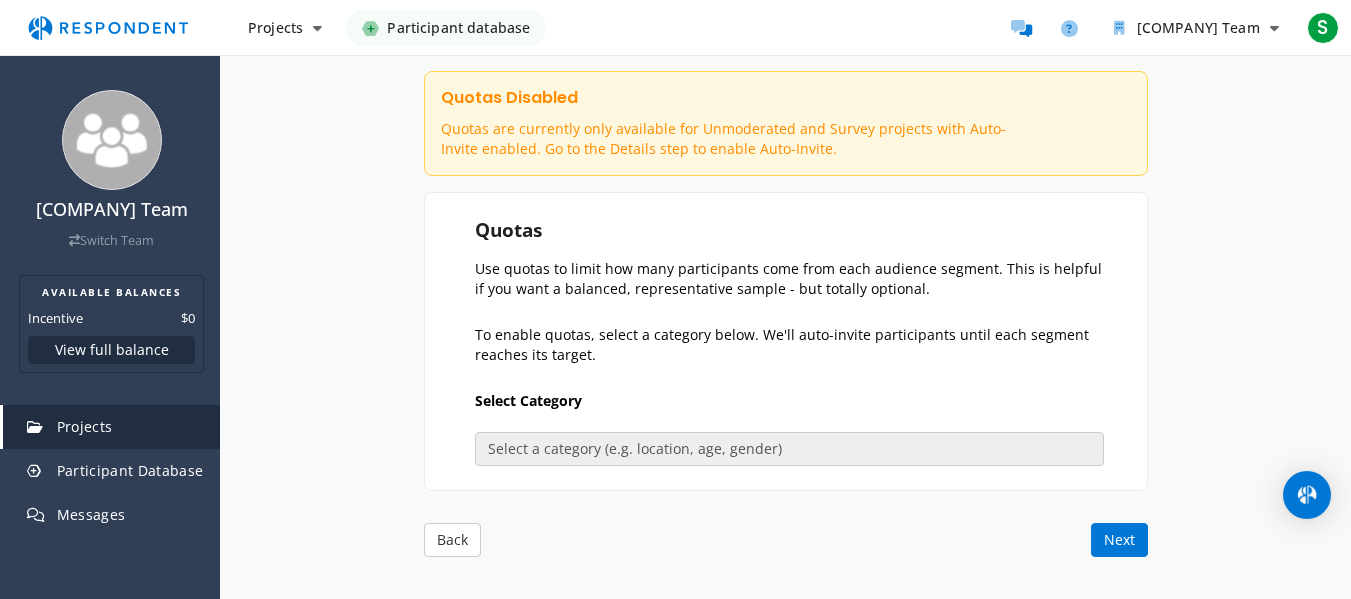 click on "Next" 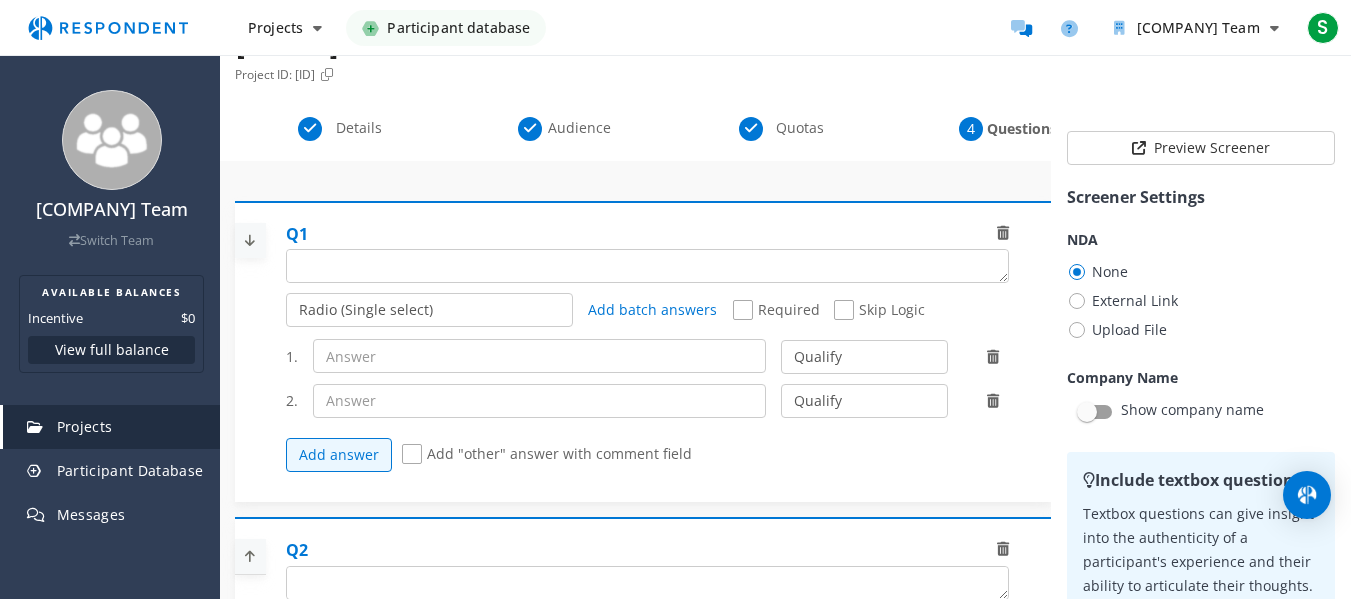 scroll, scrollTop: 107, scrollLeft: 0, axis: vertical 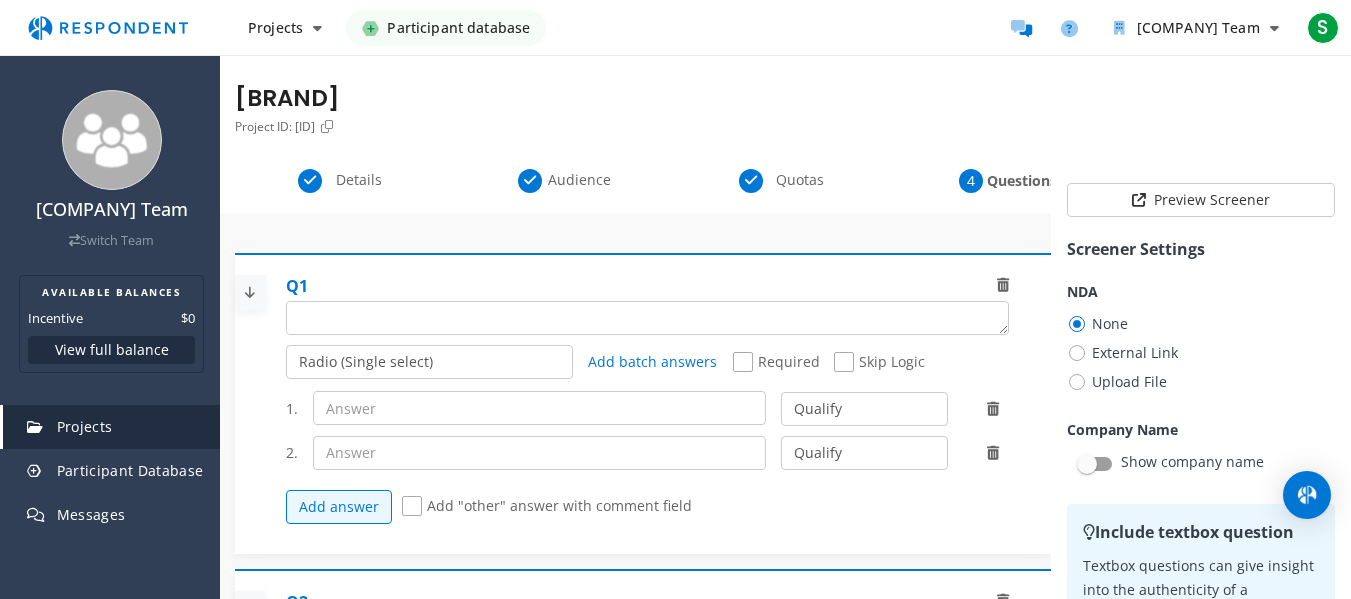click 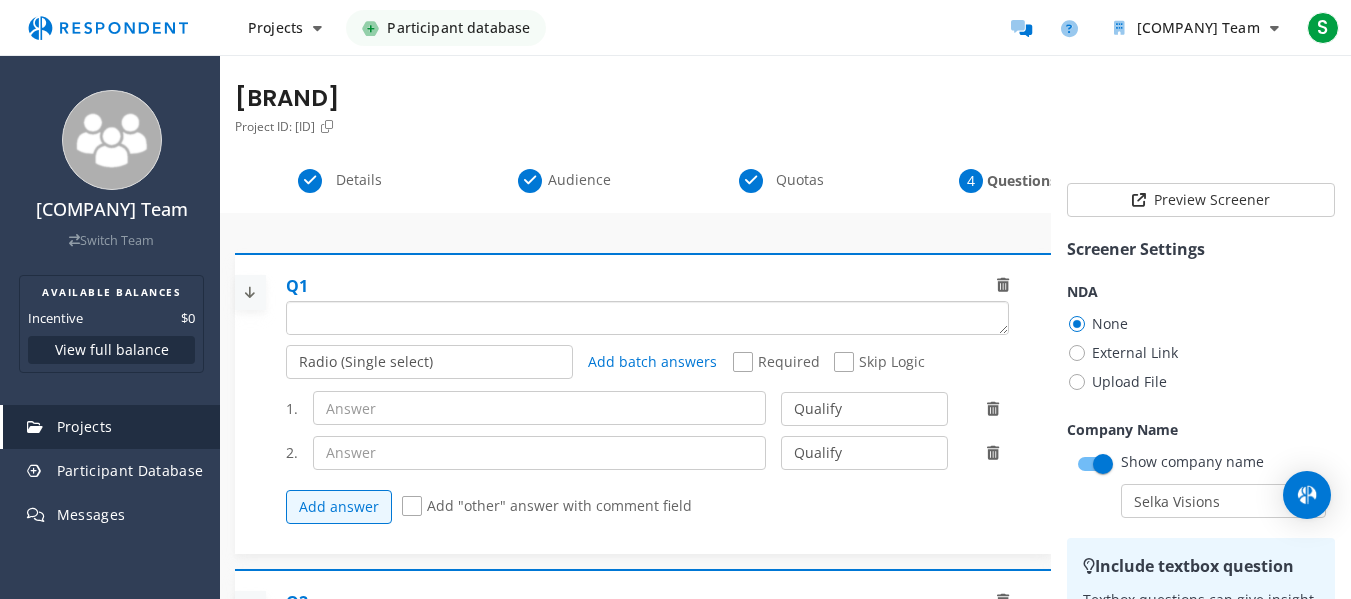 click at bounding box center [647, 318] 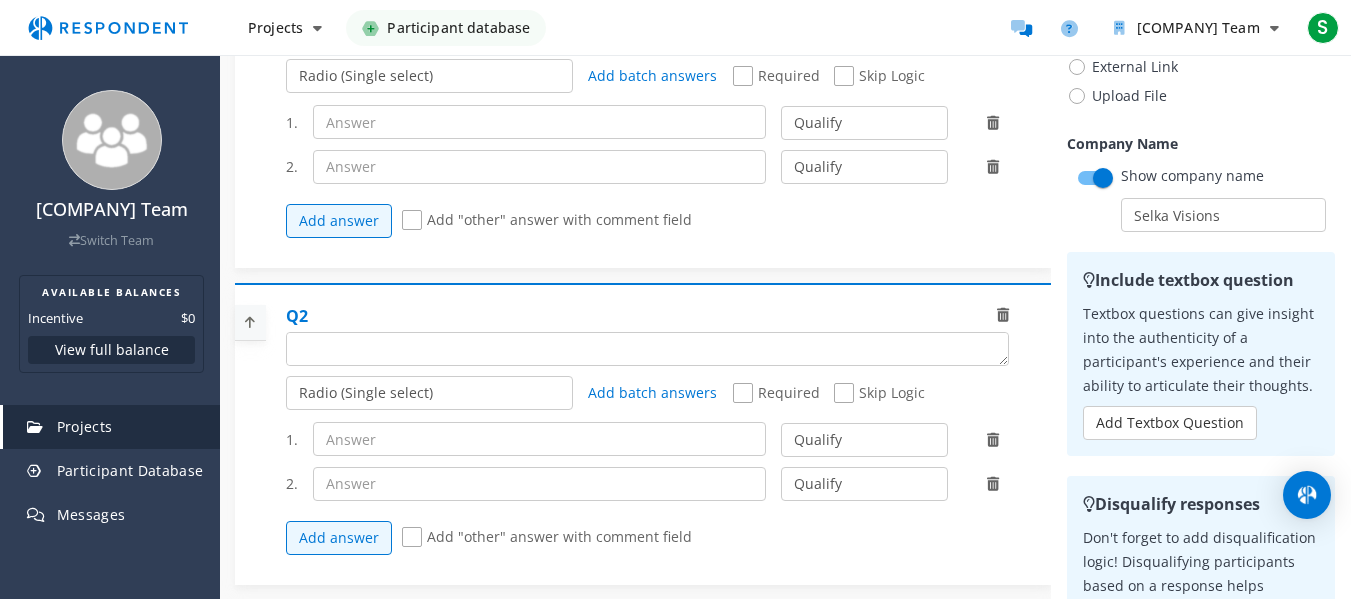 scroll, scrollTop: 346, scrollLeft: 0, axis: vertical 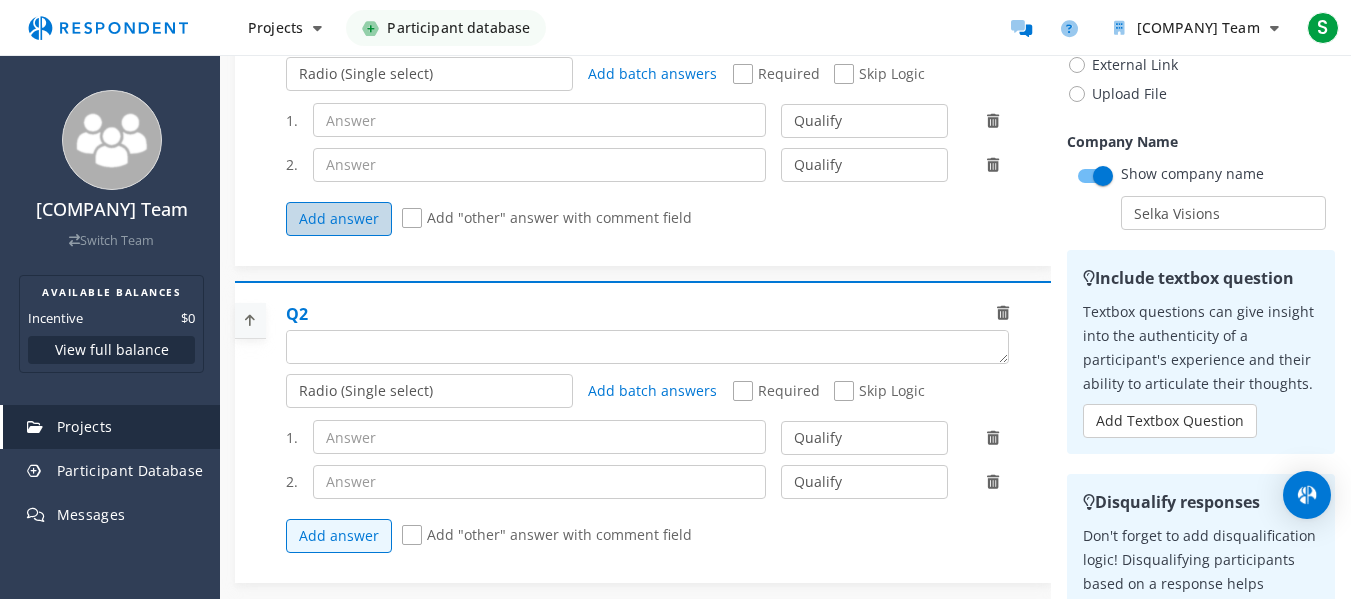 click on "Add answer" 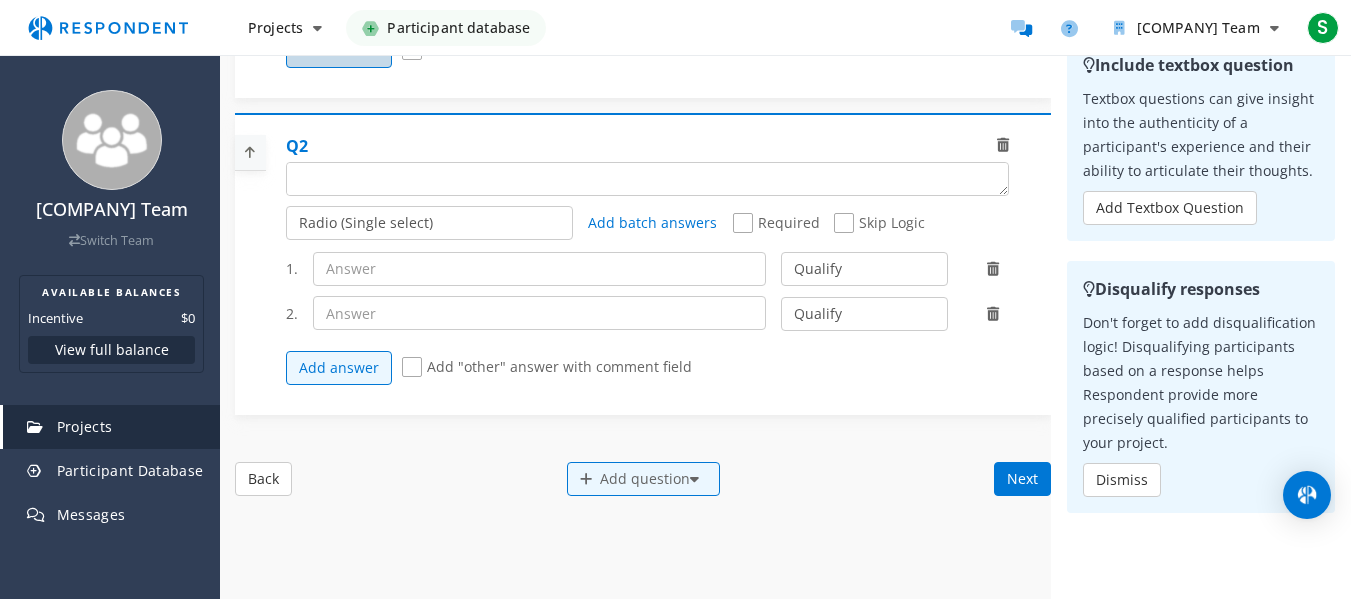 scroll, scrollTop: 763, scrollLeft: 0, axis: vertical 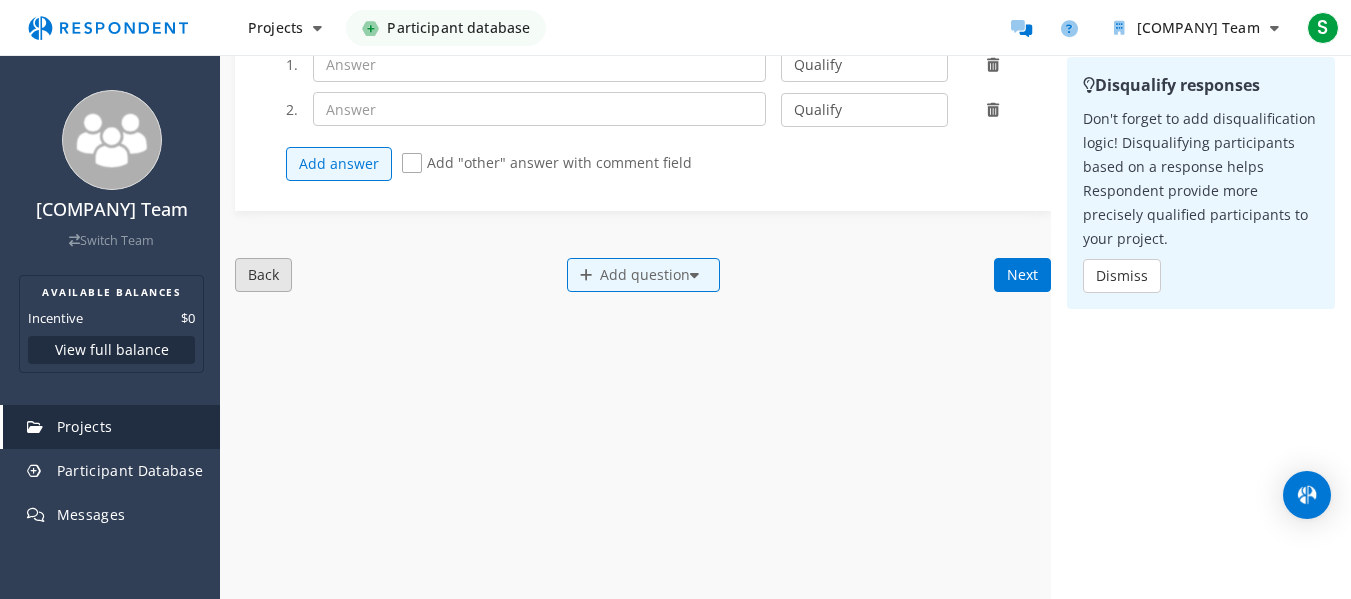 click on "Back" 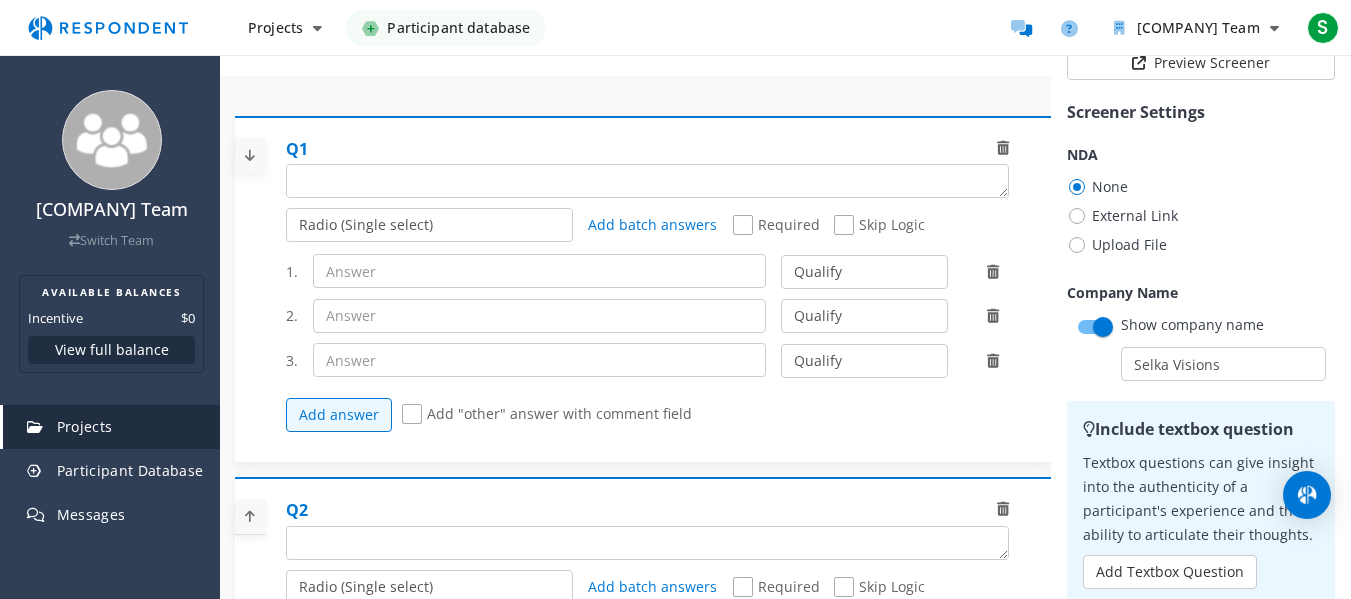 scroll, scrollTop: 193, scrollLeft: 0, axis: vertical 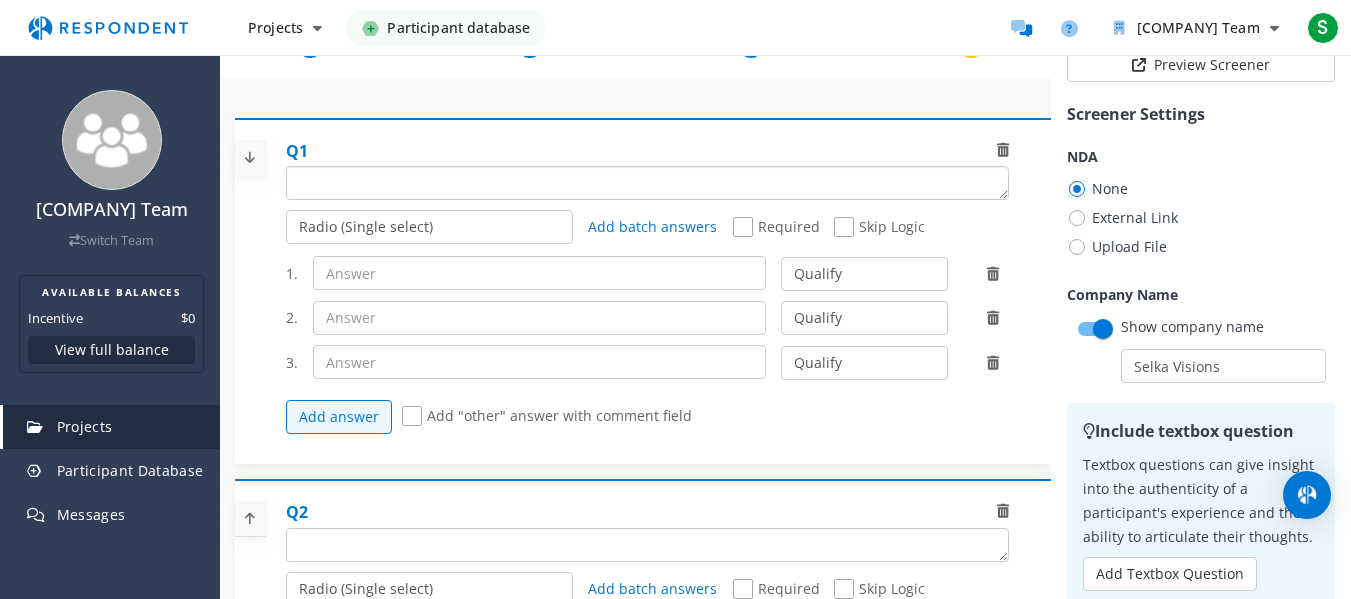 click at bounding box center (647, 183) 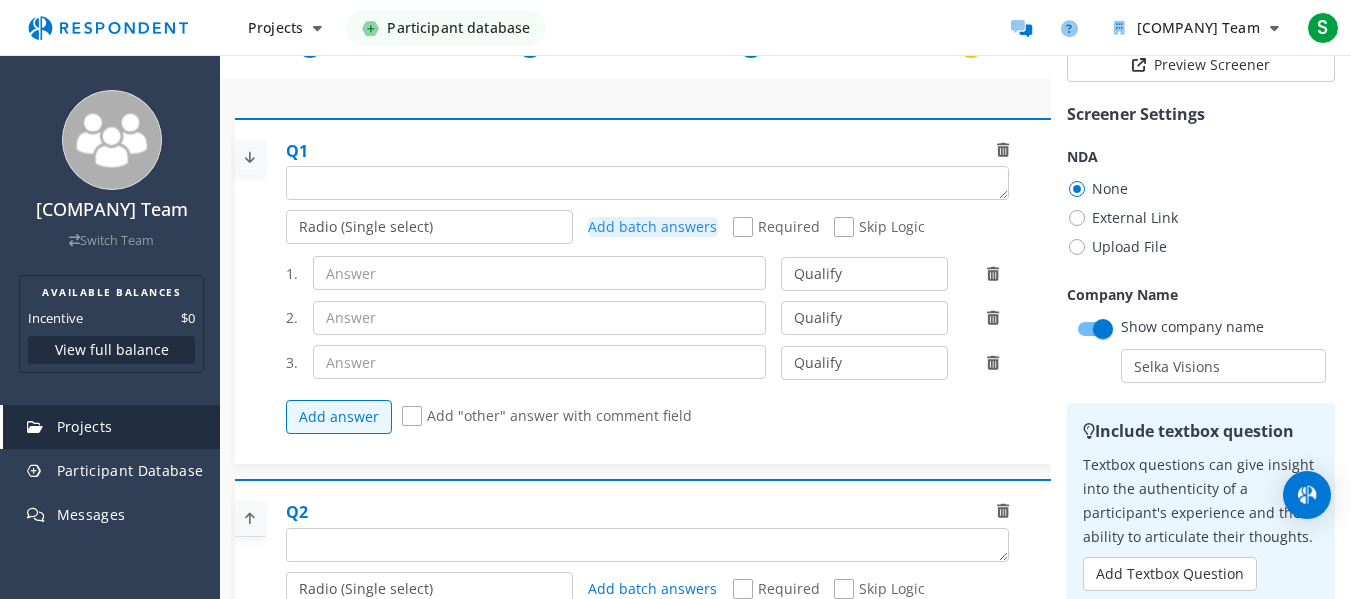 click on "Add batch answers" 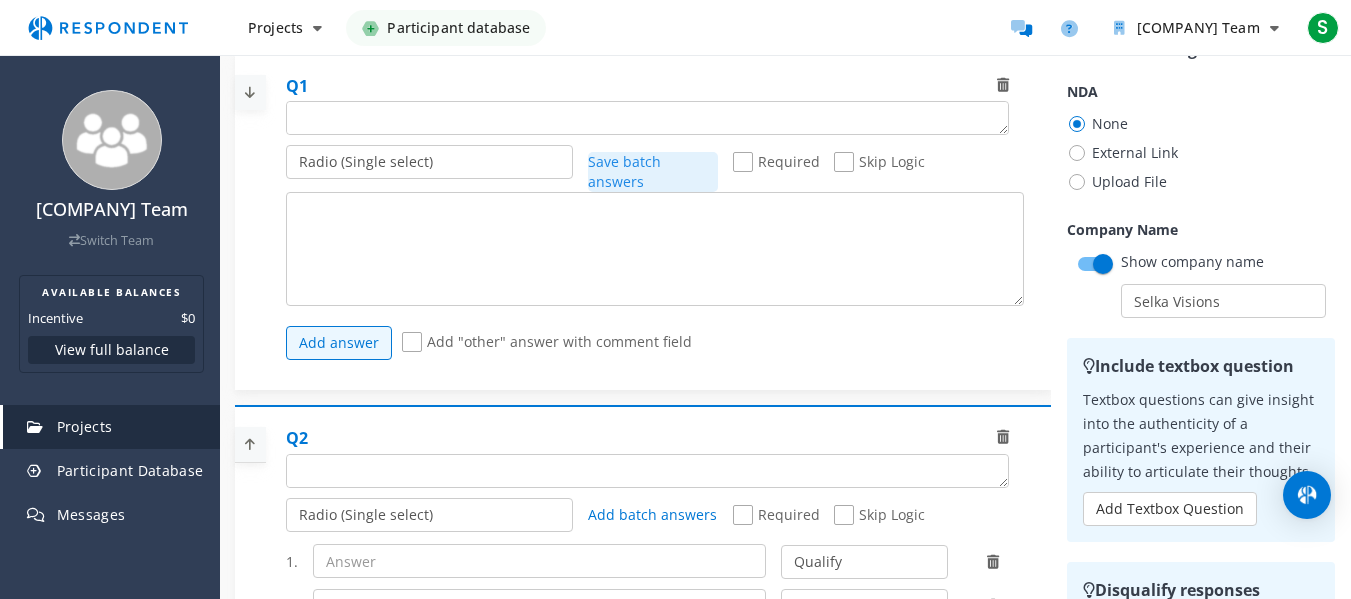 scroll, scrollTop: 170, scrollLeft: 0, axis: vertical 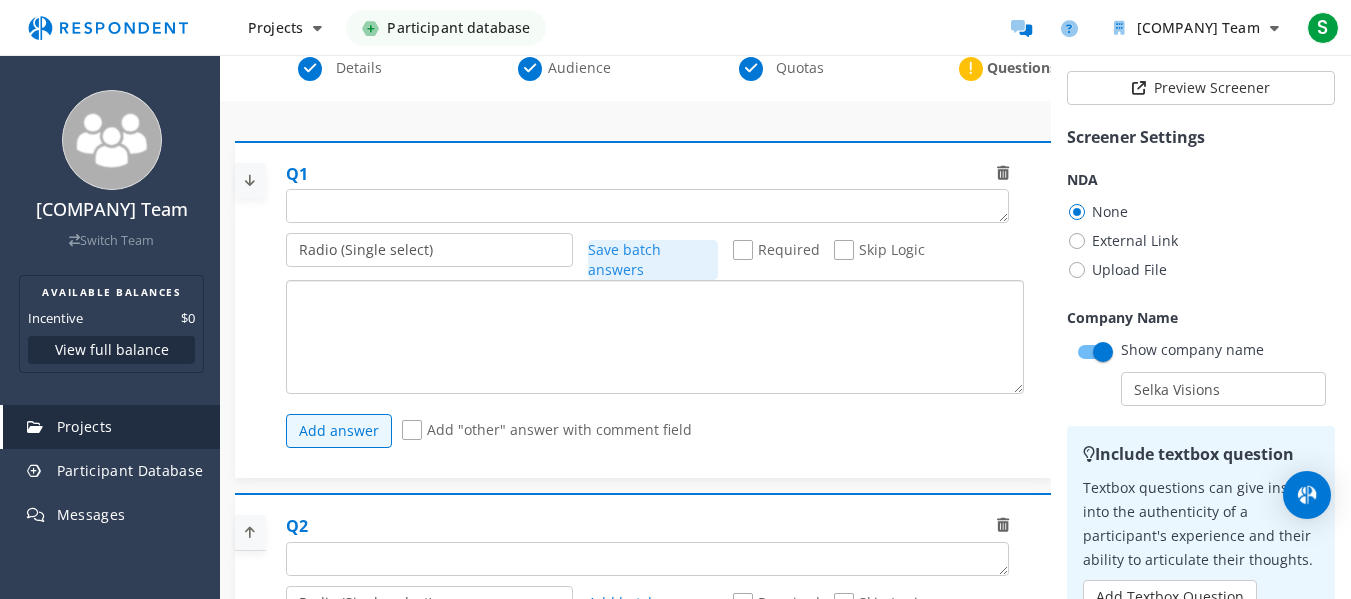 click 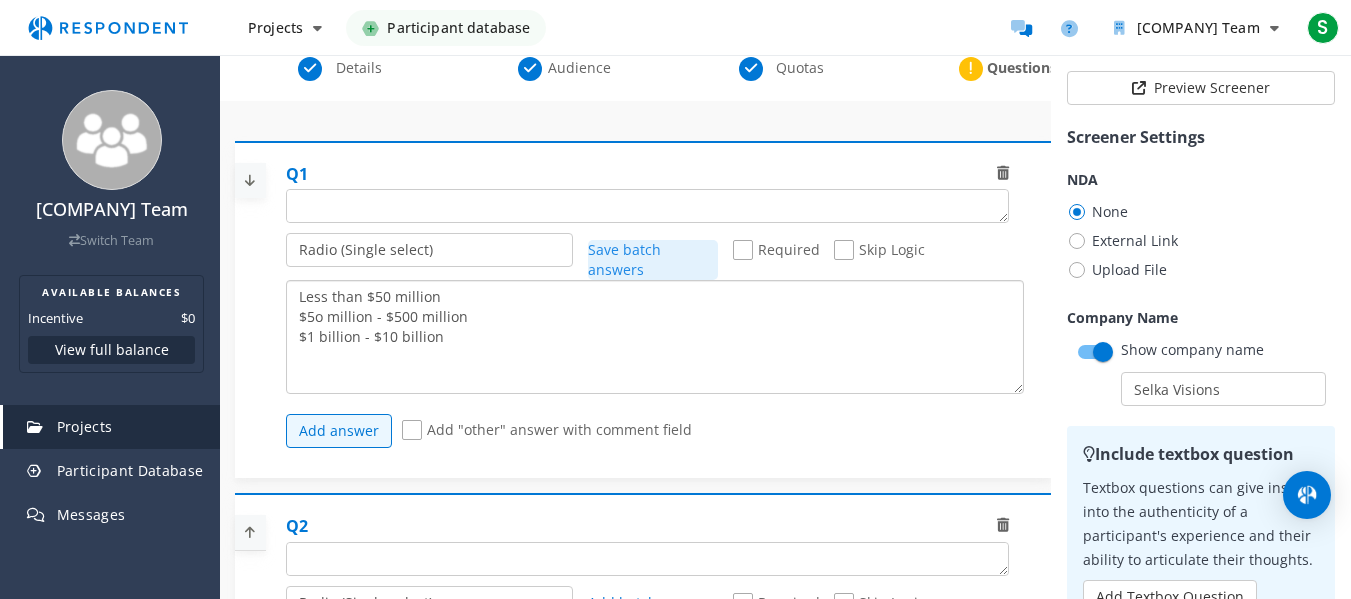 scroll, scrollTop: 14, scrollLeft: 0, axis: vertical 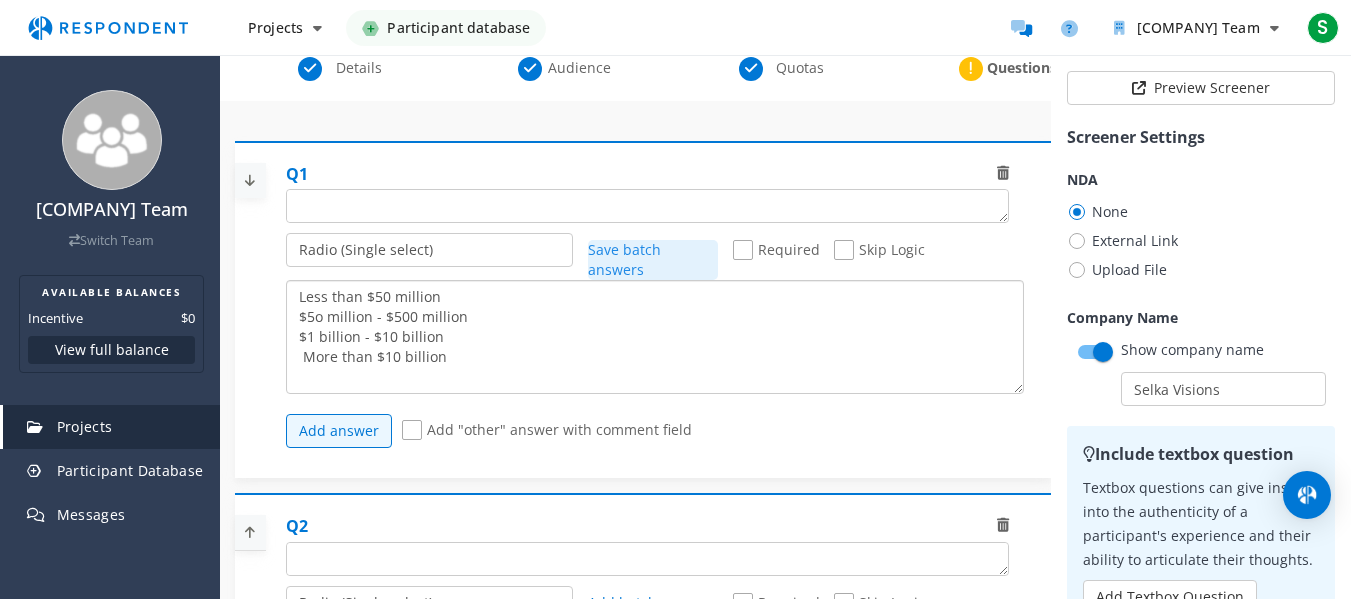 click on "Less than $50 million
$5o million - $500 million
$1 billion - $10 billion
More than $10 billion" 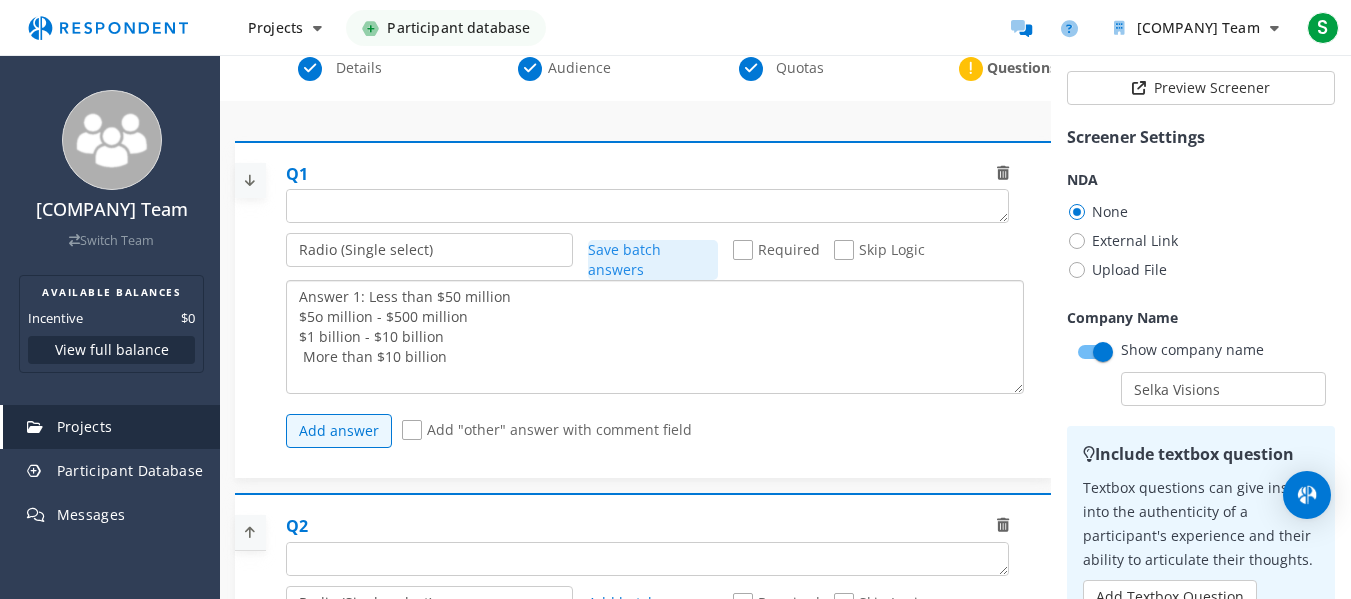 click on "Answer 1: Less than $50 million
$5o million - $500 million
$1 billion - $10 billion
More than $10 billion" 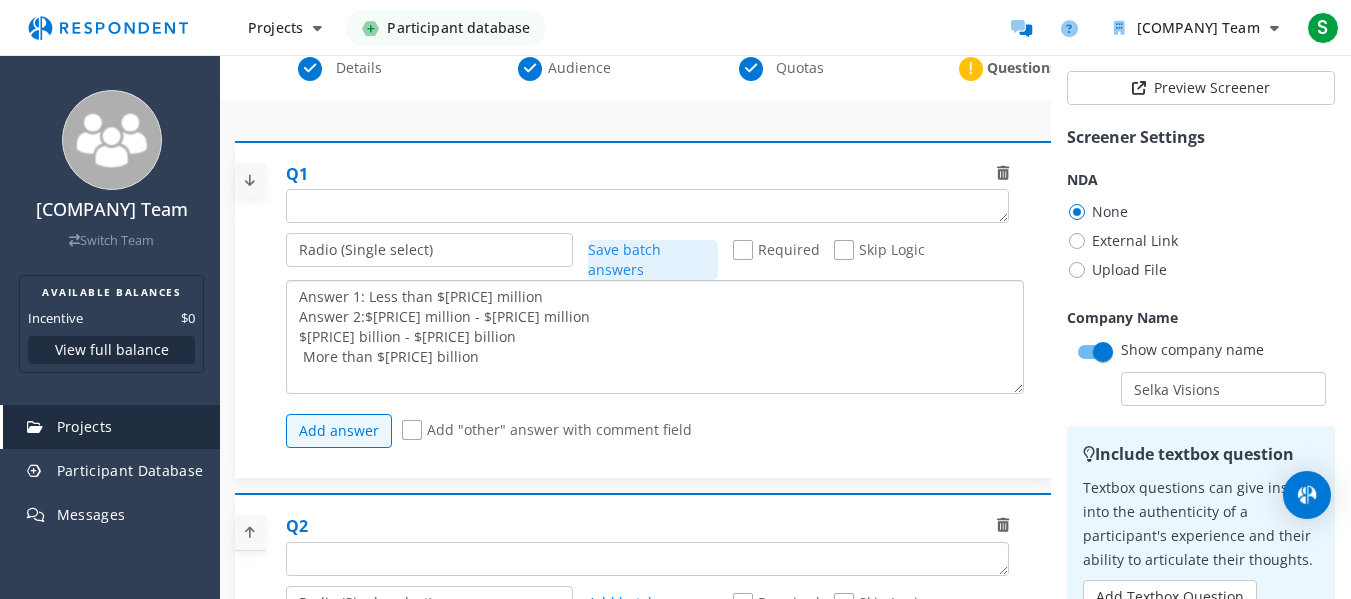 click on "Answer 1: Less than $[PRICE] million
Answer 2:$[PRICE] million - $[PRICE] million
$[PRICE] billion - $[PRICE] billion
More than $[PRICE] billion" 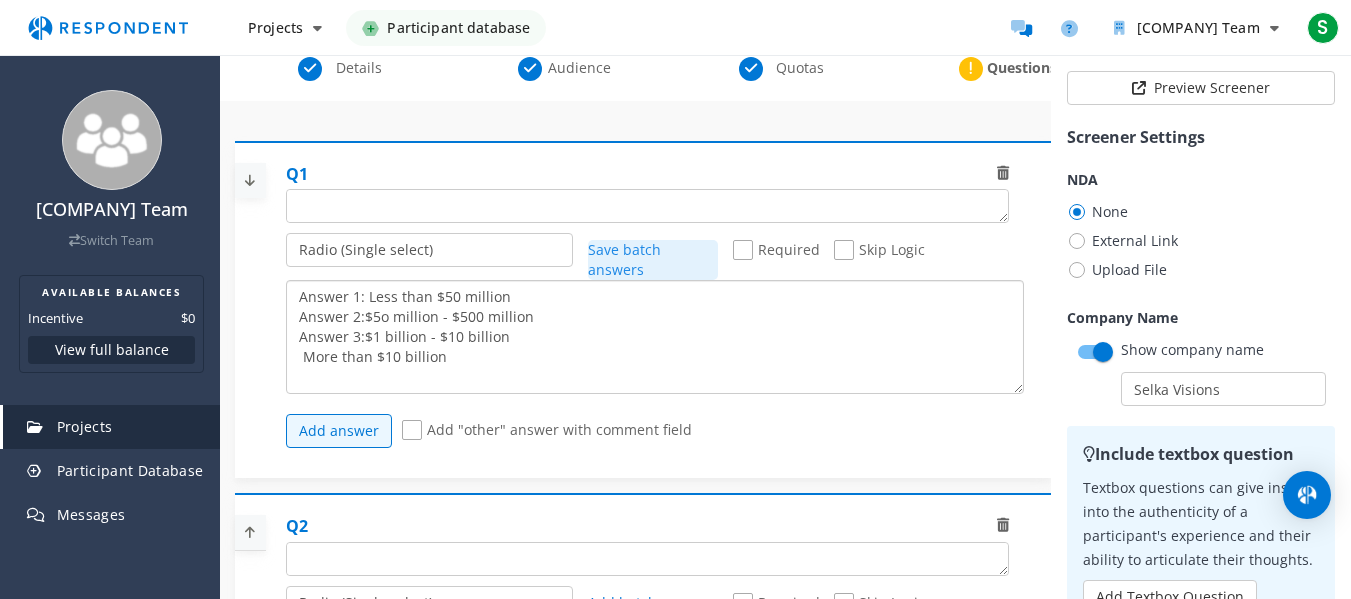 click on "Answer 1: Less than $50 million
Answer 2:$5o million - $500 million
Answer 3:$1 billion - $10 billion
More than $10 billion" 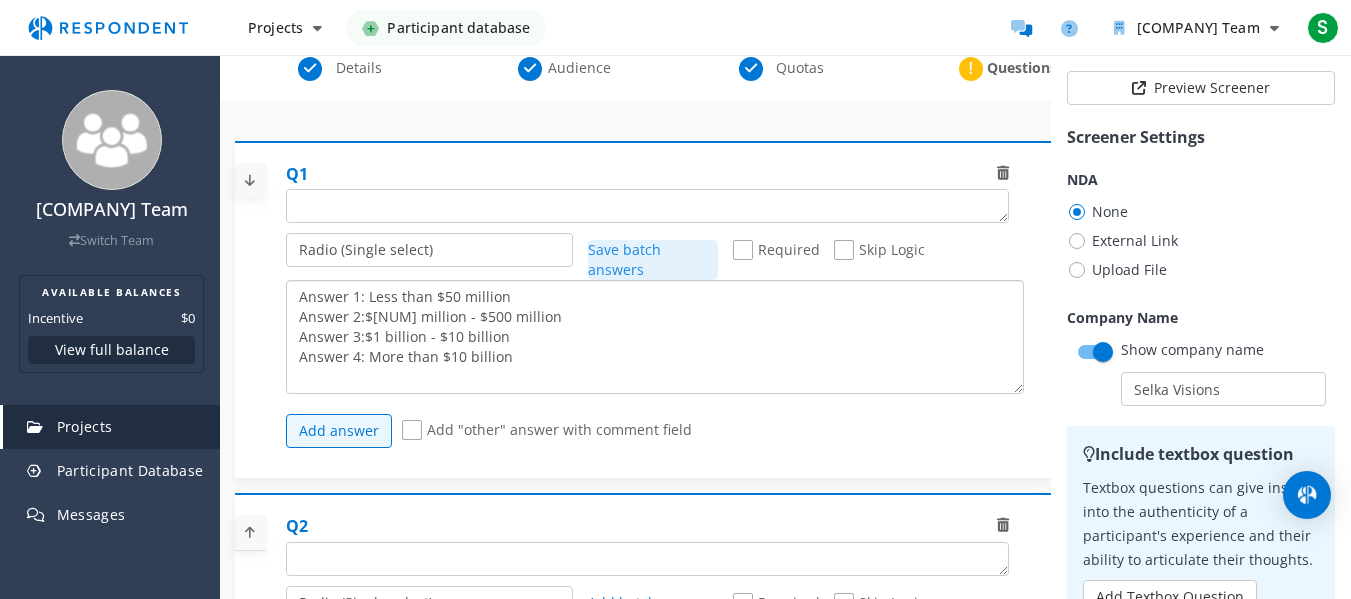 type on "Answer 1: Less than $50 million
Answer 2:$[NUM] million - $500 million
Answer 3:$1 billion - $10 billion
Answer 4: More than $10 billion" 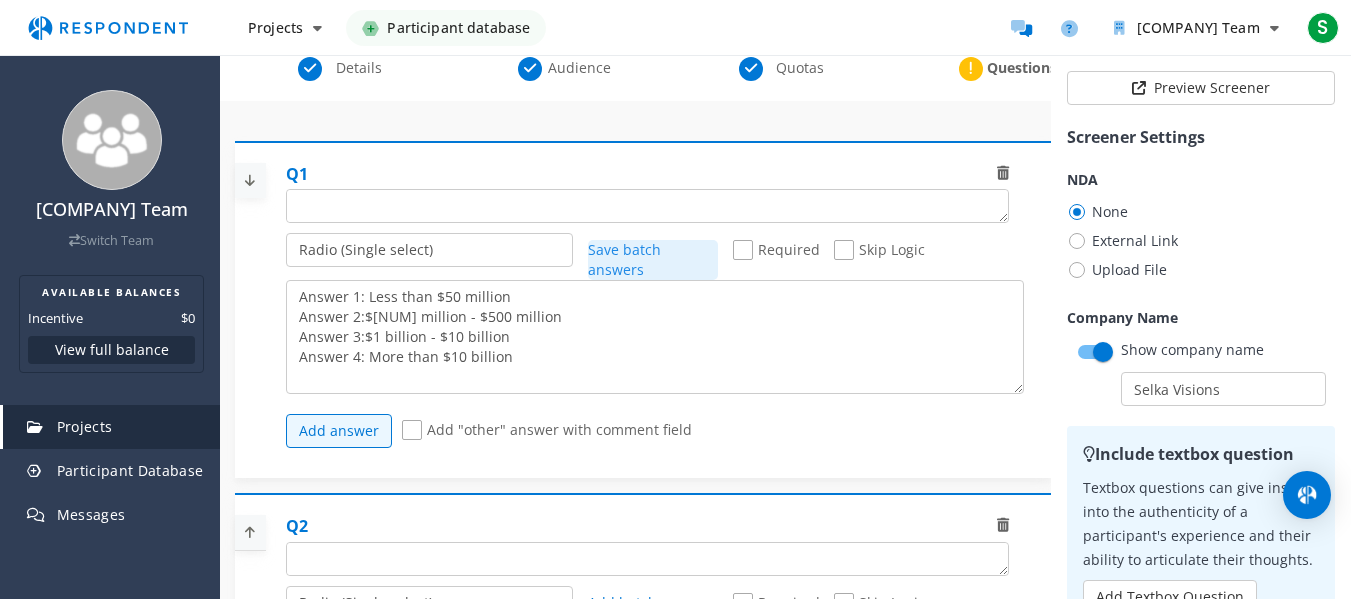 click on "Add "other" answer with comment field" 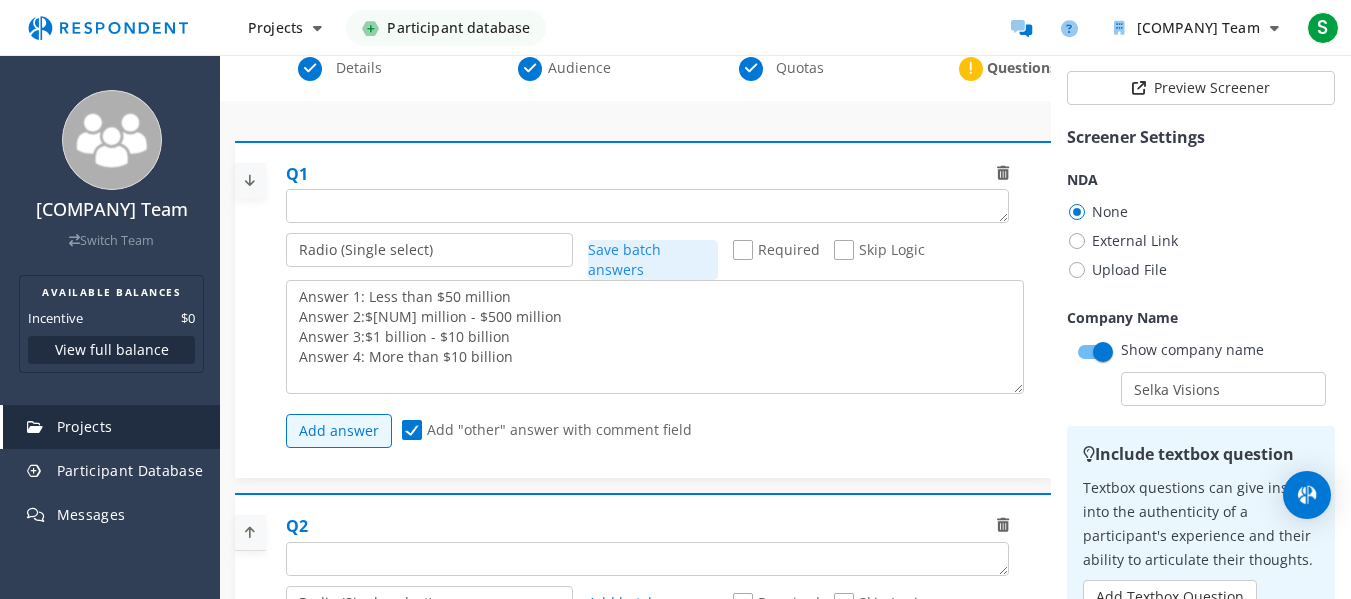 click on "Add "other" answer with comment field" 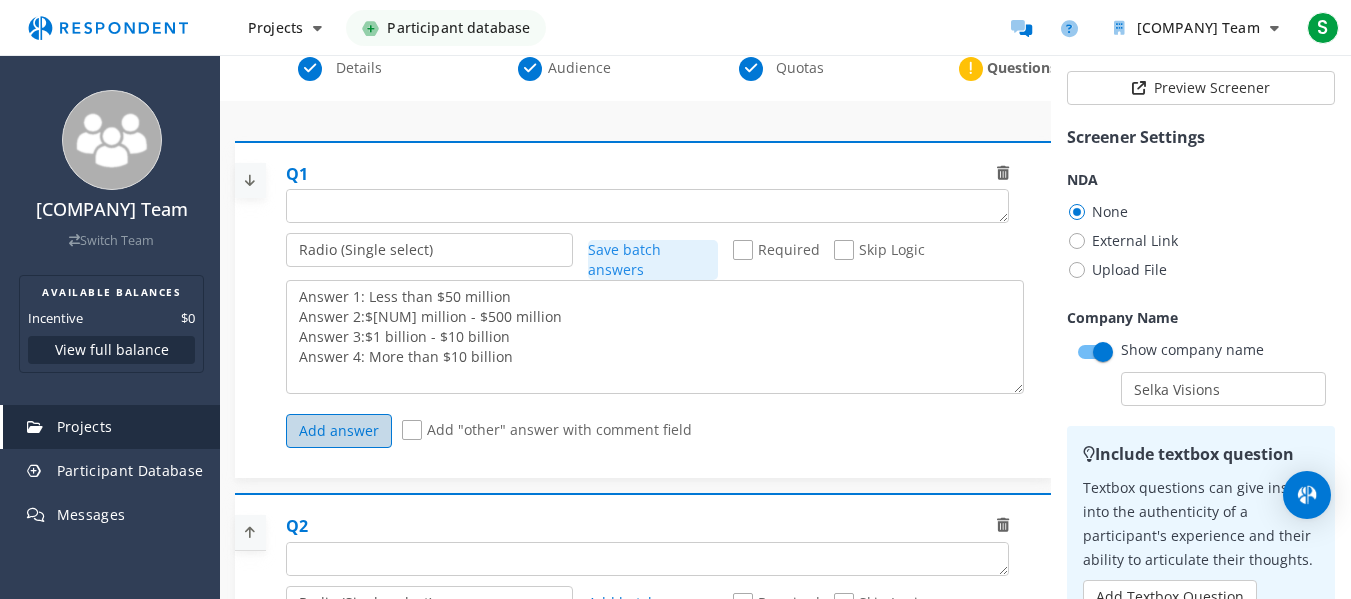 click on "Add answer" 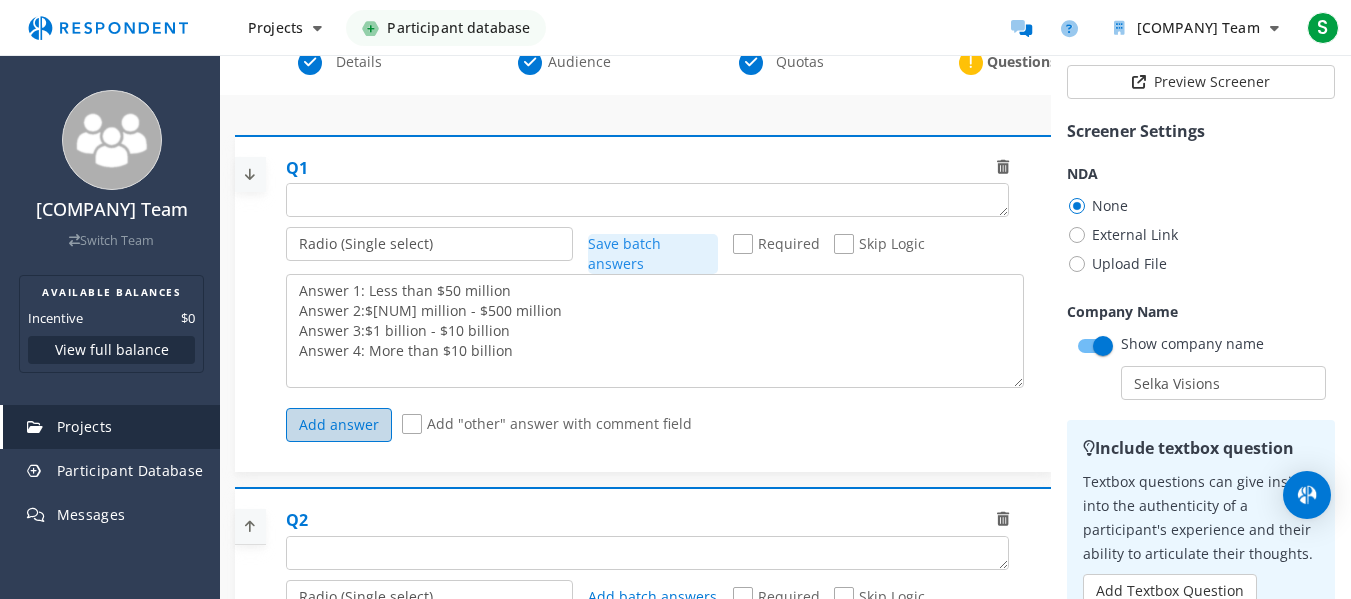 scroll, scrollTop: 7, scrollLeft: 0, axis: vertical 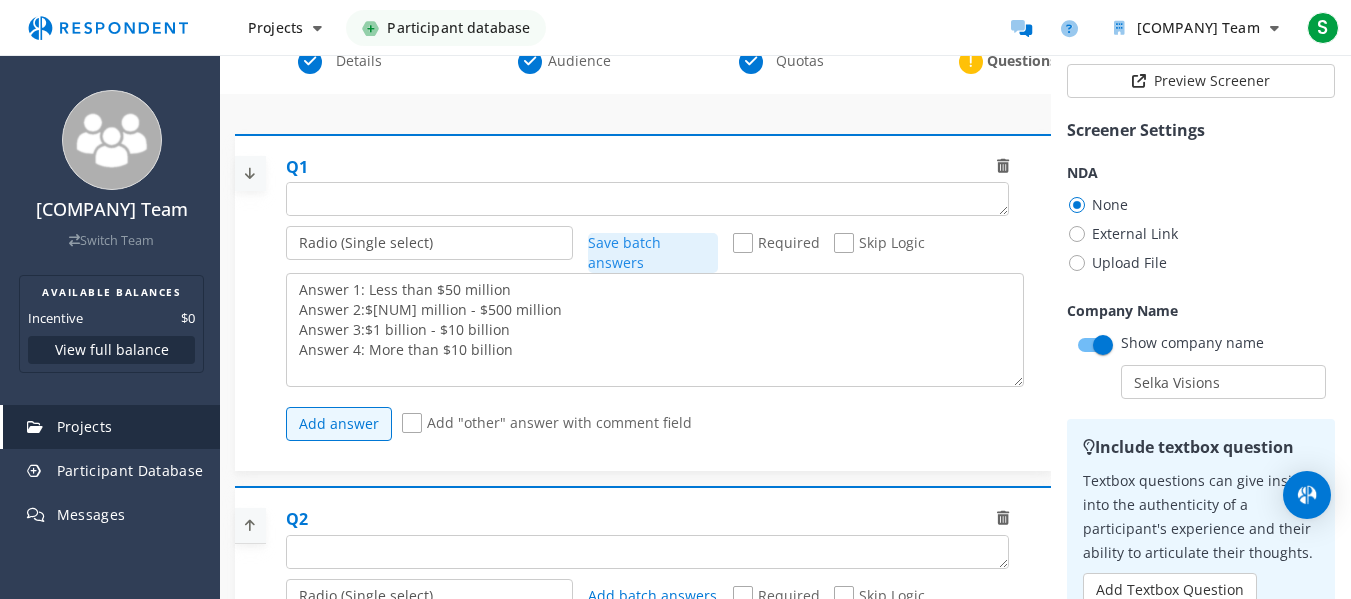 click on "Required" 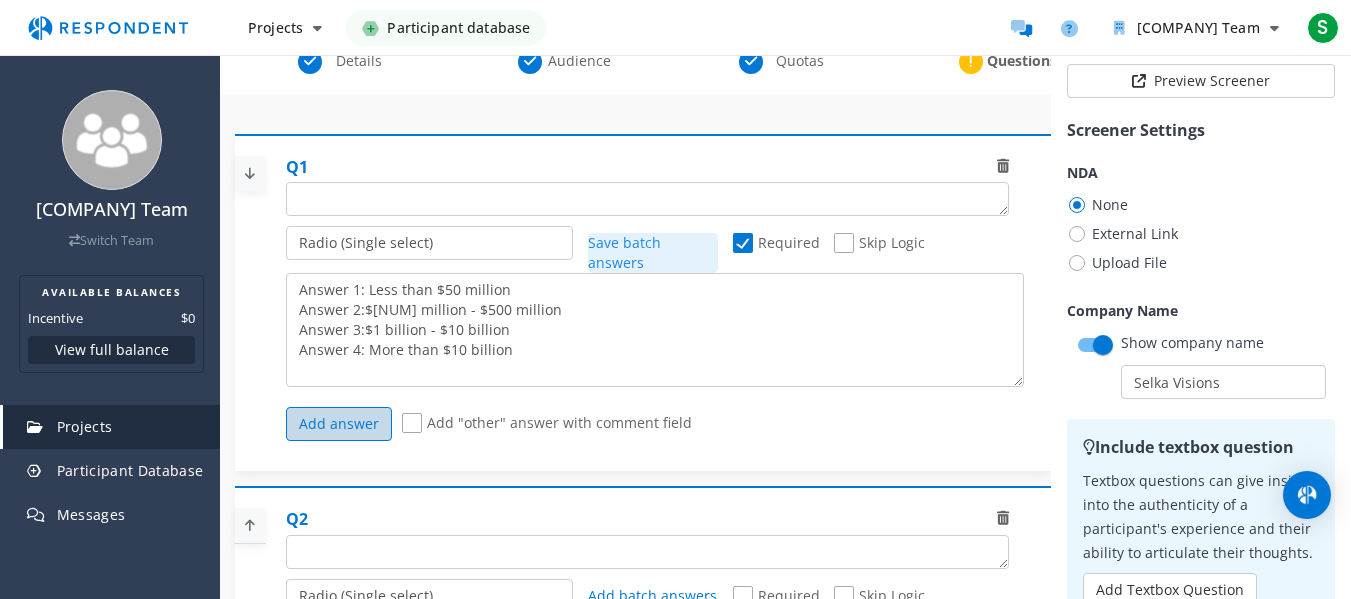 click on "Add answer" 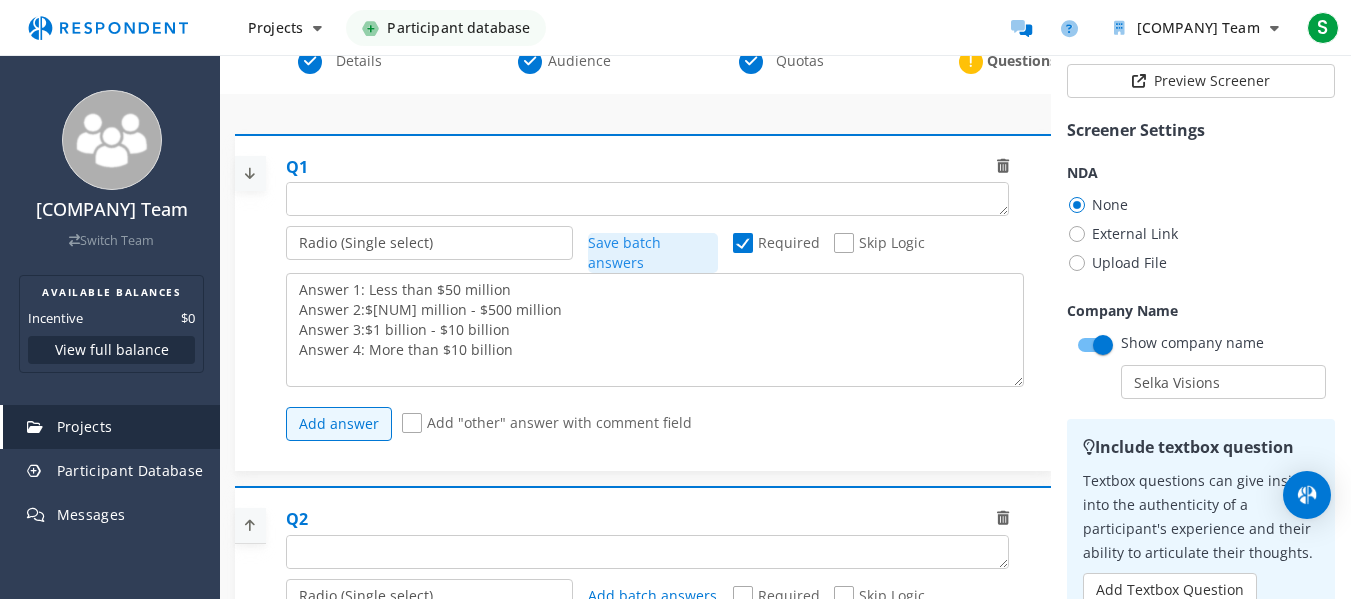 click on "Skip Logic" 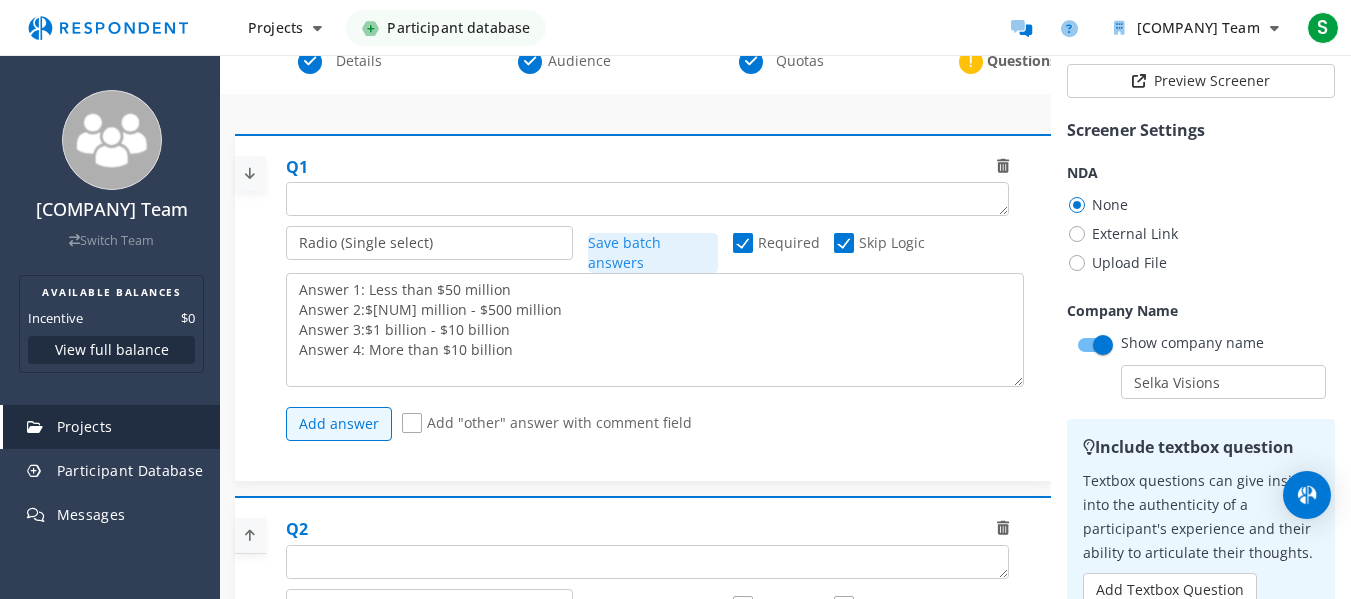 click on "Add "other" answer with comment field" 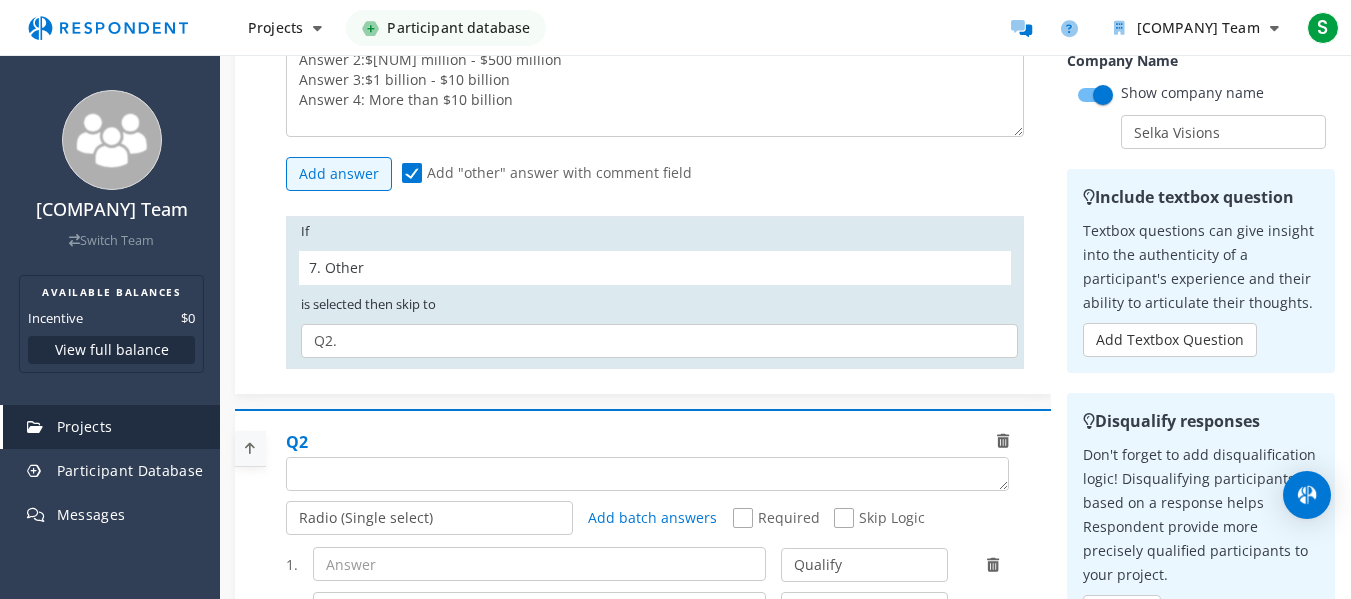 scroll, scrollTop: 258, scrollLeft: 0, axis: vertical 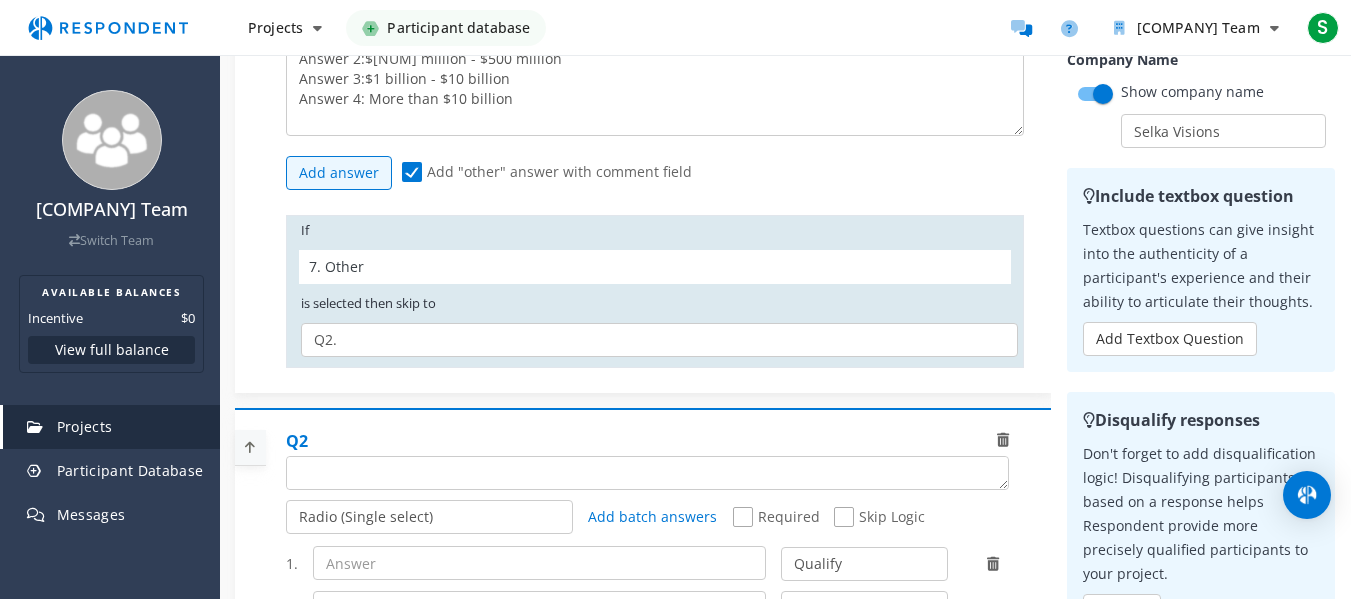 click on "[NUMBER]. Other" 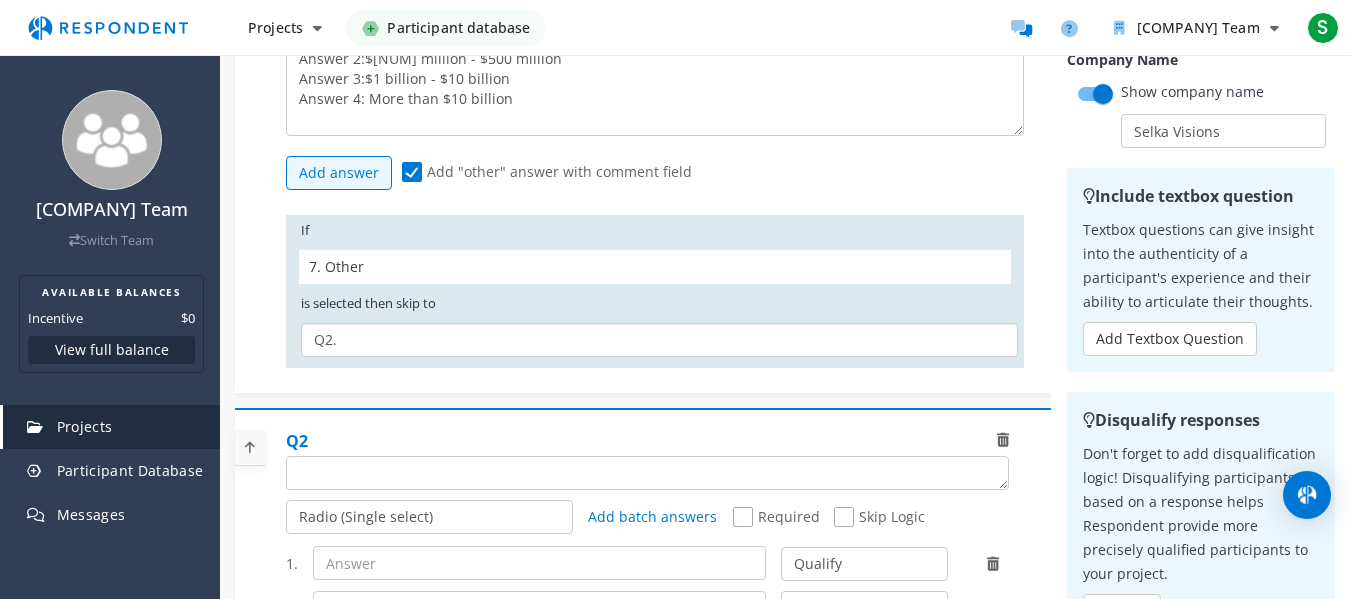 click on "Q2.     End Of Screener" 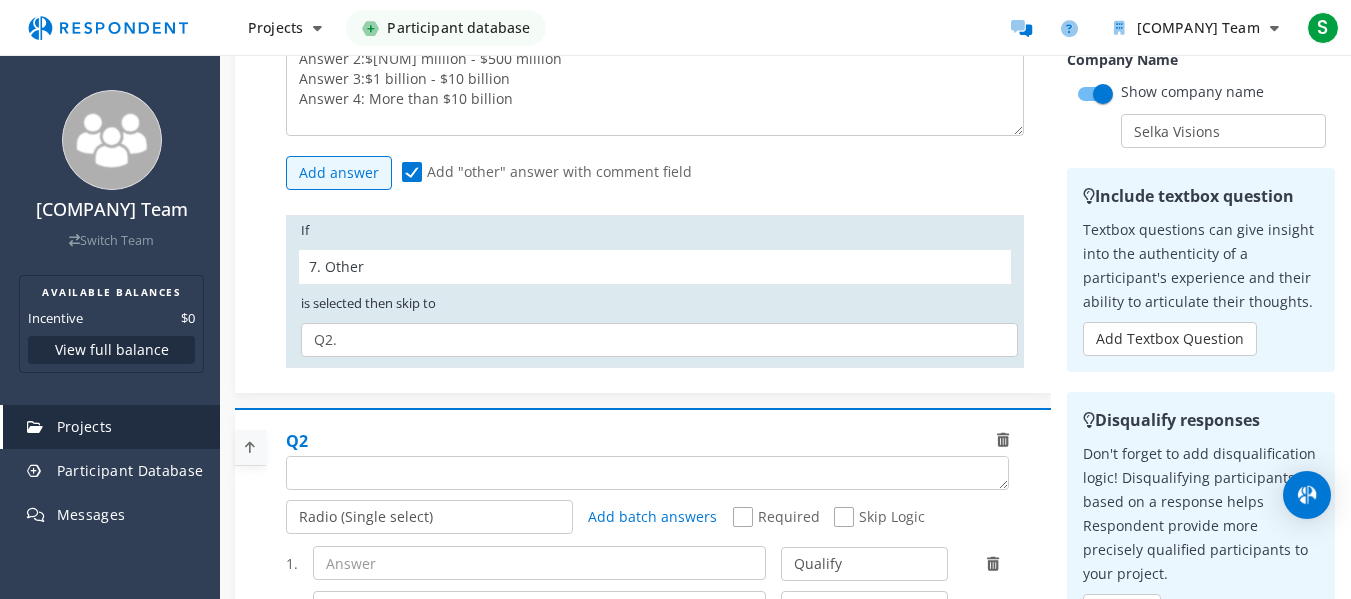 click on "[NUMBER]. Other" 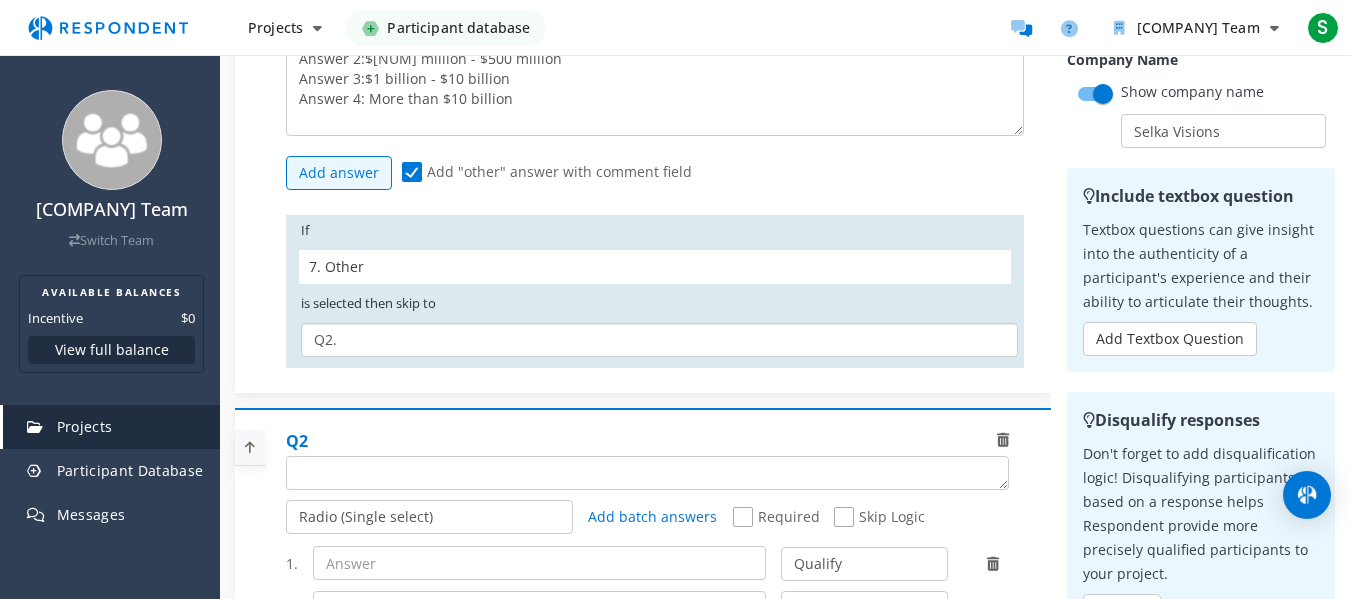 click on "Q2.     End Of Screener" 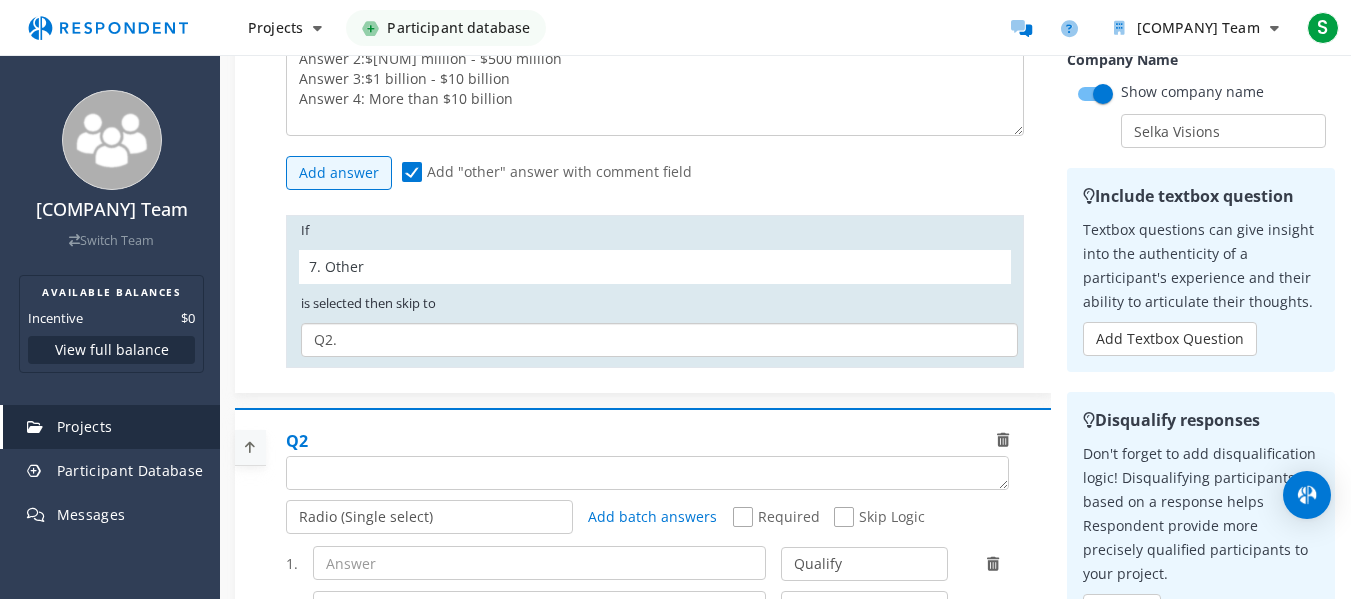 click on "Q2.     End Of Screener" 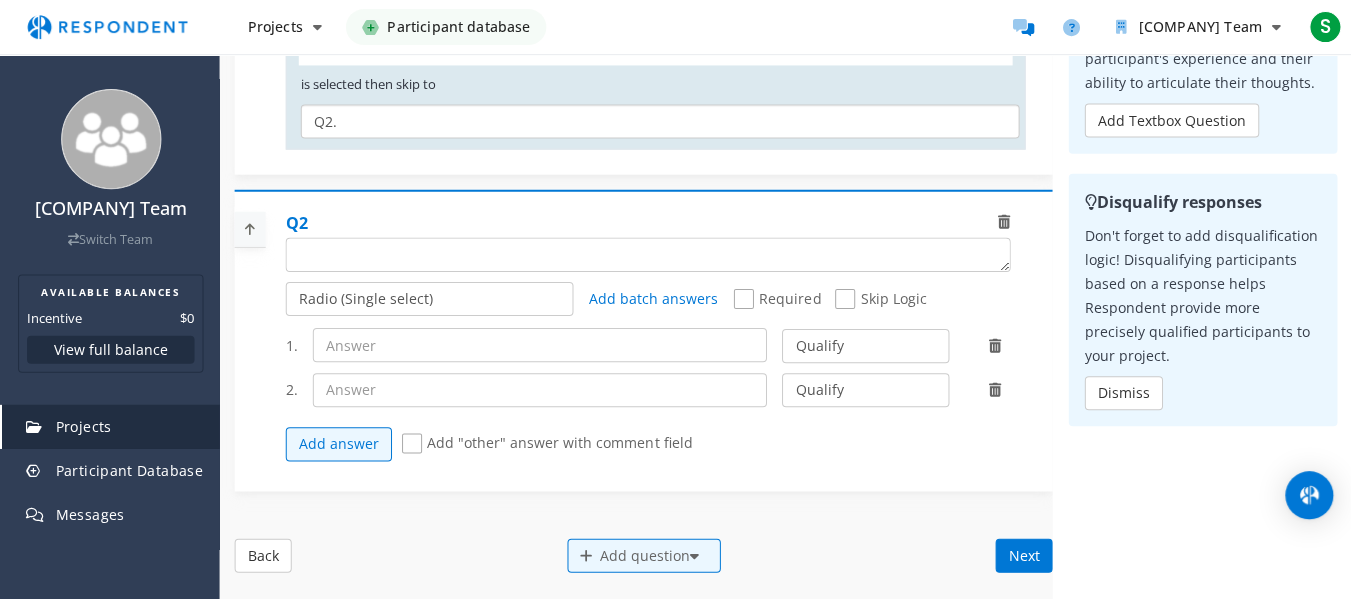 scroll, scrollTop: 472, scrollLeft: 0, axis: vertical 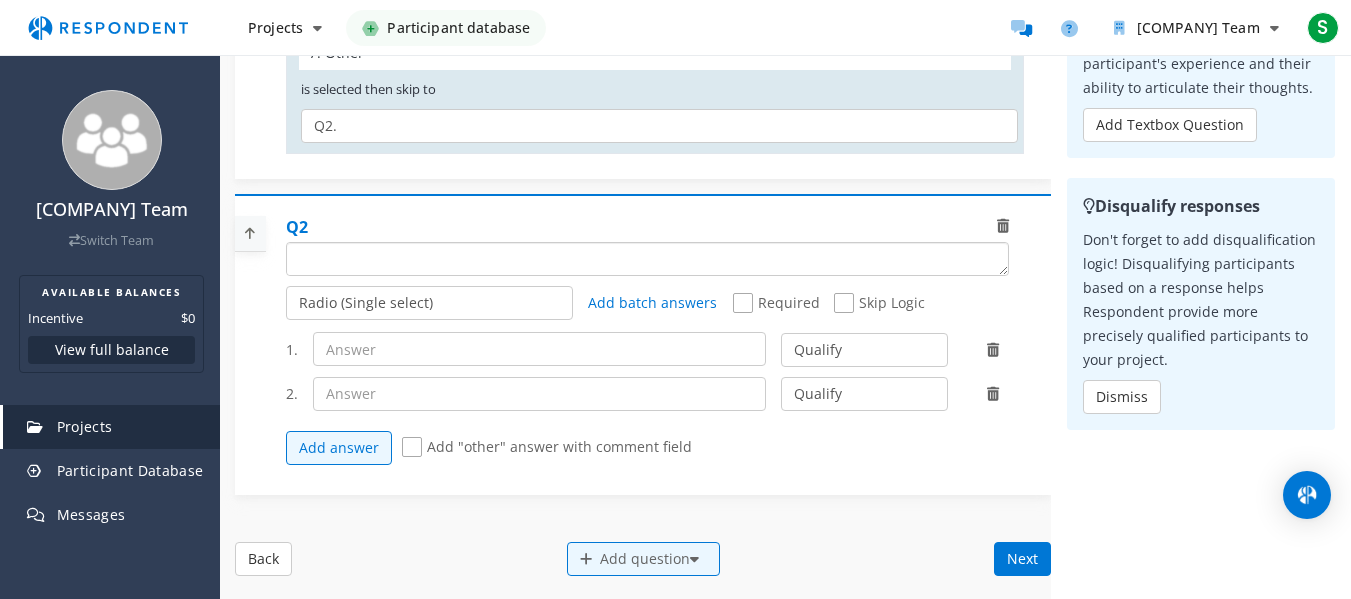 click at bounding box center [647, 259] 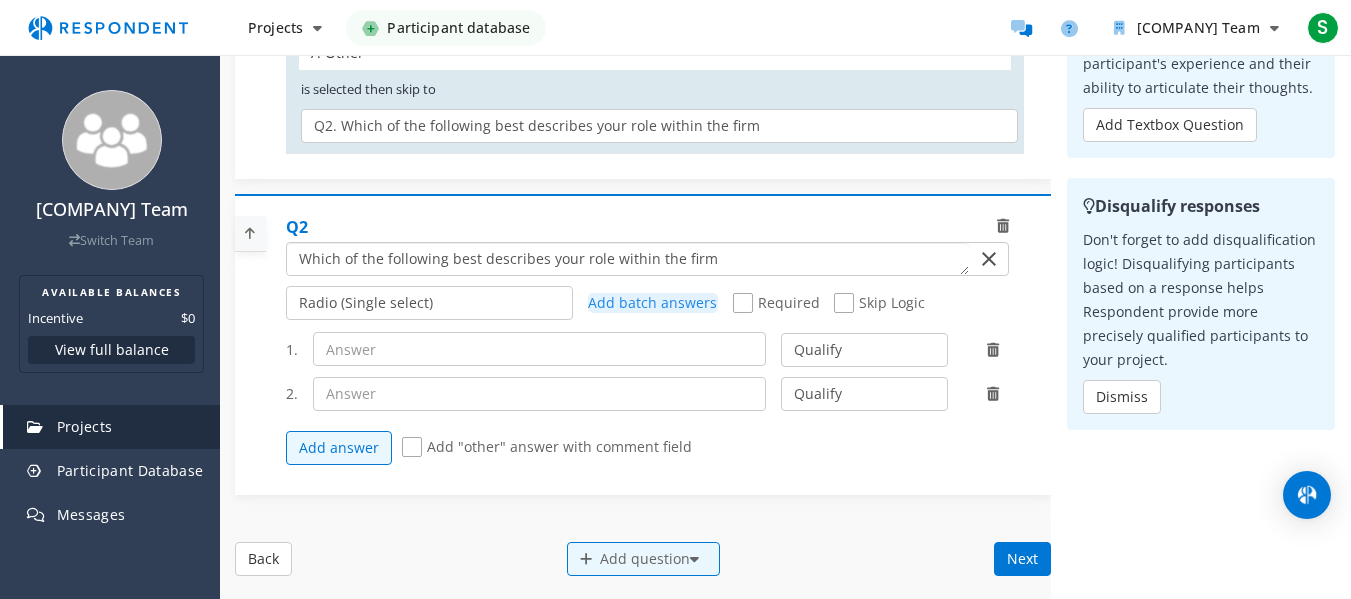 type on "Which of the following best describes your role within the firm" 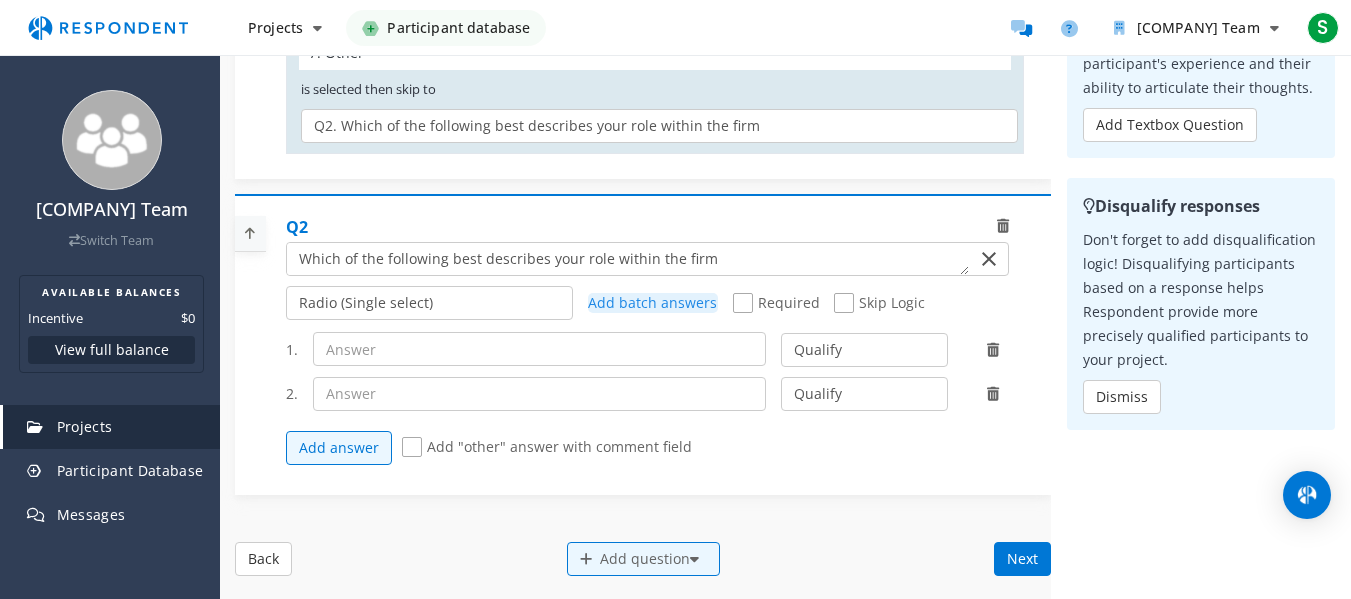 click on "Add batch answers" 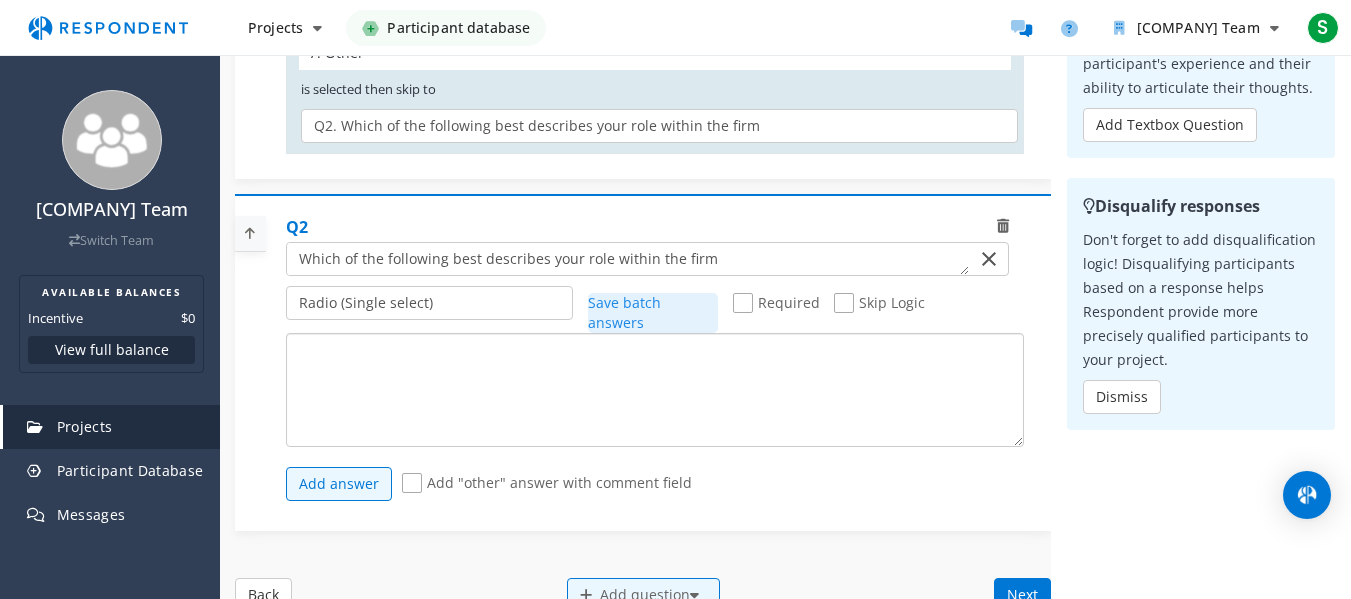click 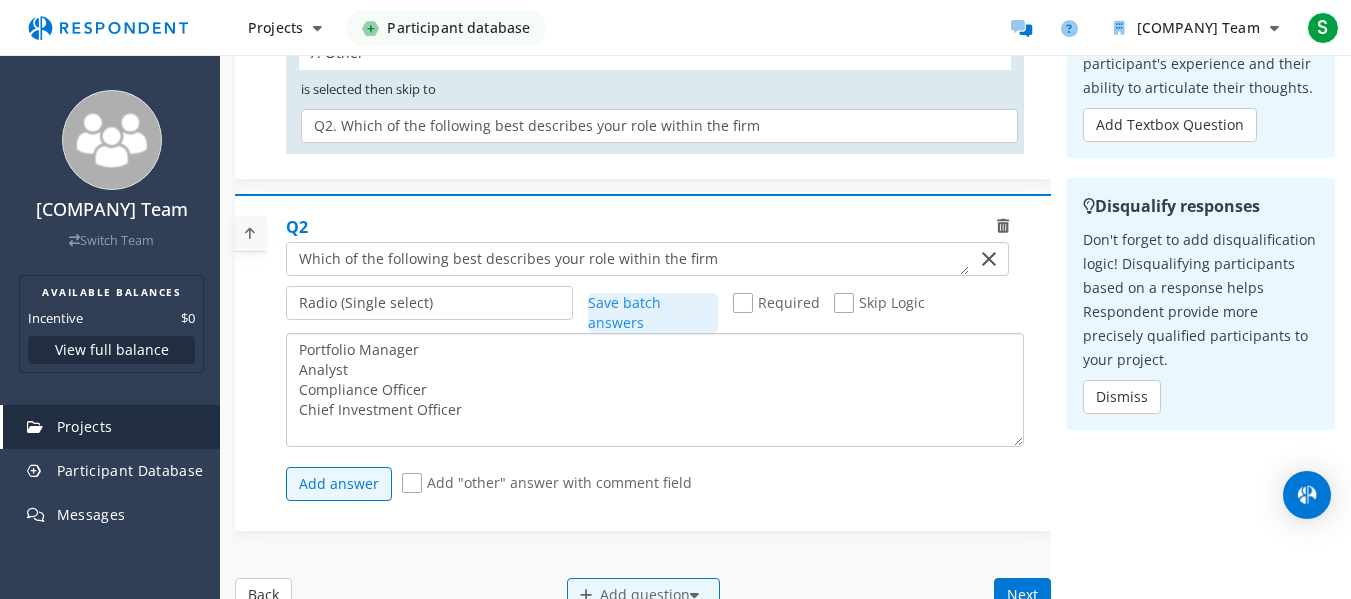 scroll, scrollTop: 14, scrollLeft: 0, axis: vertical 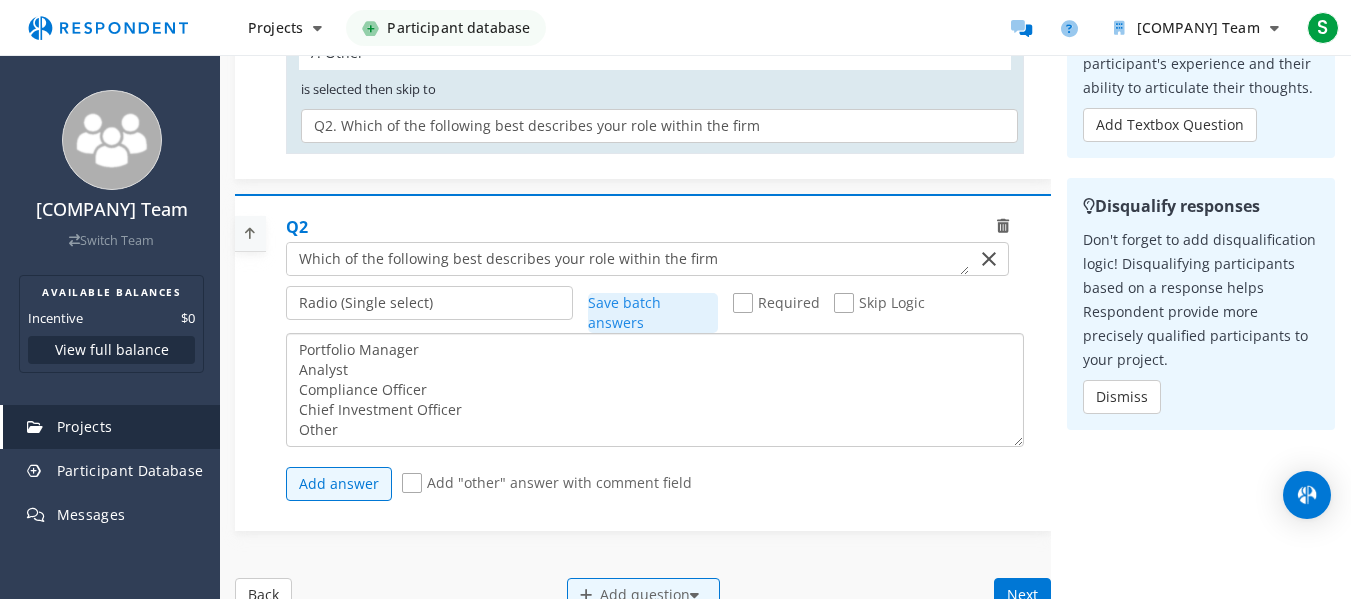 type on "Portfolio Manager
Analyst
Compliance Officer
Chief Investment Officer
Other" 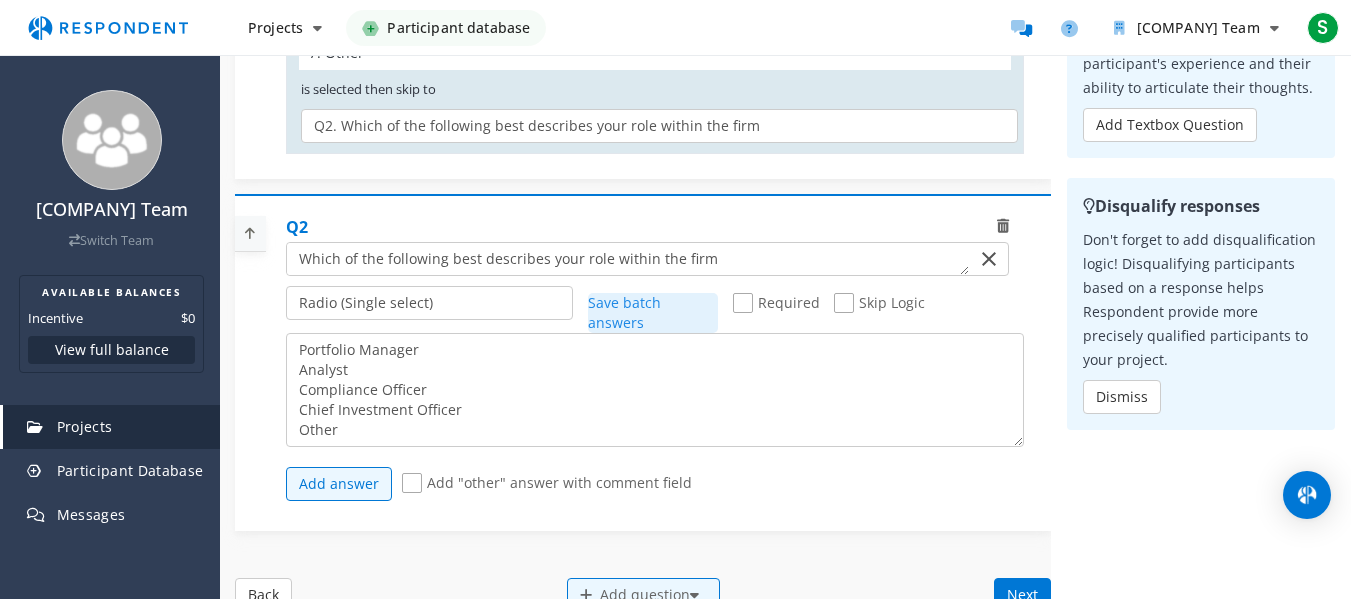 click on "Radio (Single select) Checkbox (Multi select) Multi-line text box Single-line text box Number box Slider (number selector)         Save batch answers             Required             Skip Logic" 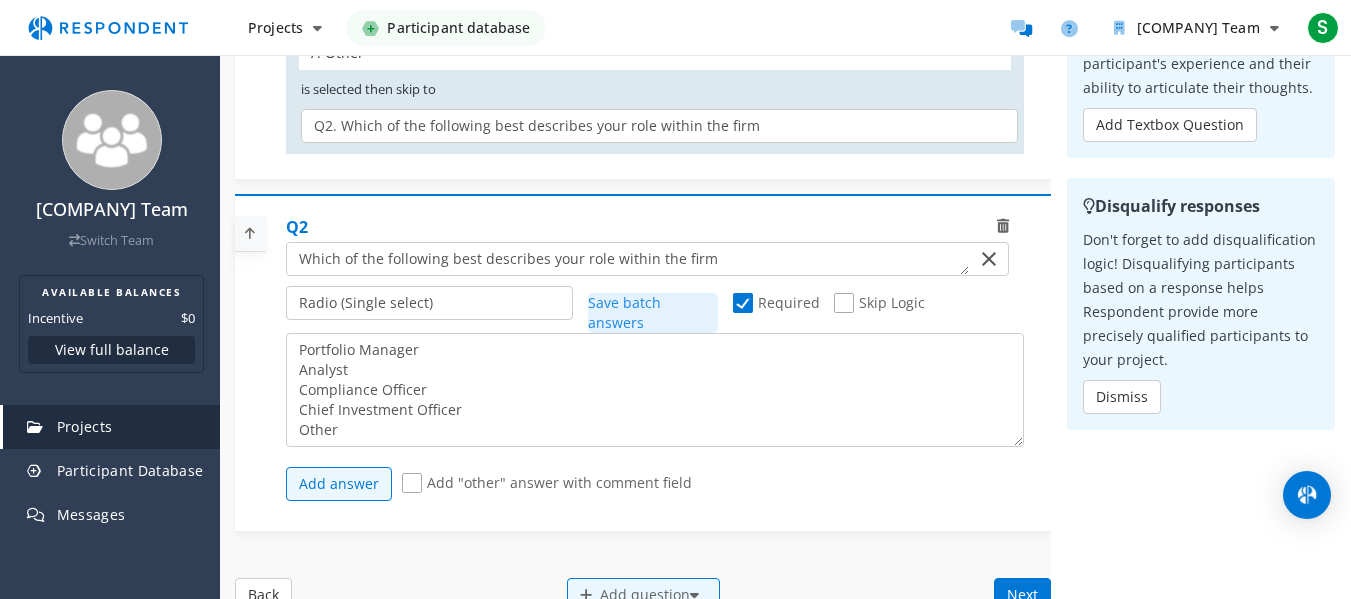 click on "Add answer           Add "other" answer with comment field" 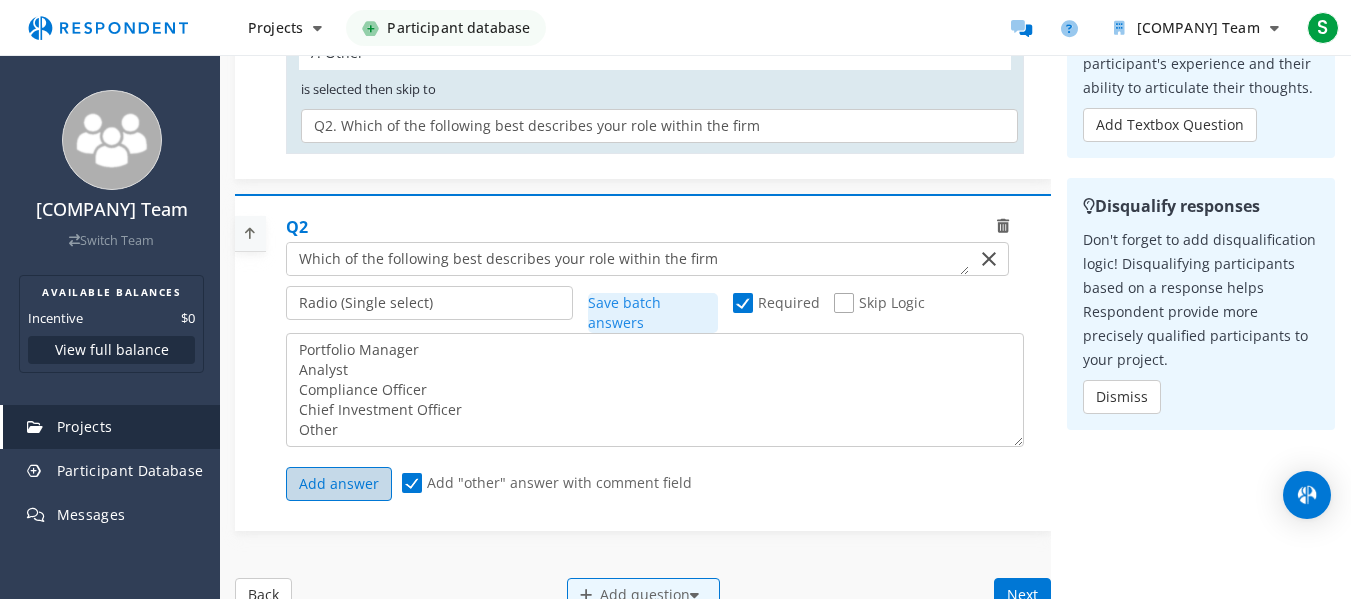 click on "Add answer" 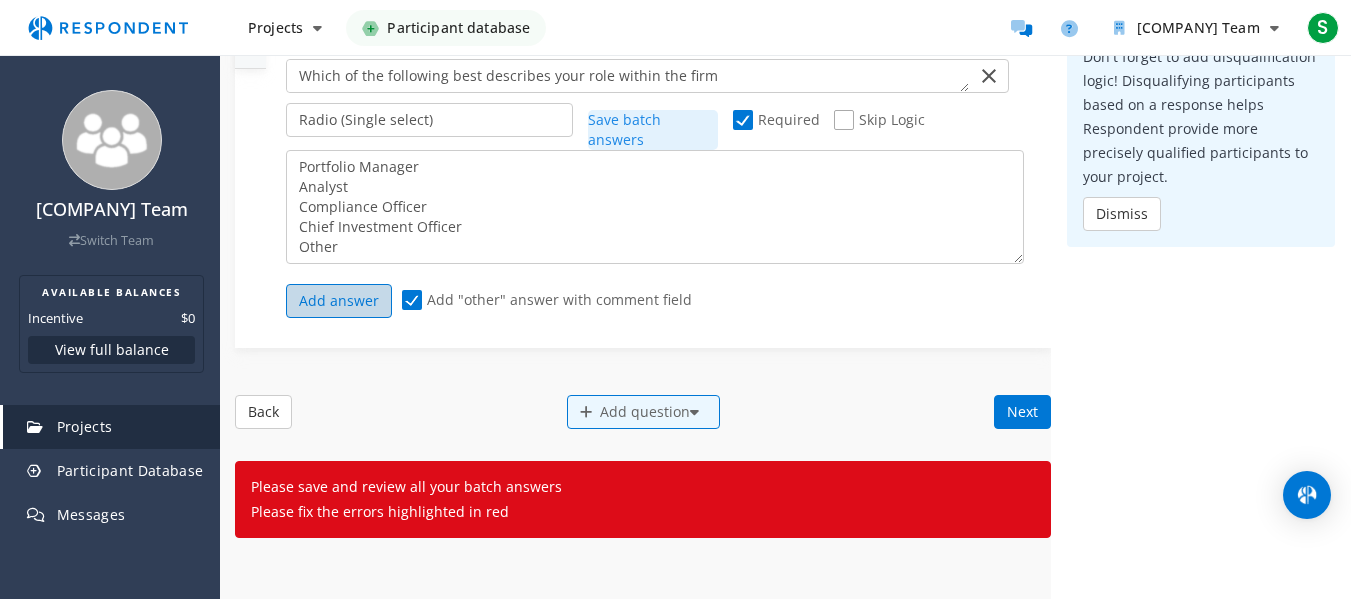 scroll, scrollTop: 658, scrollLeft: 0, axis: vertical 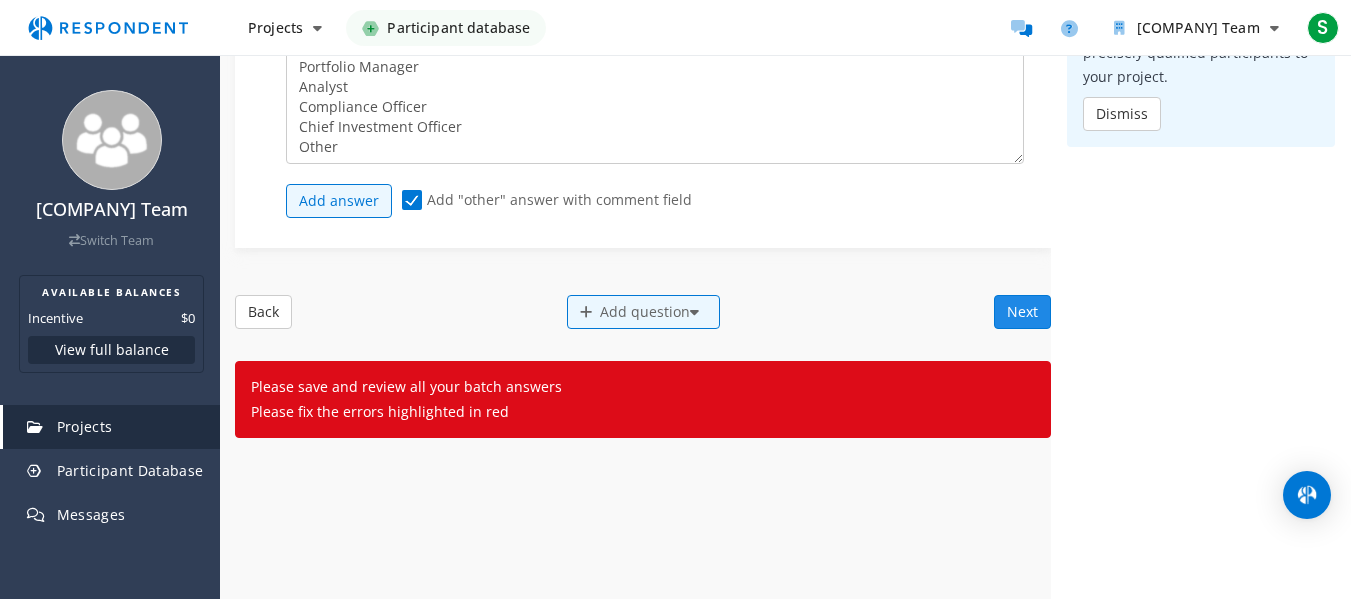 click on "Next" 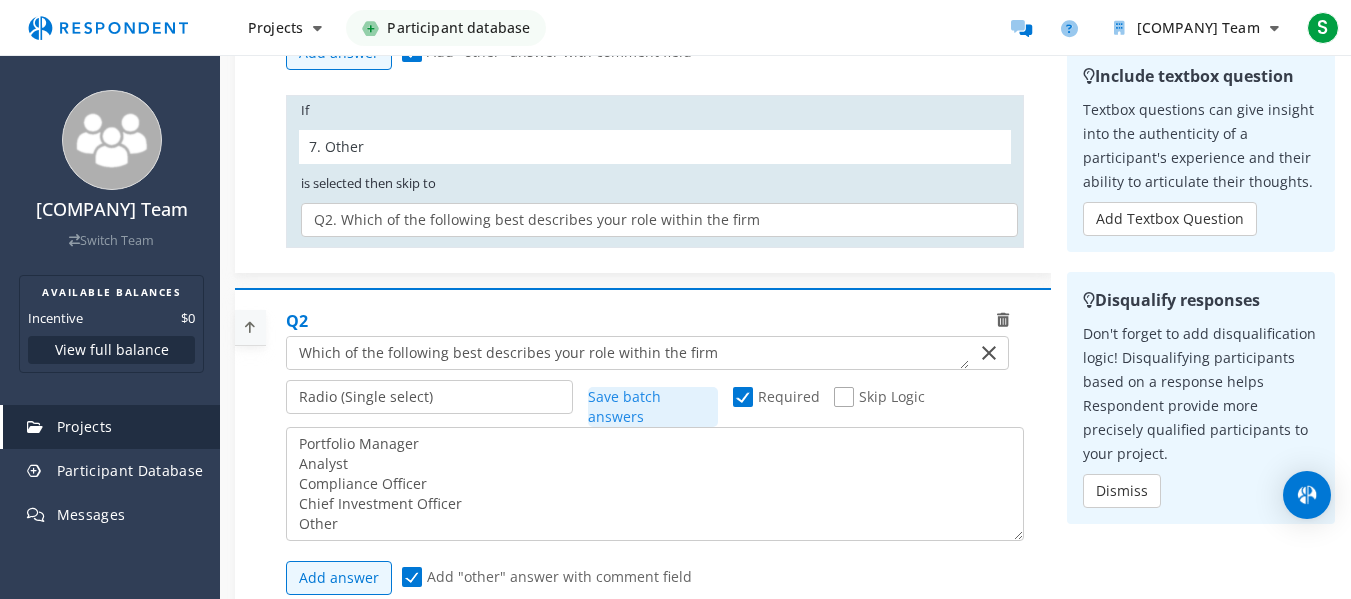 scroll, scrollTop: 547, scrollLeft: 0, axis: vertical 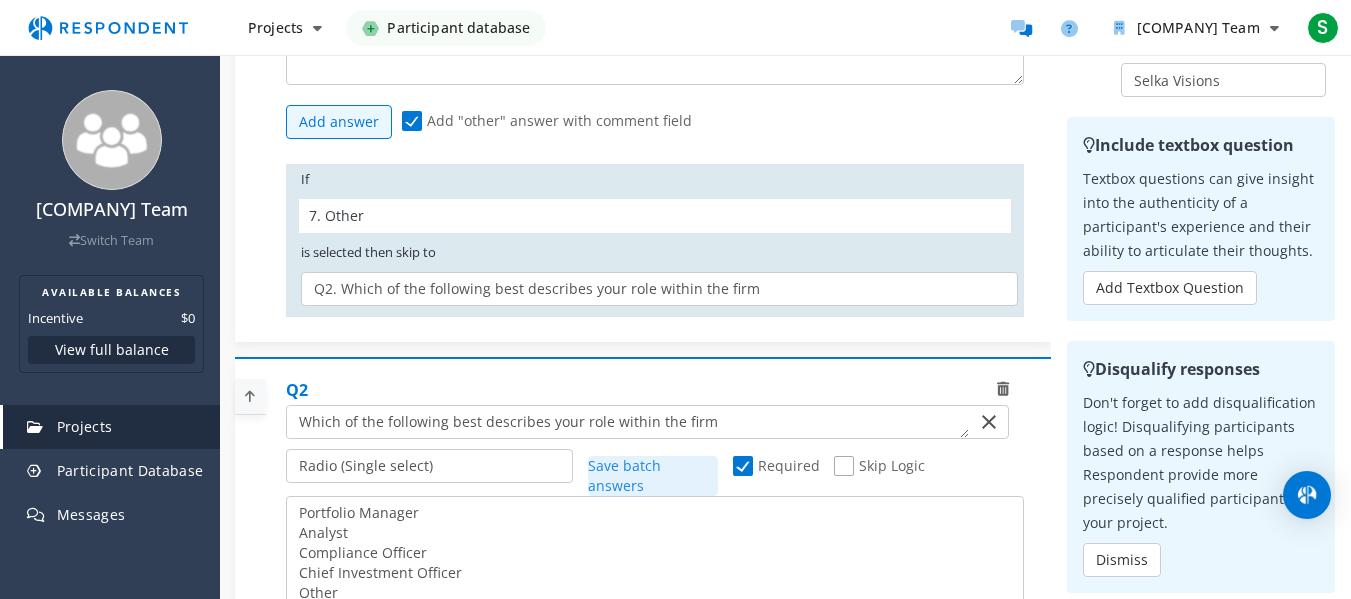 click on "Skip Logic" 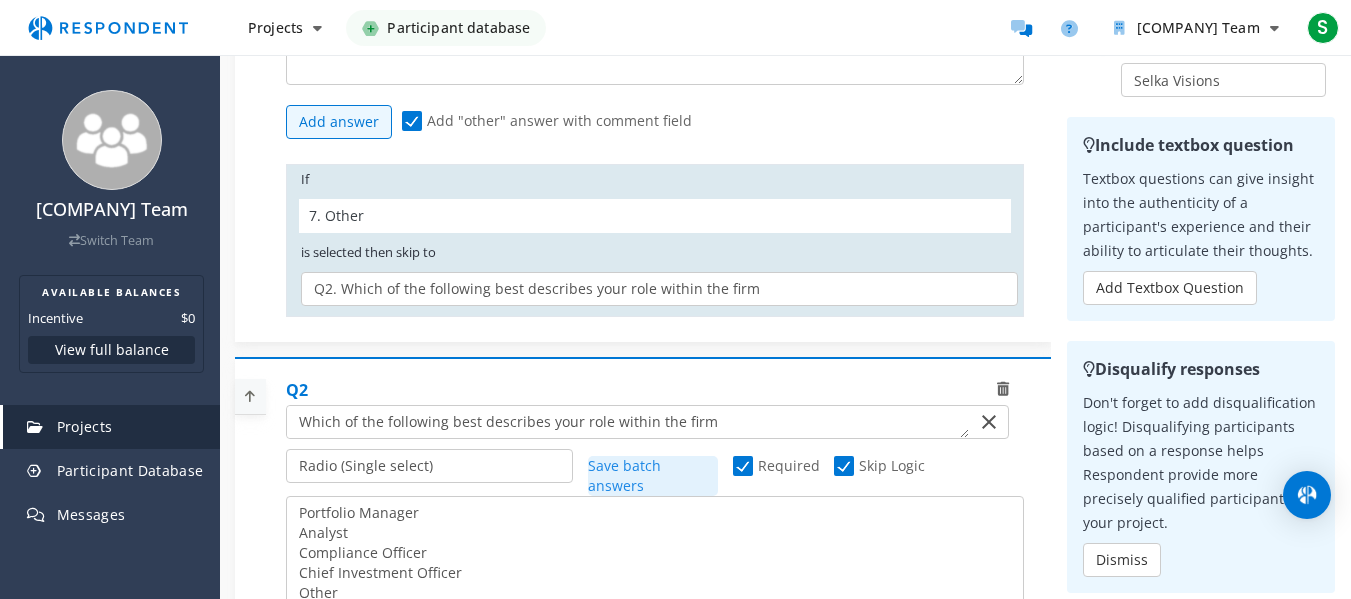scroll, scrollTop: 170, scrollLeft: 0, axis: vertical 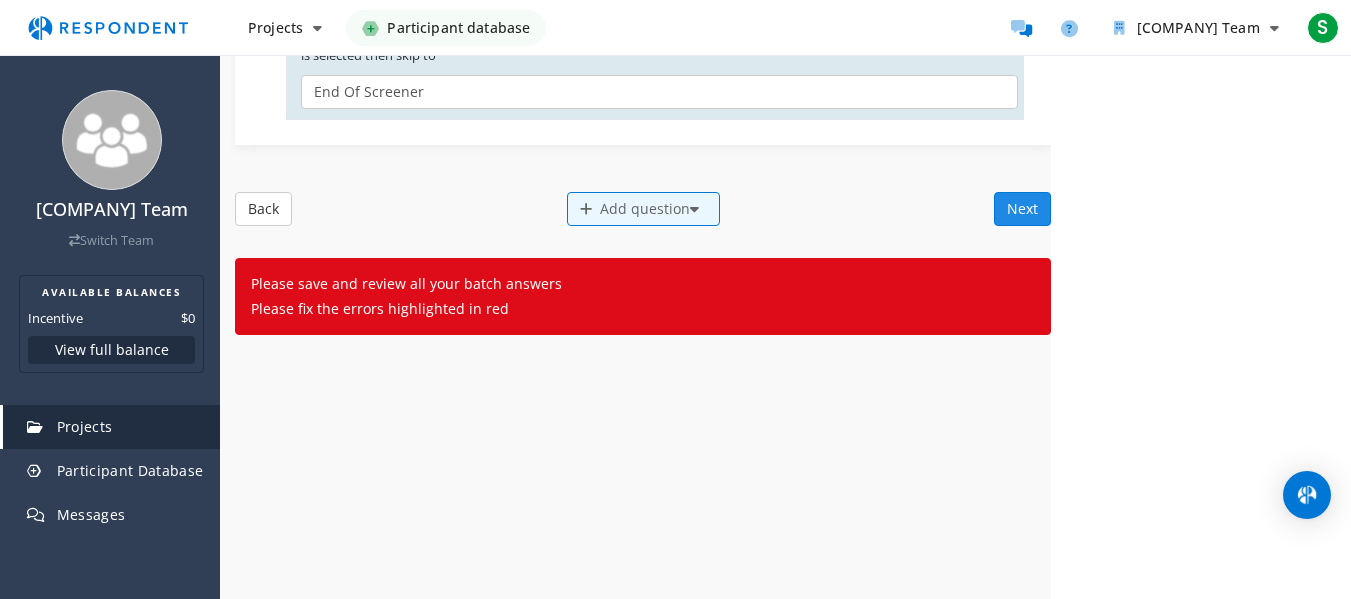click on "Next" 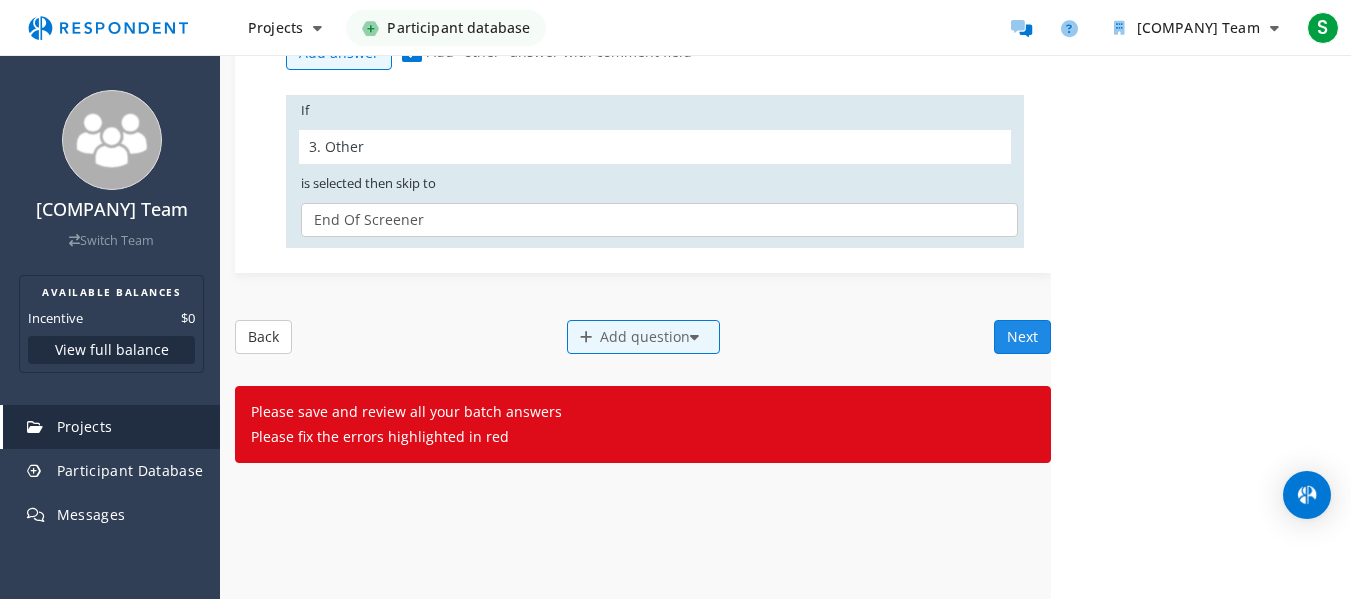 scroll, scrollTop: 0, scrollLeft: 0, axis: both 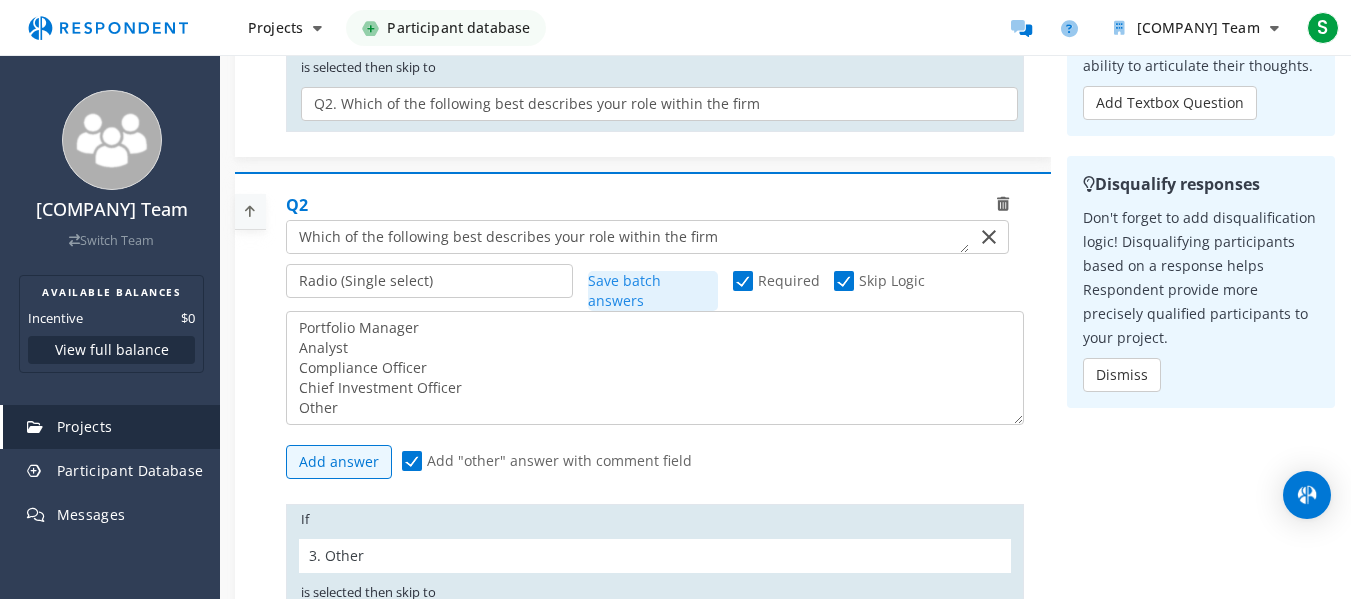 click on "Save batch answers" 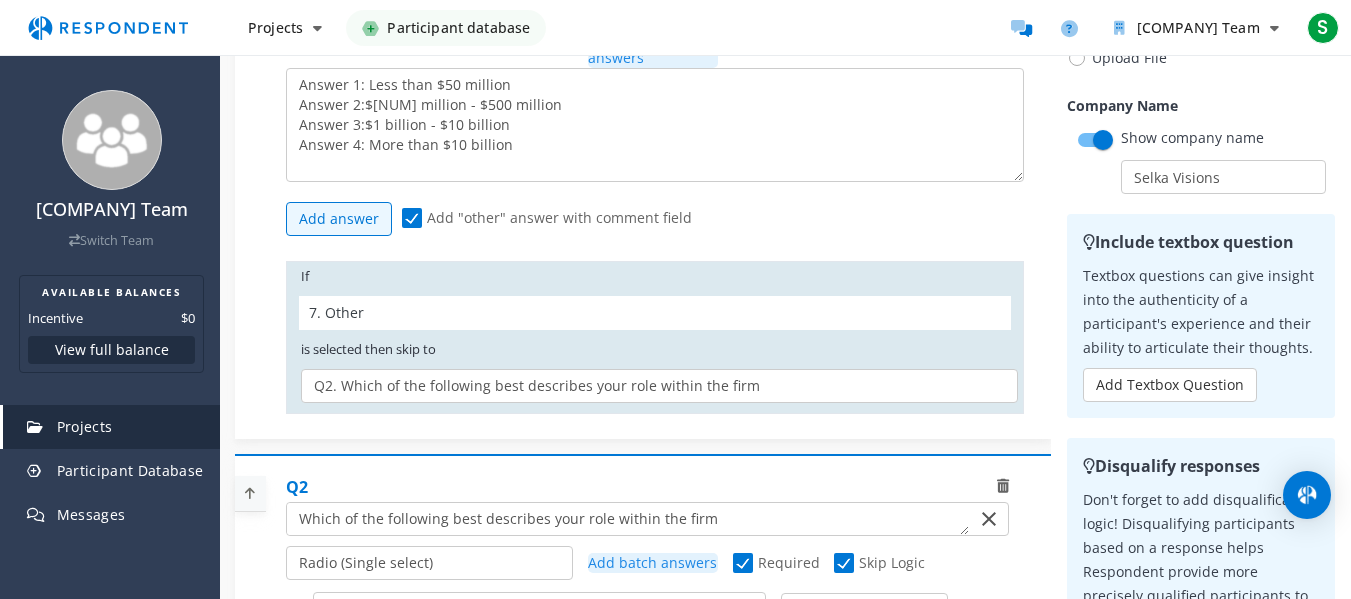 scroll, scrollTop: 0, scrollLeft: 0, axis: both 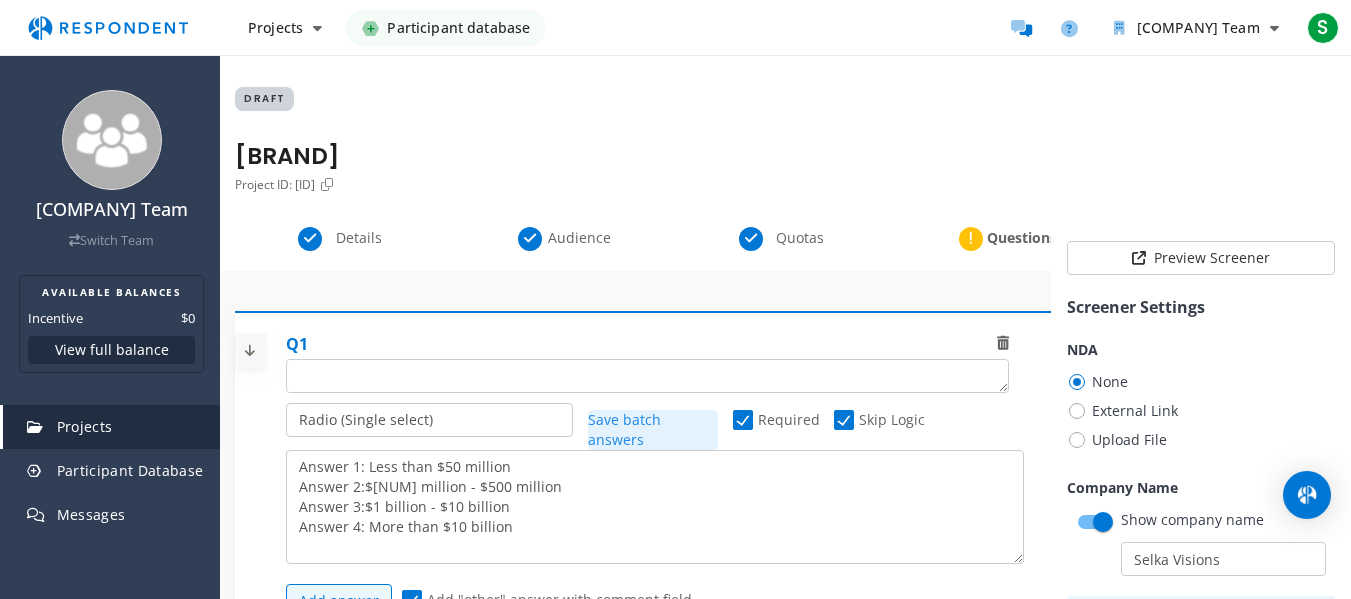 click on "Save batch answers" 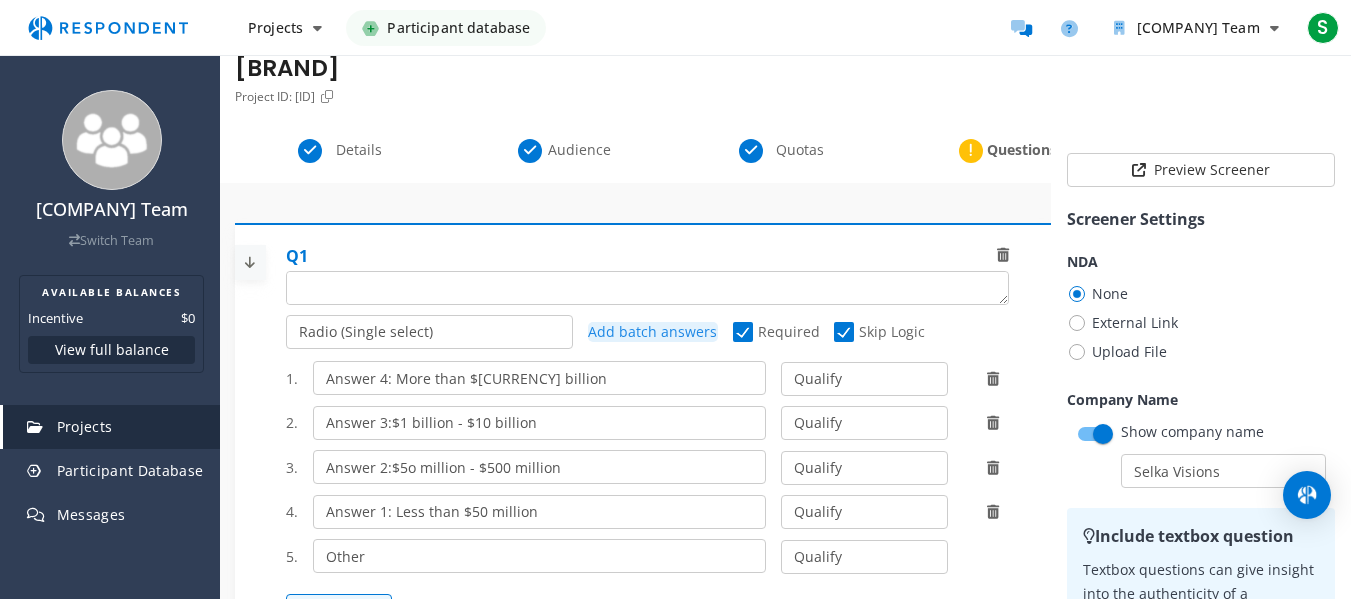 scroll, scrollTop: 170, scrollLeft: 0, axis: vertical 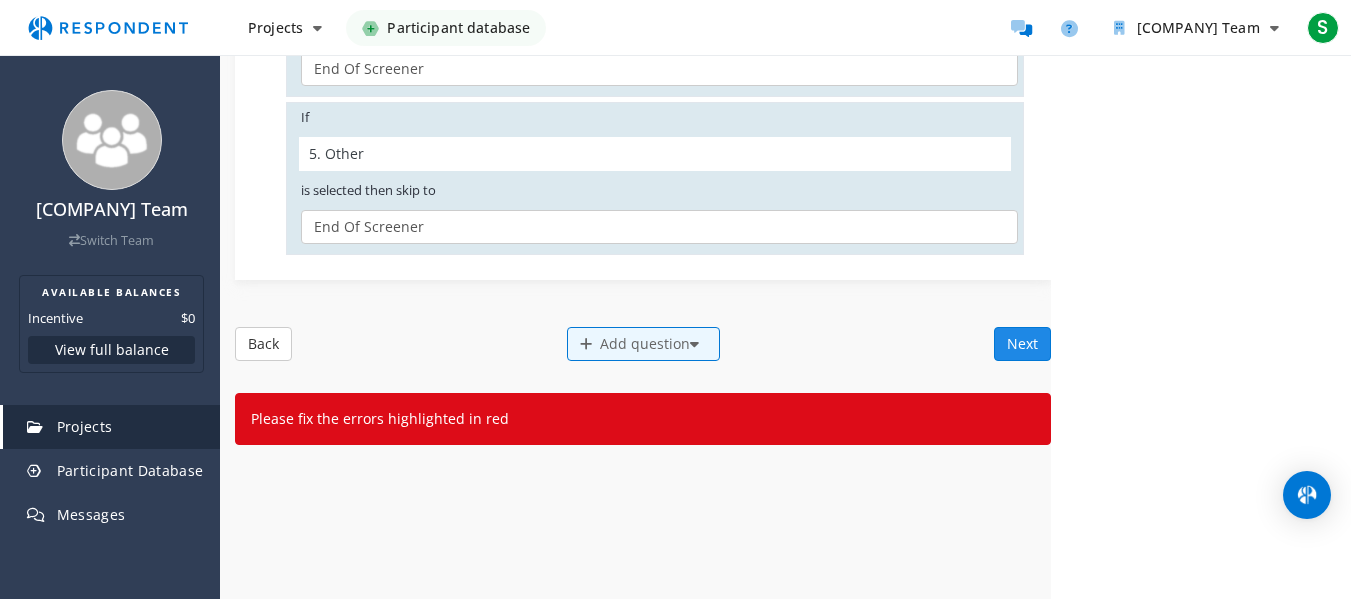 click on "Next" 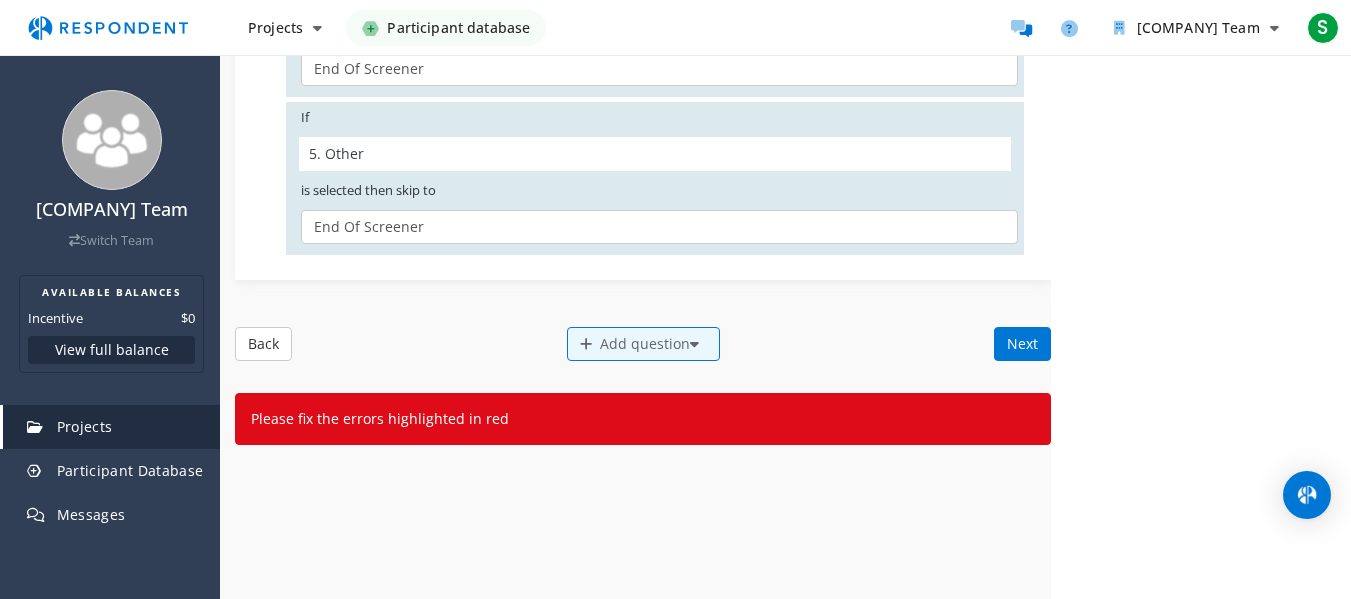 scroll, scrollTop: 0, scrollLeft: 0, axis: both 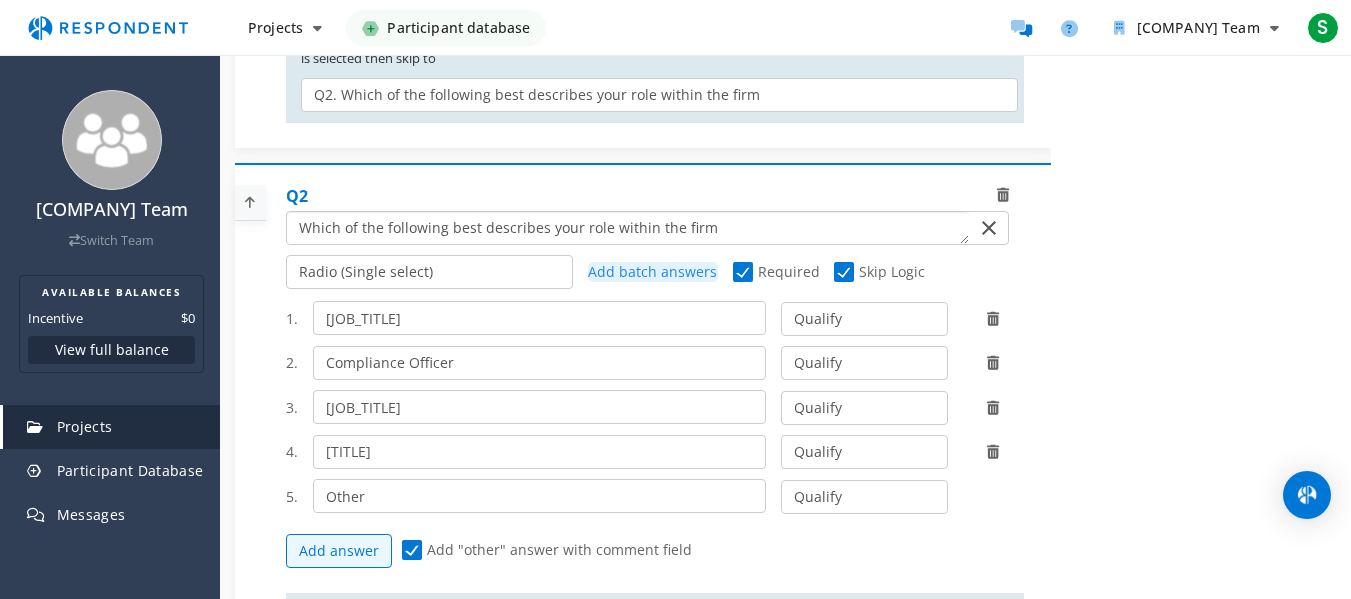 click at bounding box center (628, 228) 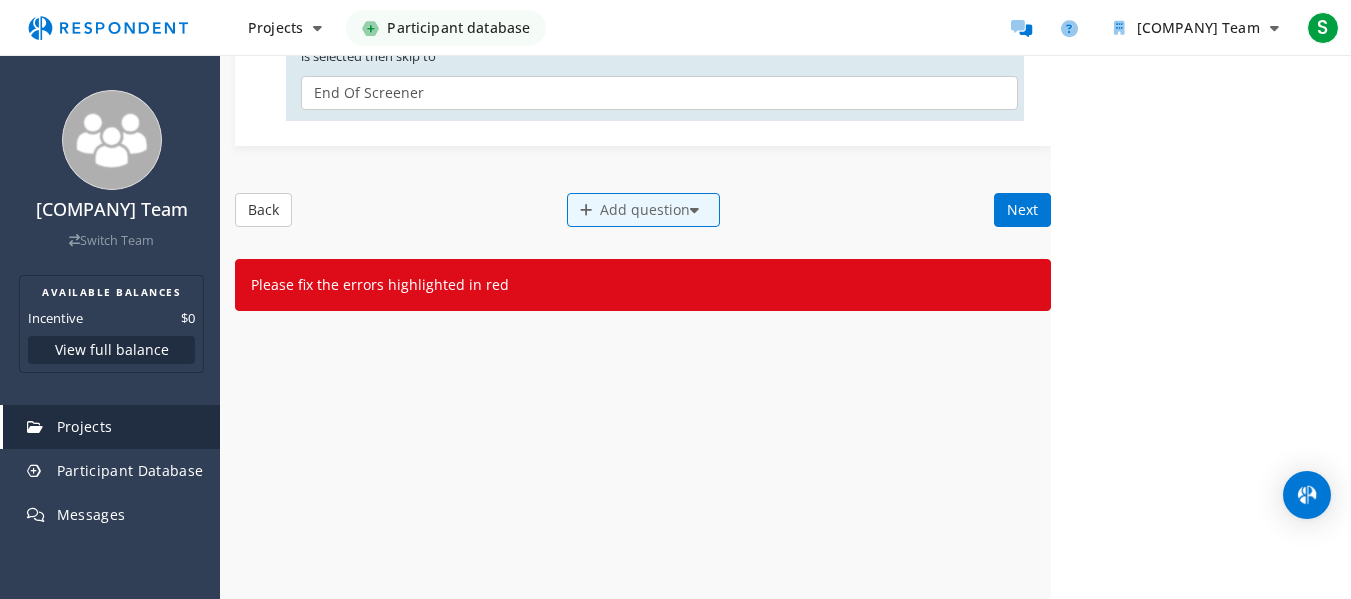 scroll, scrollTop: 2483, scrollLeft: 0, axis: vertical 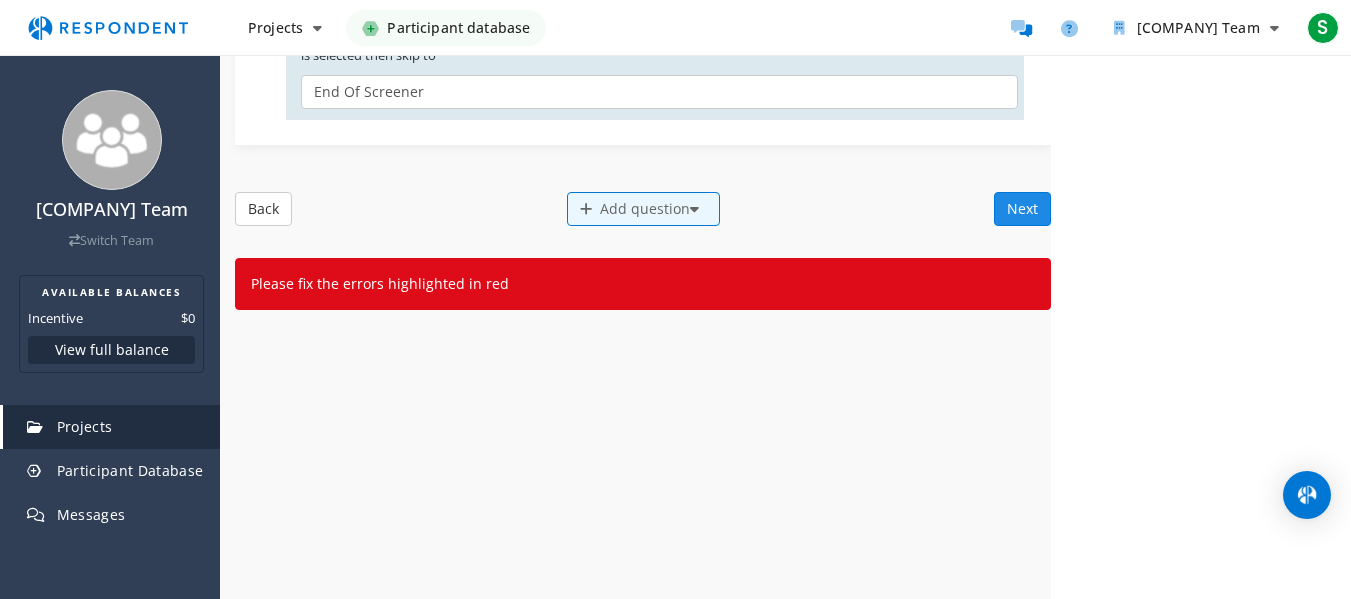 type on "Which of the following best describes your role within the firm." 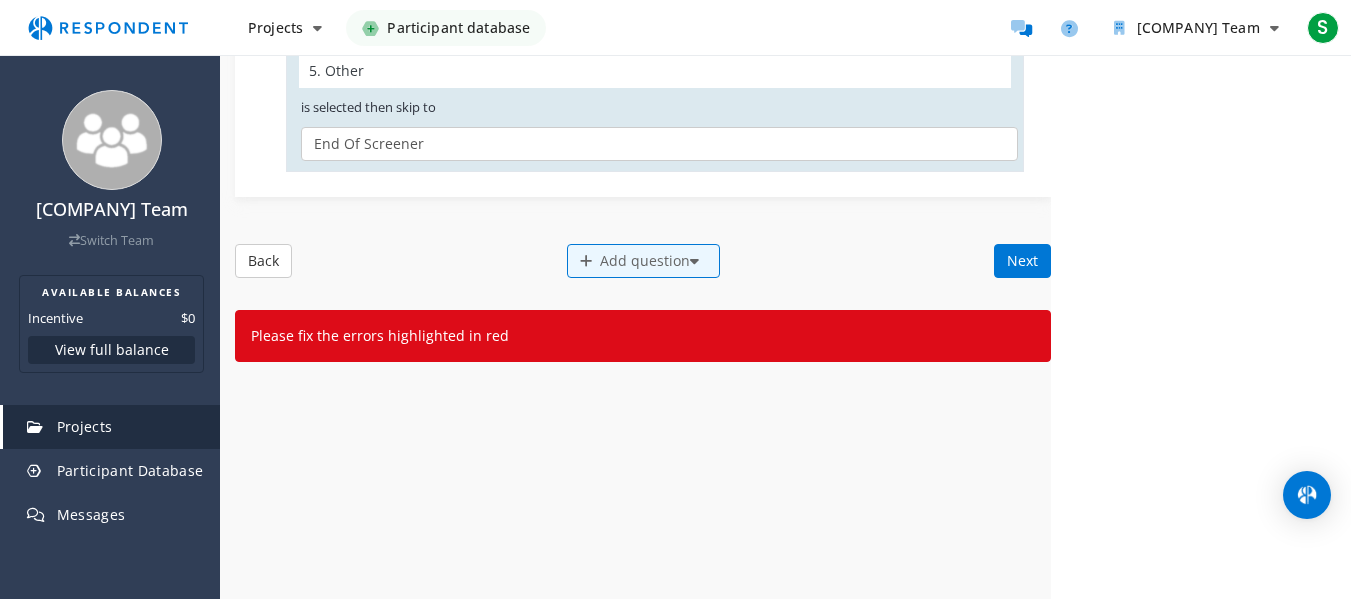 scroll, scrollTop: 0, scrollLeft: 0, axis: both 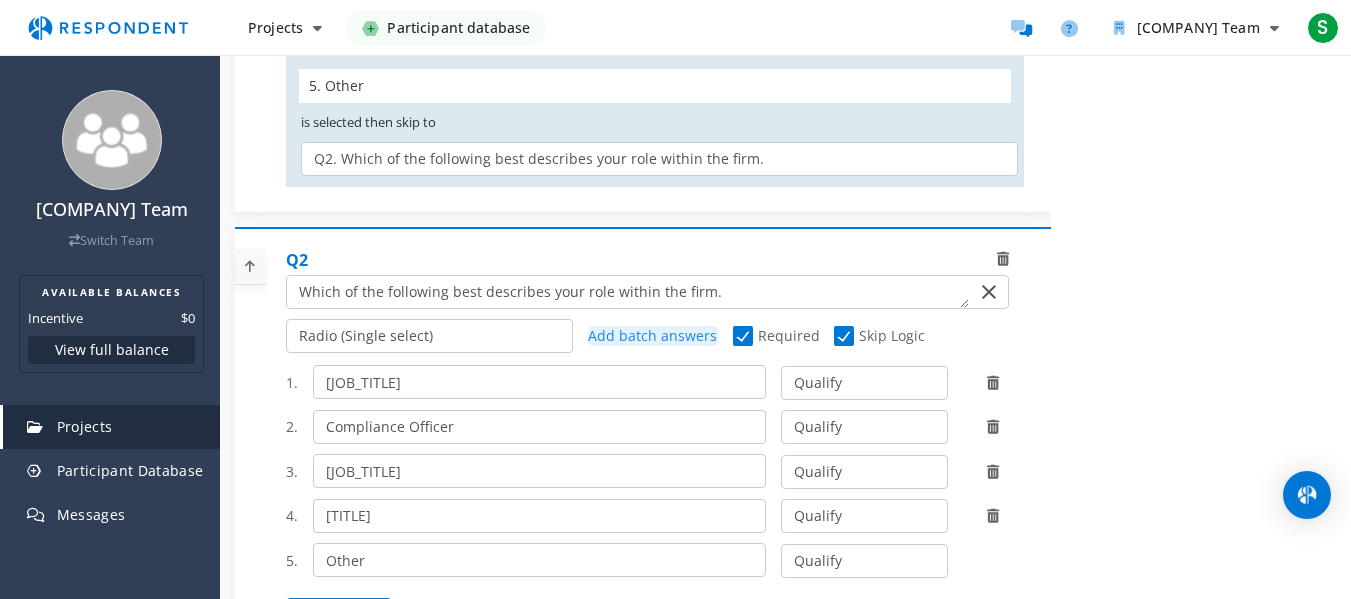 click 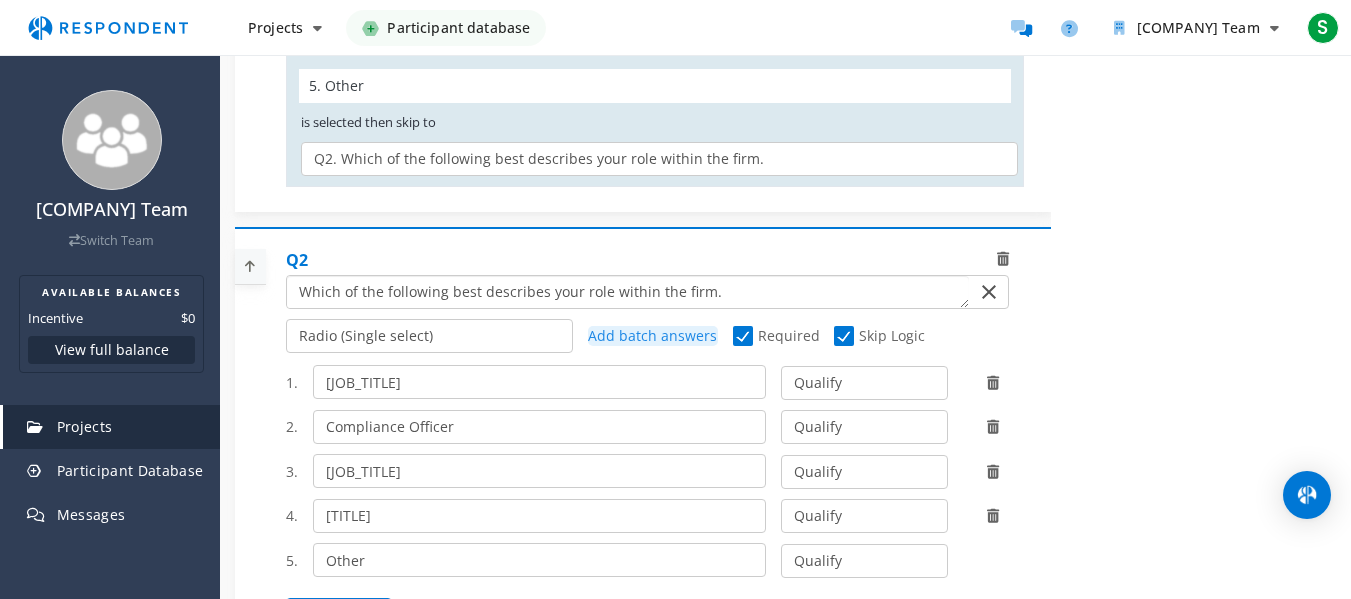 type 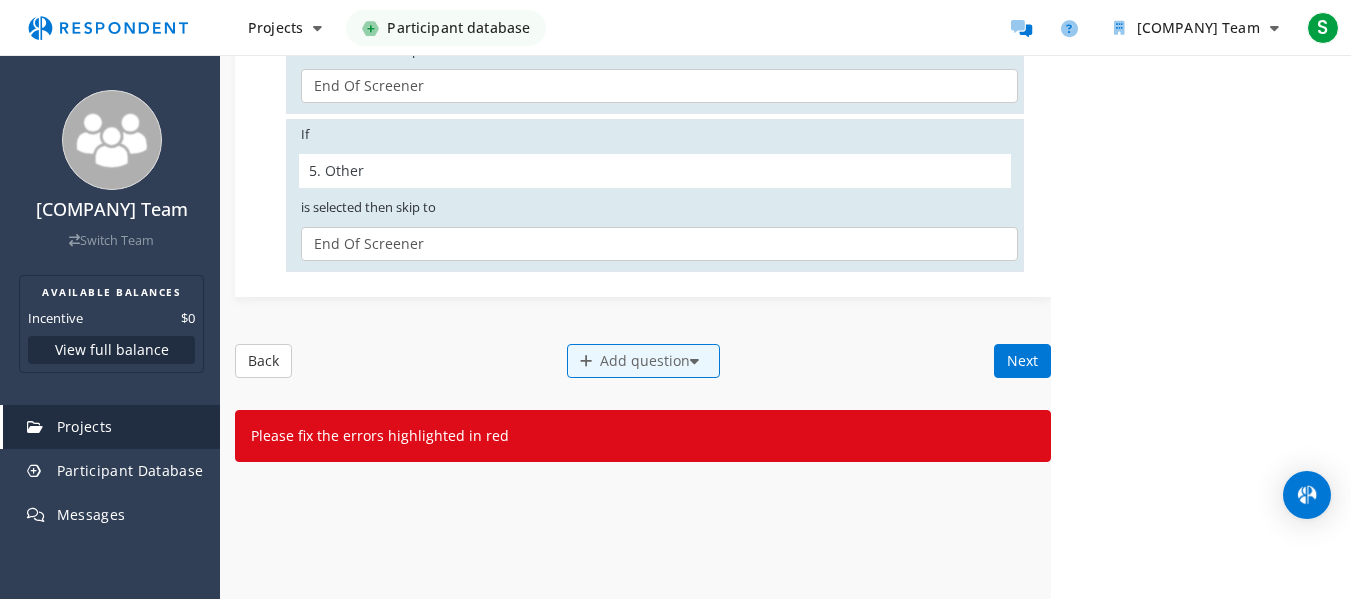 scroll, scrollTop: 2333, scrollLeft: 0, axis: vertical 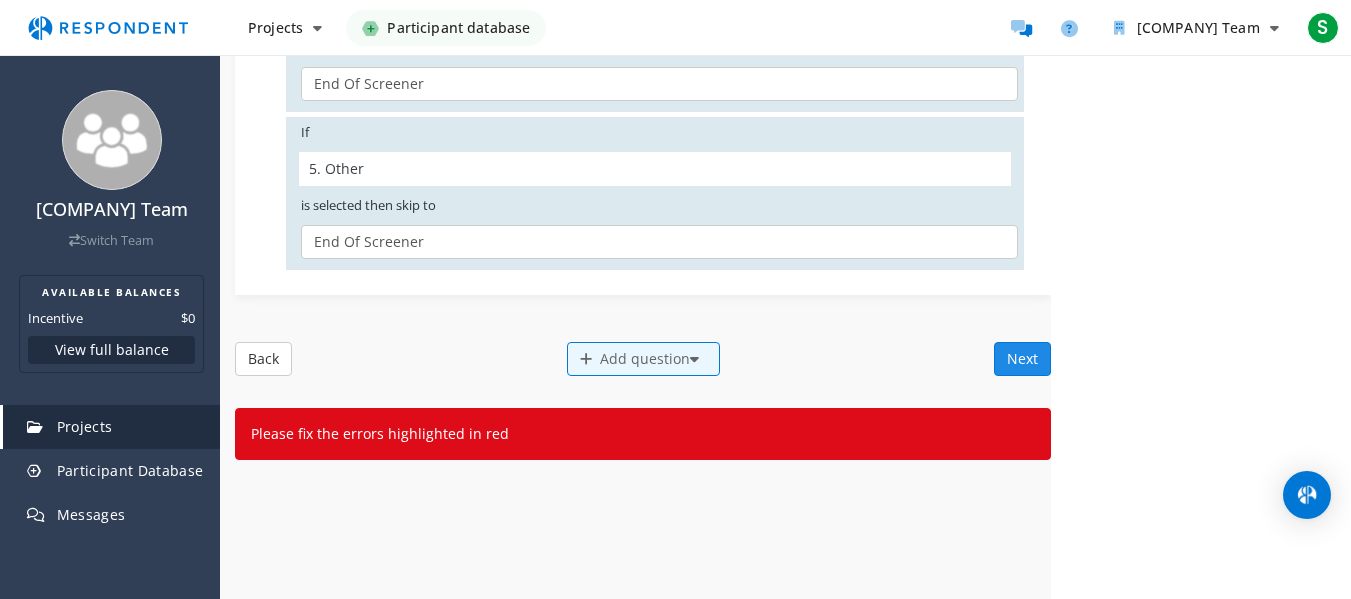 click on "Next" 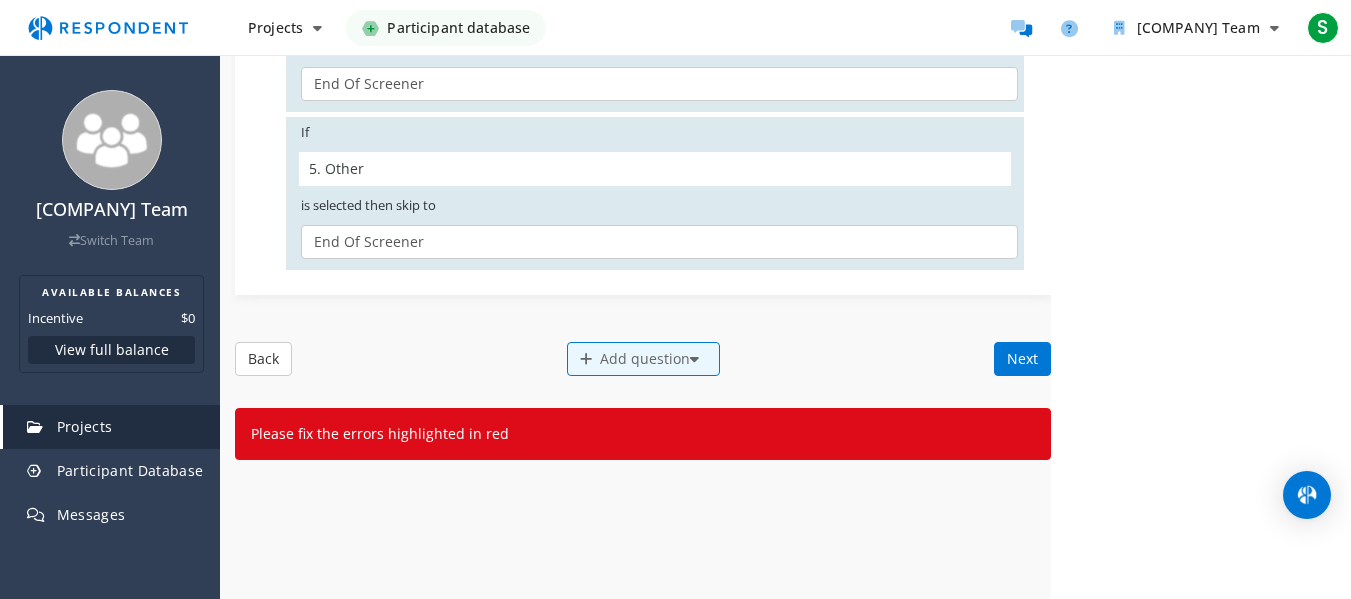 scroll, scrollTop: 0, scrollLeft: 0, axis: both 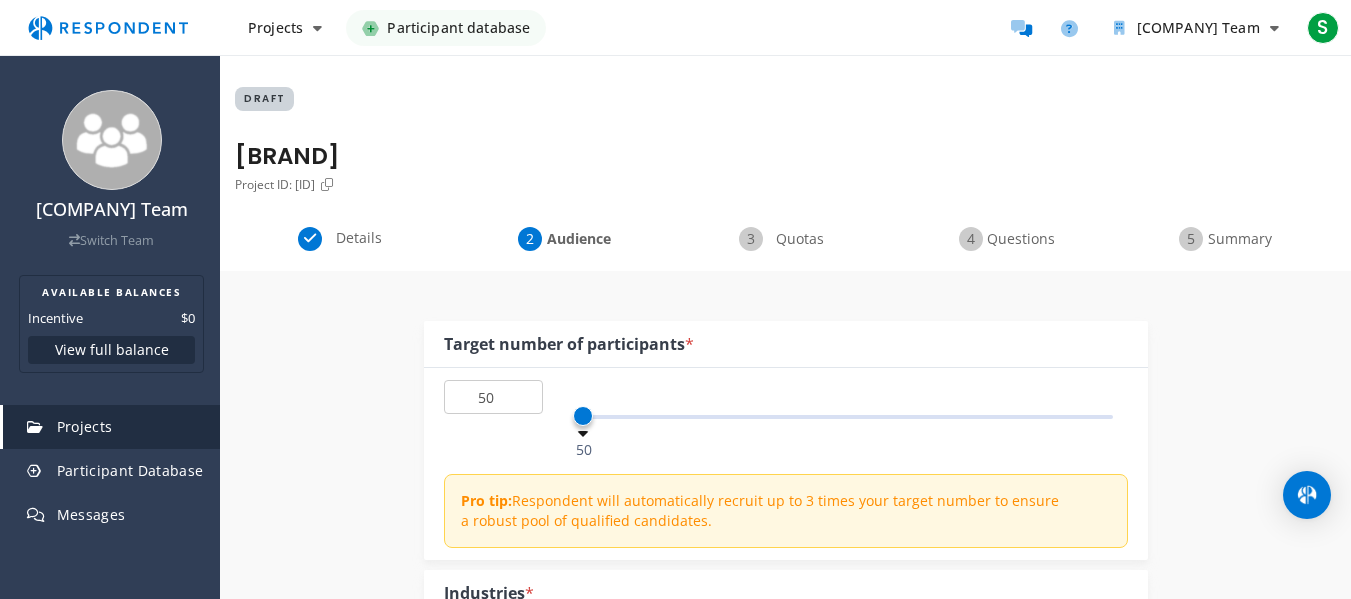 click on "Quotas" at bounding box center [785, 239] 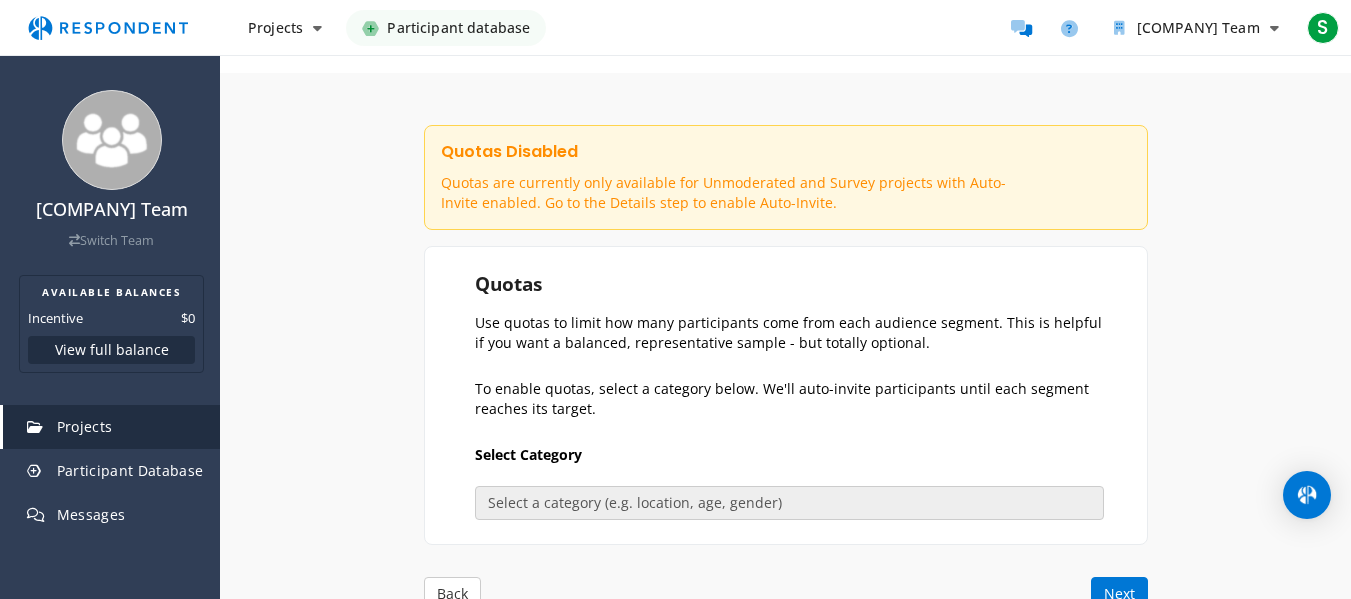 scroll, scrollTop: 0, scrollLeft: 0, axis: both 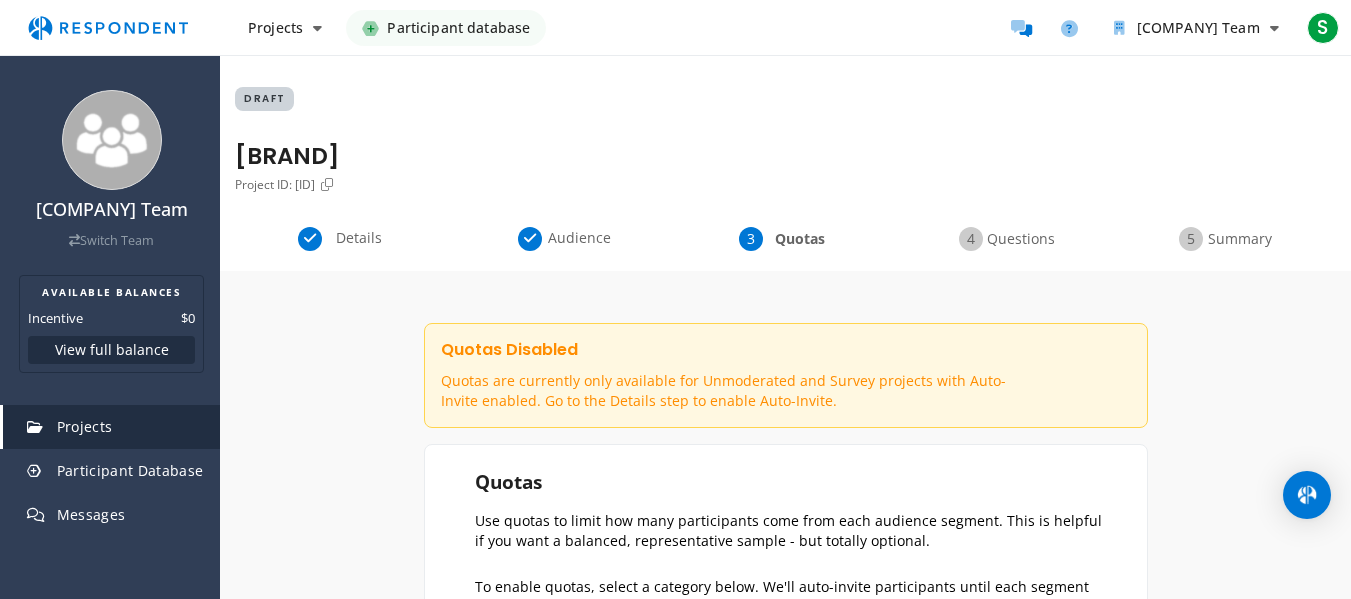 click on "Questions" at bounding box center [1006, 239] 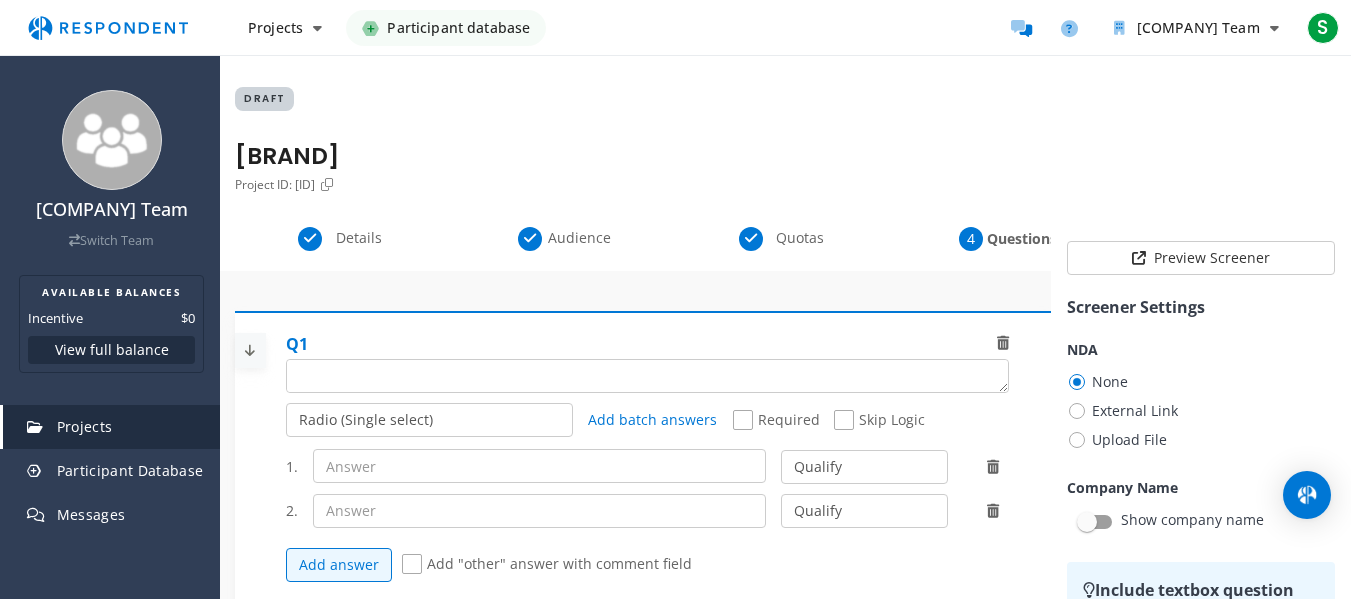 scroll, scrollTop: 170, scrollLeft: 0, axis: vertical 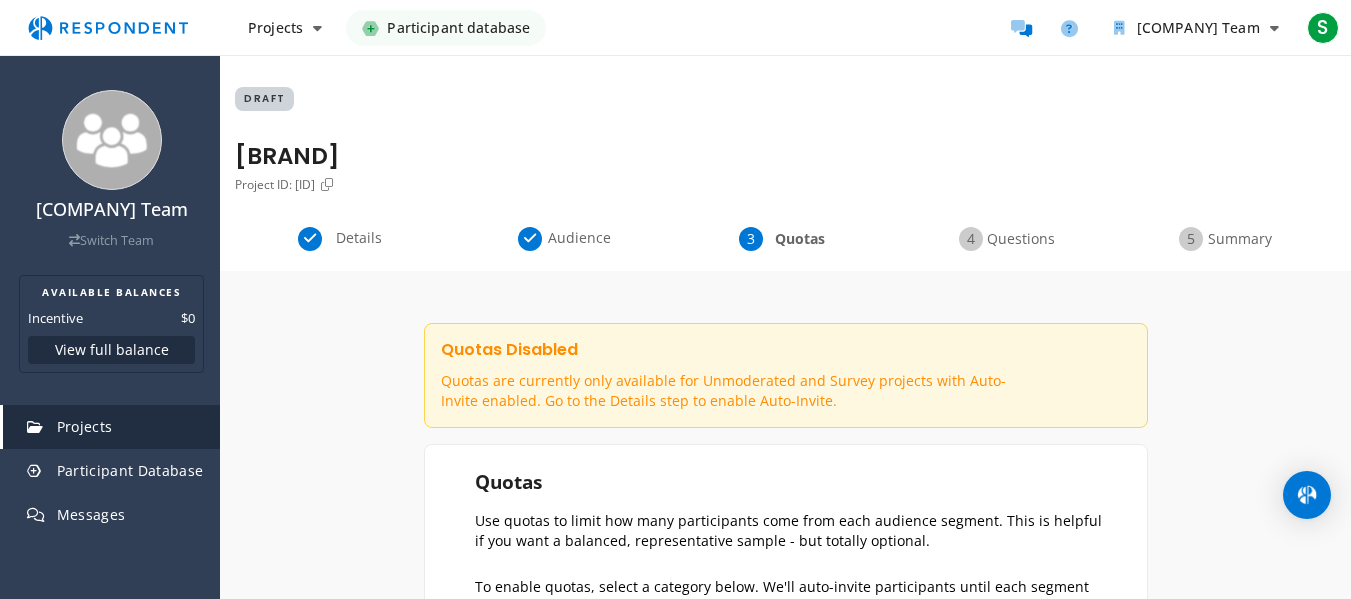 click on "Summary" at bounding box center [1226, 239] 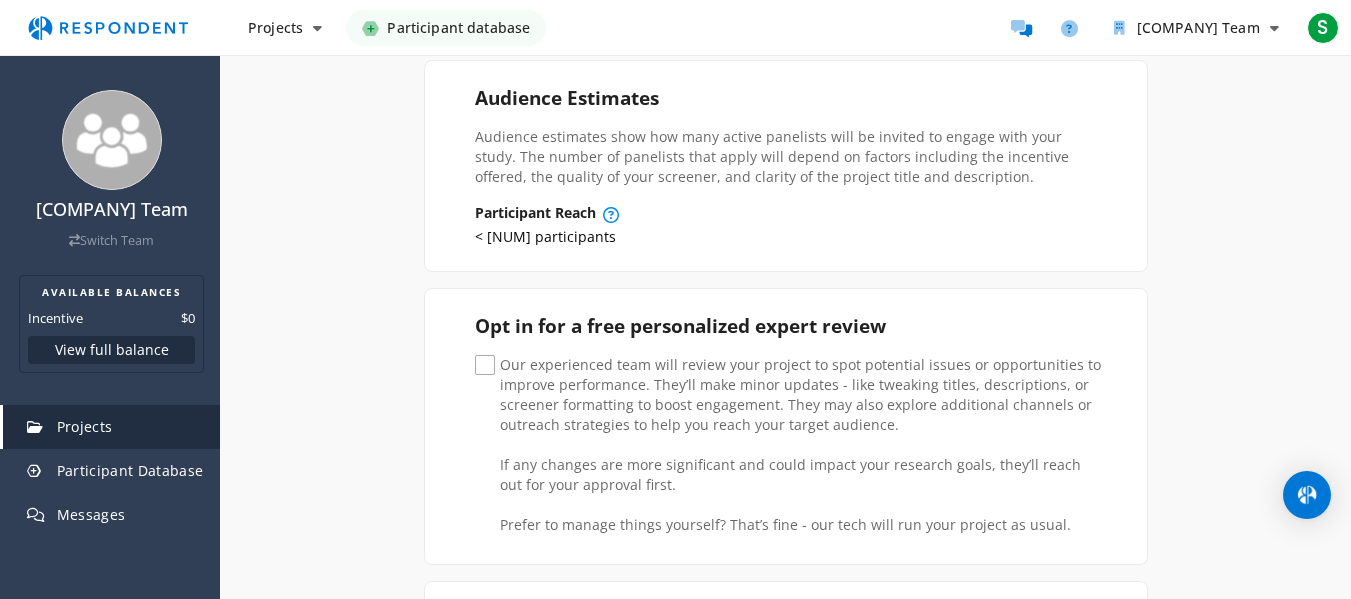 scroll, scrollTop: 0, scrollLeft: 0, axis: both 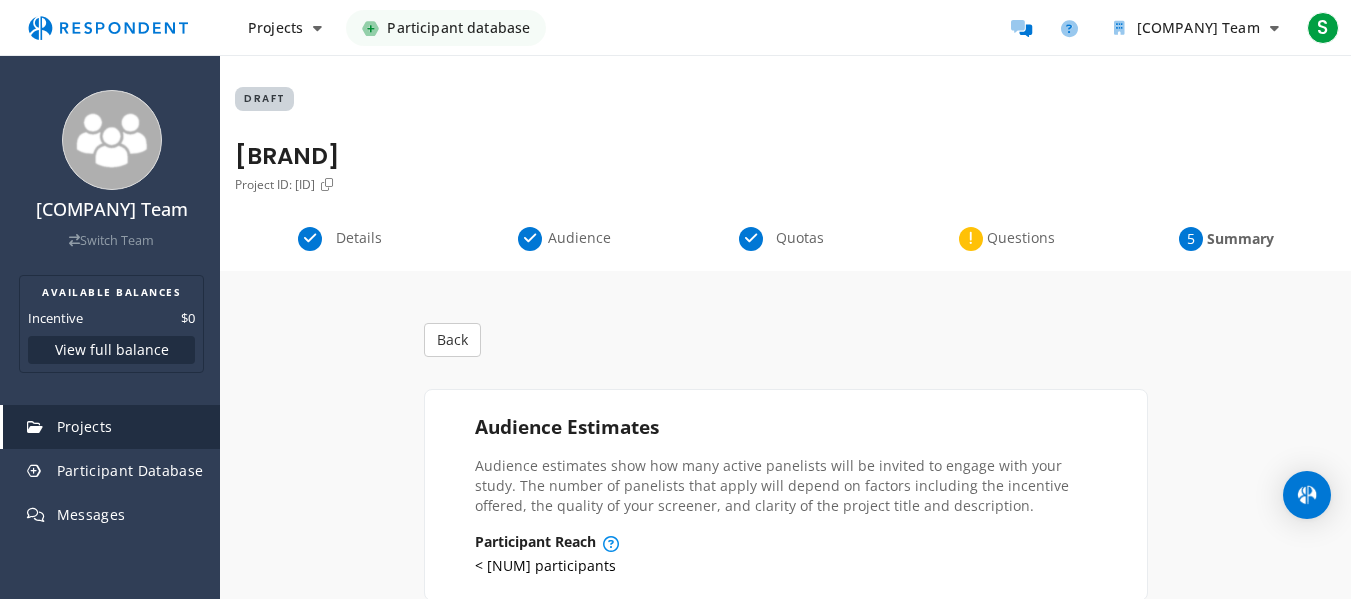 click on "Questions" at bounding box center (1006, 239) 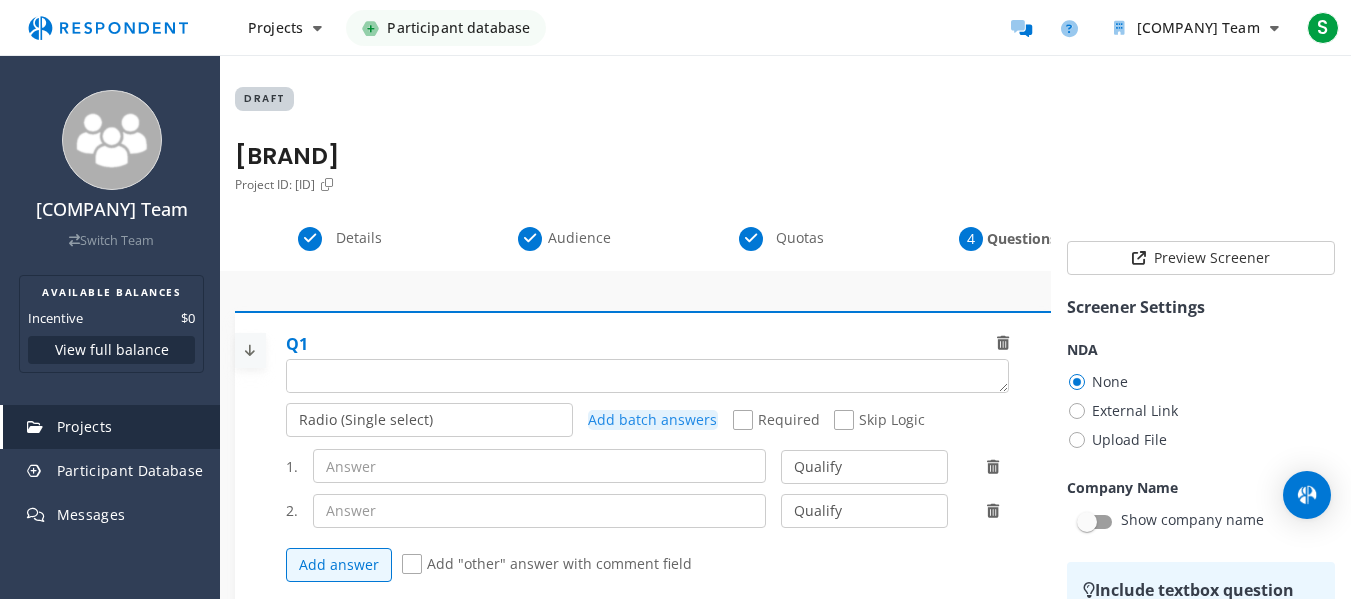 click on "Add batch answers" 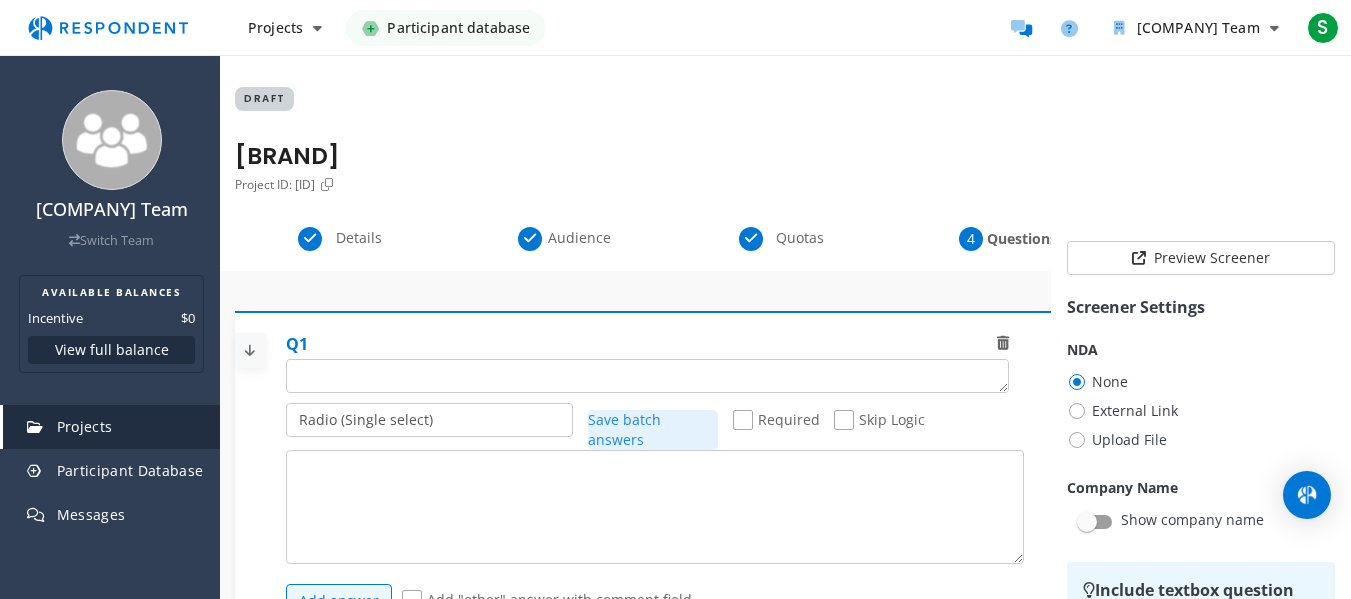 click on "Required" 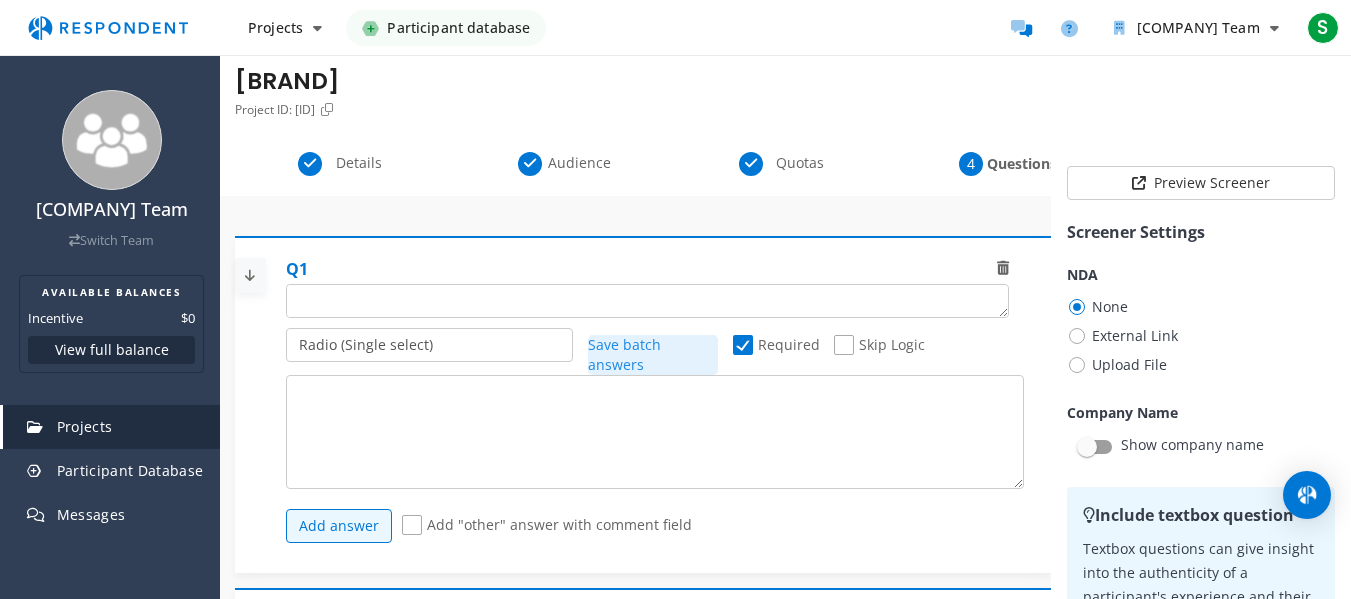 scroll, scrollTop: 76, scrollLeft: 0, axis: vertical 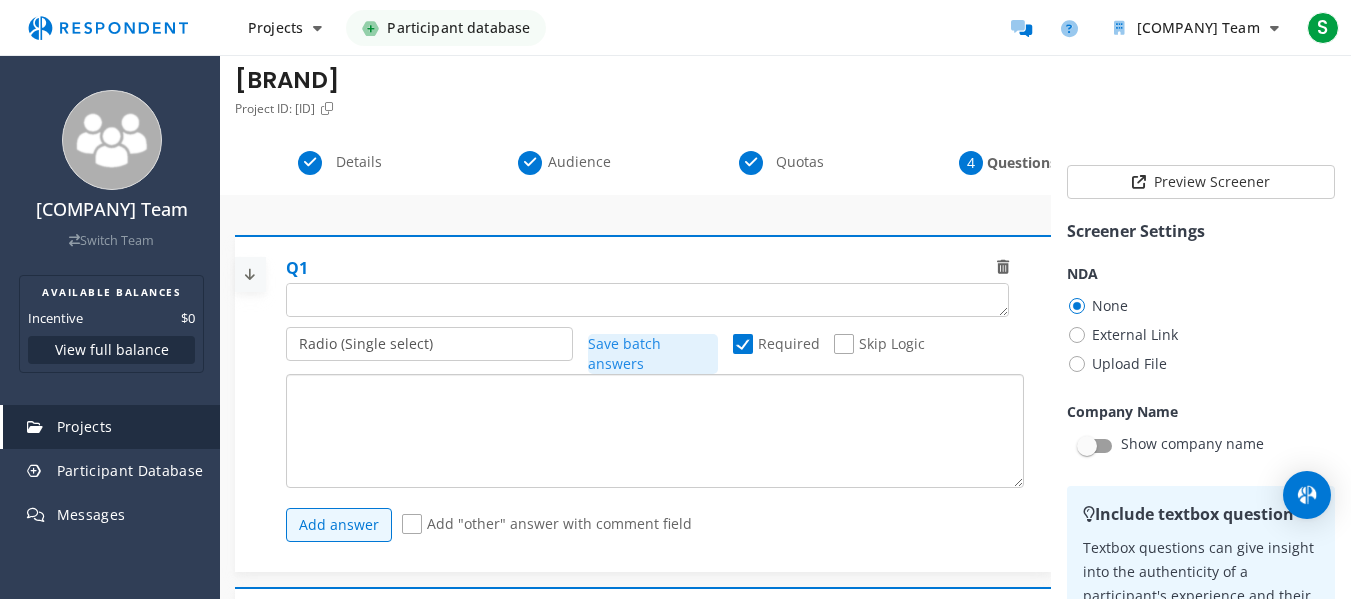 paste on "Answer 1: Less than $50 million
• Answer 2: $50 million – $500 million
• Answer 3: $500 million – $1 billion
• Klik op “Add answer”
• Answer 4: $1 billion – $10 billion
• Klik op “Add answer”
• Answer 5: More than $10 billion" 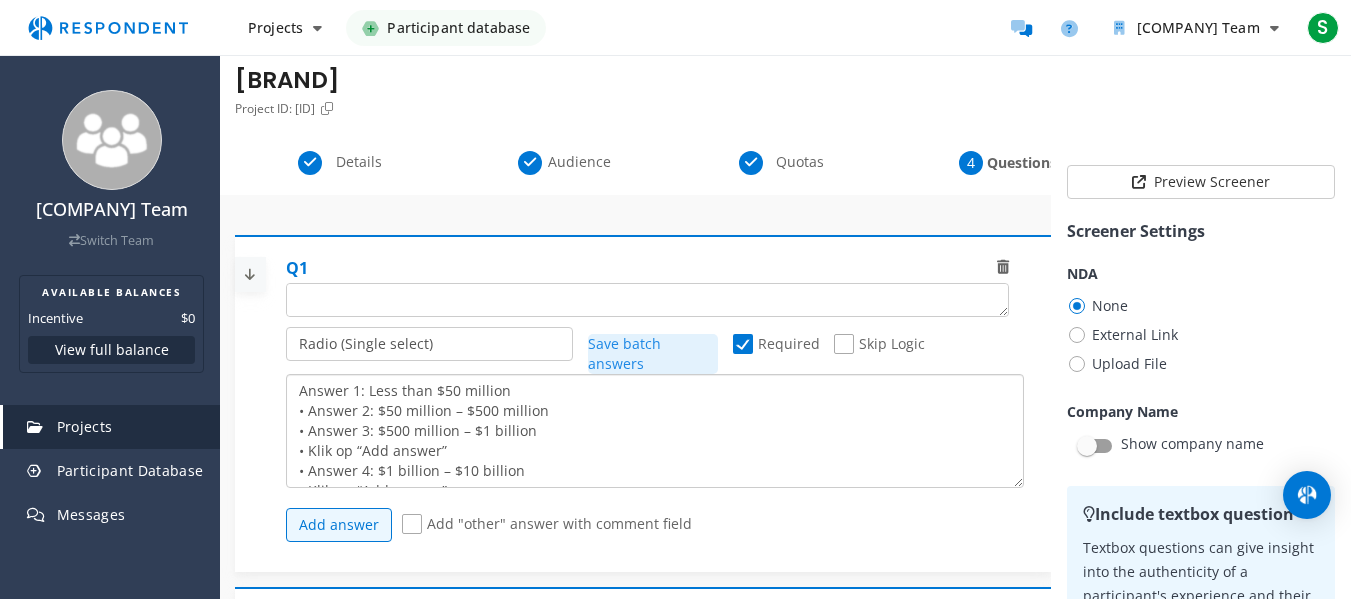 scroll, scrollTop: 54, scrollLeft: 0, axis: vertical 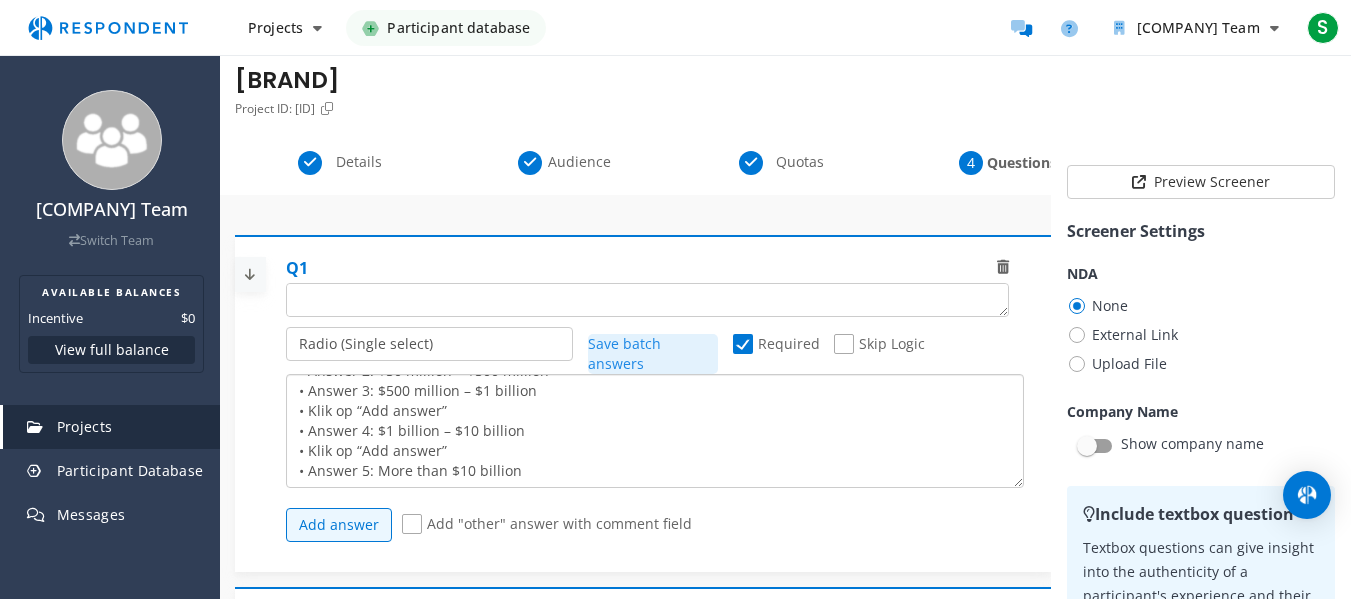 drag, startPoint x: 440, startPoint y: 444, endPoint x: 281, endPoint y: 453, distance: 159.25452 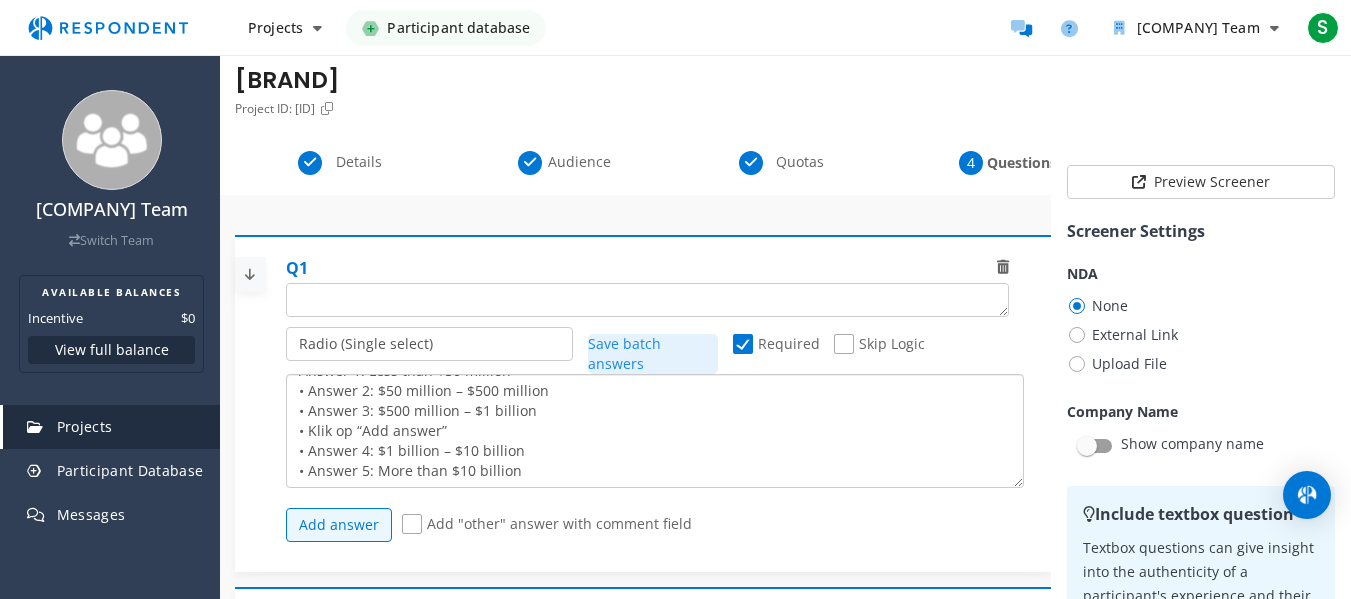 scroll, scrollTop: 40, scrollLeft: 0, axis: vertical 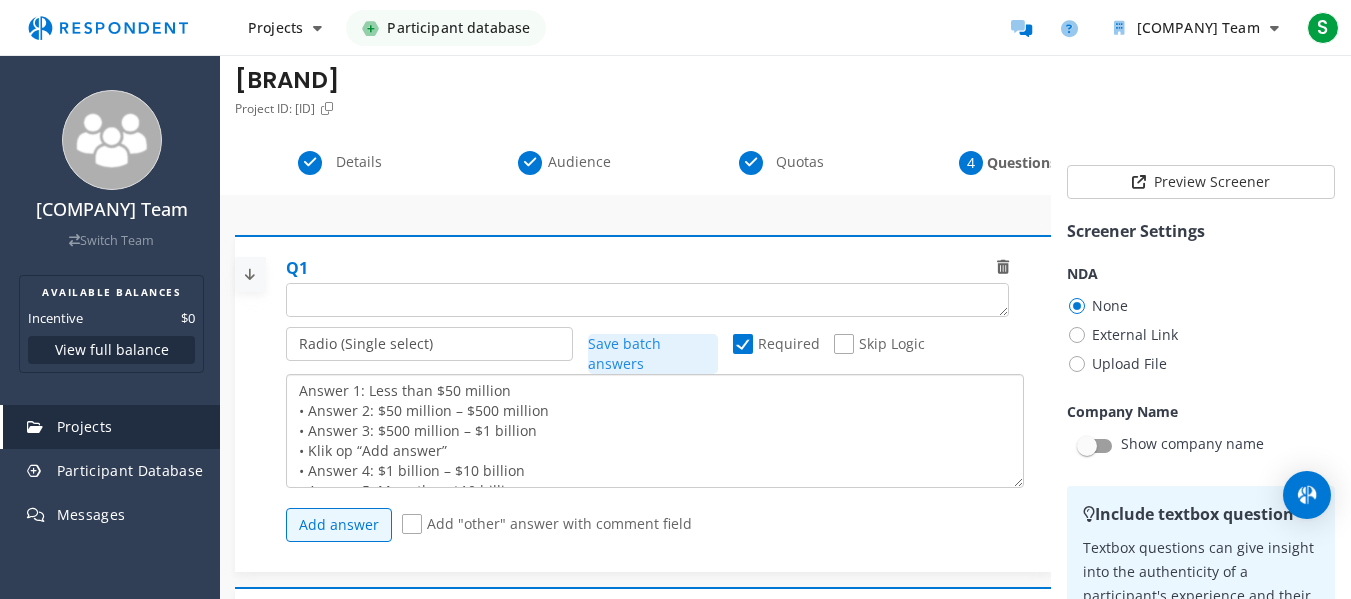 click on "Answer 1: Less than $50 million
• Answer 2: $50 million – $500 million
• Answer 3: $500 million – $1 billion
• Klik op “Add answer”
• Answer 4: $1 billion – $10 billion
• Answer 5: More than $10 billion" 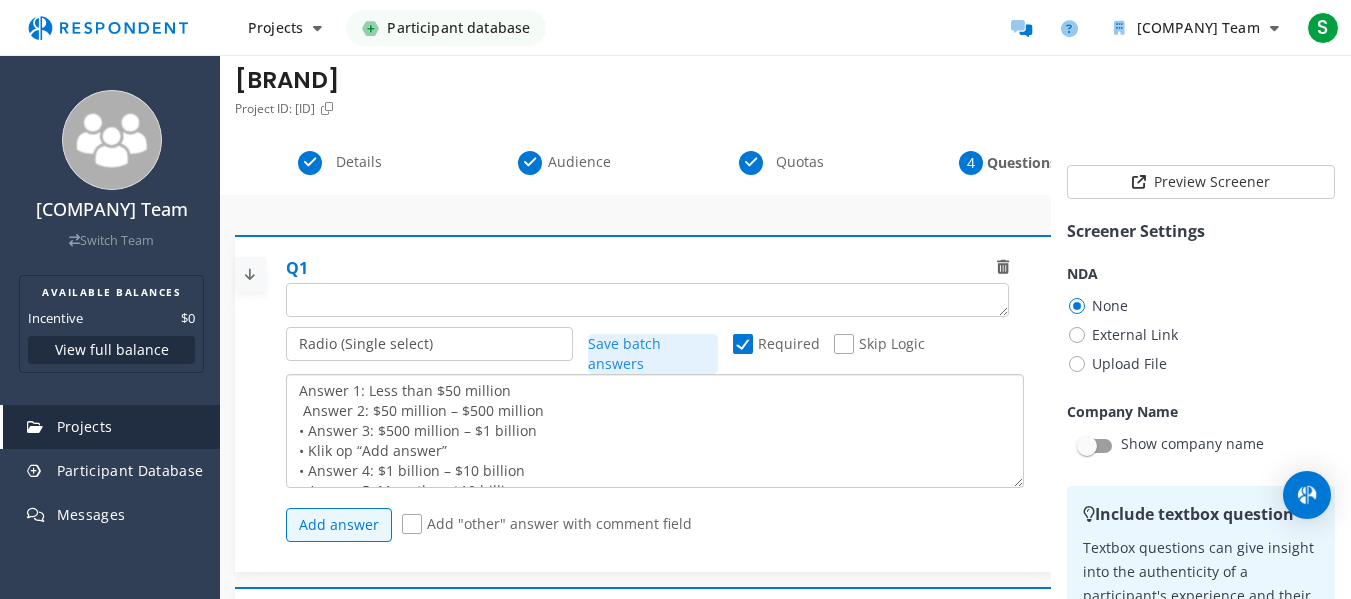 click on "Answer 1: Less than $50 million
Answer 2: $50 million – $500 million
• Answer 3: $500 million – $1 billion
• Klik op “Add answer”
• Answer 4: $1 billion – $10 billion
• Answer 5: More than $10 billion" 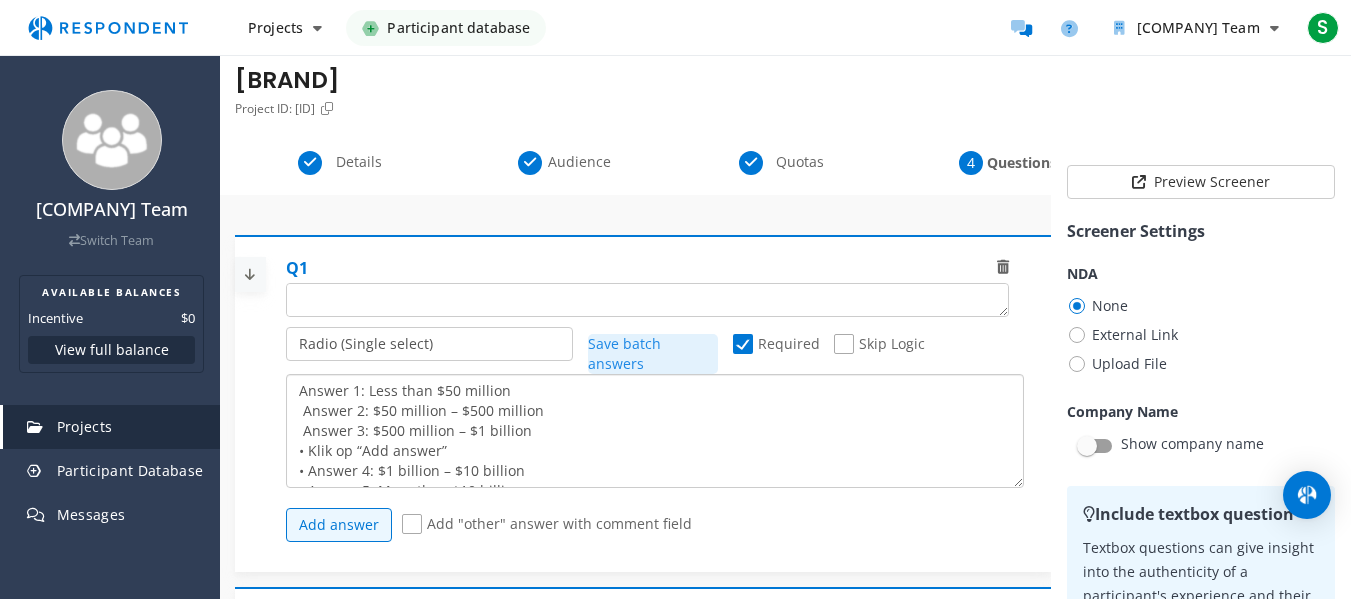 click on "Answer 1: Less than $50 million
Answer 2: $50 million – $500 million
Answer 3: $500 million – $1 billion
• Klik op “Add answer”
• Answer 4: $1 billion – $10 billion
• Answer 5: More than $10 billion" 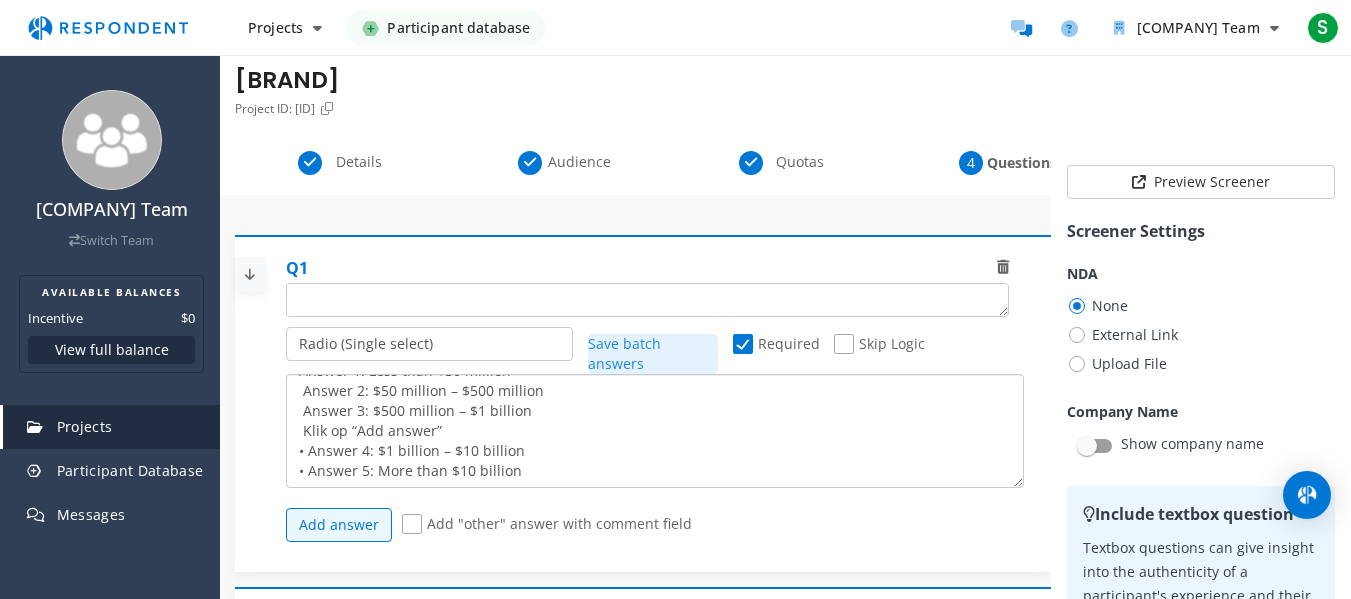 scroll, scrollTop: 40, scrollLeft: 0, axis: vertical 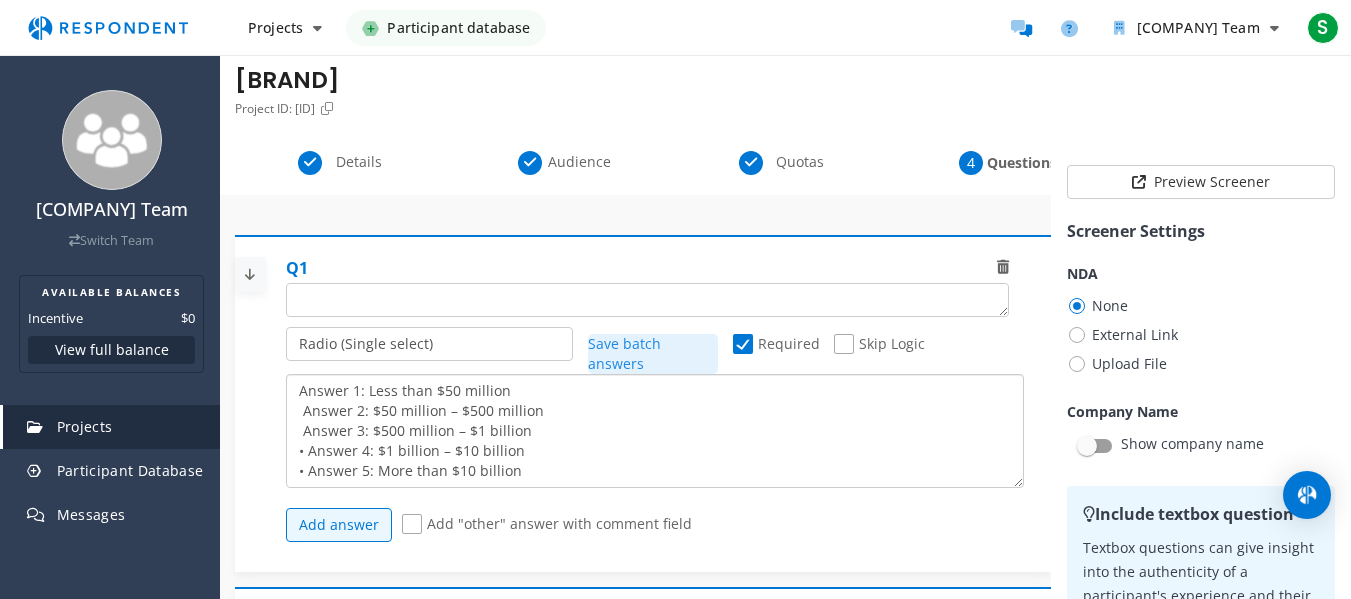 click on "Answer 1: Less than $50 million
Answer 2: $50 million – $500 million
Answer 3: $500 million – $1 billion
• Answer 4: $1 billion – $10 billion
• Answer 5: More than $10 billion" 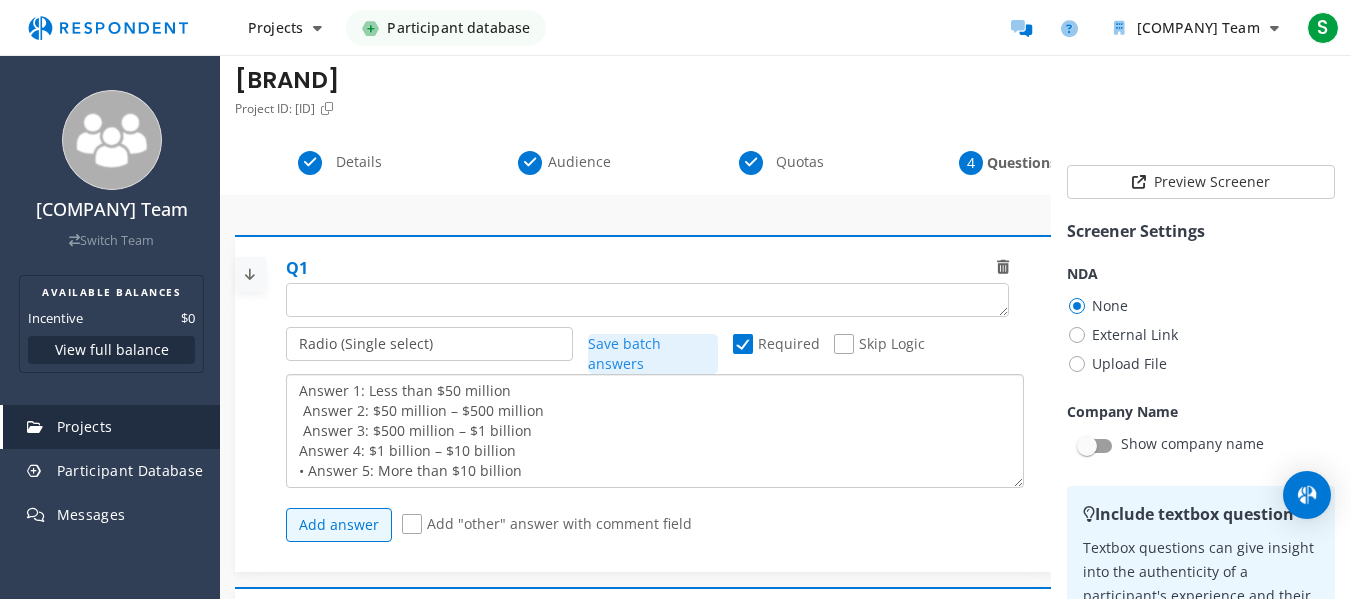 click on "Answer 1: Less than $50 million
Answer 2: $50 million – $500 million
Answer 3: $500 million – $1 billion
Answer 4: $1 billion – $10 billion
• Answer 5: More than $10 billion" 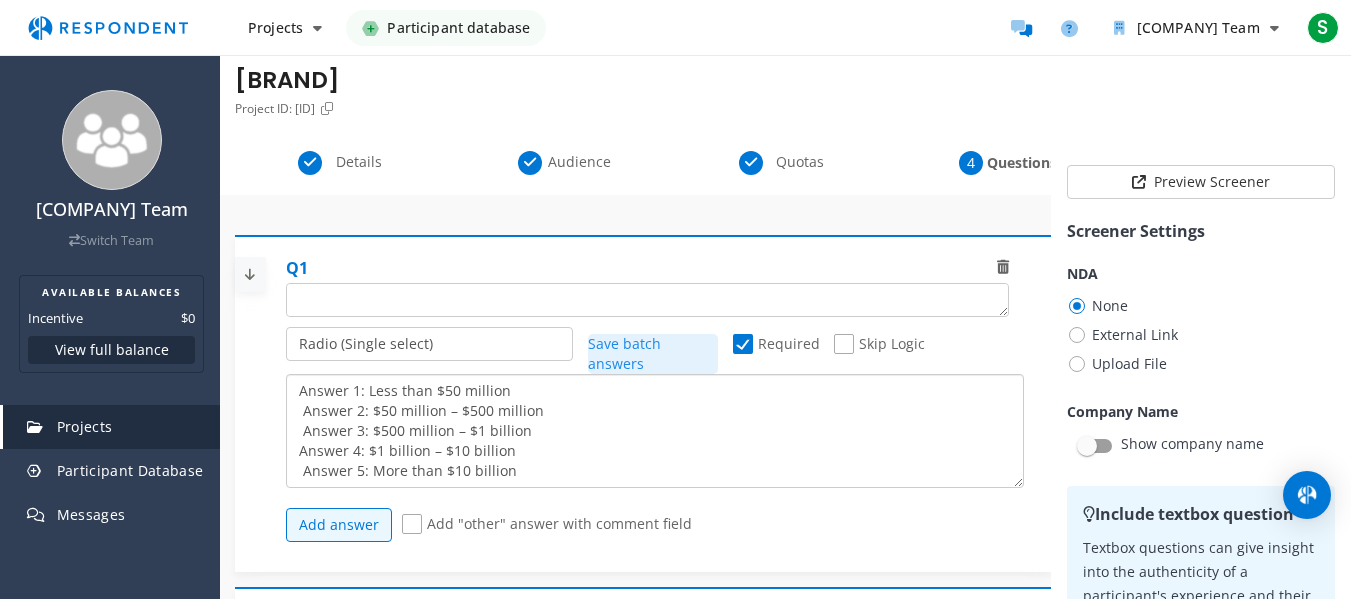 scroll, scrollTop: 14, scrollLeft: 0, axis: vertical 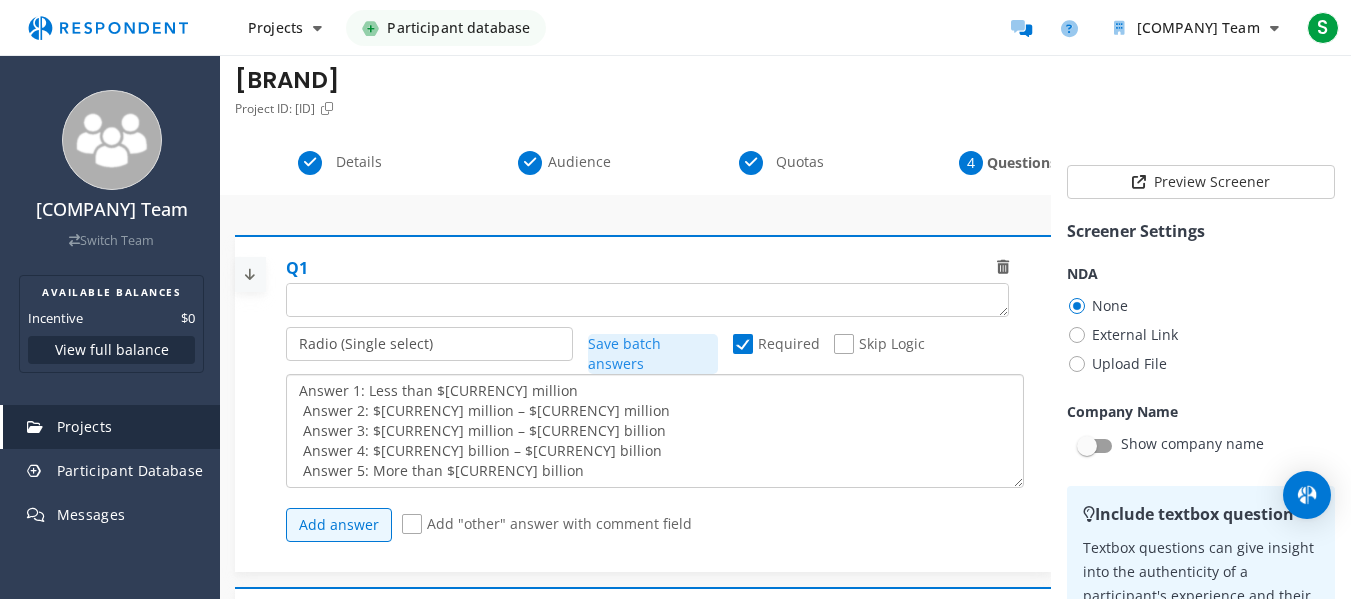 type on "Answer 1: Less than $[CURRENCY] million
Answer 2: $[CURRENCY] million – $[CURRENCY] million
Answer 3: $[CURRENCY] million – $[CURRENCY] billion
Answer 4: $[CURRENCY] billion – $[CURRENCY] billion
Answer 5: More than $[CURRENCY] billion" 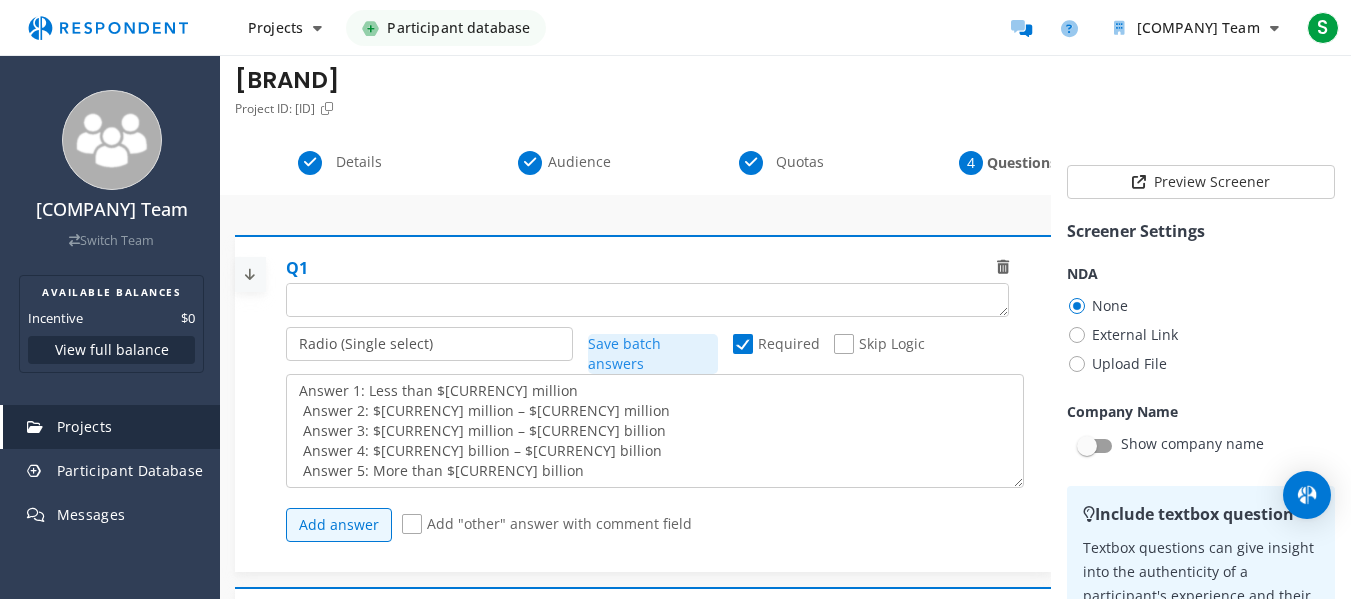 click on "Add "other" answer with comment field" 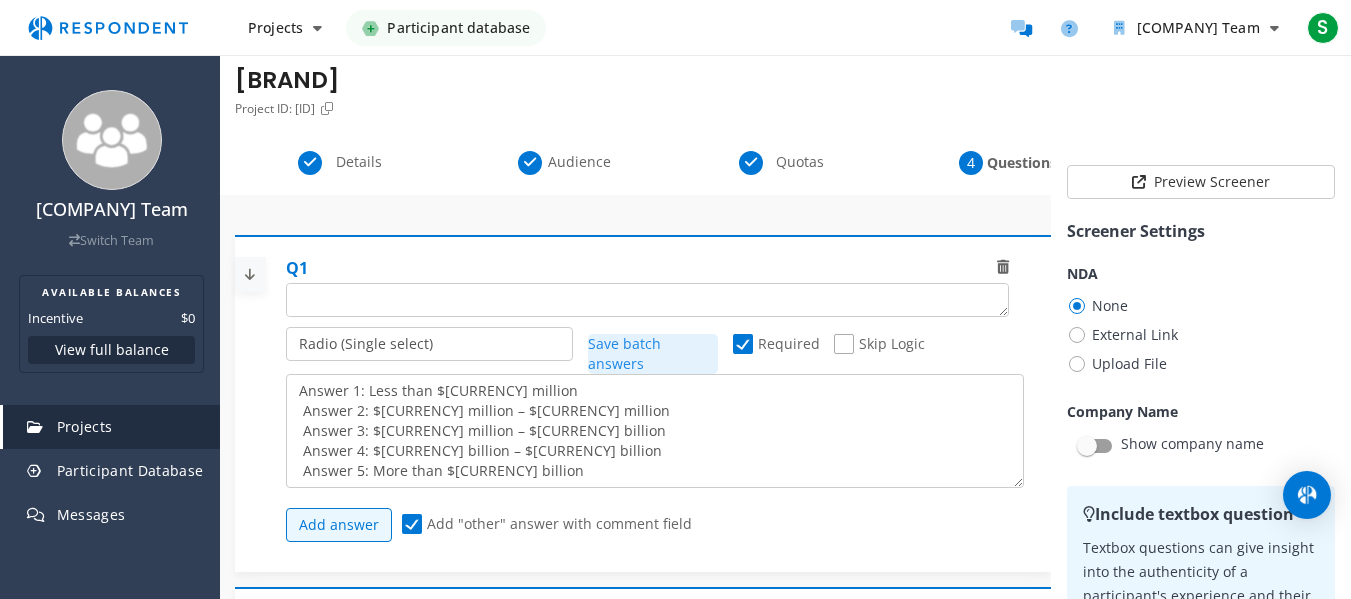 click on "Skip Logic" 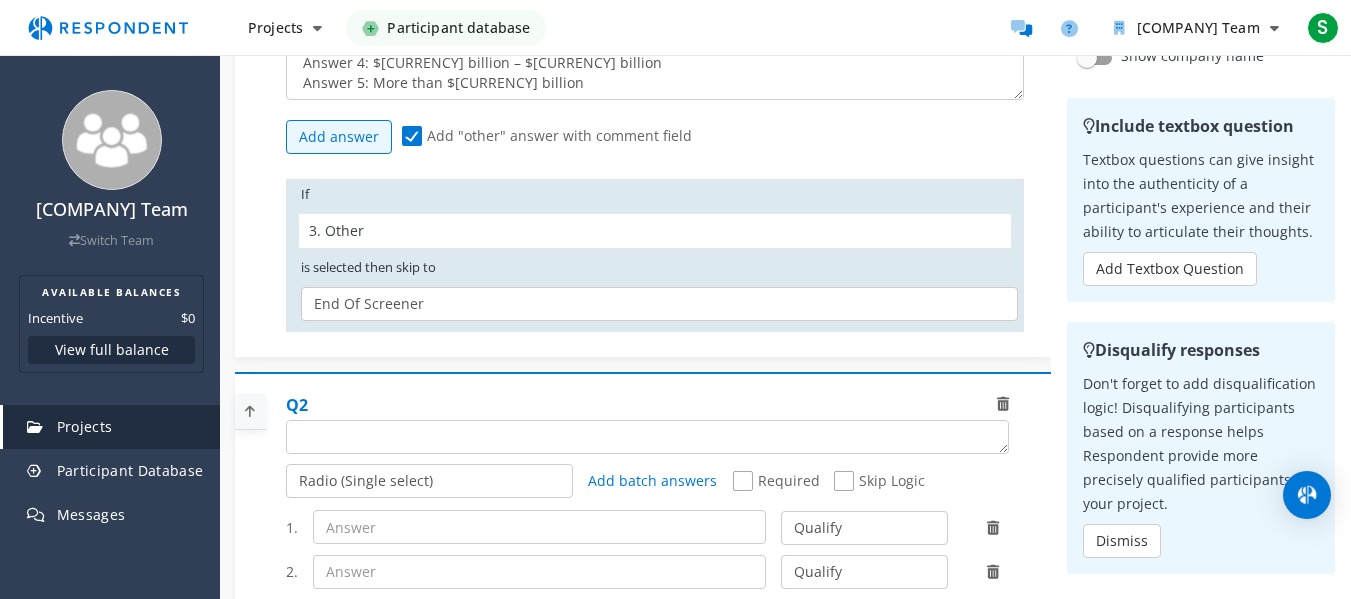 scroll, scrollTop: 423, scrollLeft: 0, axis: vertical 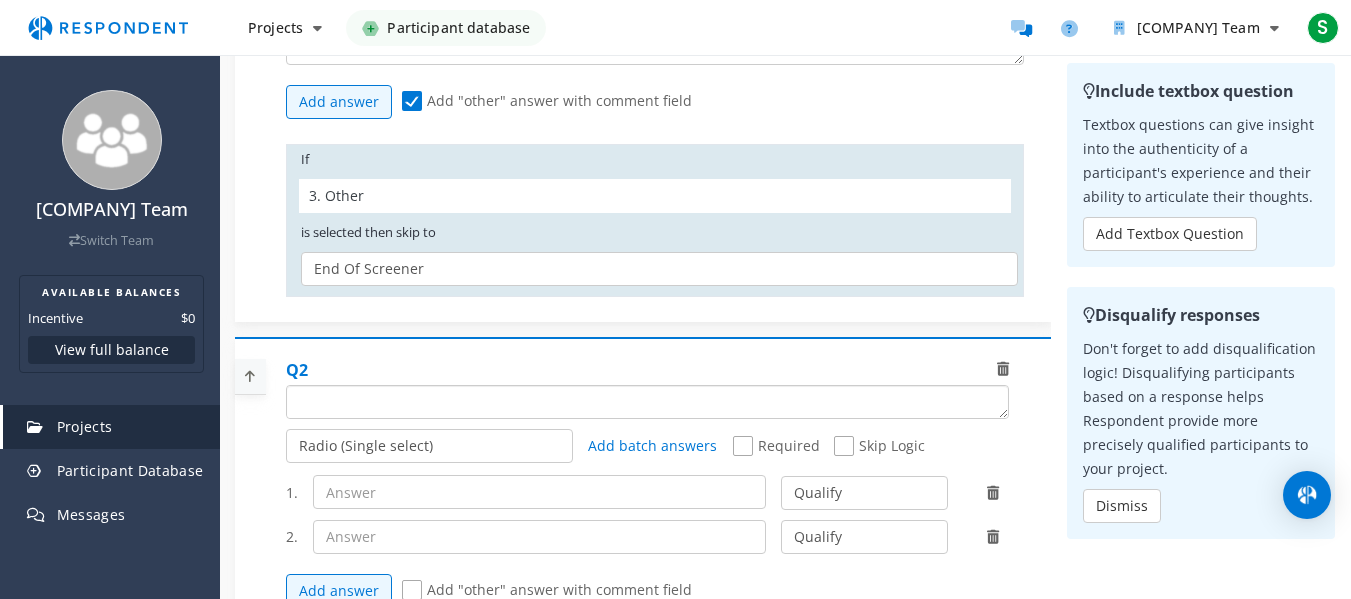 click at bounding box center [647, 402] 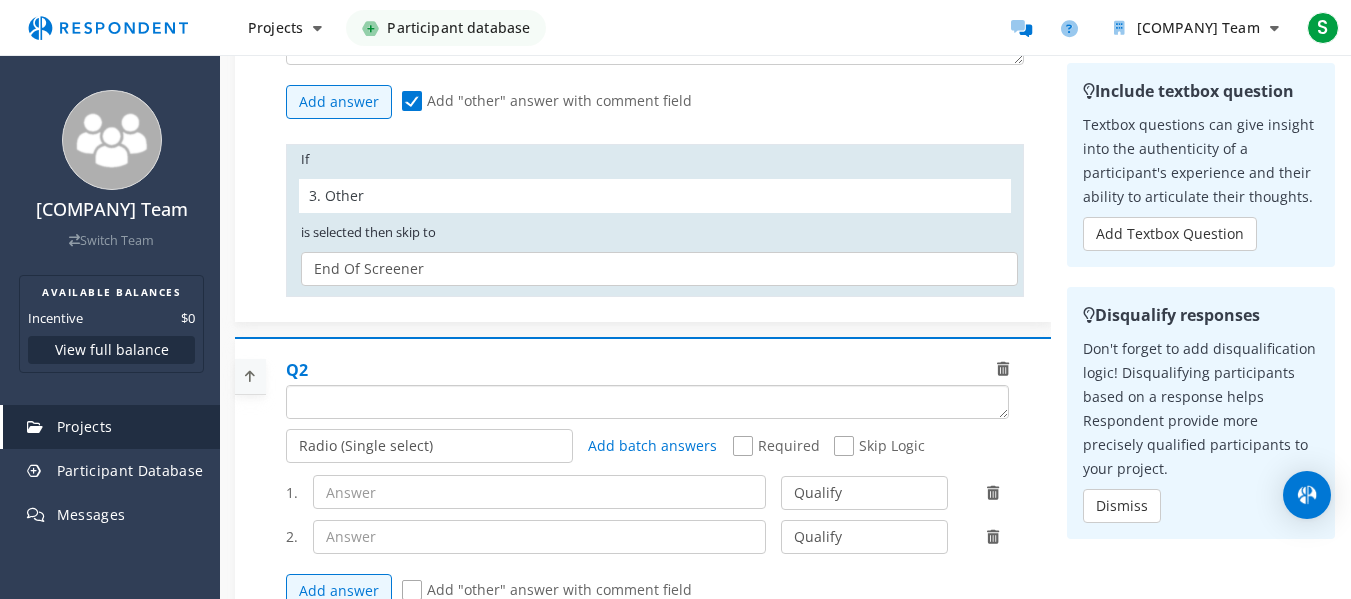 paste on "Which of the following best describes your role within the firm?" 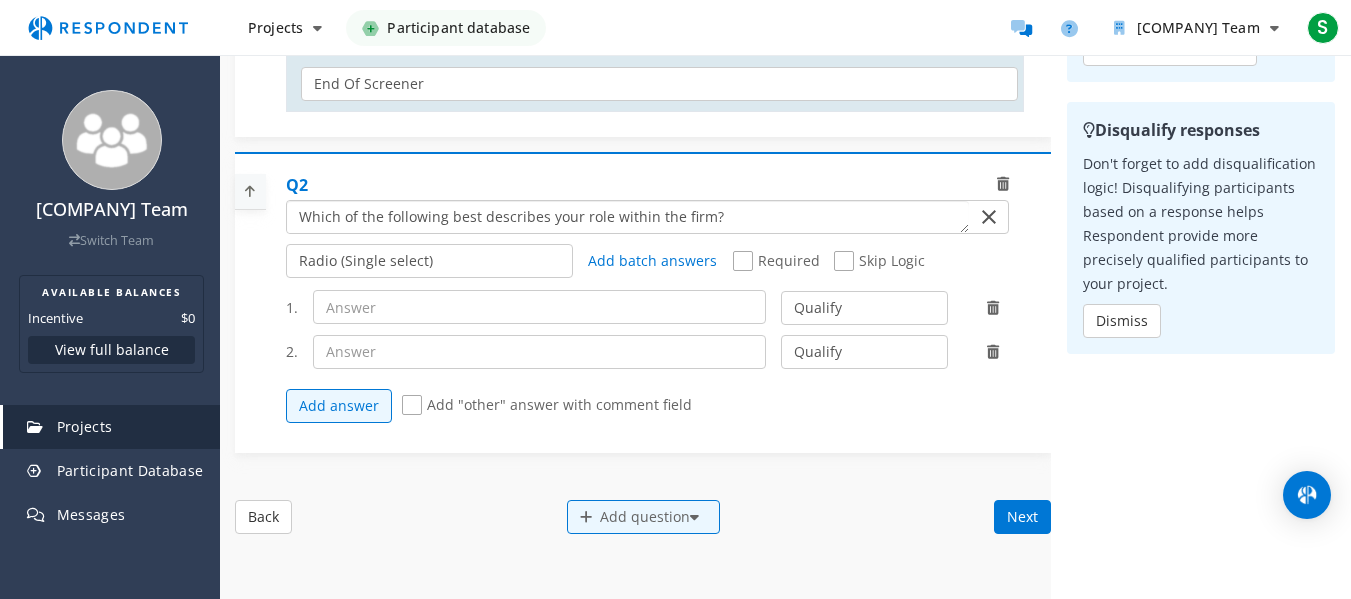 scroll, scrollTop: 606, scrollLeft: 0, axis: vertical 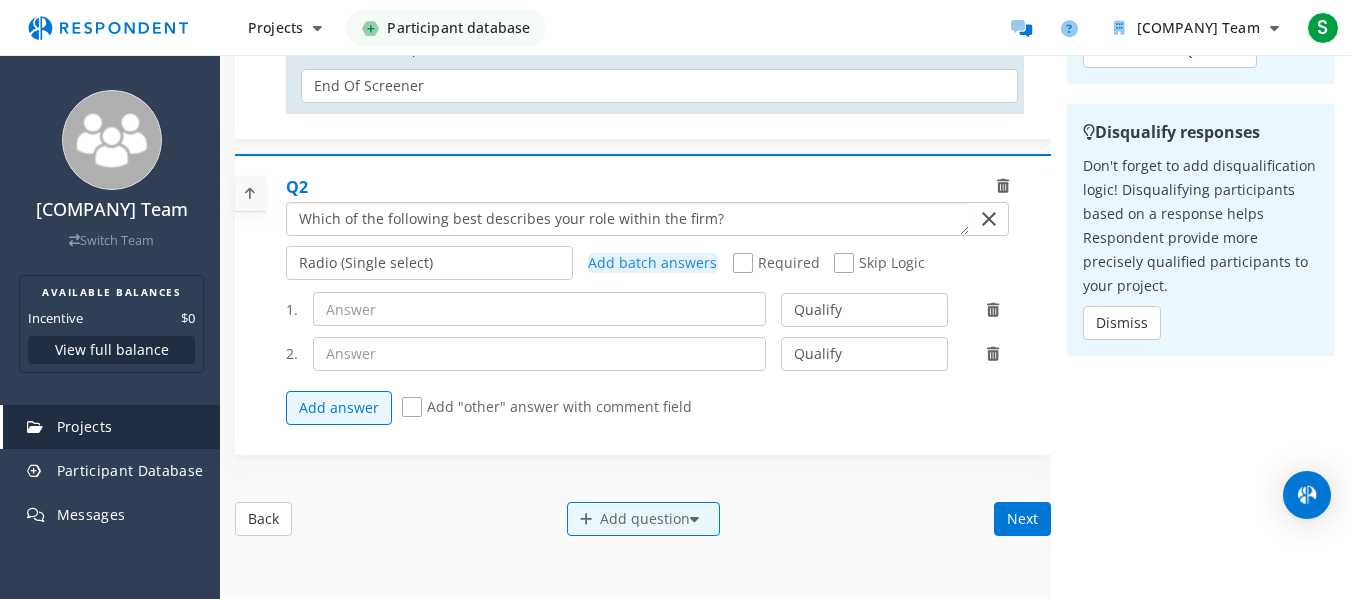 type on "Which of the following best describes your role within the firm?" 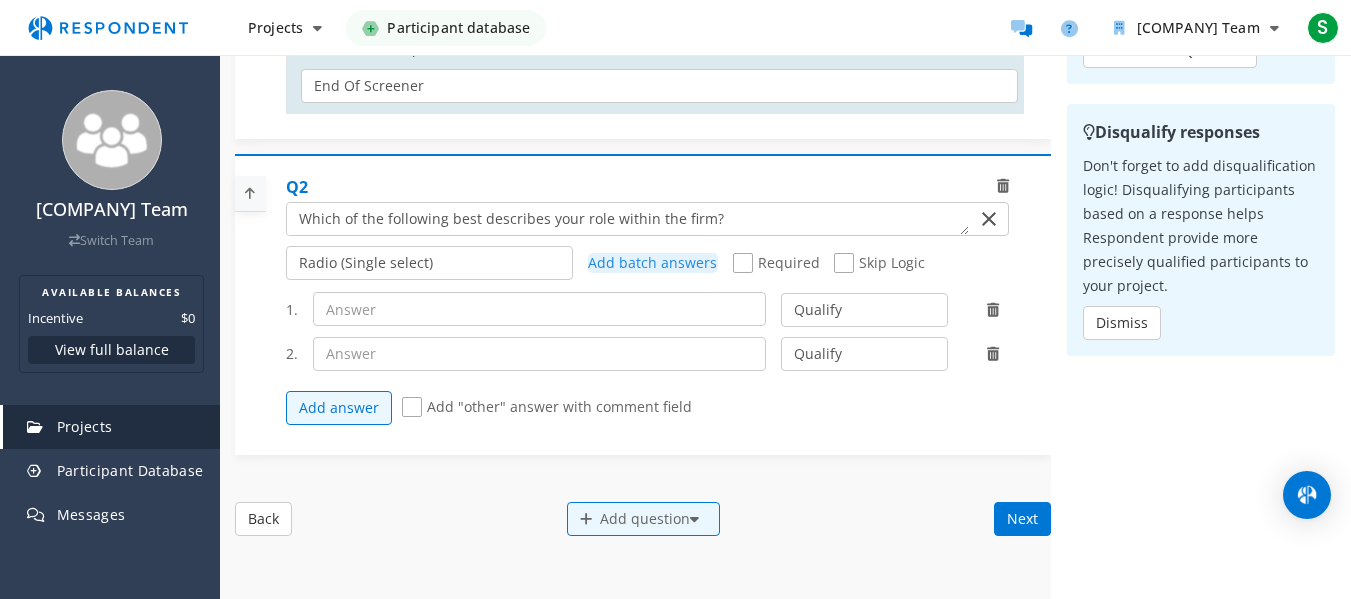 click on "Add batch answers" 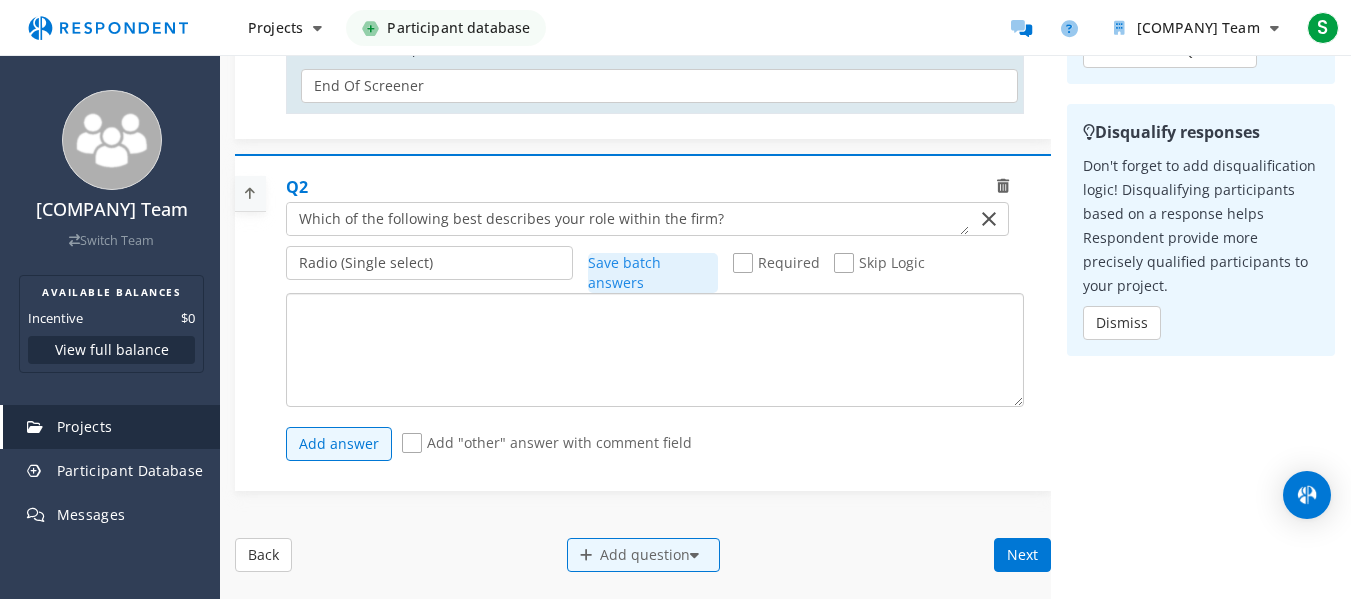 drag, startPoint x: 374, startPoint y: 320, endPoint x: 336, endPoint y: 313, distance: 38.63936 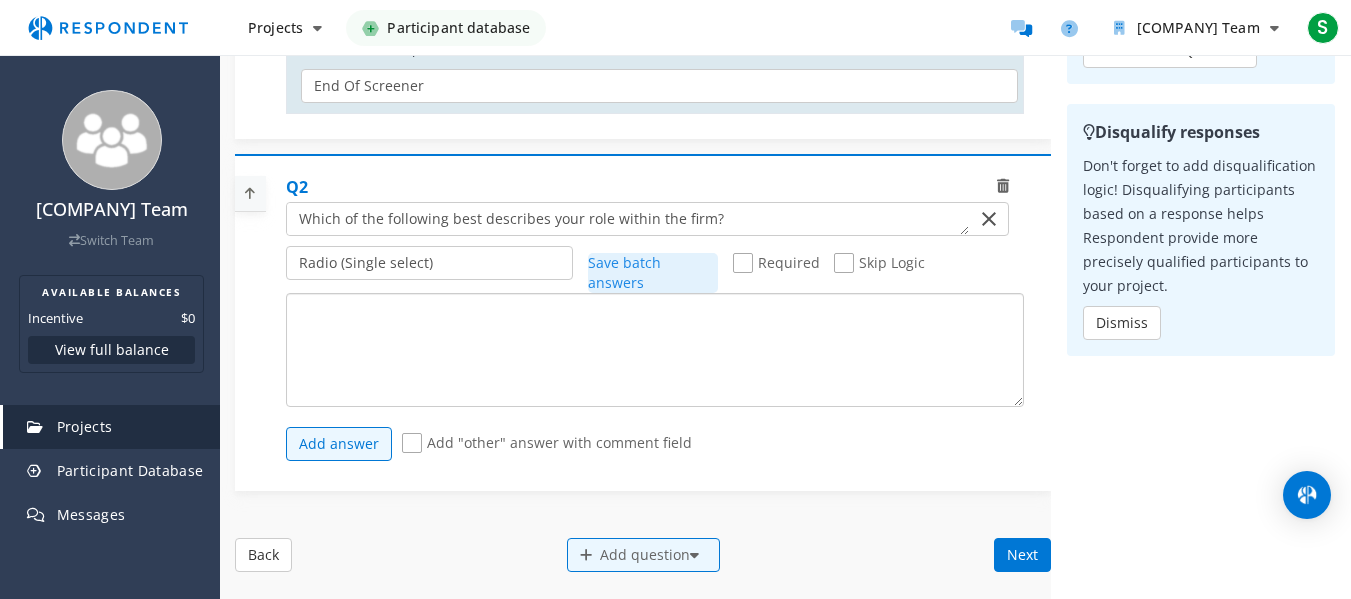 paste on "Portfolio Manager
Analyst
Compliance Officer
Chief Investment Officer
Other" 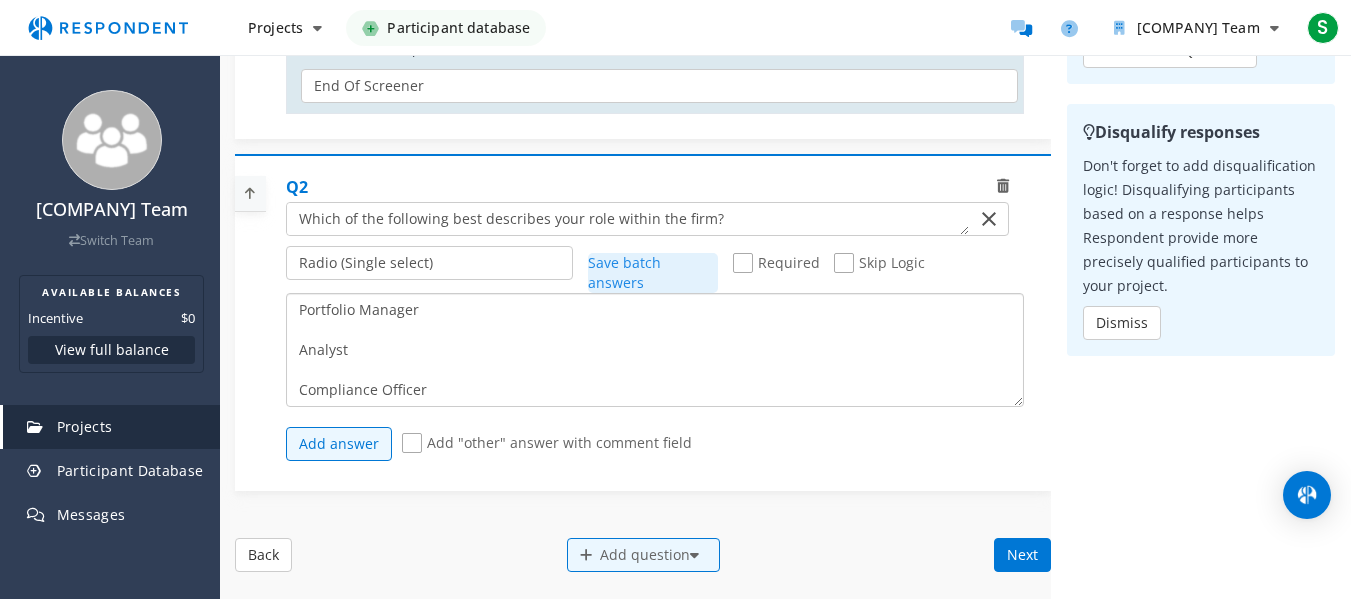 scroll, scrollTop: 94, scrollLeft: 0, axis: vertical 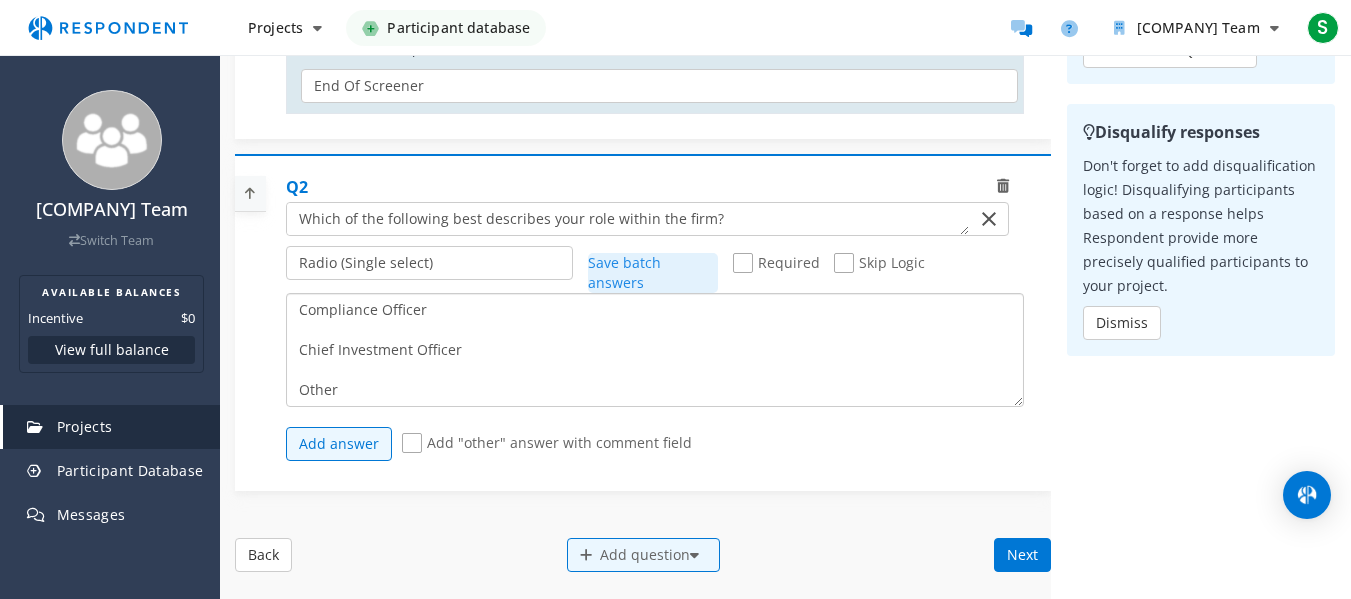 click on "Portfolio Manager
Analyst
Compliance Officer
Chief Investment Officer
Other" 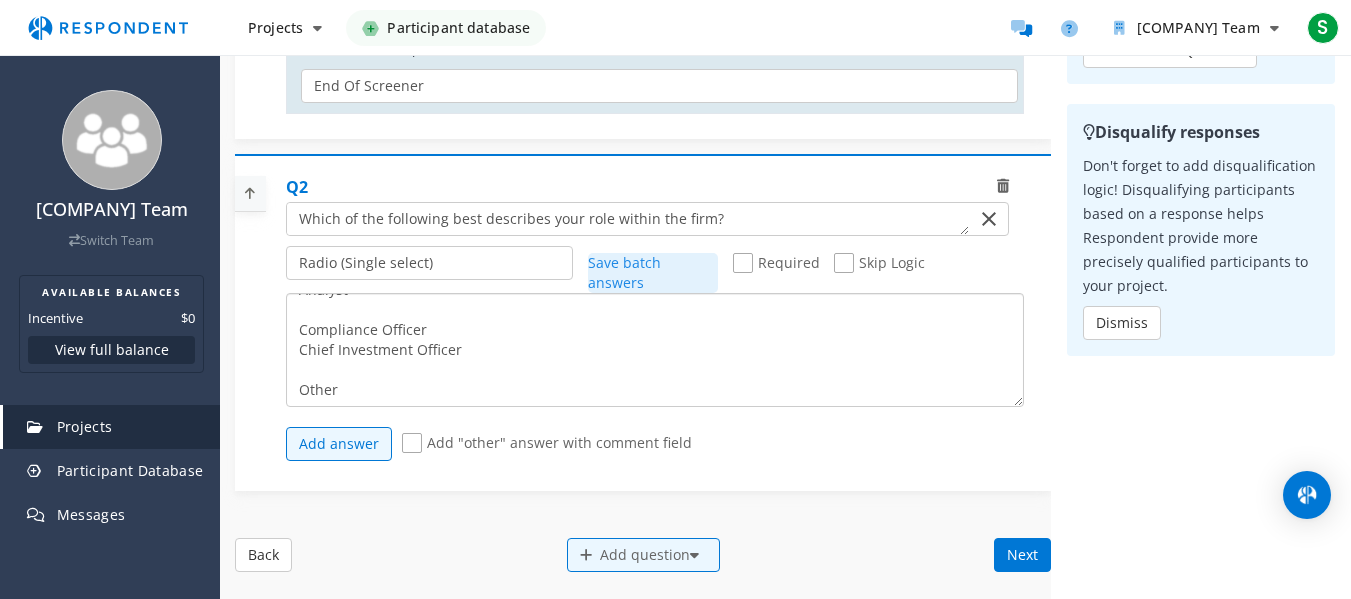 scroll, scrollTop: 80, scrollLeft: 0, axis: vertical 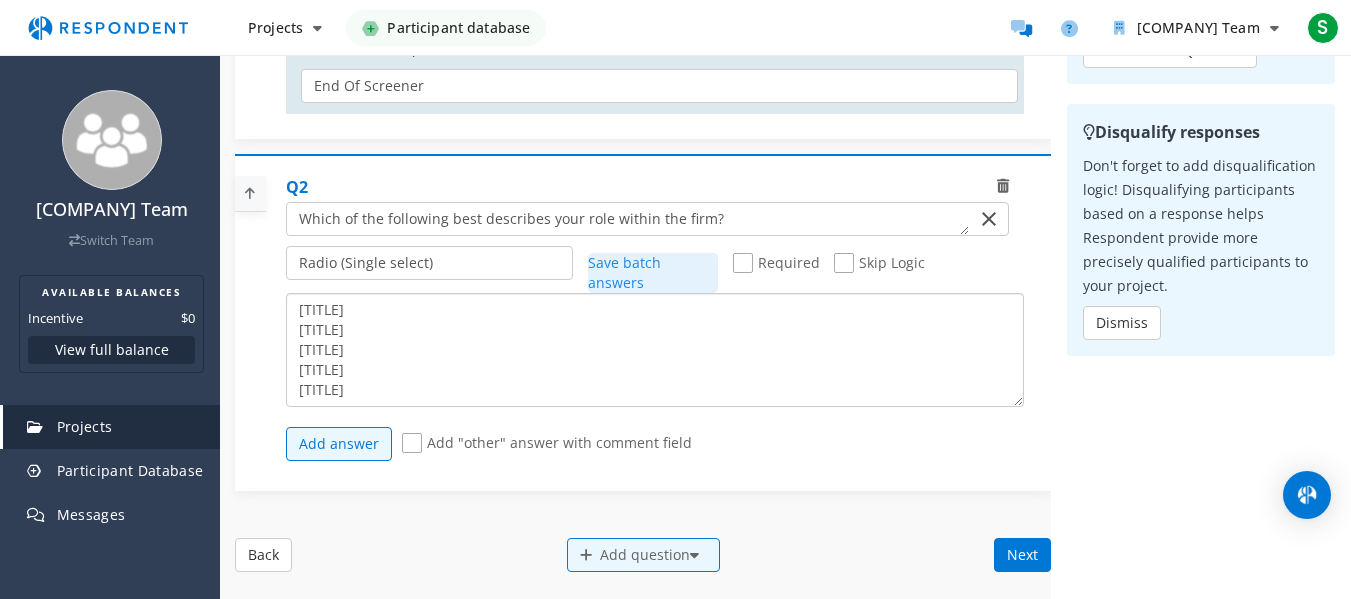 click on "[TITLE]
[TITLE]
[TITLE]
[TITLE]
[TITLE]" 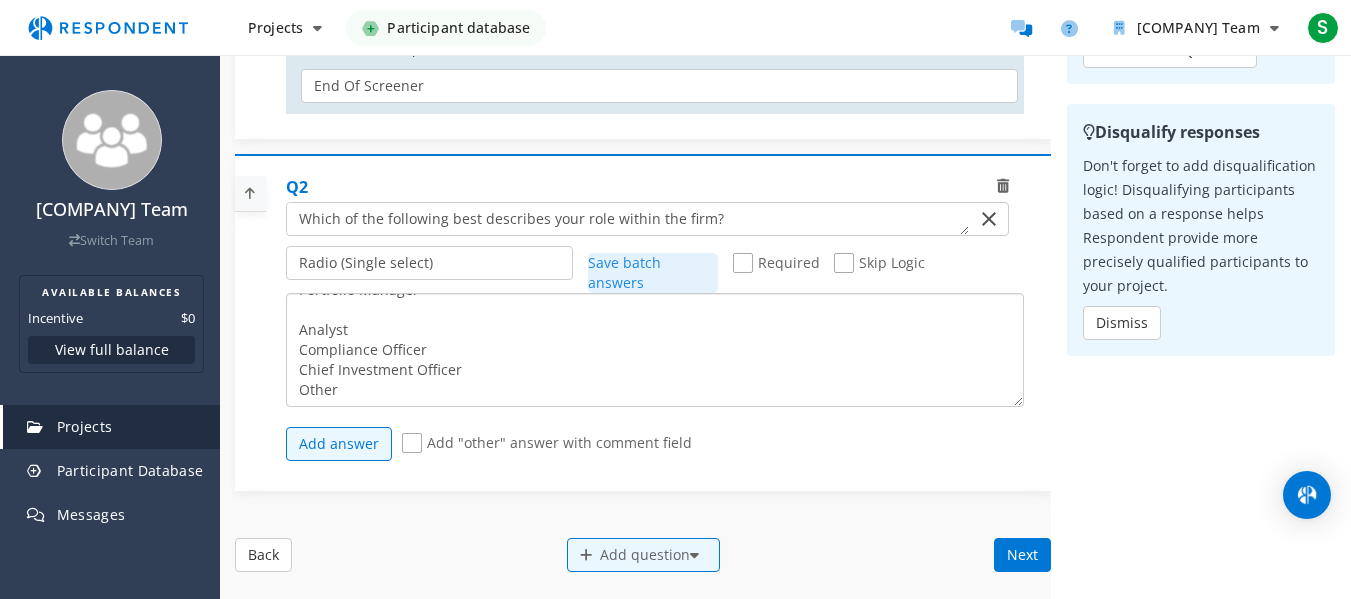 scroll, scrollTop: 40, scrollLeft: 0, axis: vertical 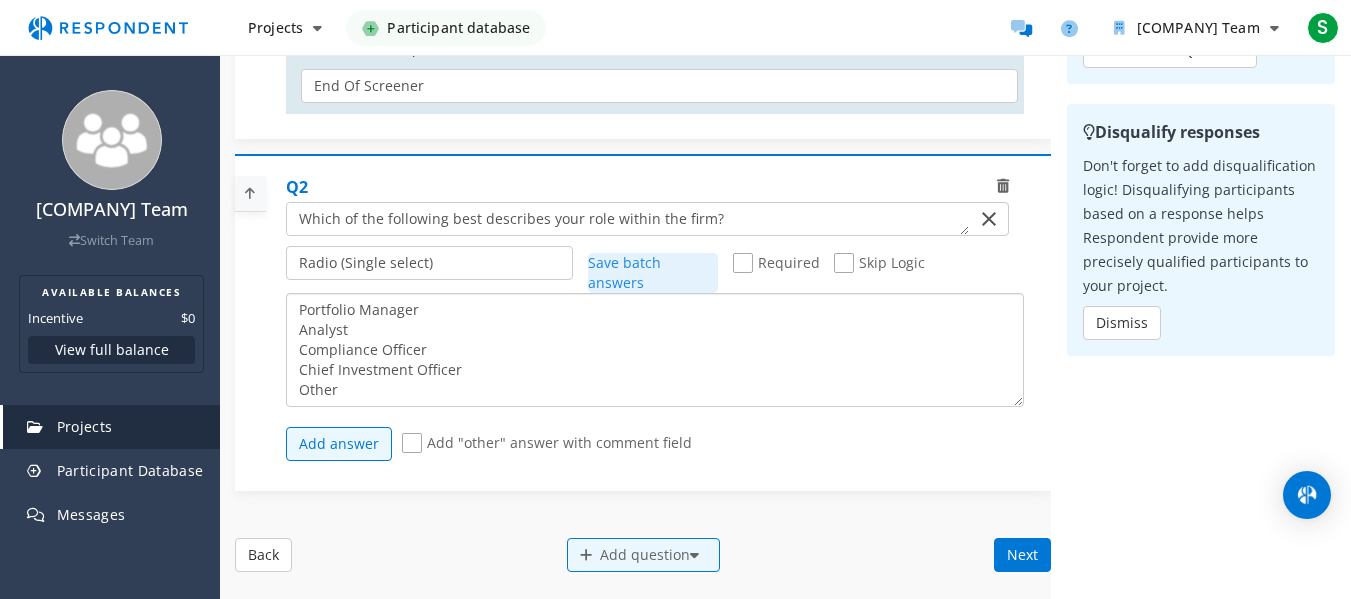 type on "Portfolio Manager
Analyst
Compliance Officer
Chief Investment Officer
Other" 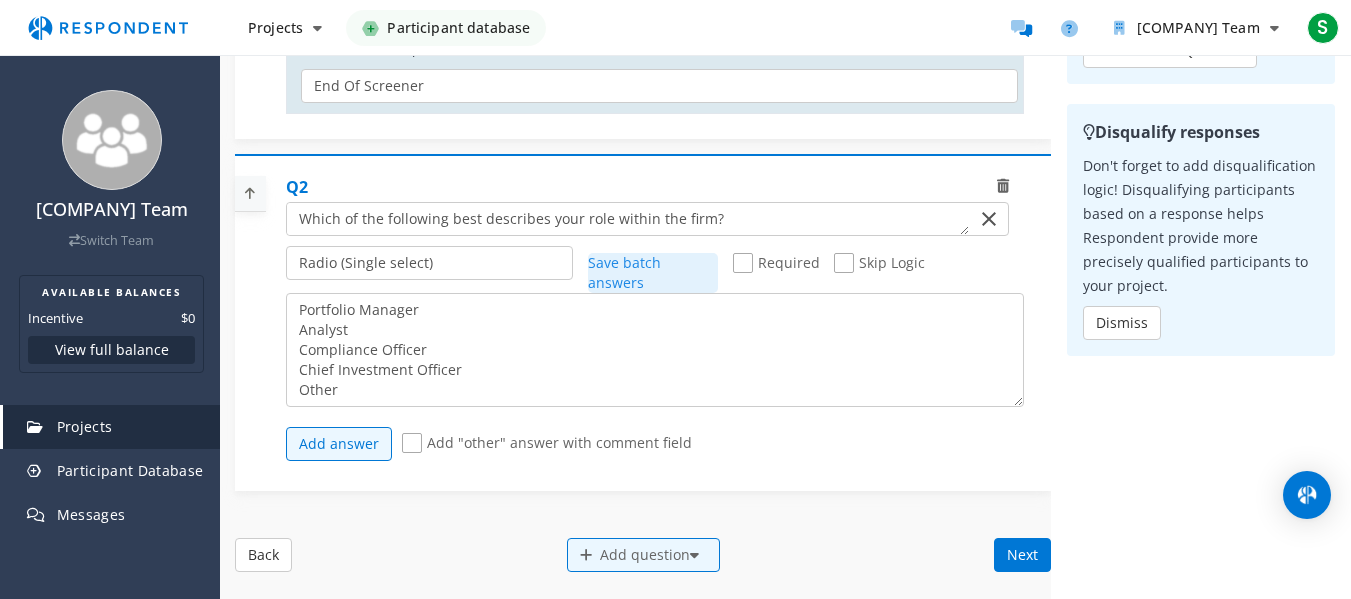 click on "Save batch answers" 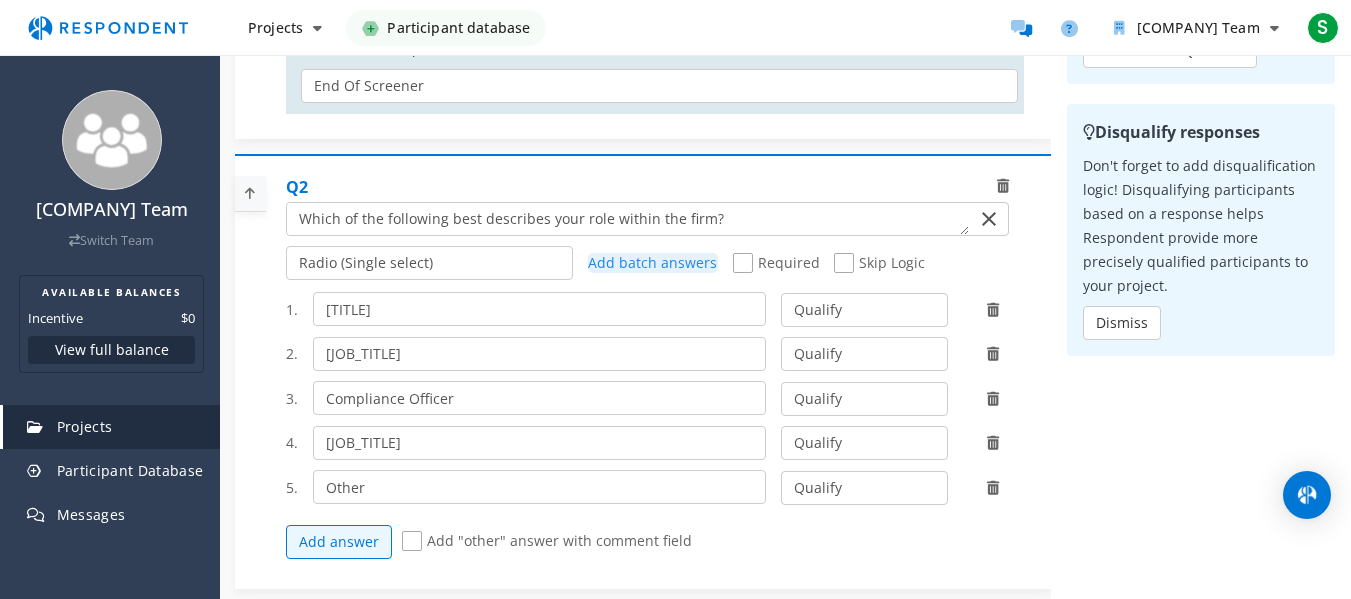 click on "Required" 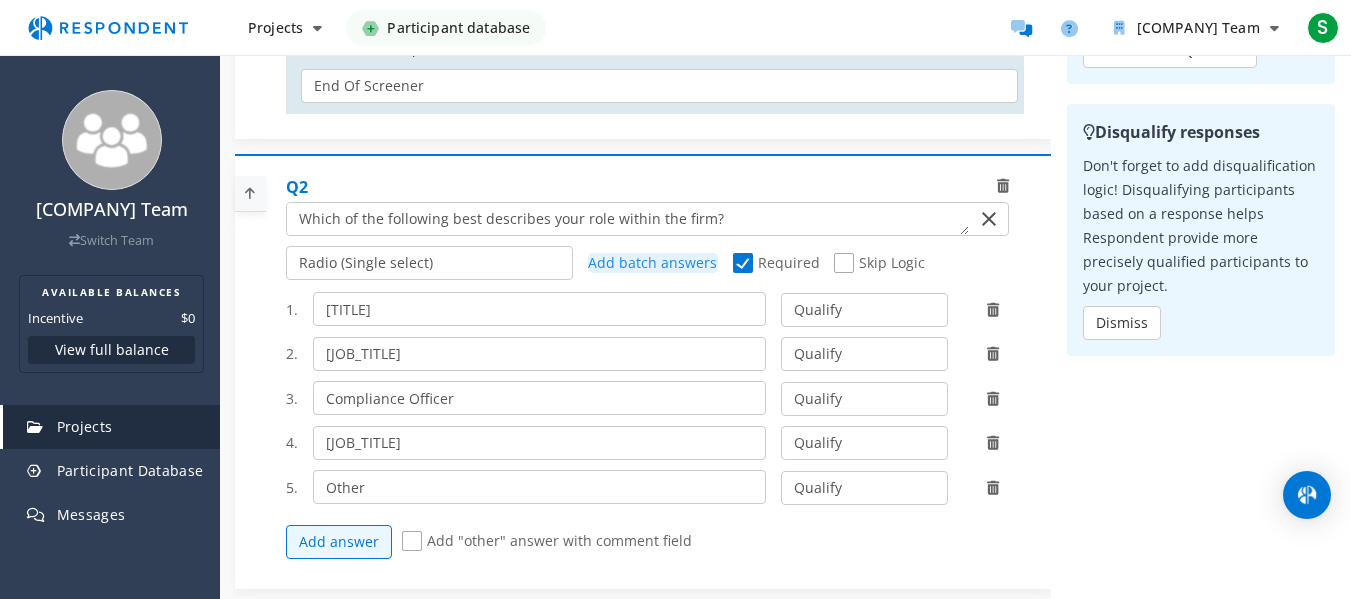 click on "Skip Logic" 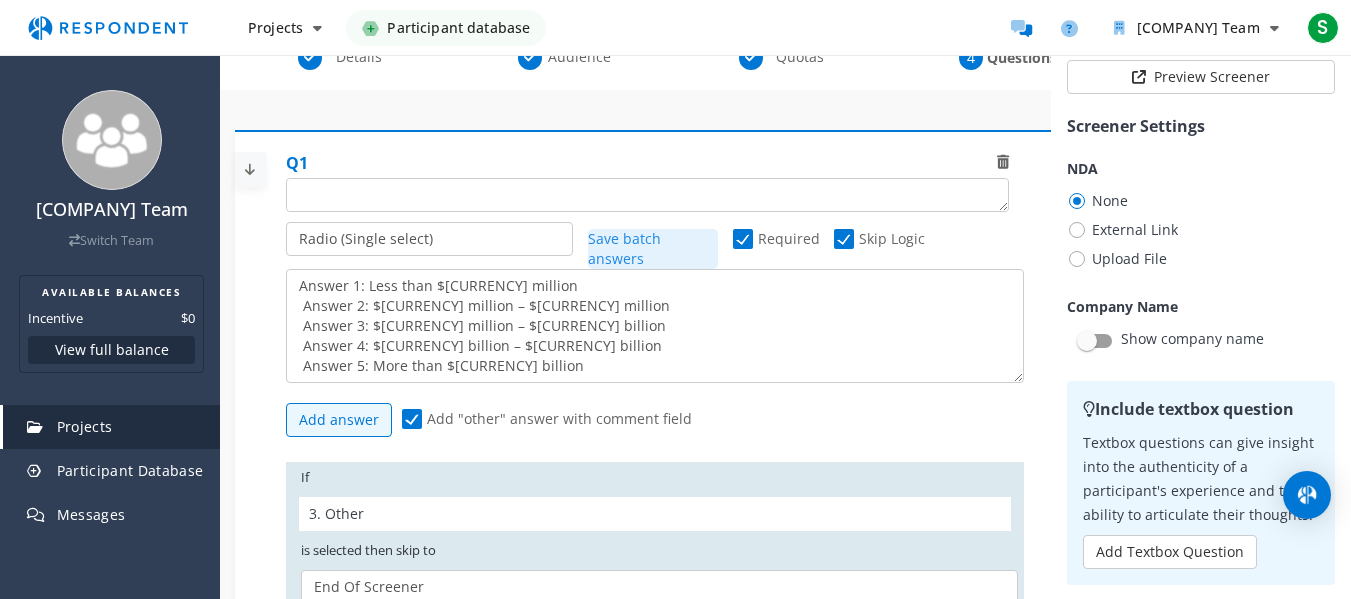 scroll, scrollTop: 101, scrollLeft: 0, axis: vertical 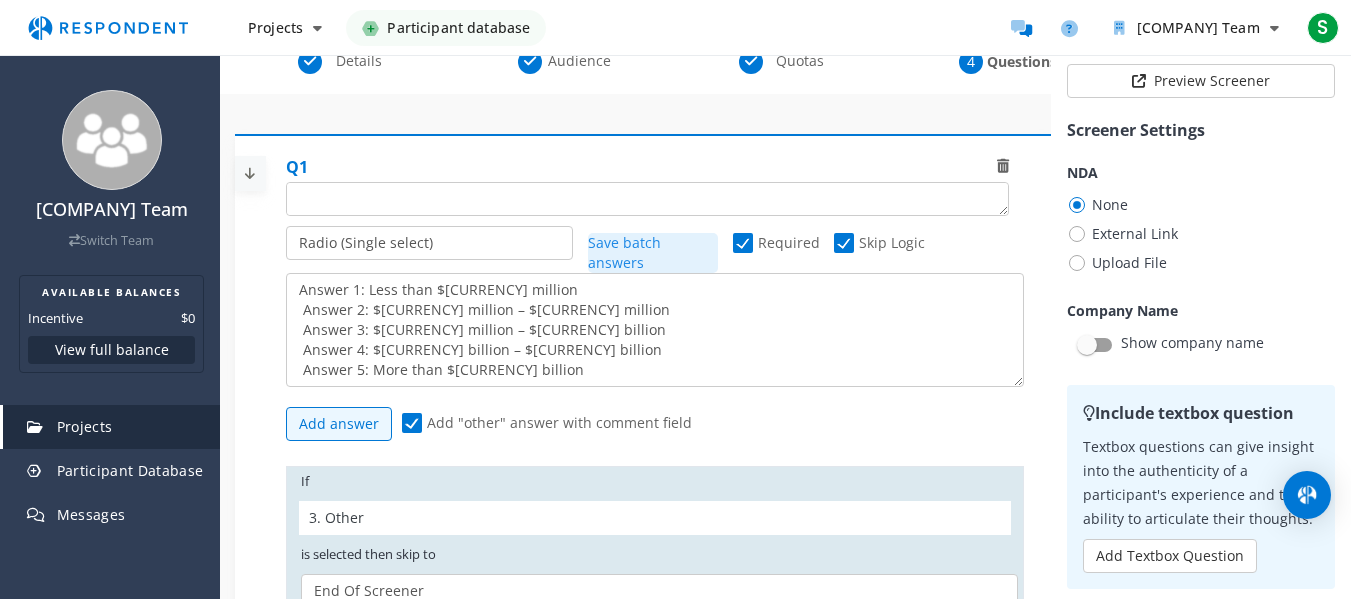 click on "Save batch answers" 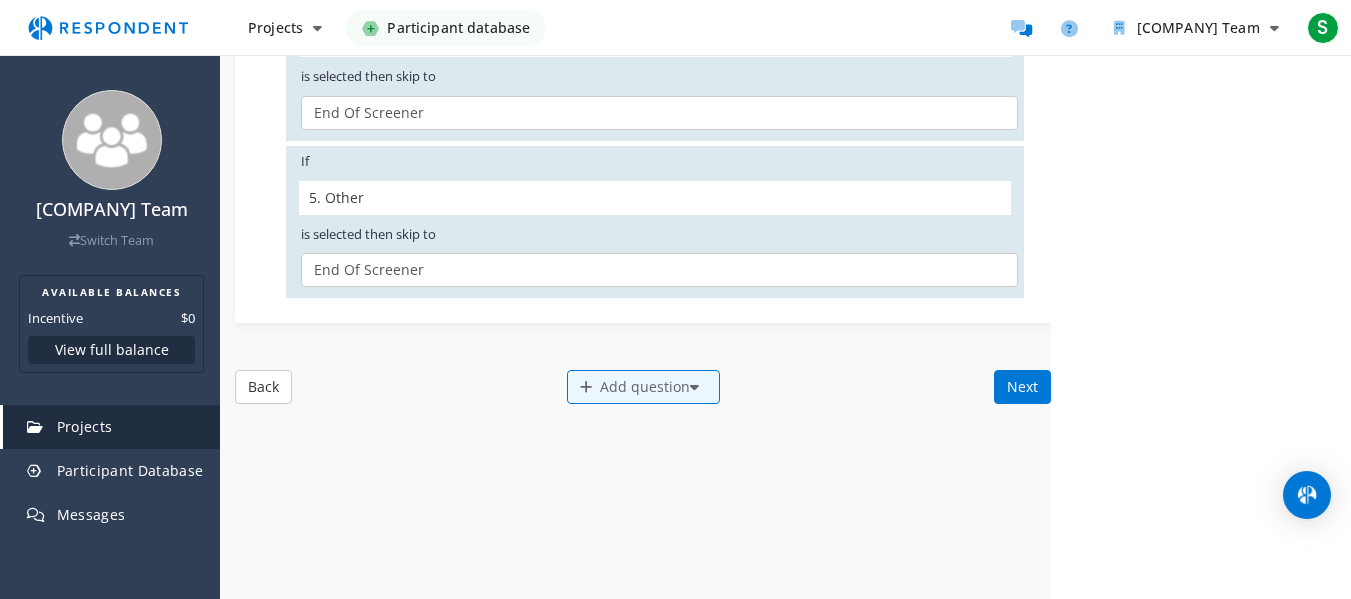 scroll, scrollTop: 2509, scrollLeft: 0, axis: vertical 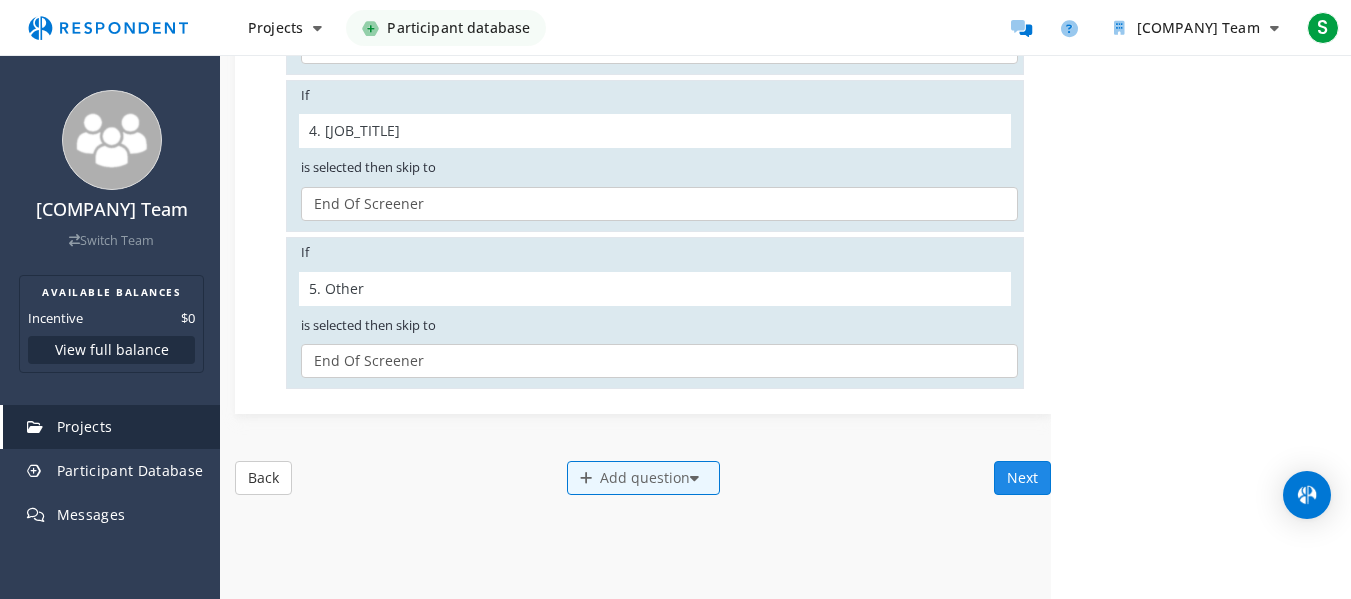 click on "Next" 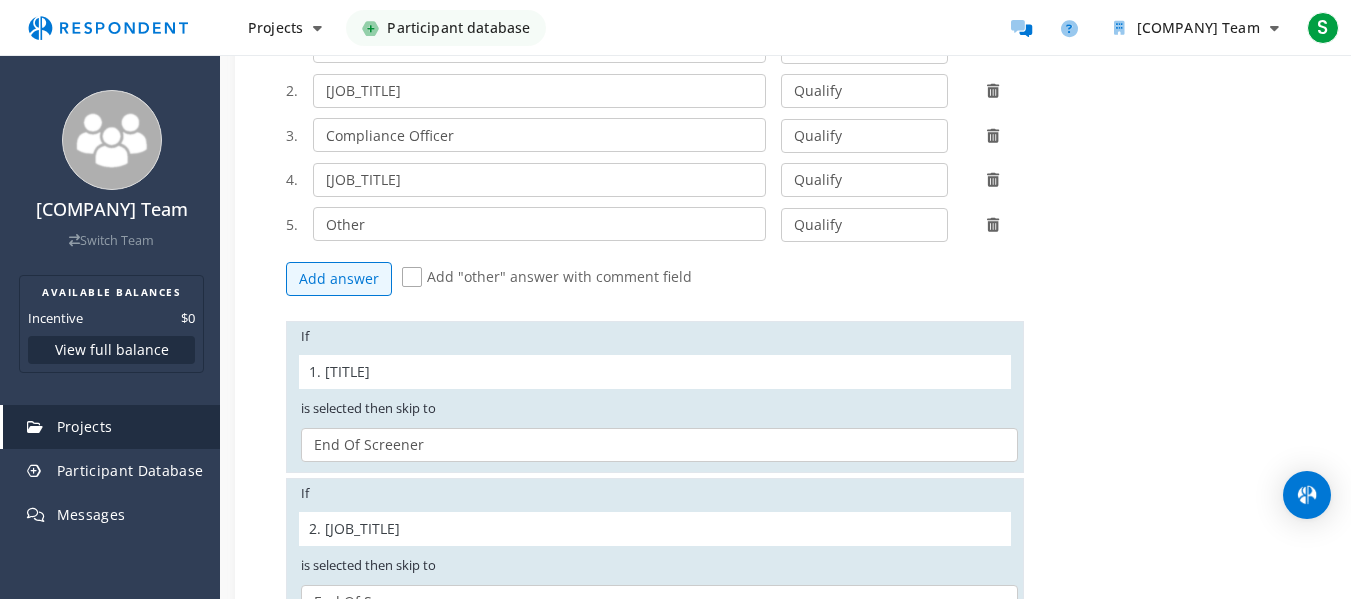 scroll, scrollTop: 1785, scrollLeft: 0, axis: vertical 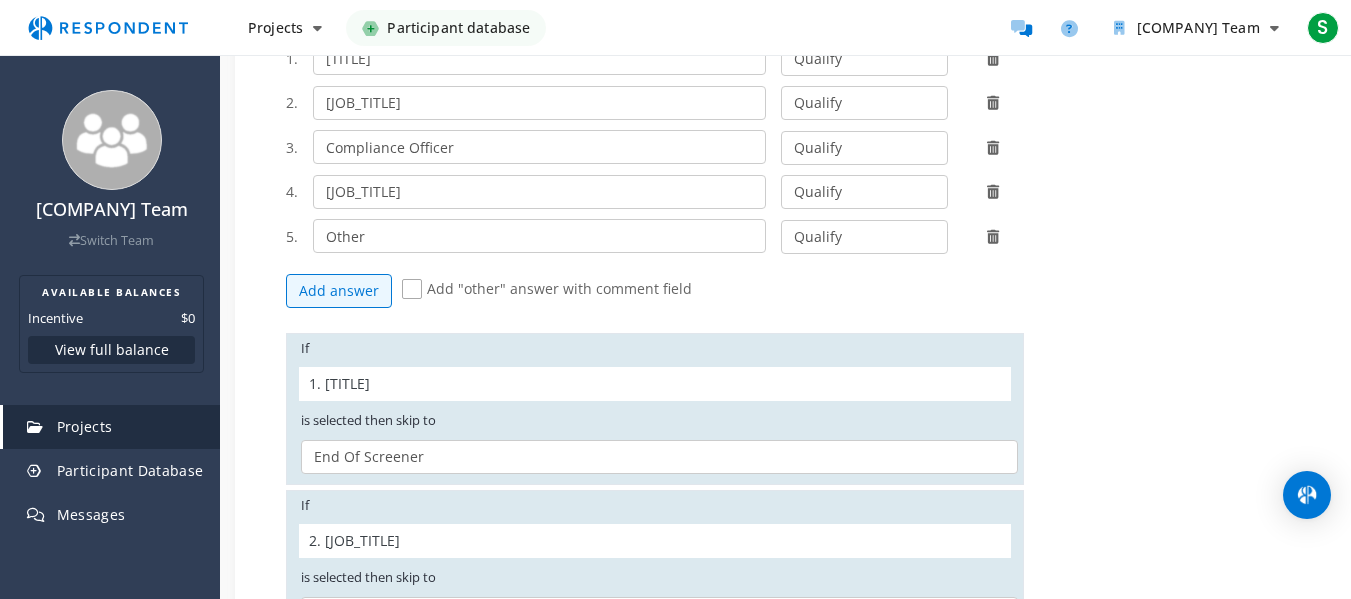 click on "Add "other" answer with comment field" 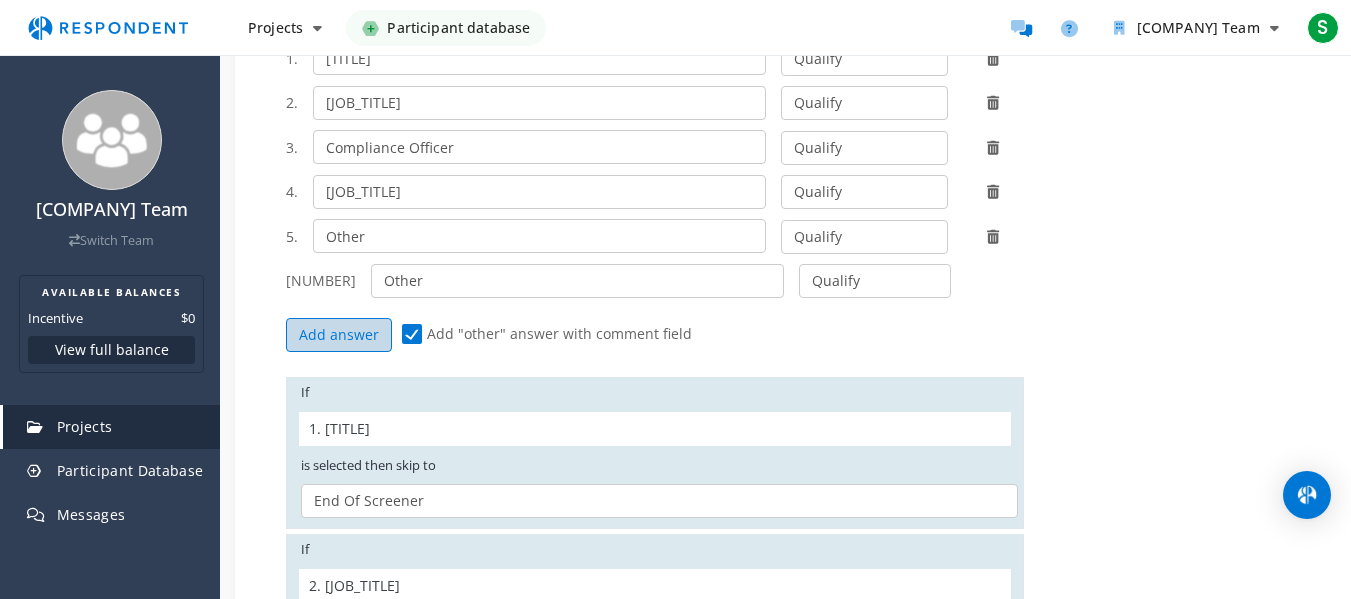 click on "Add answer" 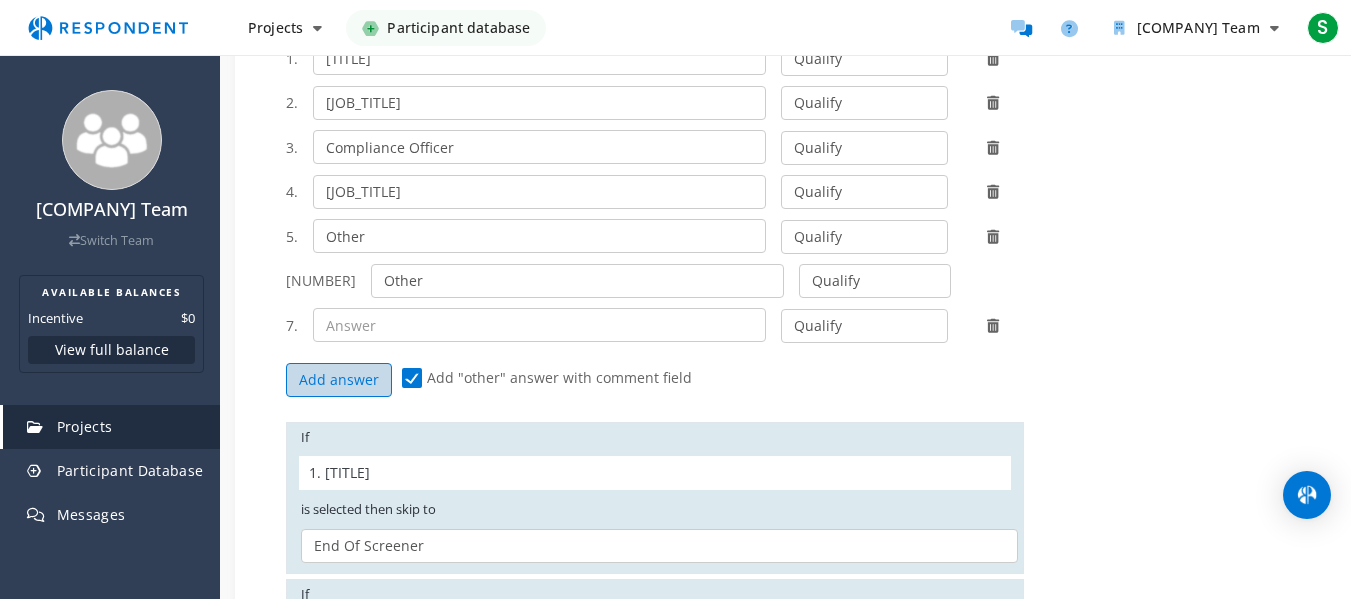 click on "Add answer" 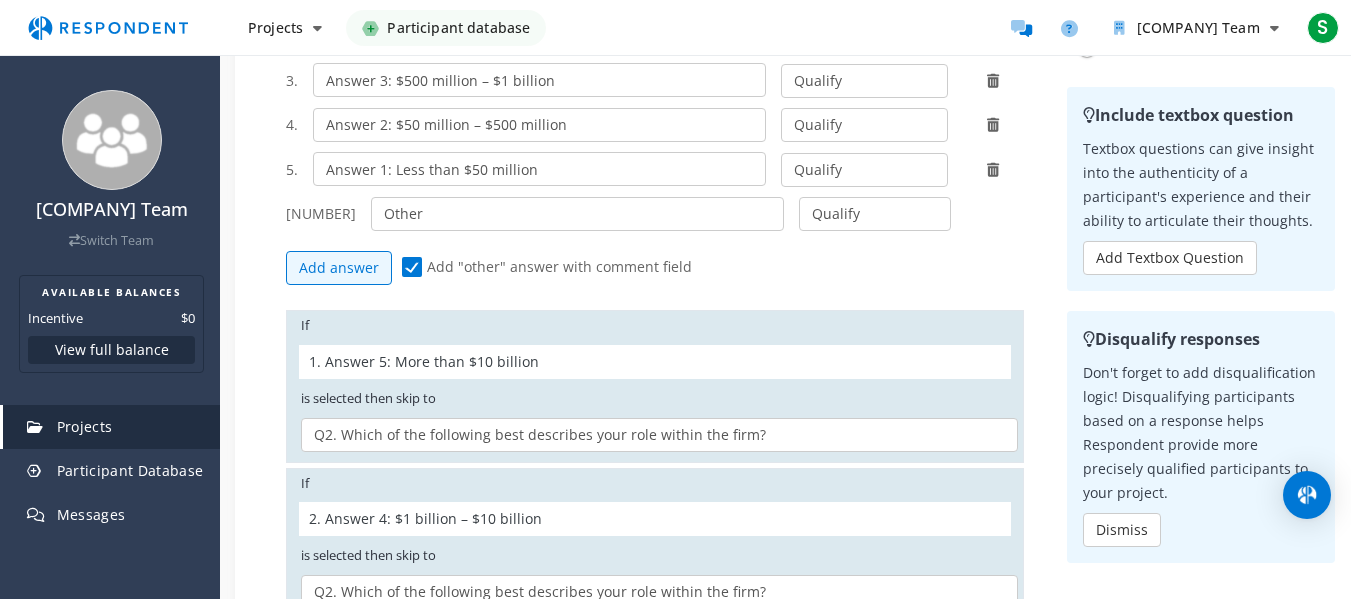 scroll, scrollTop: 393, scrollLeft: 0, axis: vertical 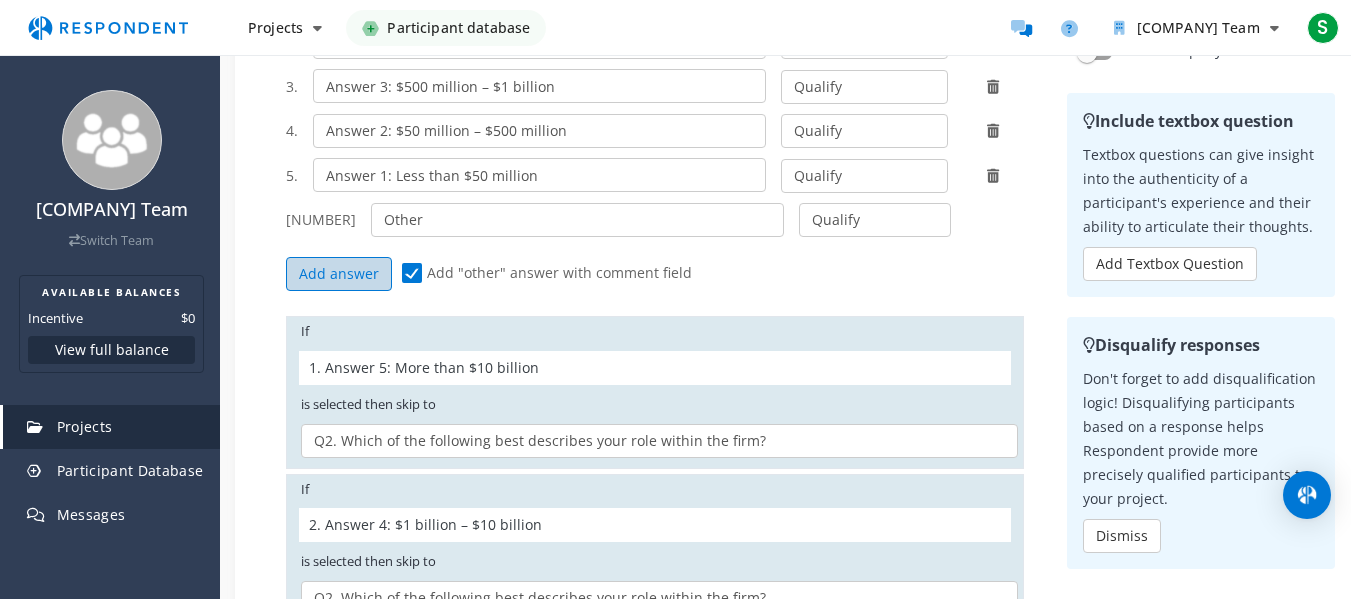 click on "Add answer" 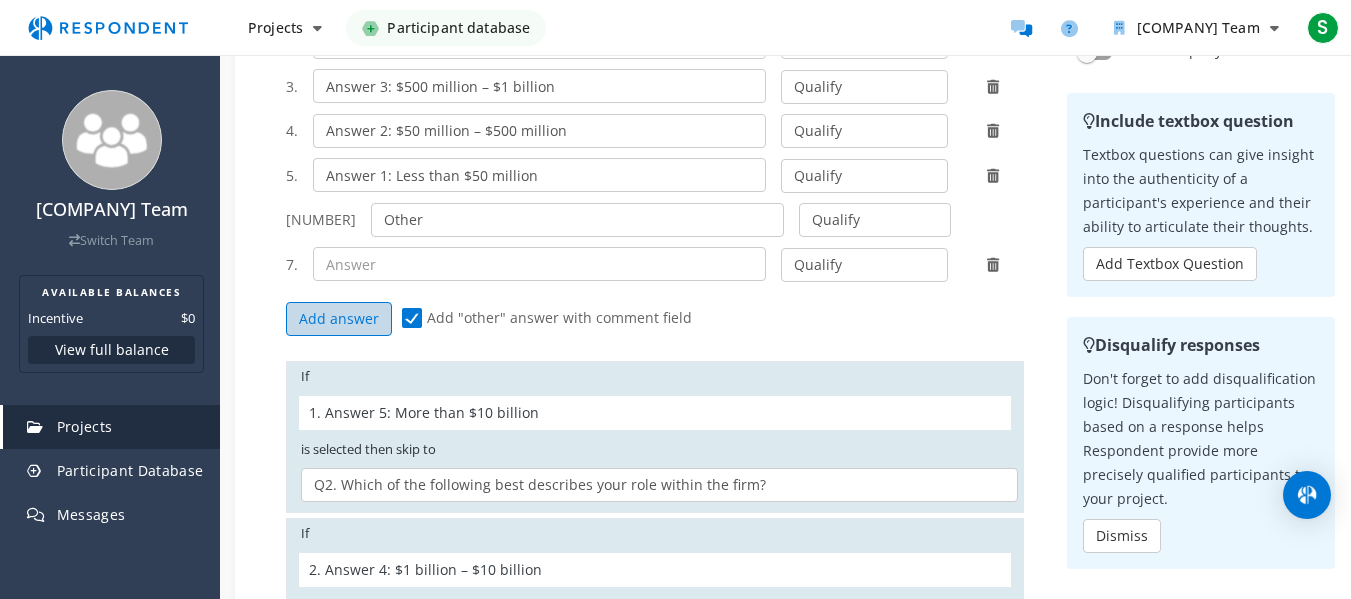 click on "Add answer" 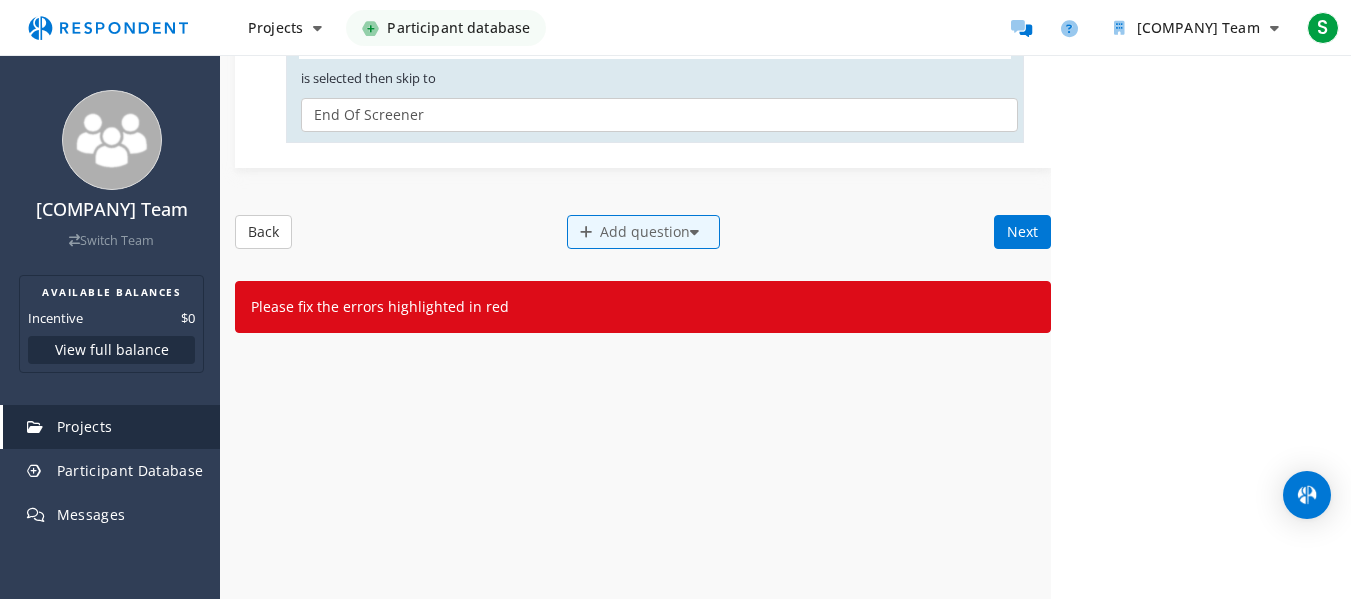 scroll, scrollTop: 3101, scrollLeft: 0, axis: vertical 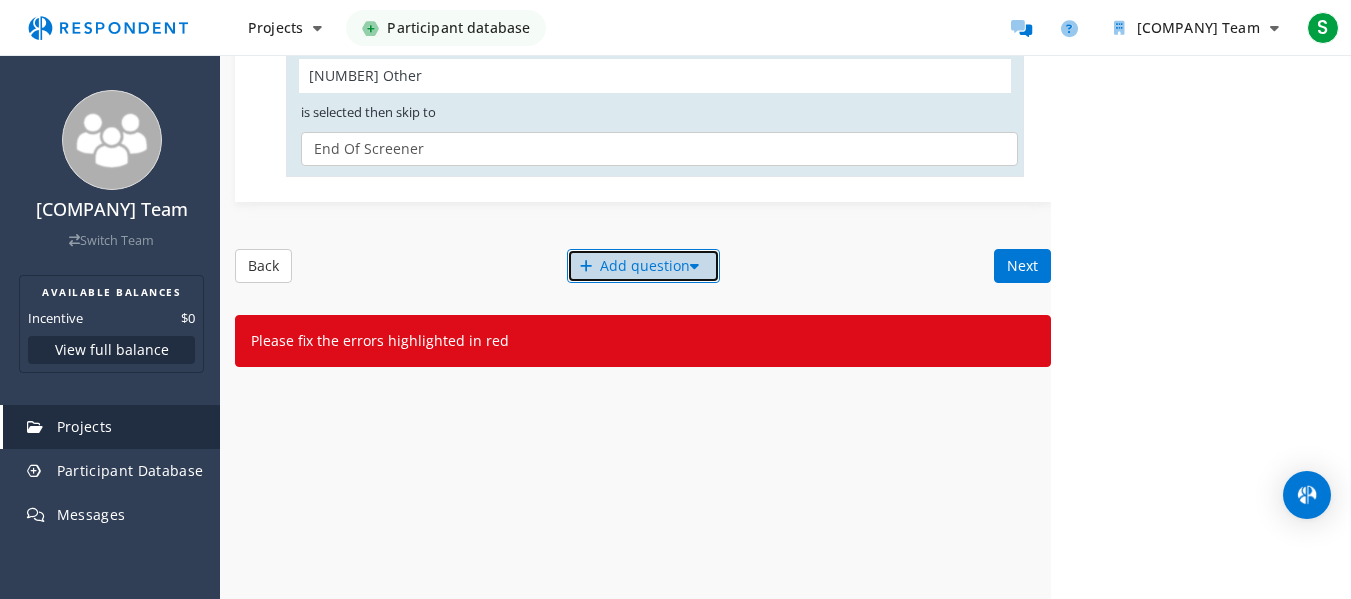 click on "Add question" 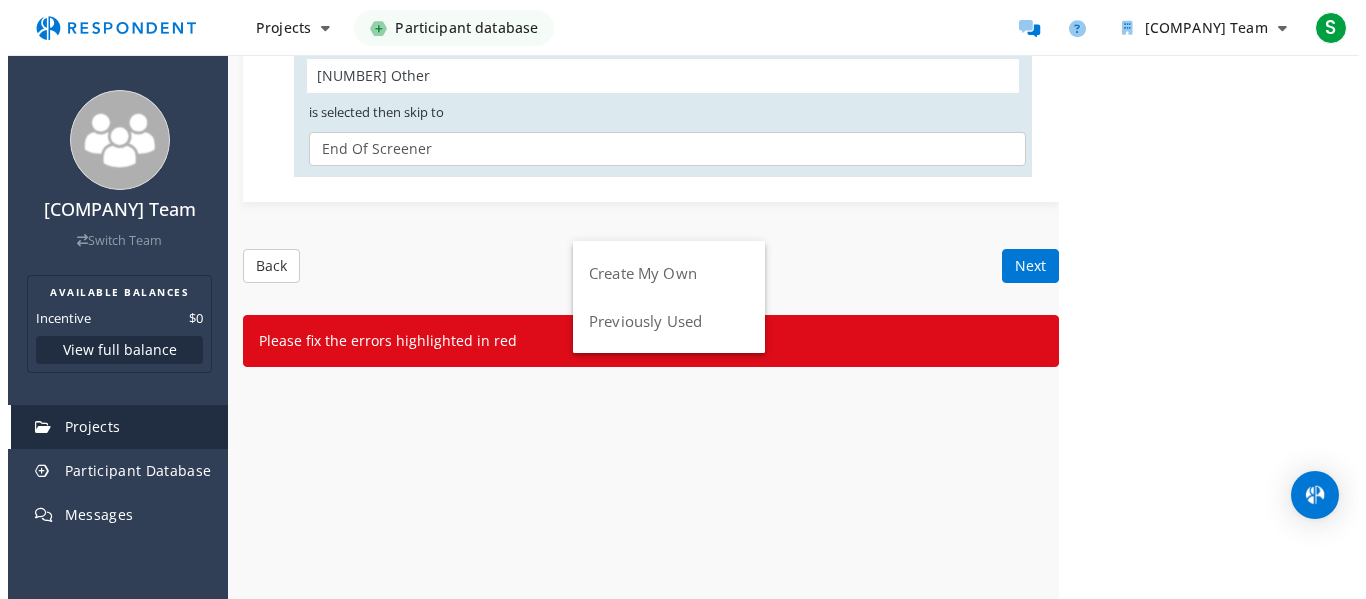 scroll, scrollTop: 0, scrollLeft: 0, axis: both 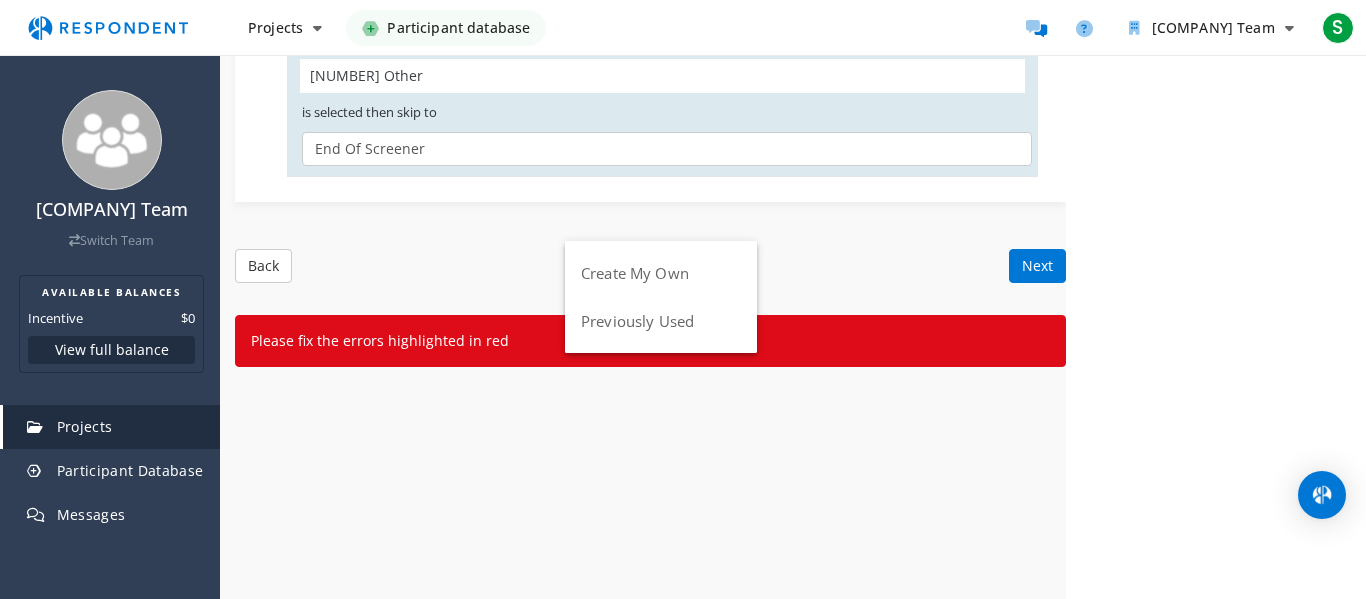 click at bounding box center [683, 1850] 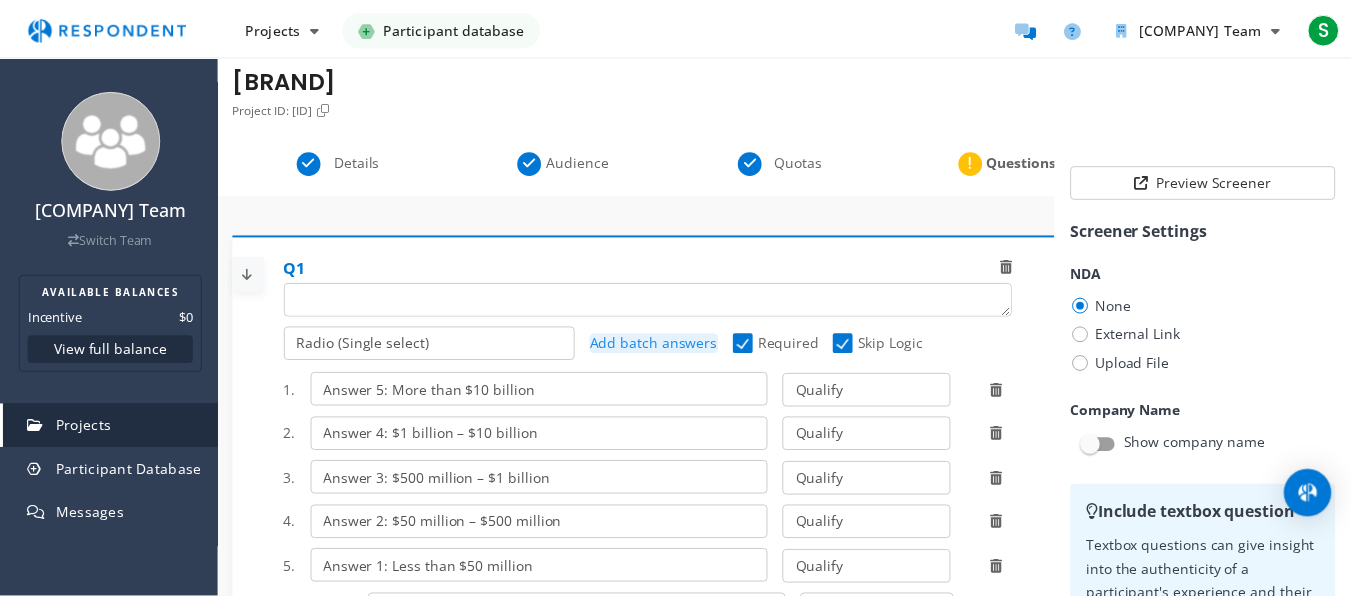 scroll, scrollTop: 3101, scrollLeft: 0, axis: vertical 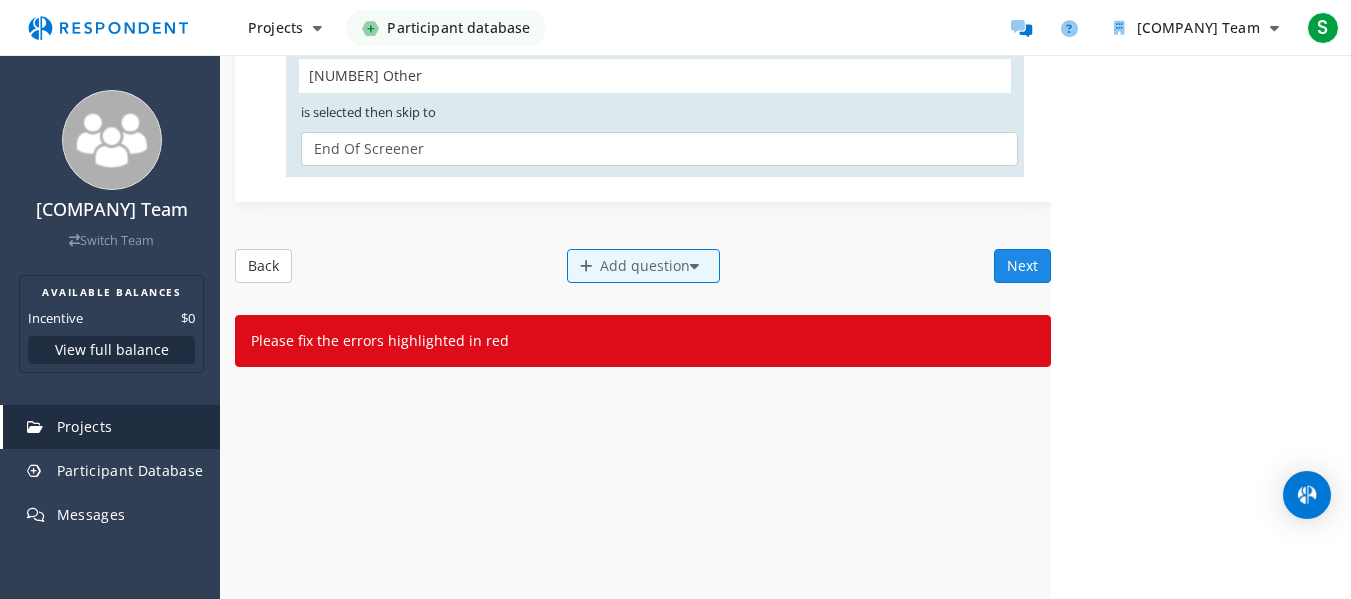 click on "Next" 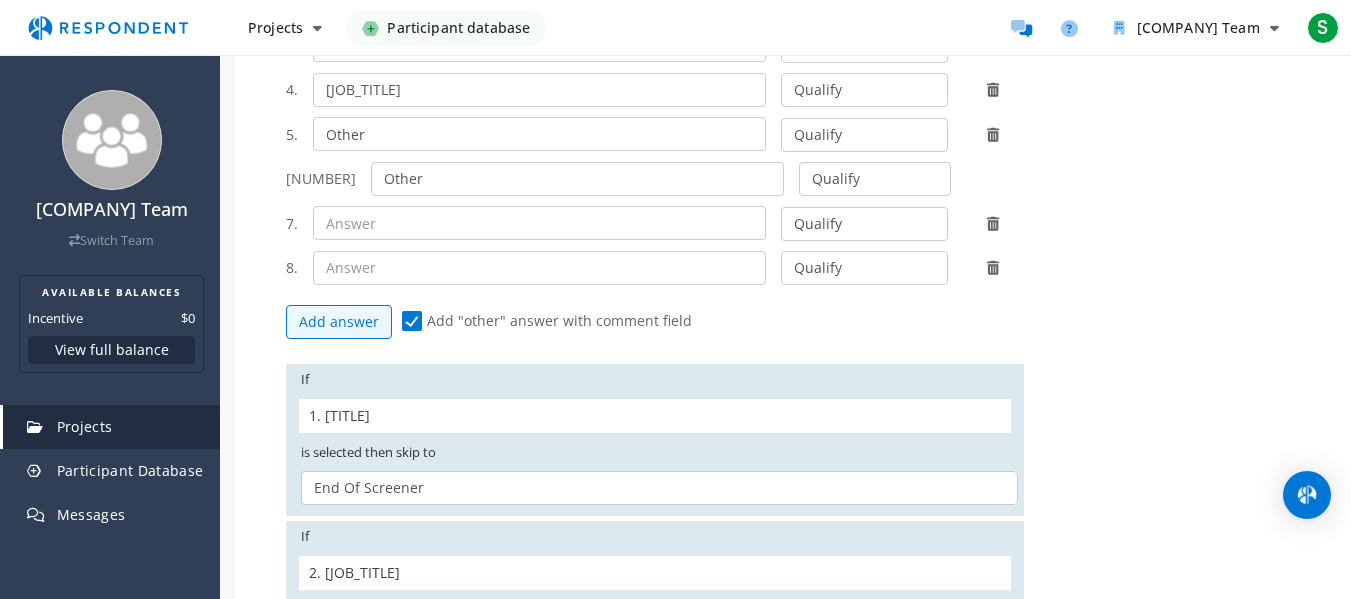 scroll, scrollTop: 0, scrollLeft: 0, axis: both 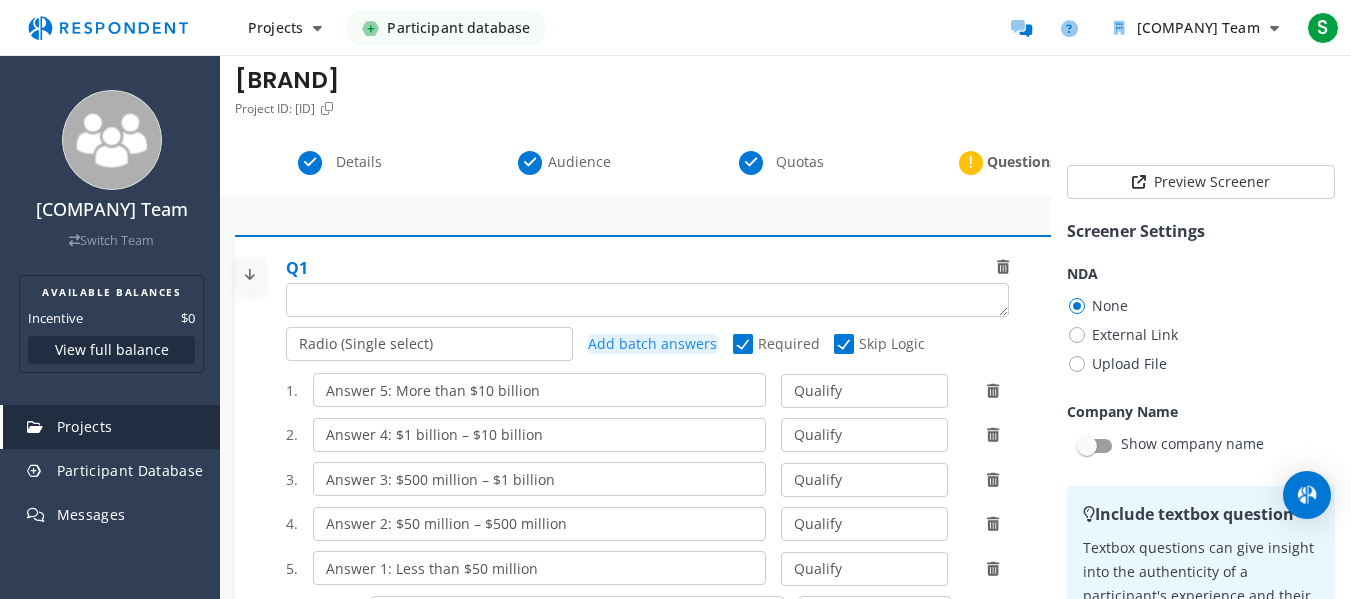 click on "Q1" 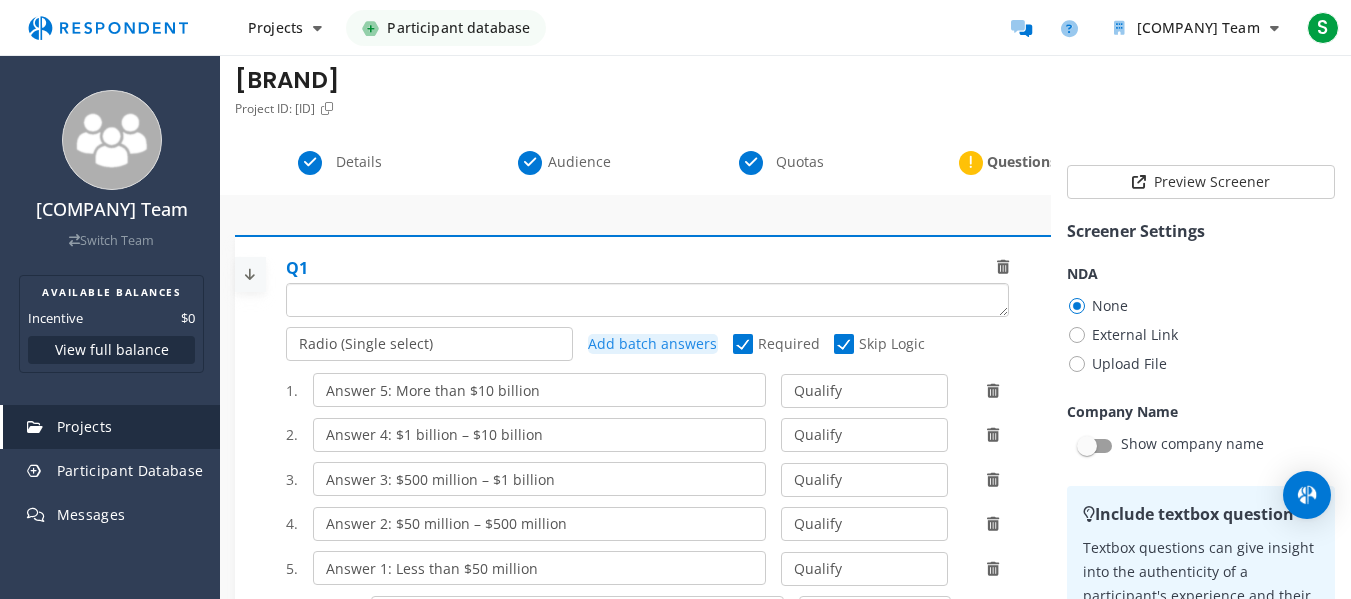 click at bounding box center (647, 300) 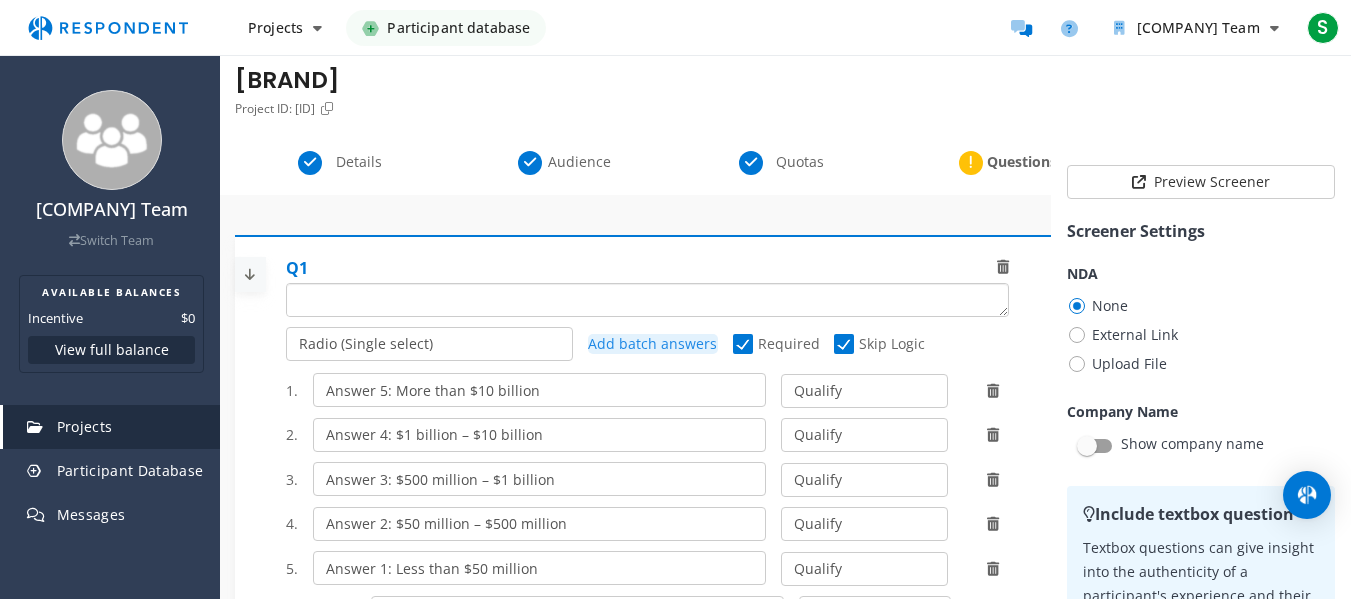type on "w" 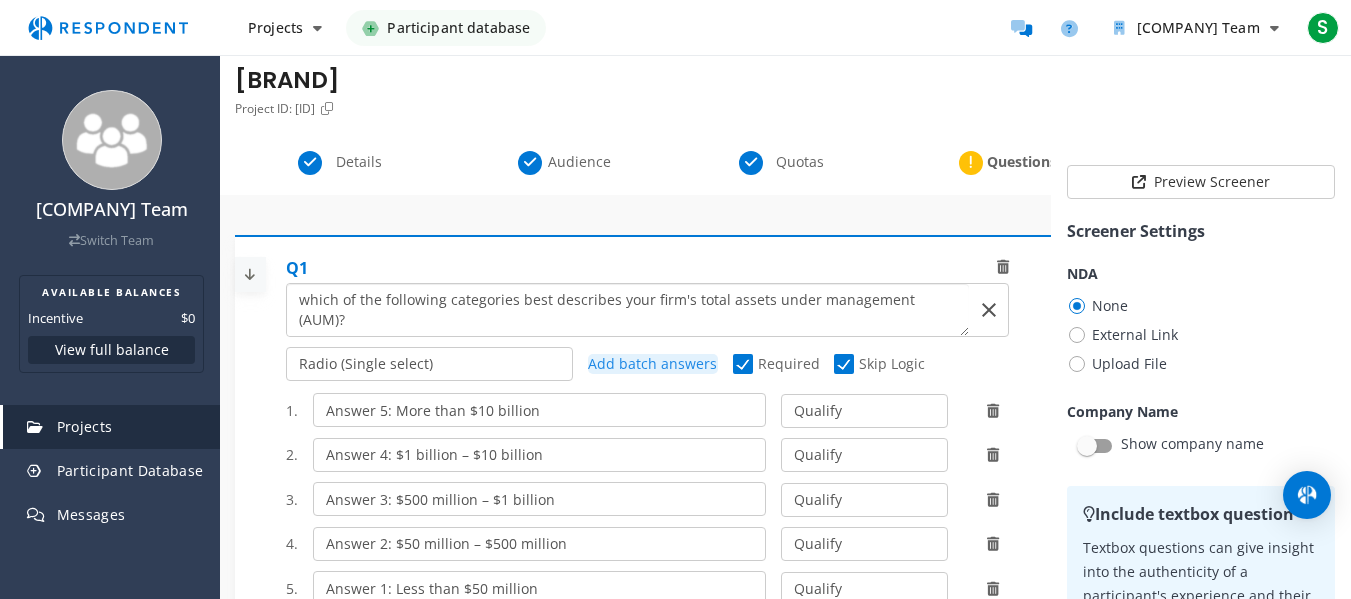 type on "which of the following categories best describes your firm's total assets under management (AUM)?" 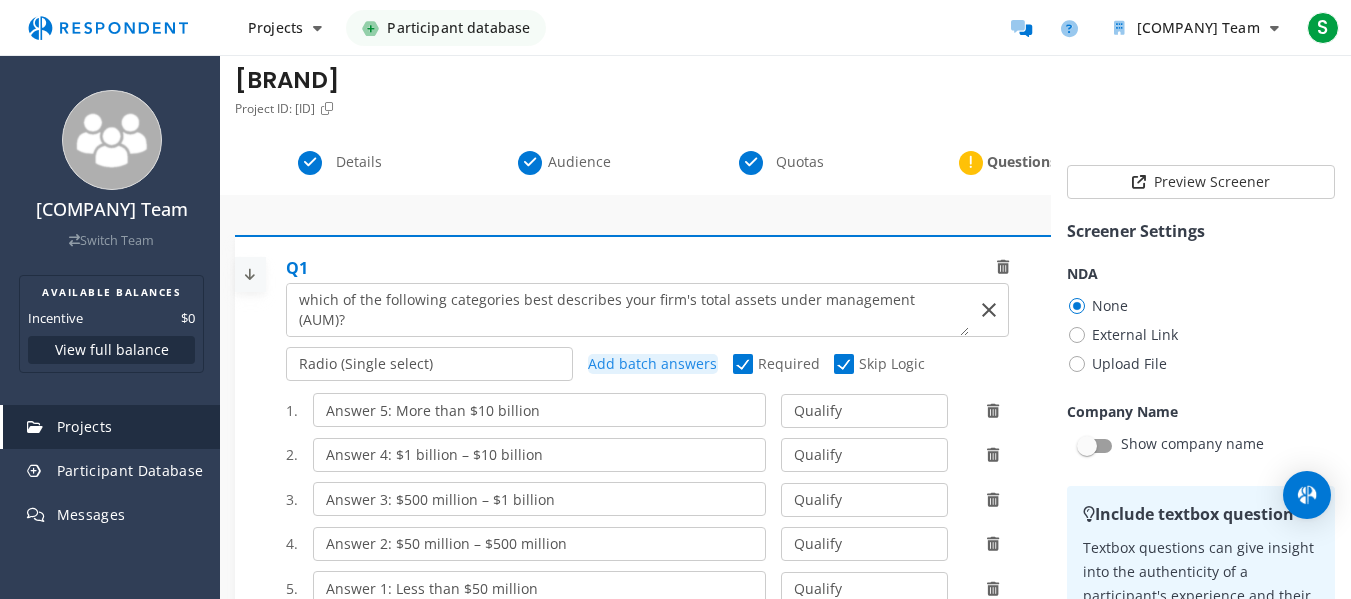 click on "Upload File" 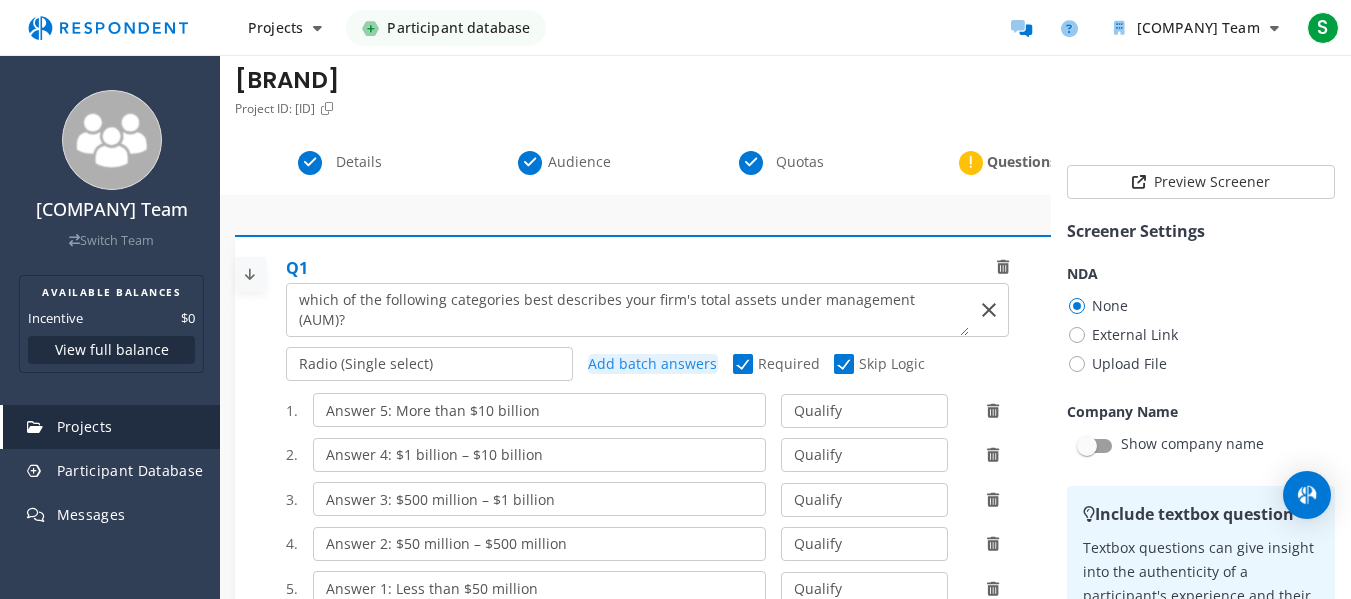 radio on "true" 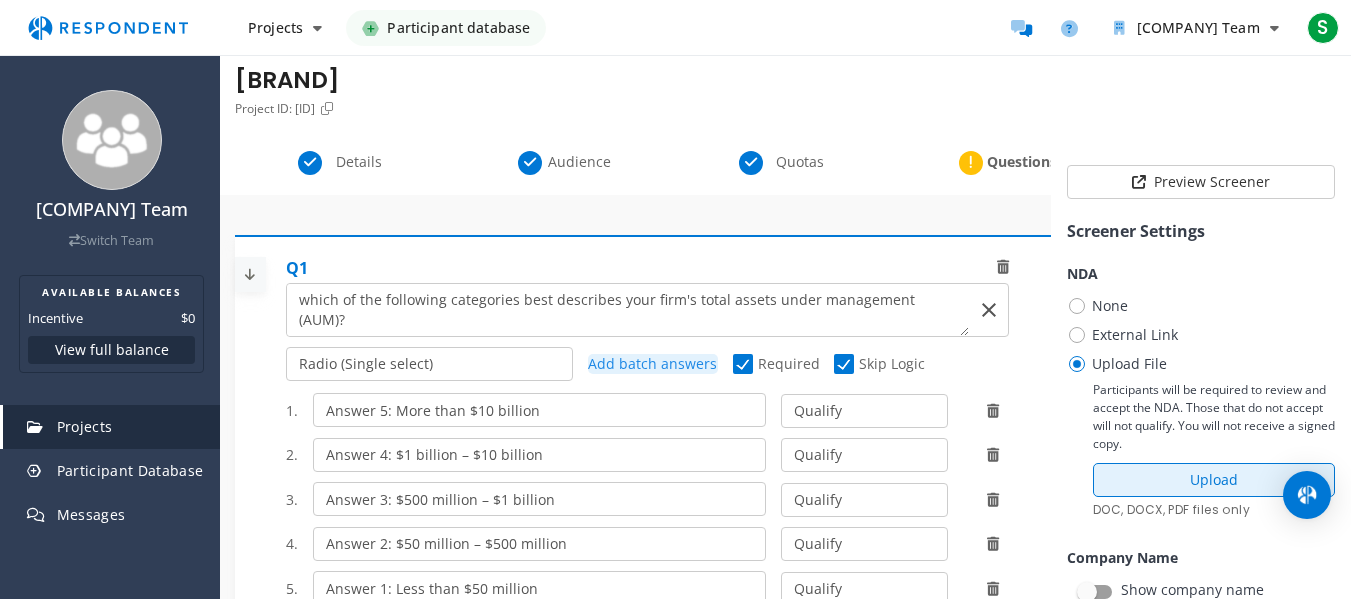 click on "Upload" 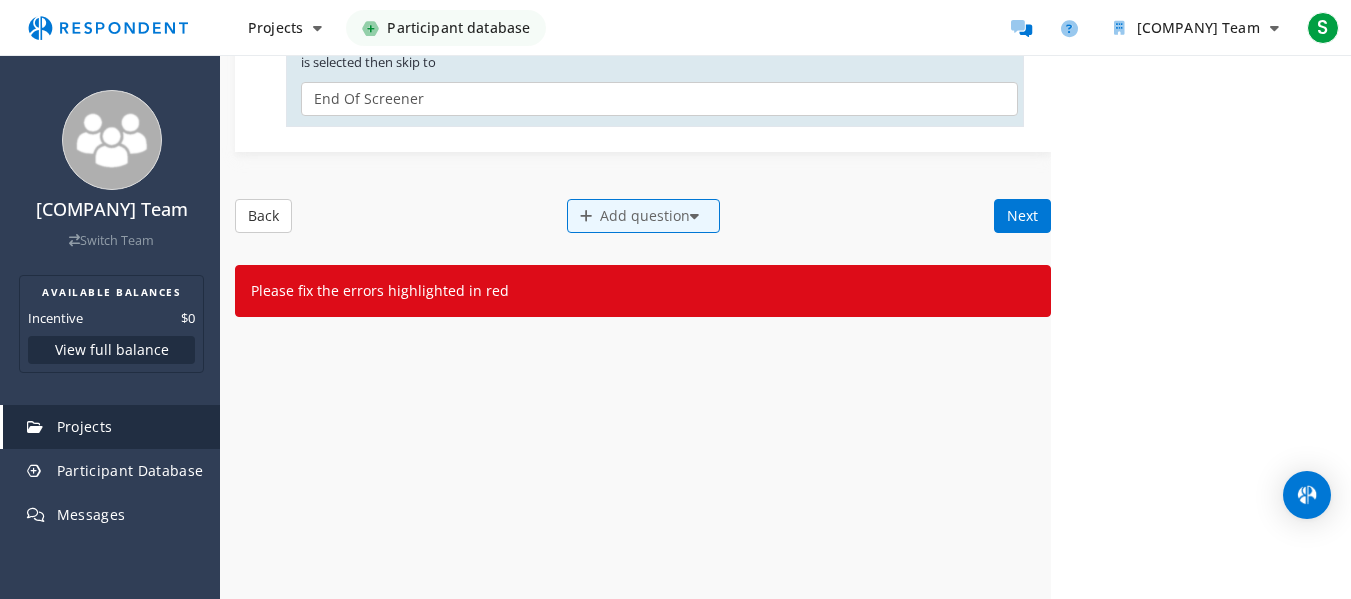 scroll, scrollTop: 3192, scrollLeft: 0, axis: vertical 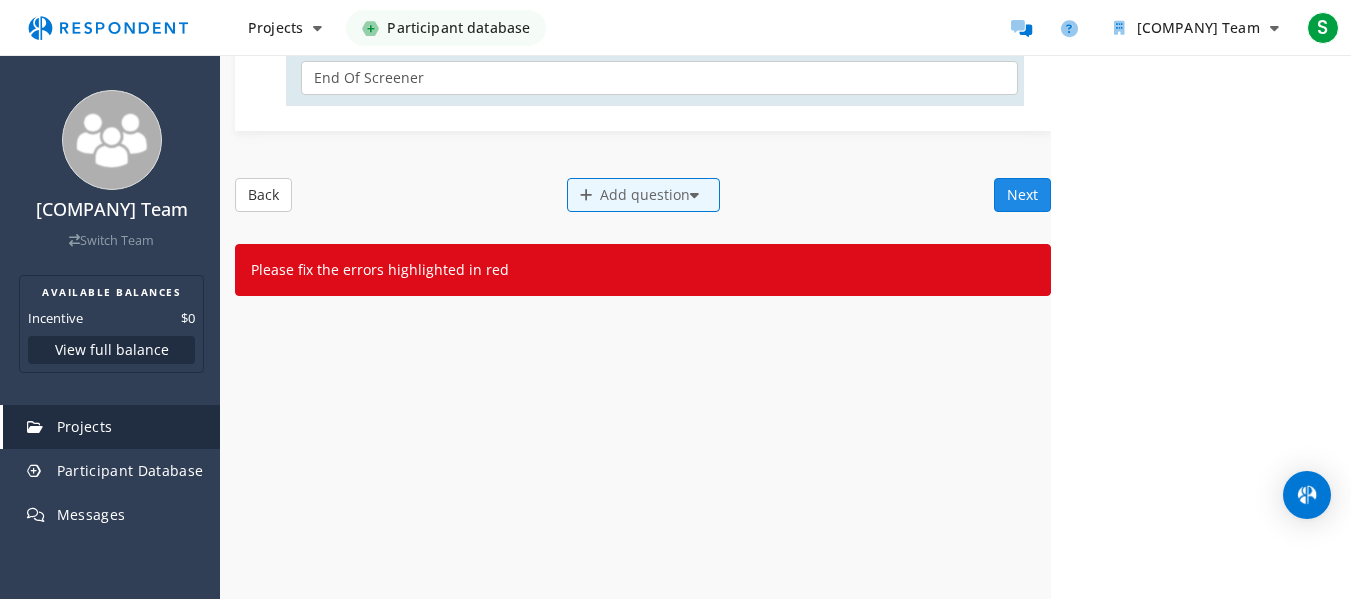 click on "Next" 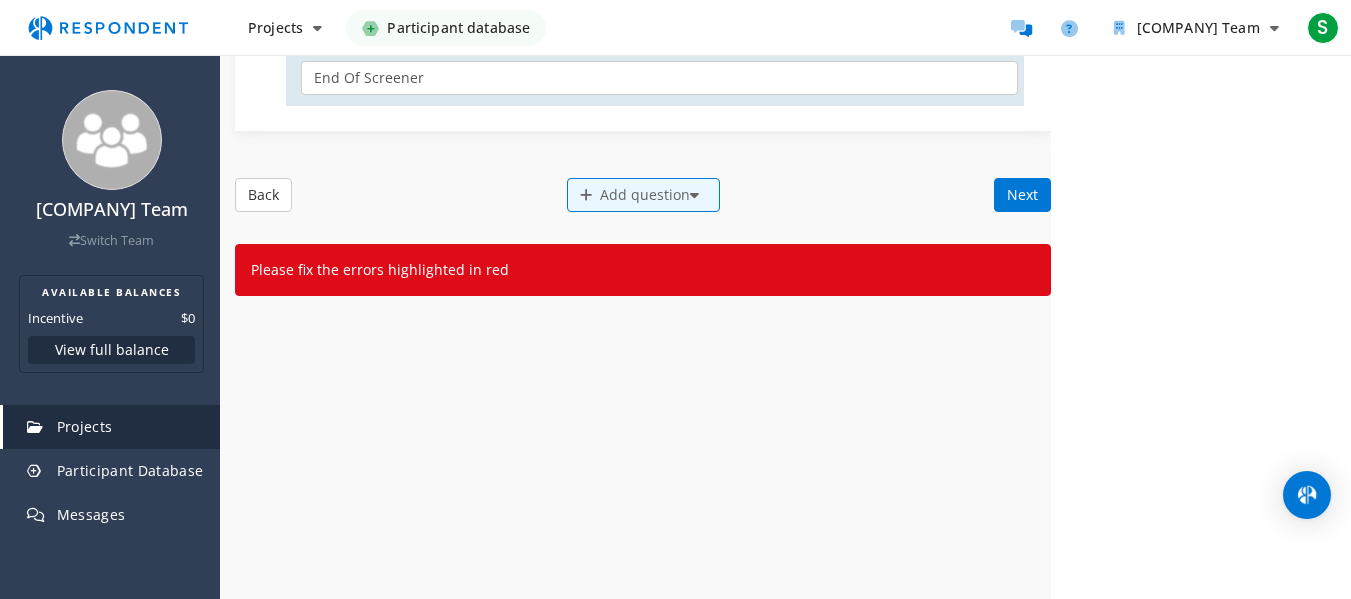 click on "Please fix the errors highlighted in red" at bounding box center [643, 270] 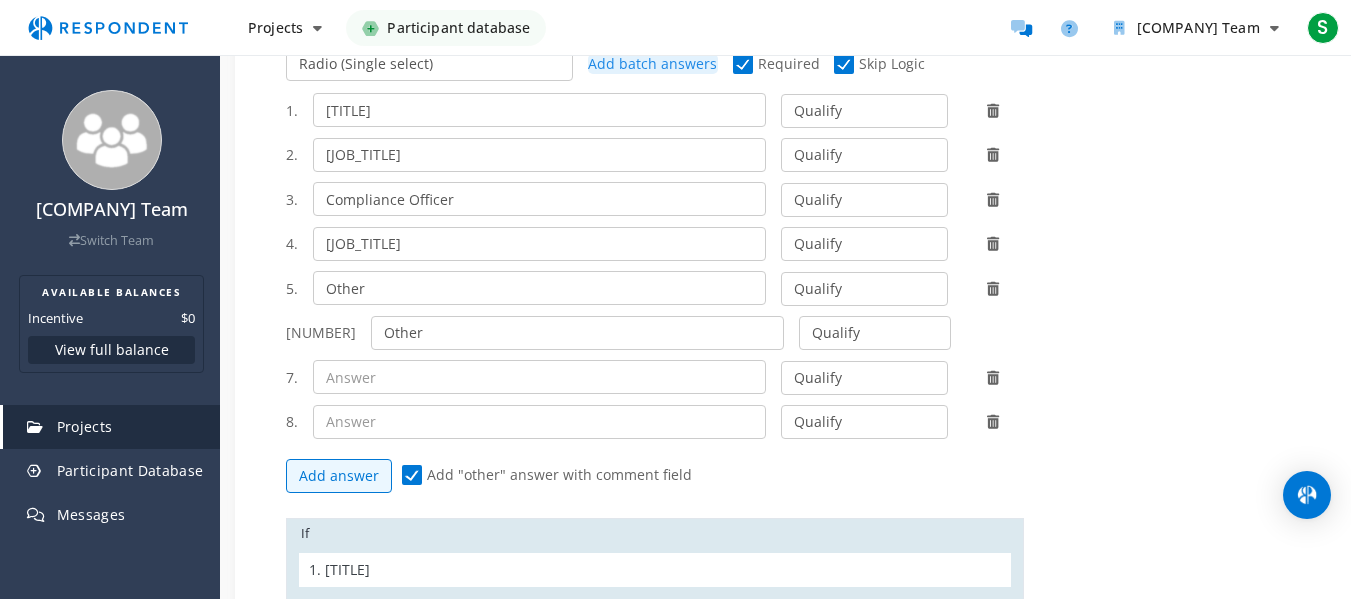 scroll, scrollTop: 1835, scrollLeft: 0, axis: vertical 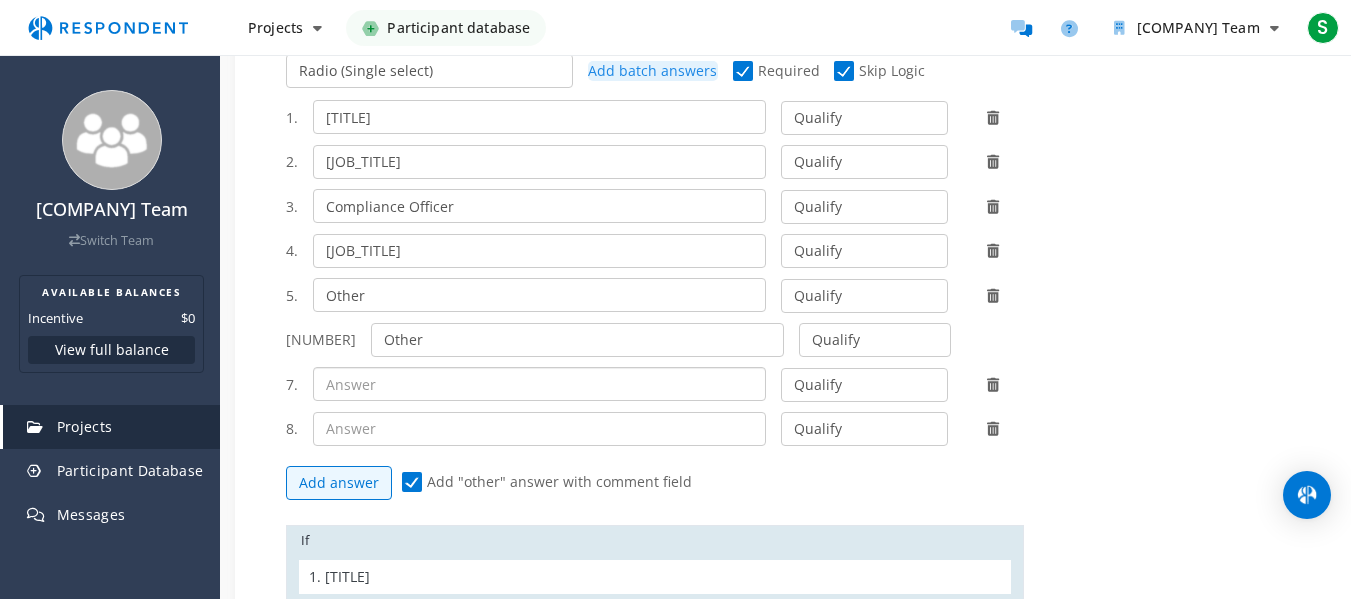 click 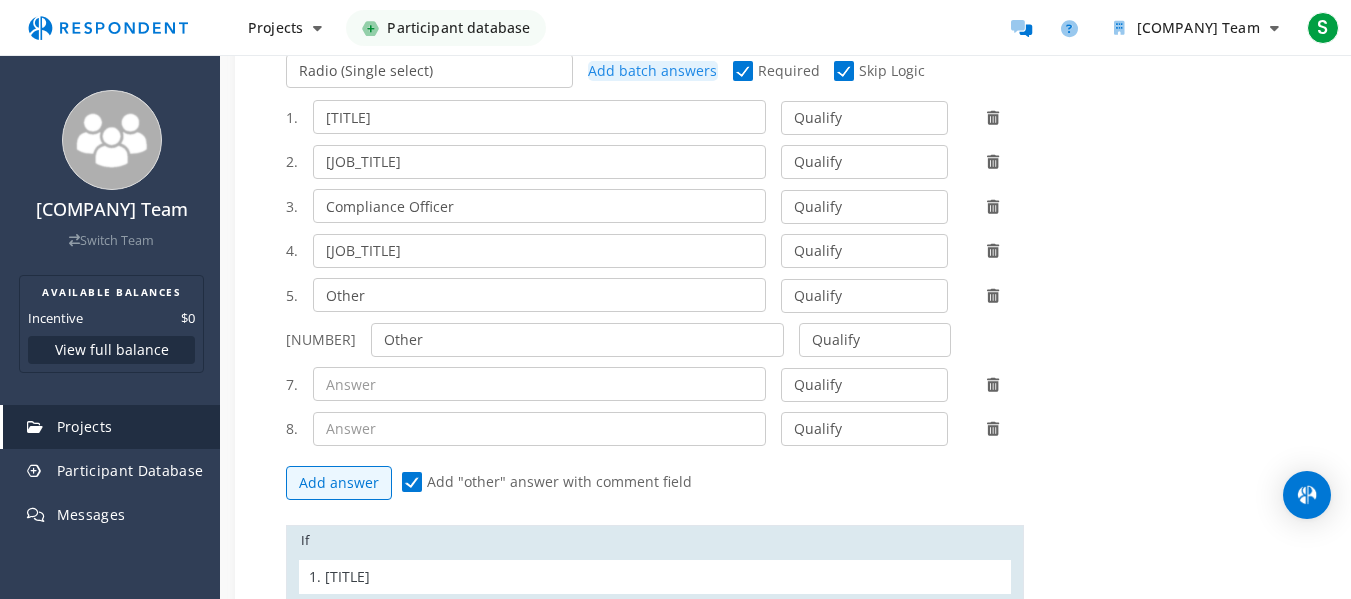 click 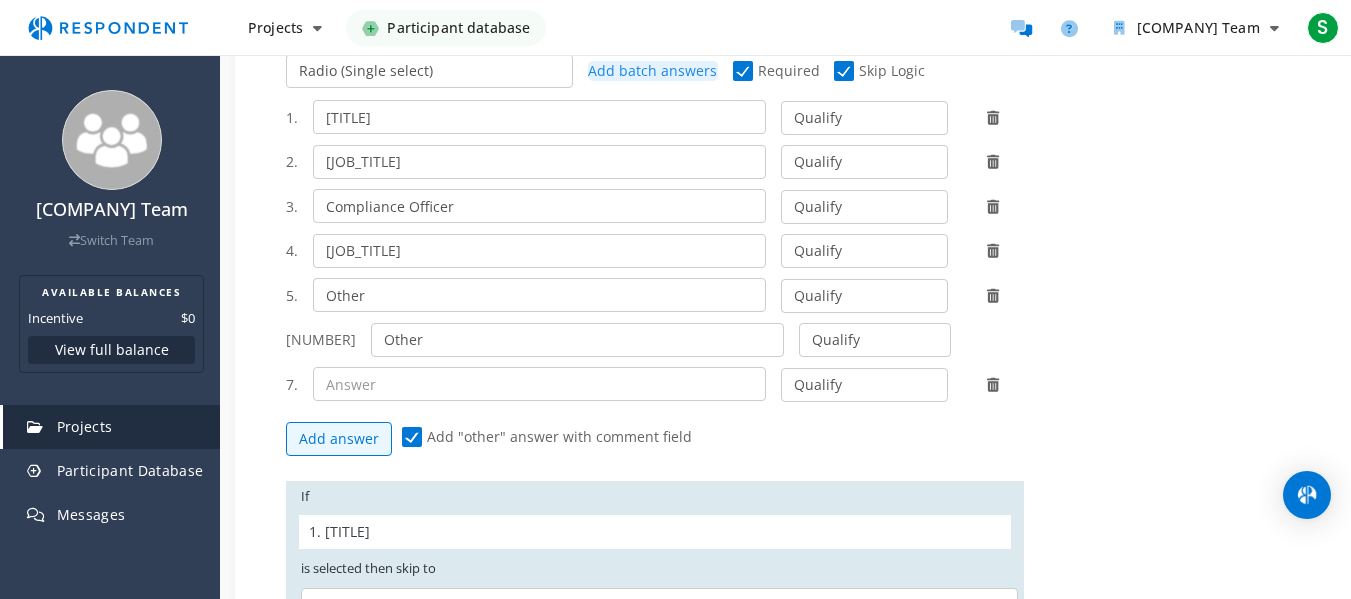 click 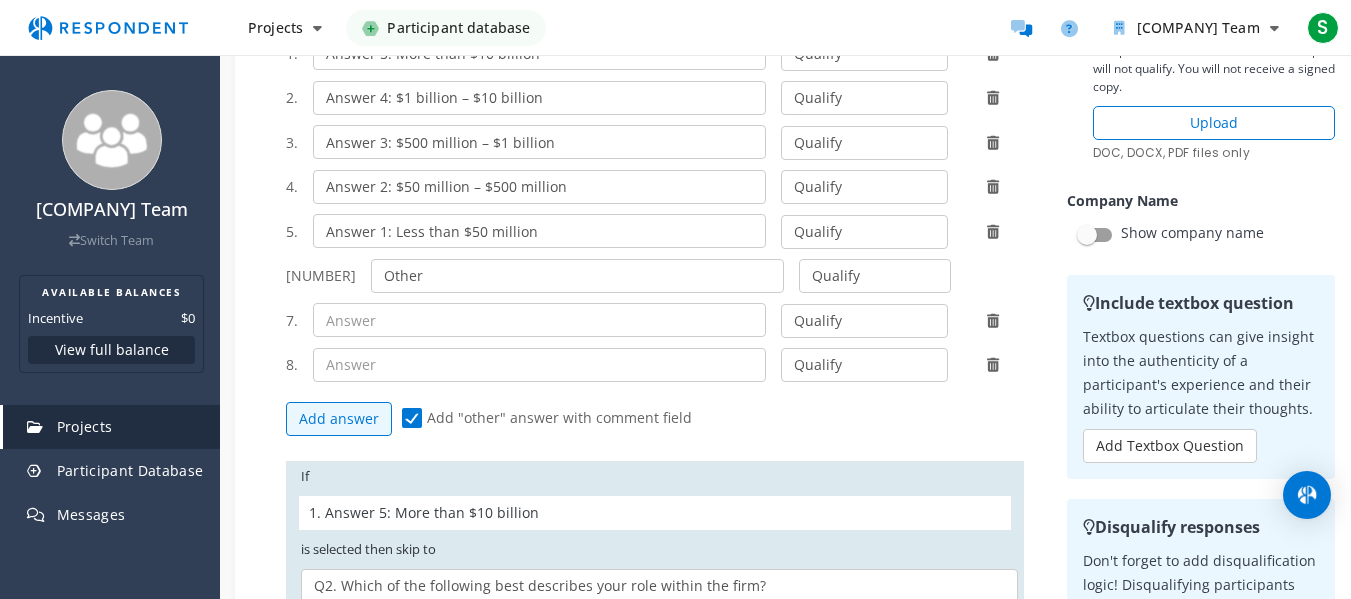 scroll, scrollTop: 303, scrollLeft: 0, axis: vertical 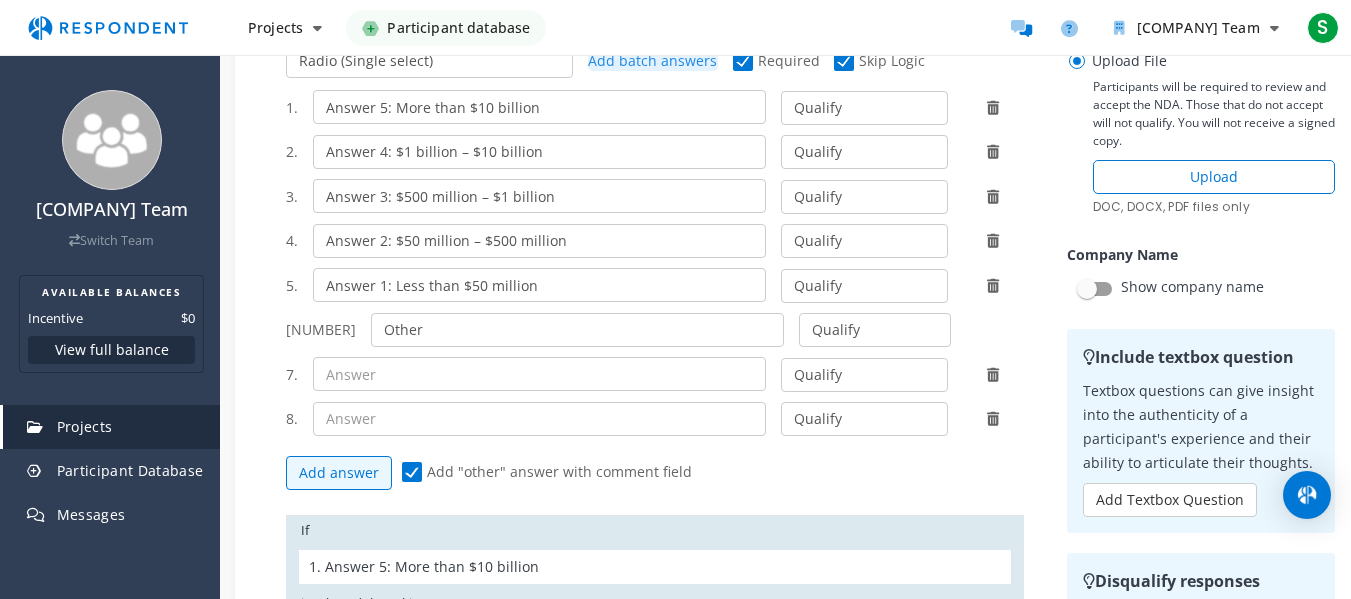 click 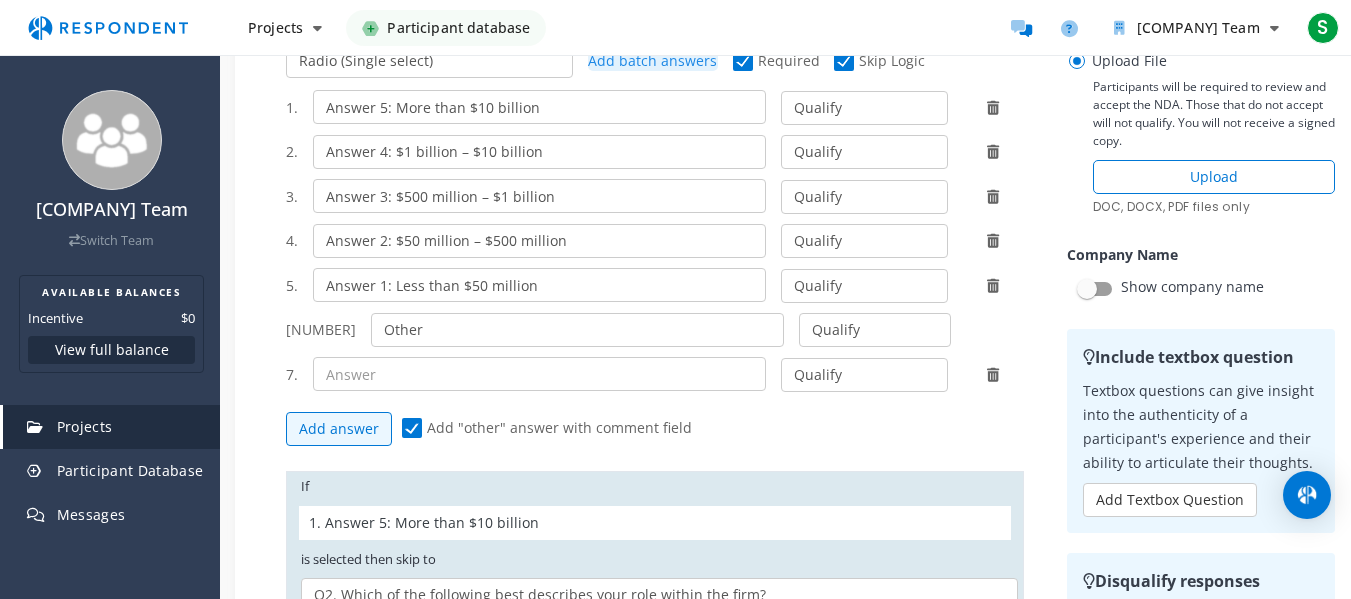 click 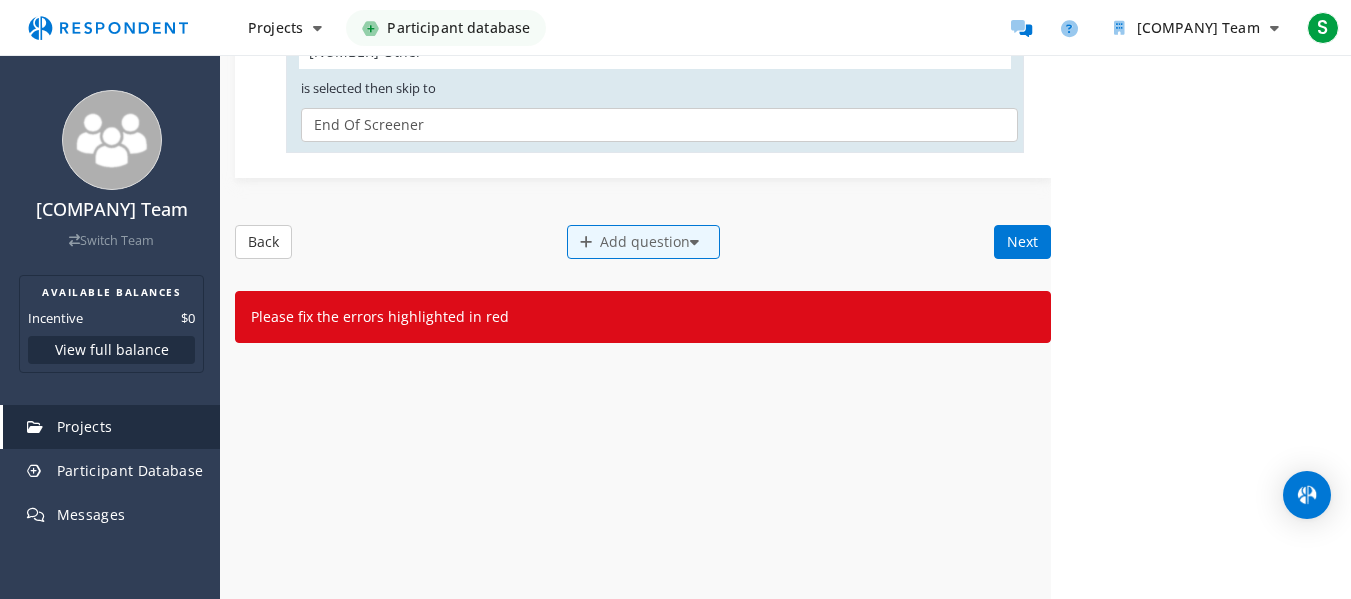 scroll, scrollTop: 3082, scrollLeft: 0, axis: vertical 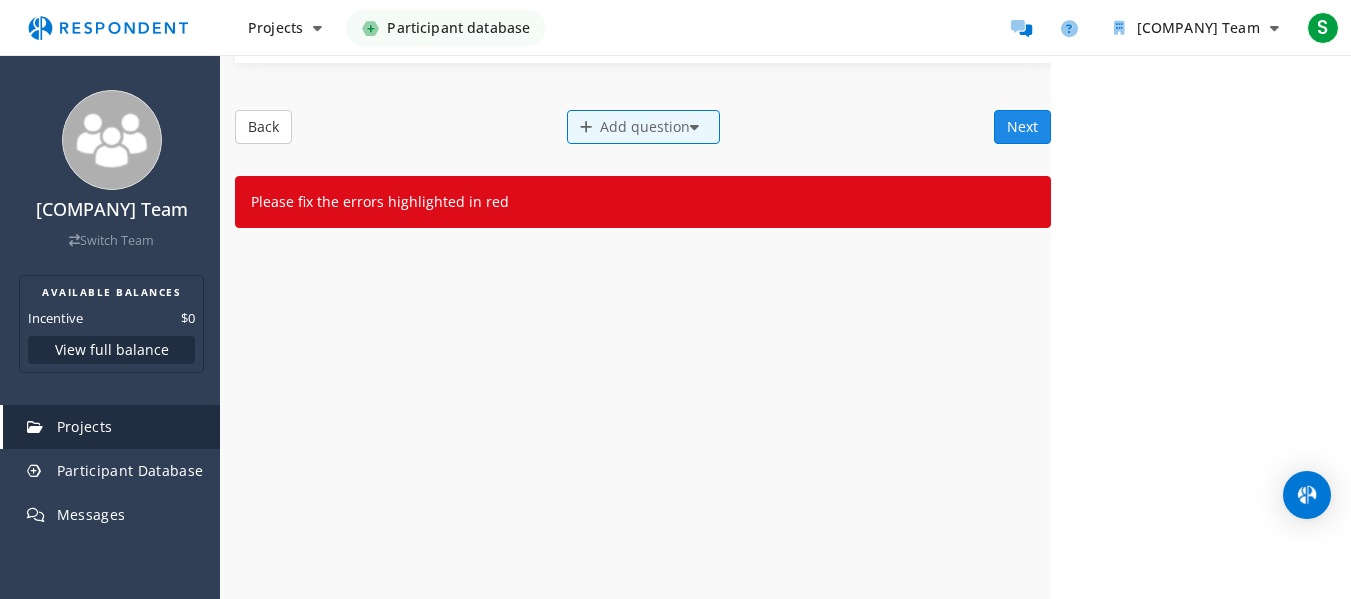 click on "Next" 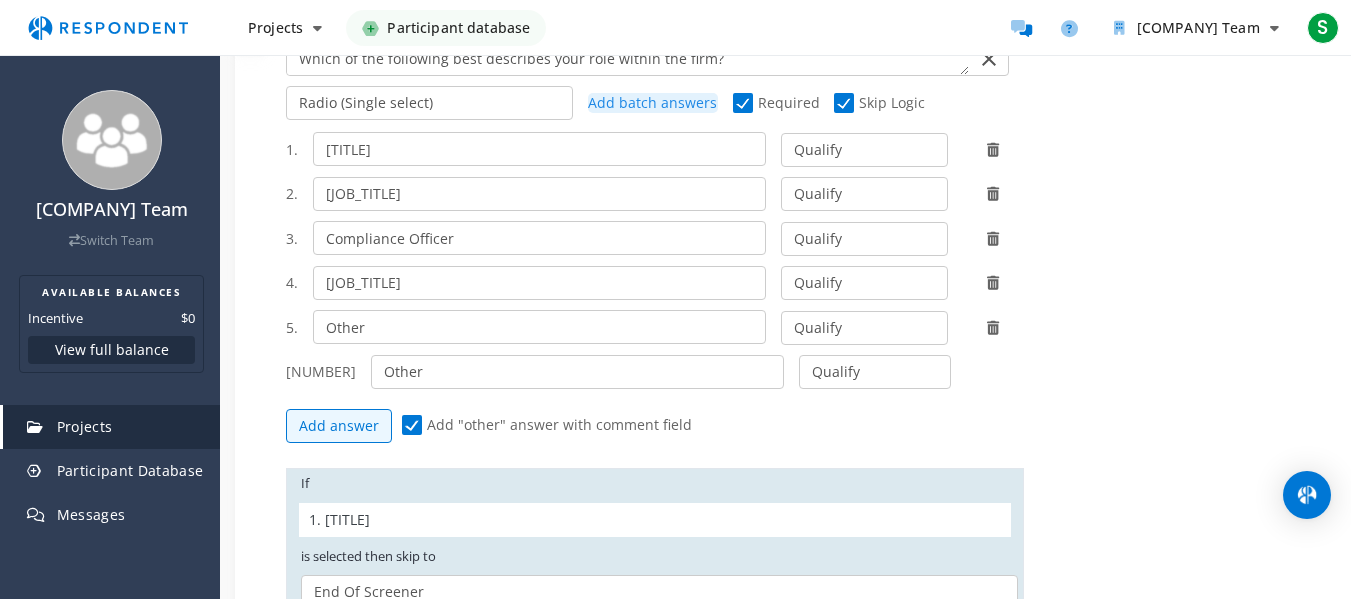scroll, scrollTop: 1669, scrollLeft: 0, axis: vertical 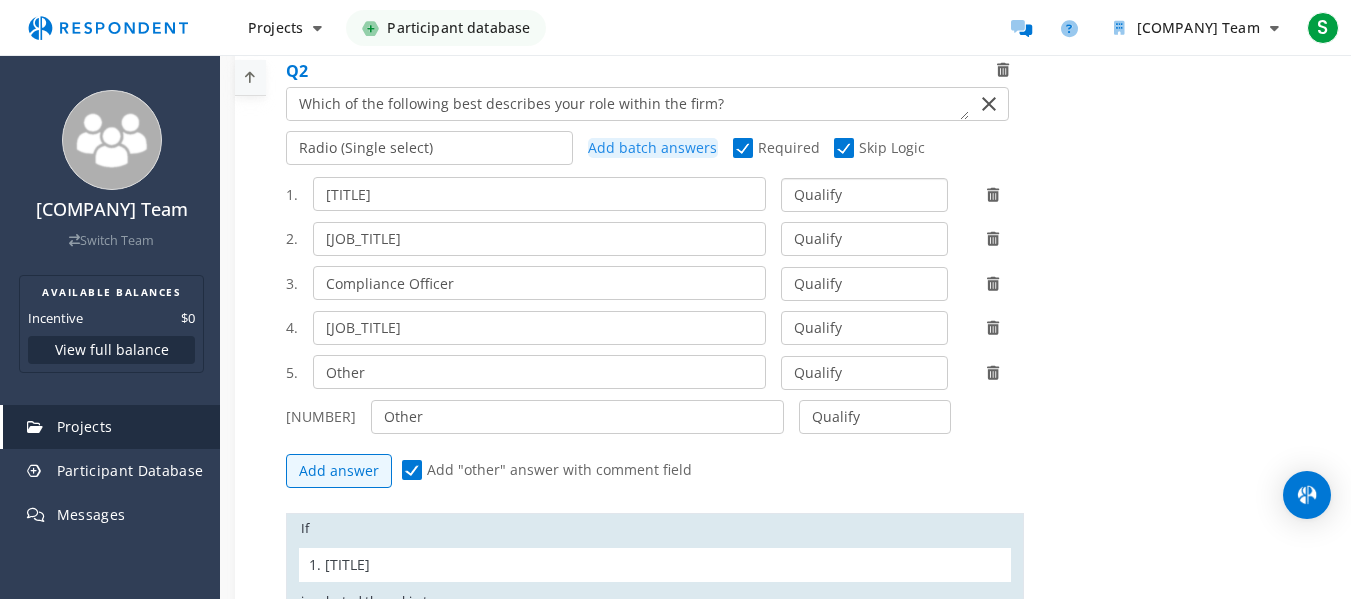click on "Qualify Disqualify" 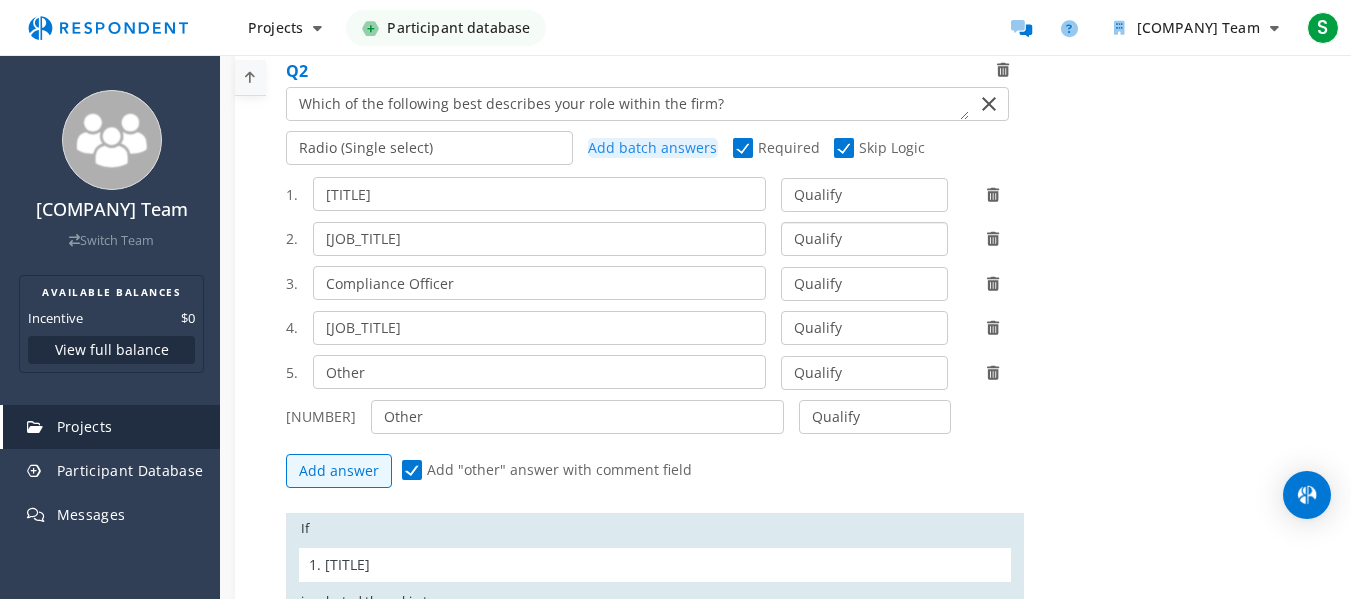 click on "Qualify Disqualify" 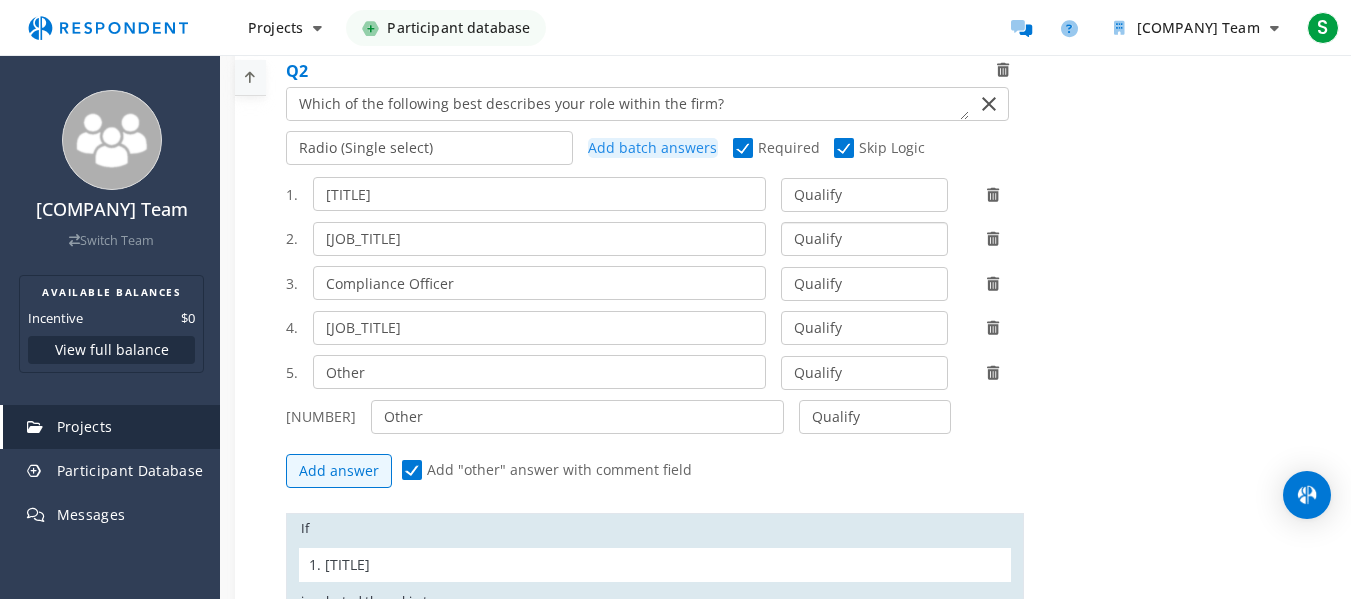 click on "Qualify Disqualify" 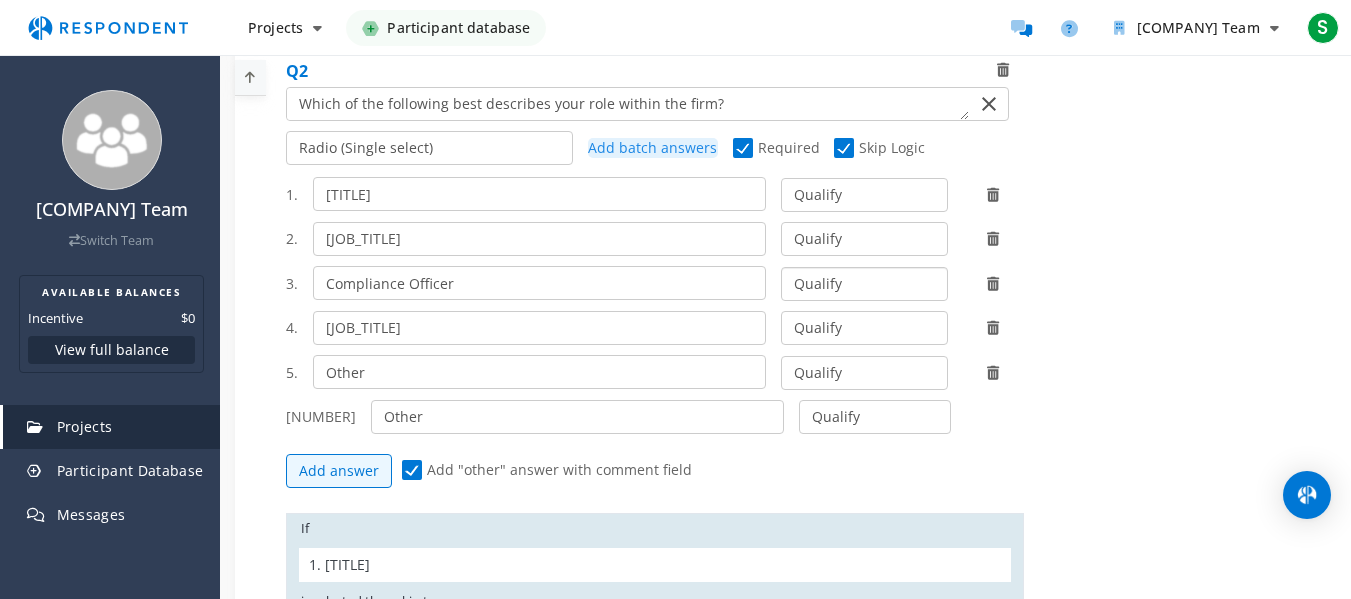 click on "Qualify Disqualify" 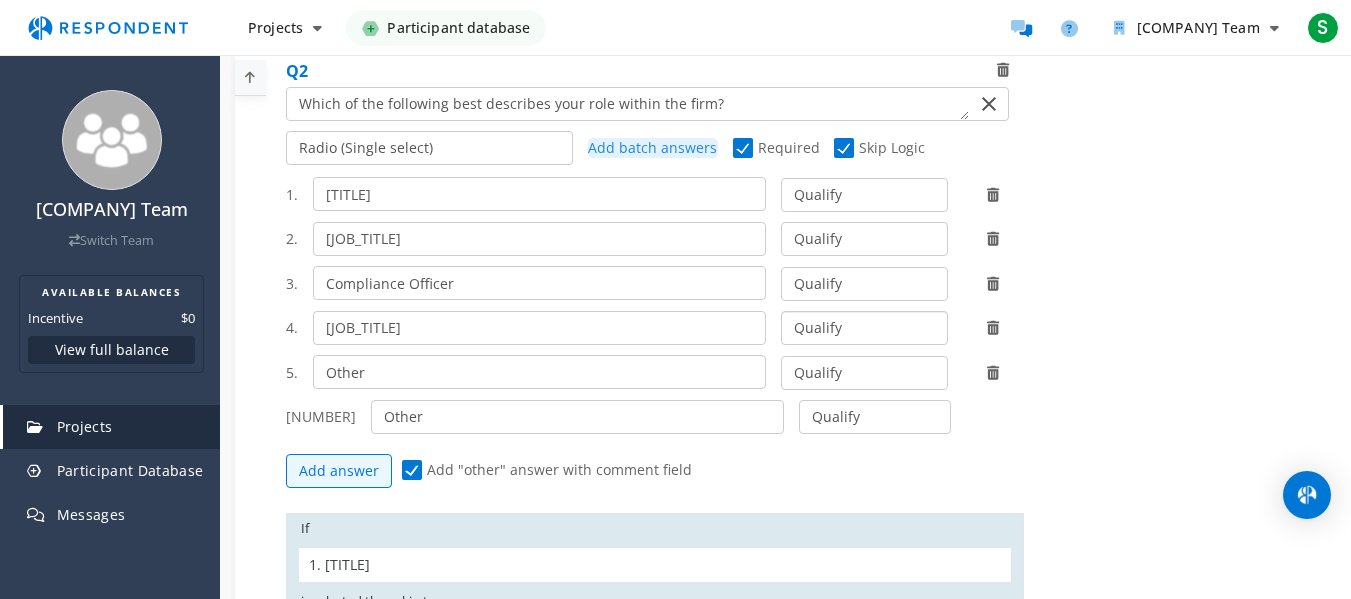 click on "Qualify Disqualify" 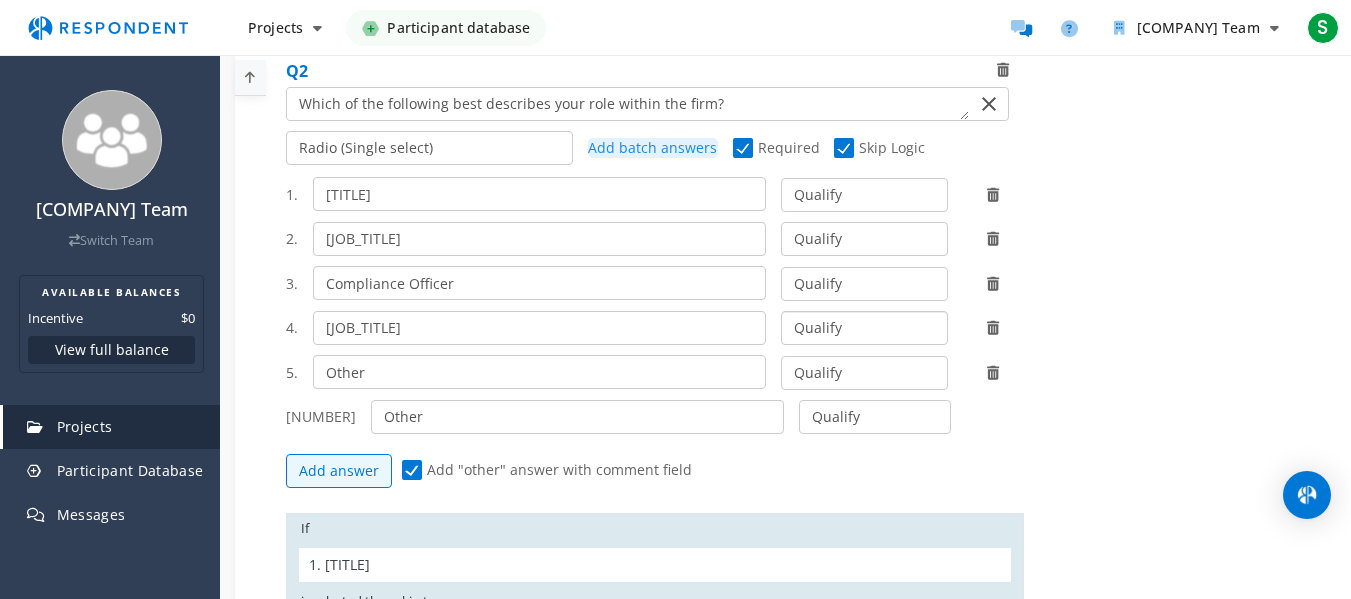 click on "Qualify Disqualify" 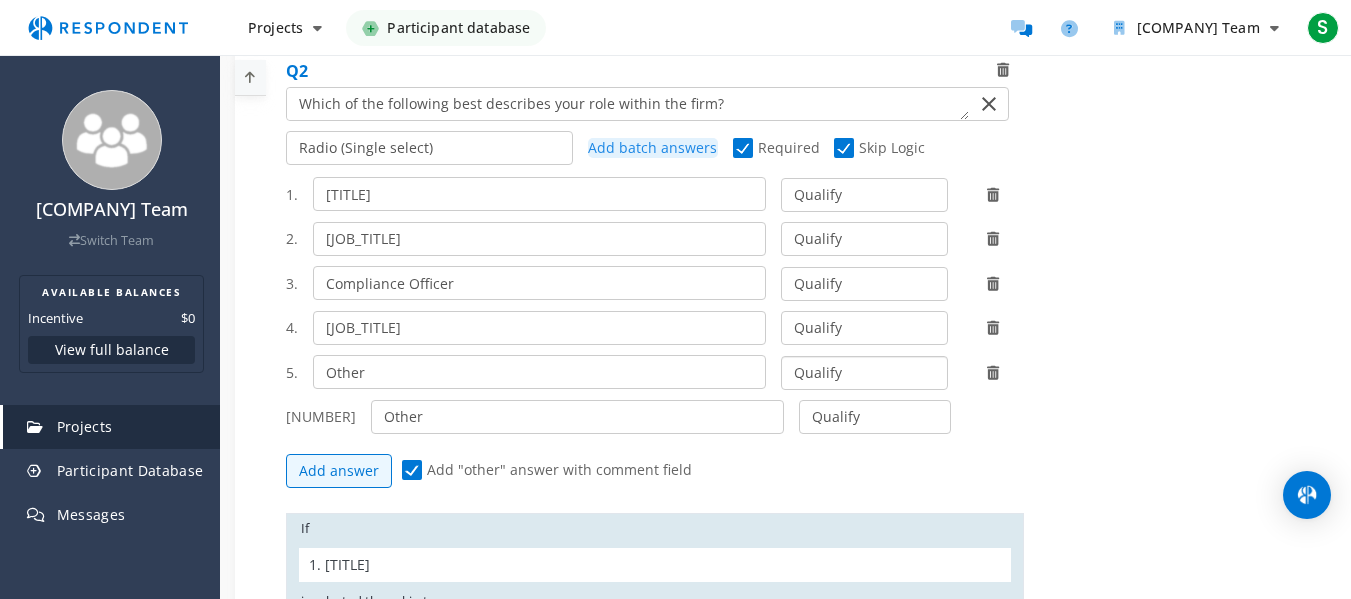 click on "Qualify Disqualify" 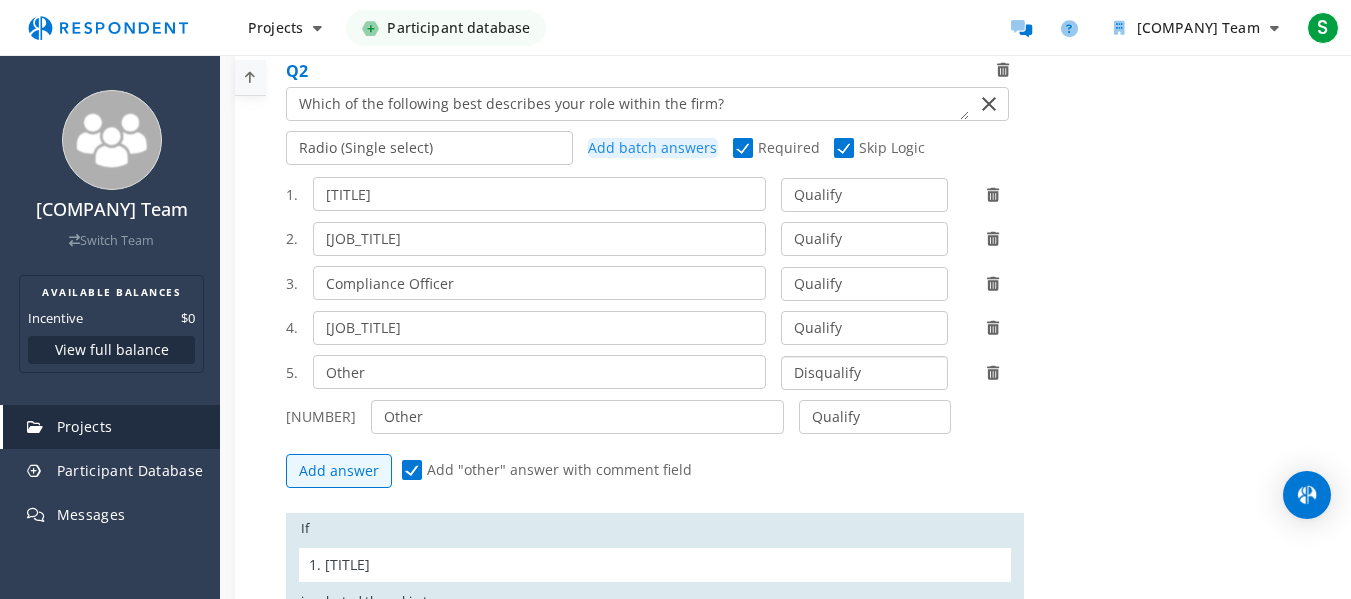 click on "Qualify Disqualify" 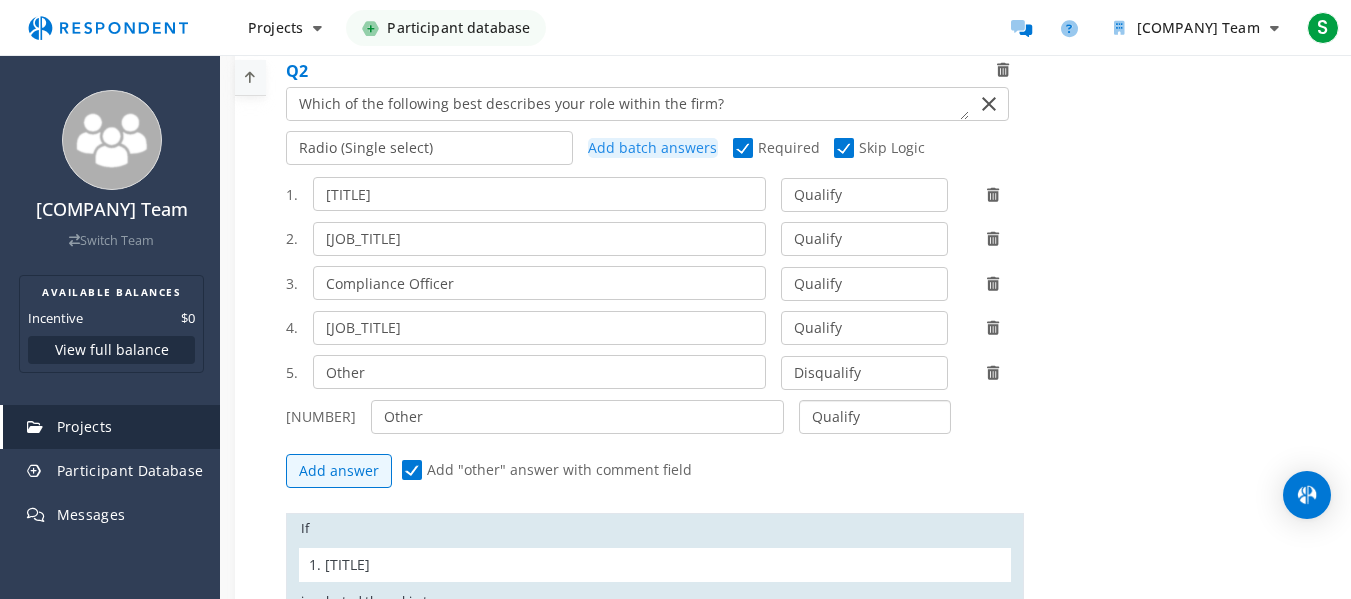 click on "Qualify Disqualify" 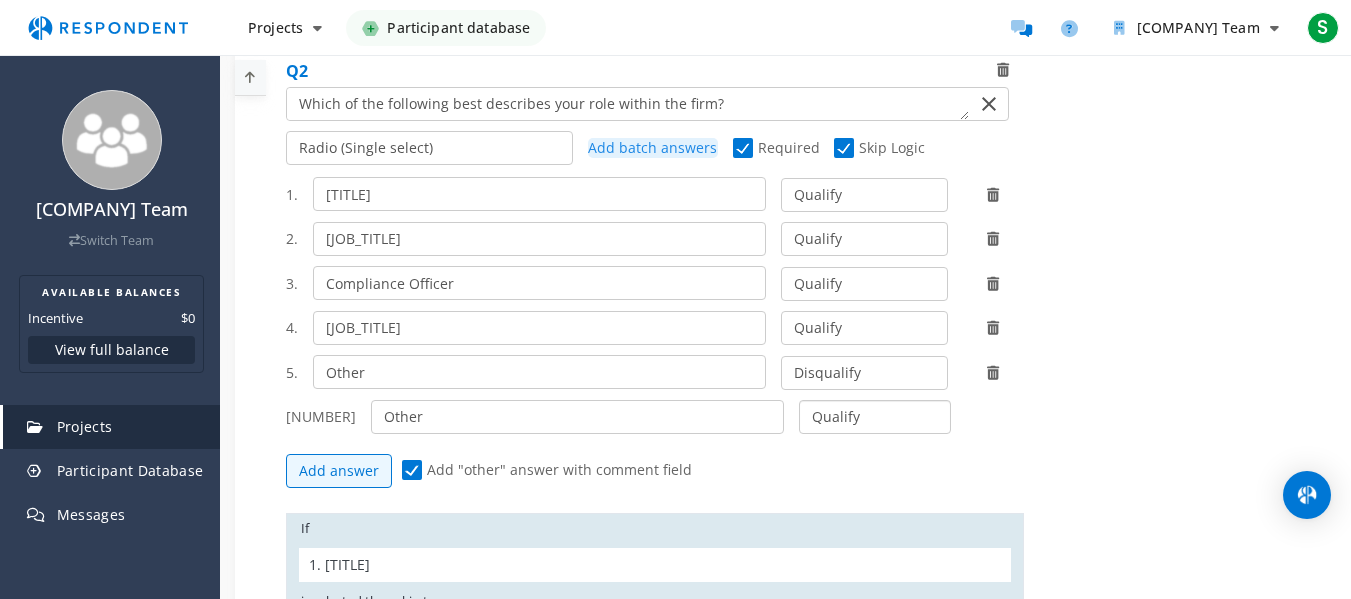 select on "number:2" 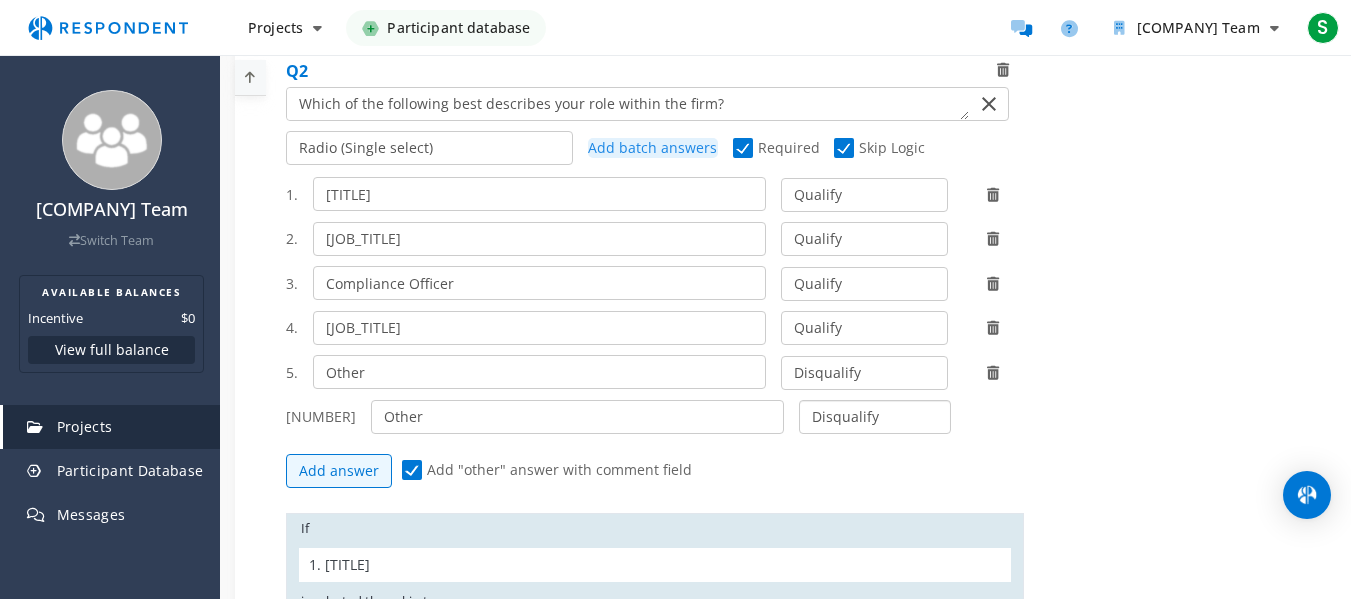 click on "Qualify Disqualify" 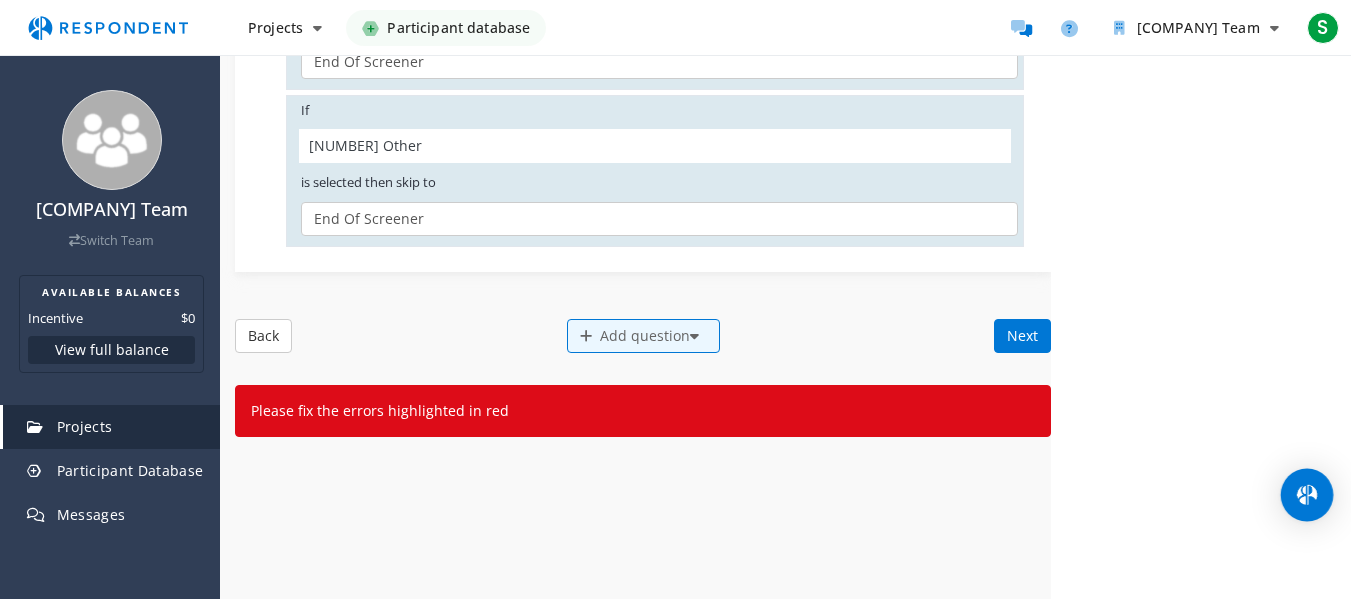 scroll, scrollTop: 2977, scrollLeft: 0, axis: vertical 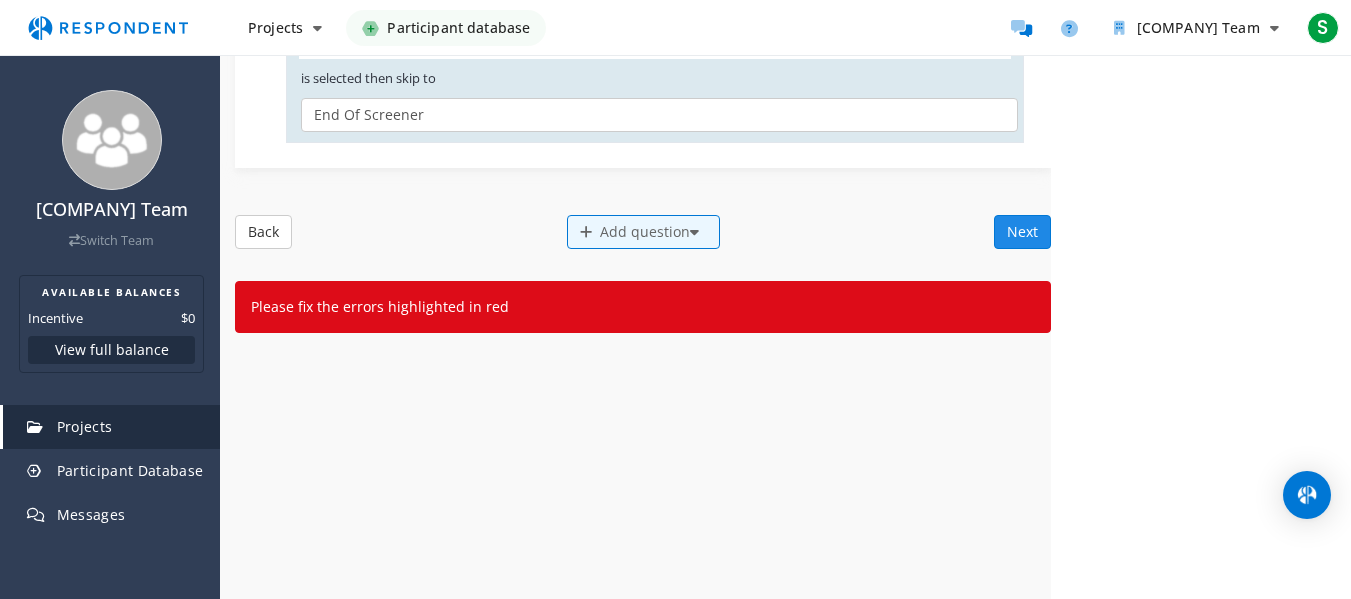 click on "Next" 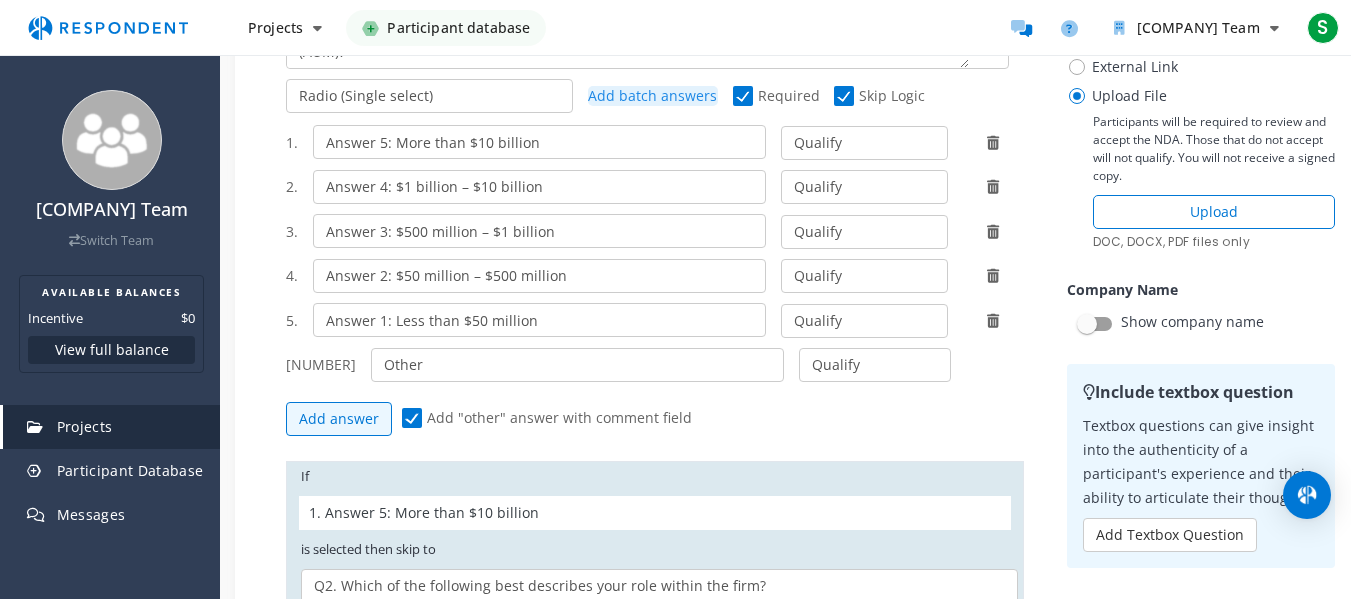 scroll, scrollTop: 262, scrollLeft: 0, axis: vertical 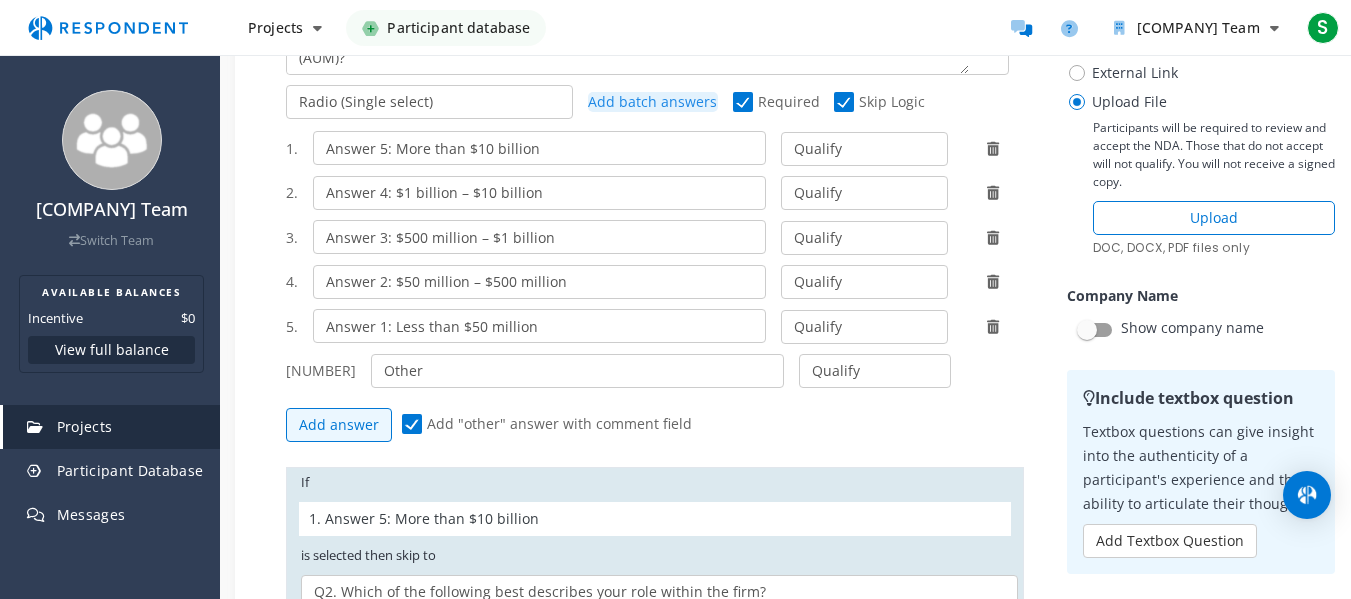 click on "Add batch answers" 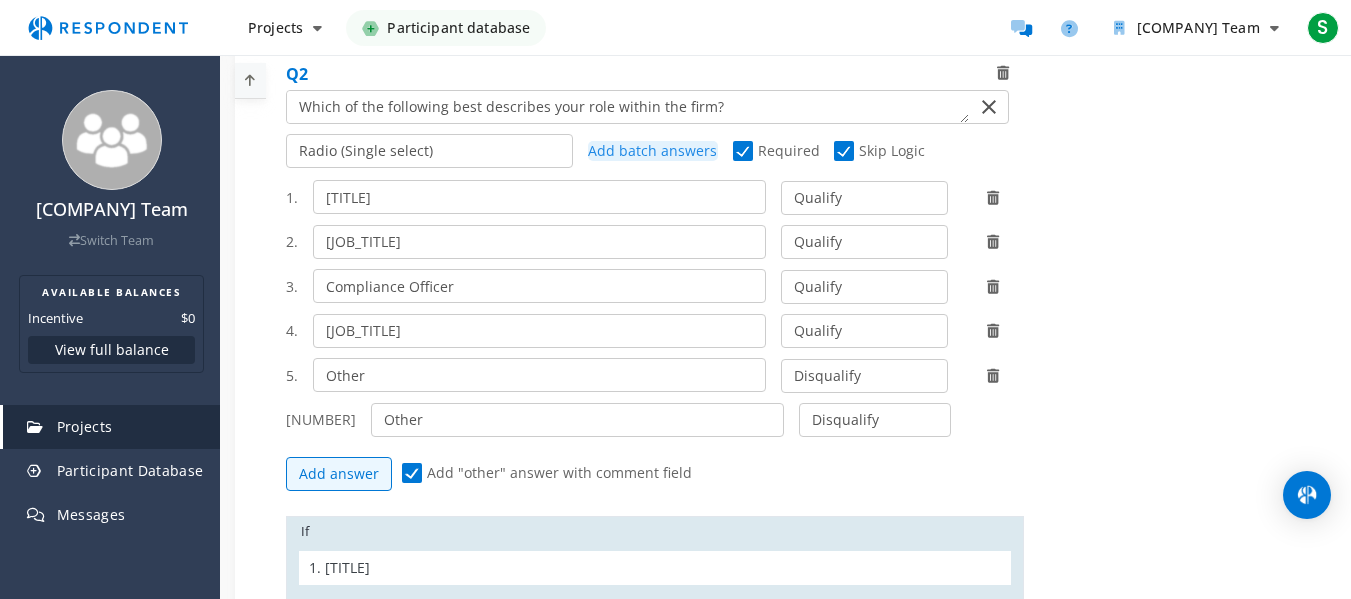 scroll, scrollTop: 1530, scrollLeft: 0, axis: vertical 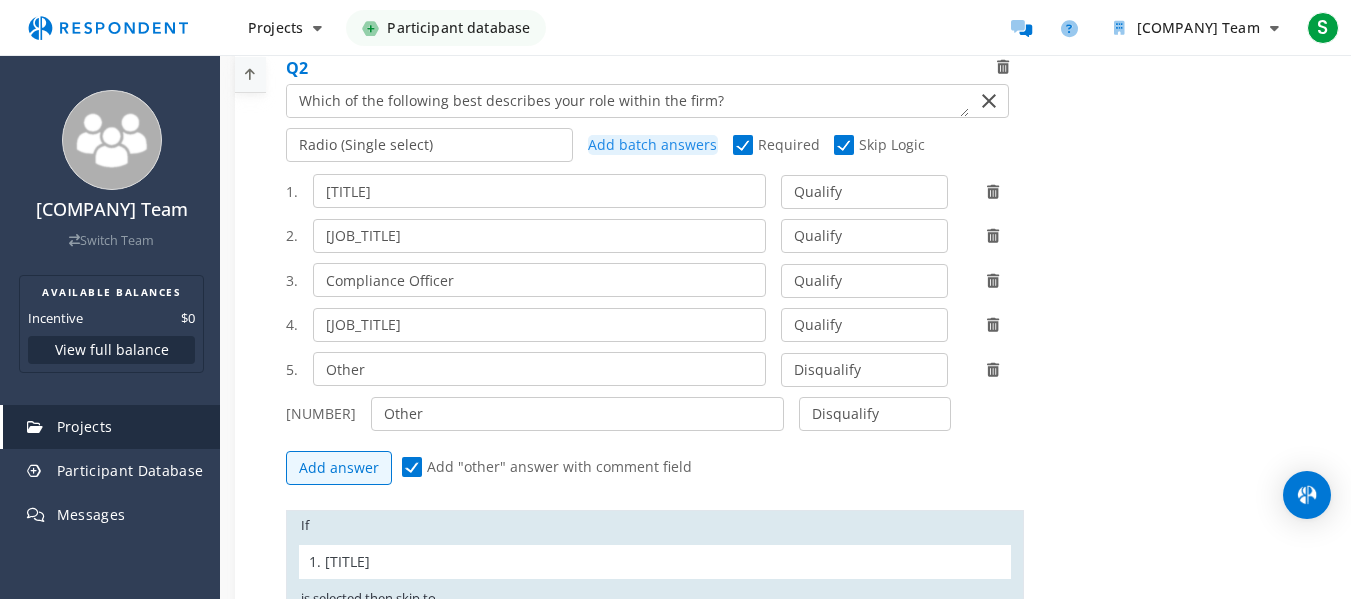 click on "Add batch answers" 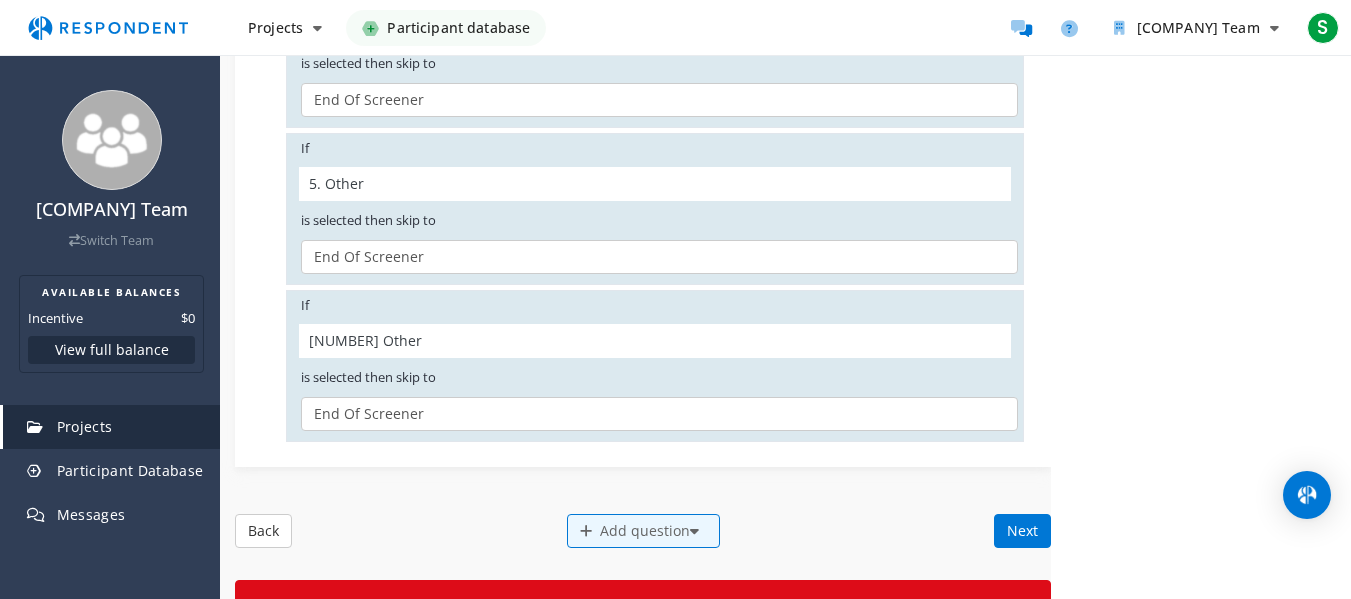 scroll, scrollTop: 2801, scrollLeft: 0, axis: vertical 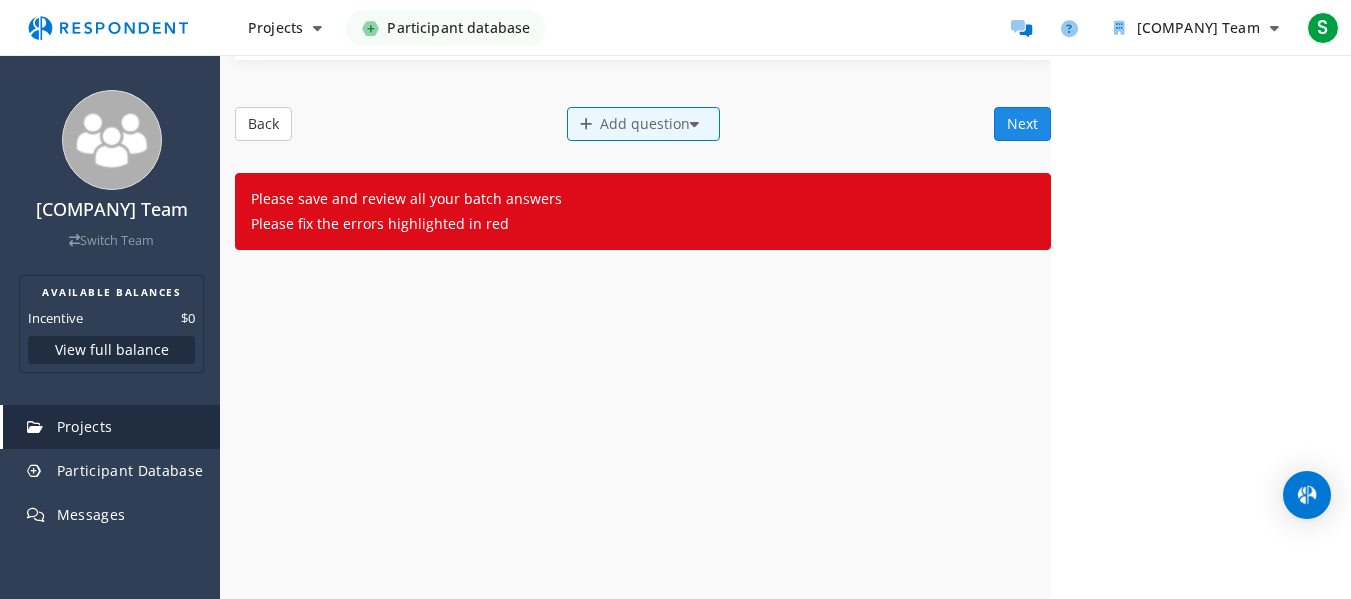 click on "Next" 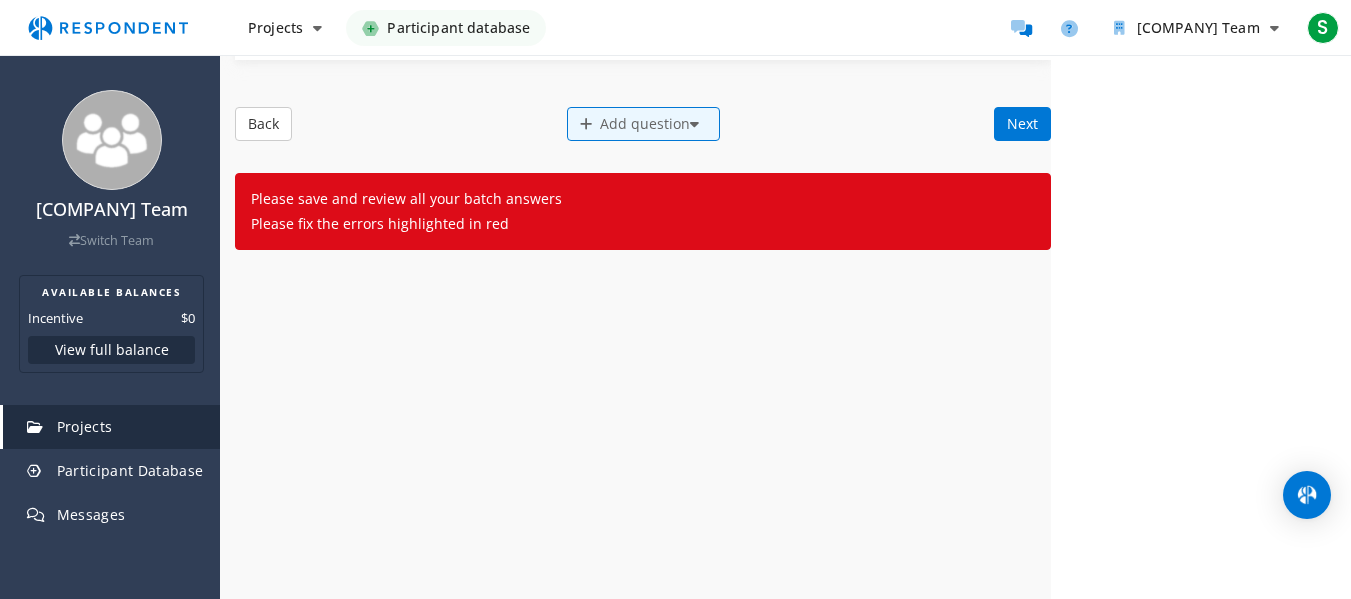 drag, startPoint x: 1011, startPoint y: 100, endPoint x: 1182, endPoint y: 215, distance: 206.0728 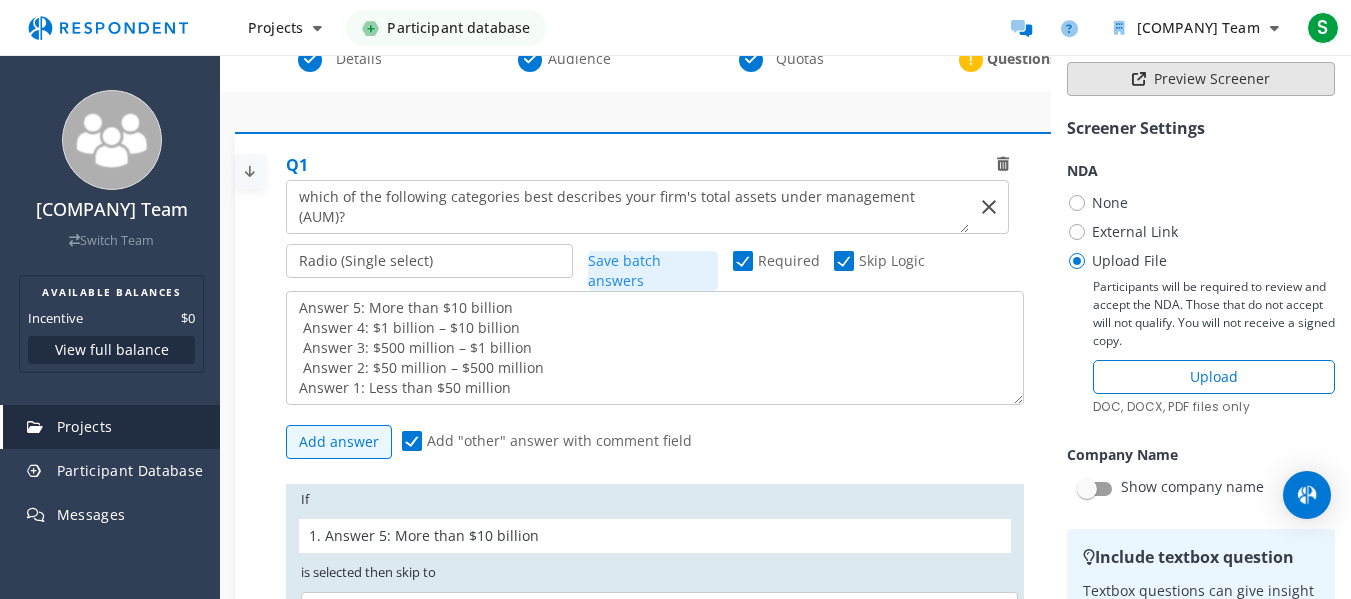 scroll, scrollTop: 97, scrollLeft: 0, axis: vertical 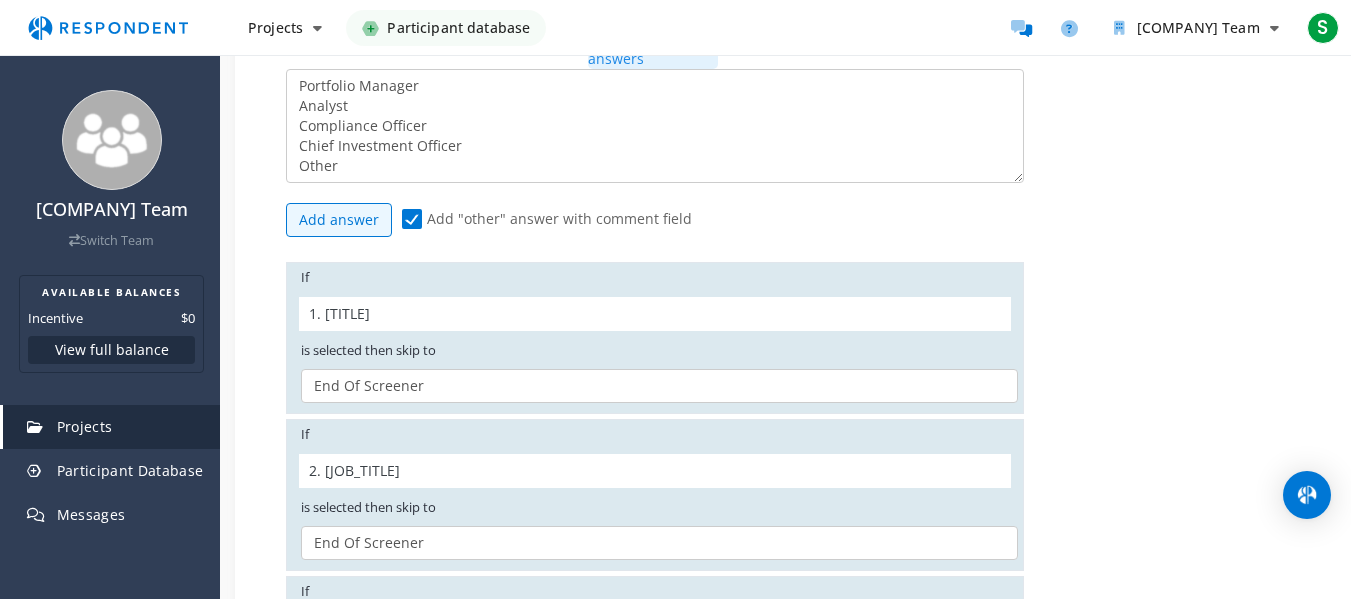 click on "Preview Screener    Screener Settings          NDA                None             External Link        Add an external link to collect signatures for a NDA. You'll be responsible for verifying that it is signed.                Upload File            Participants will be required to review and accept the NDA. Those that do not accept will not qualify. You will not receive a signed copy.     Upload         DOC, DOCX, PDF files only                                       Company Name             Show company name   [COMPANY_NAME]              Include textbox question     Textbox questions can give insight into the authenticity of a participant's experience and their ability to articulate their thoughts.     Add Textbox Question           Must Select vs. May Select     In a "Must Select" option, the user must select ALL options labeled "Must Select" to qualify.     In a "May Select" option, the user must select 1 or more of the options labeled "May Select" to qualify.     Dismiss               Dismiss" 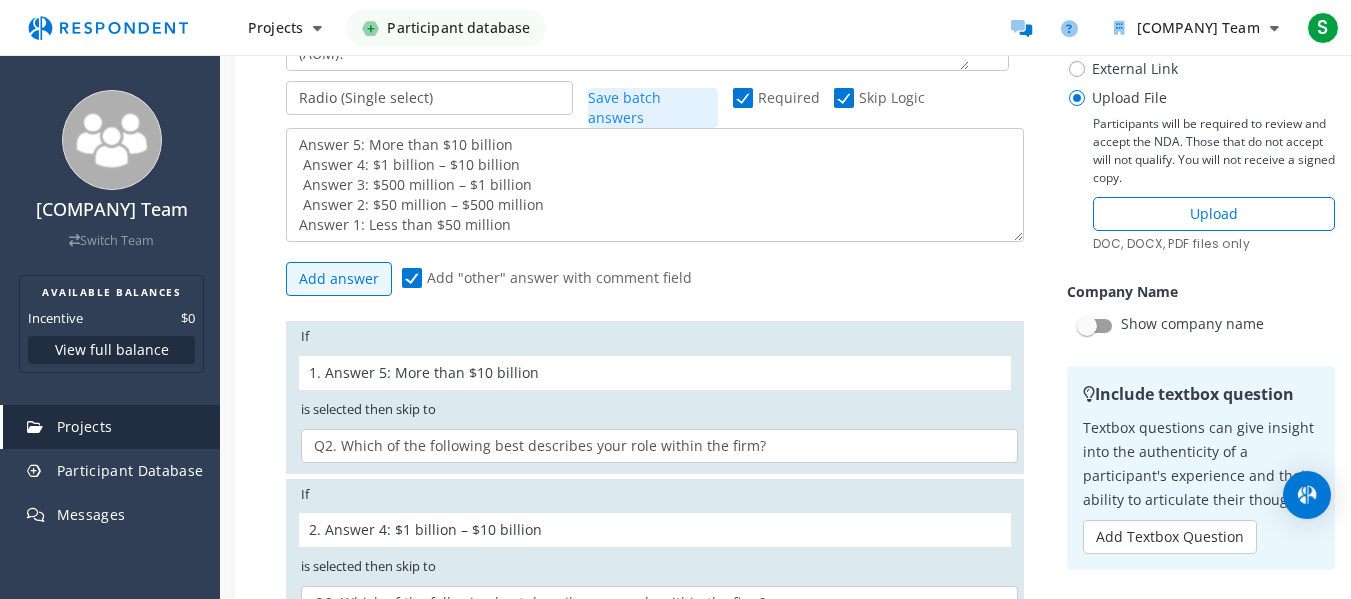 scroll, scrollTop: 260, scrollLeft: 0, axis: vertical 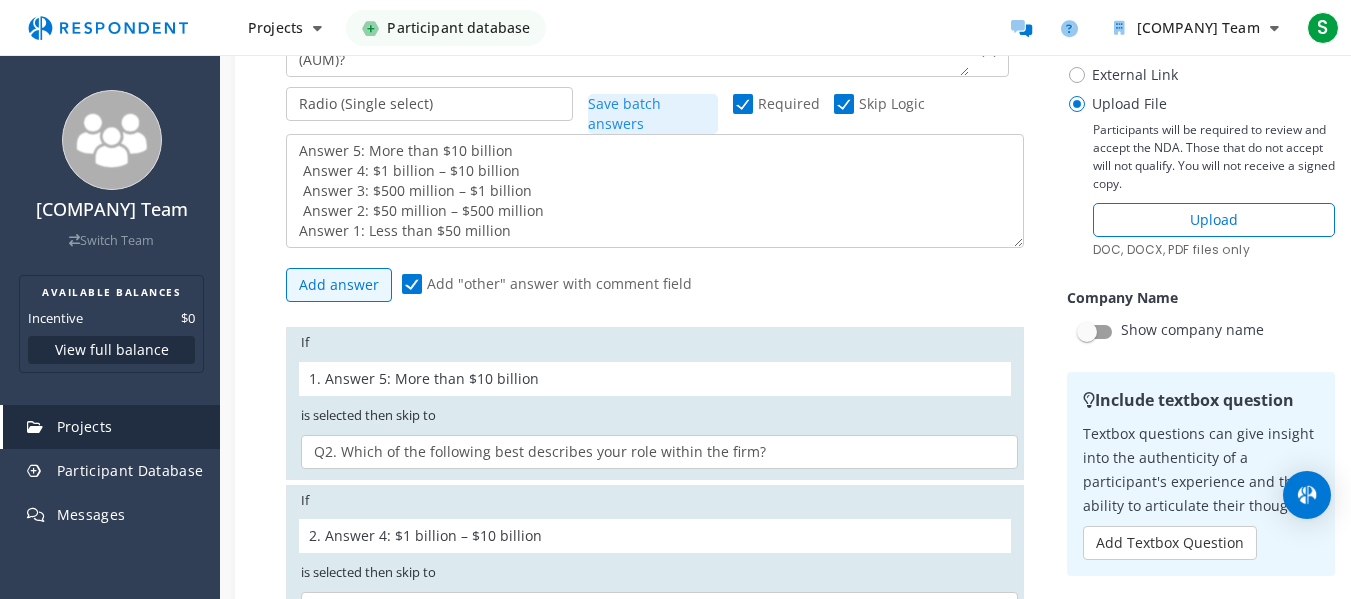 click on "Save batch answers" 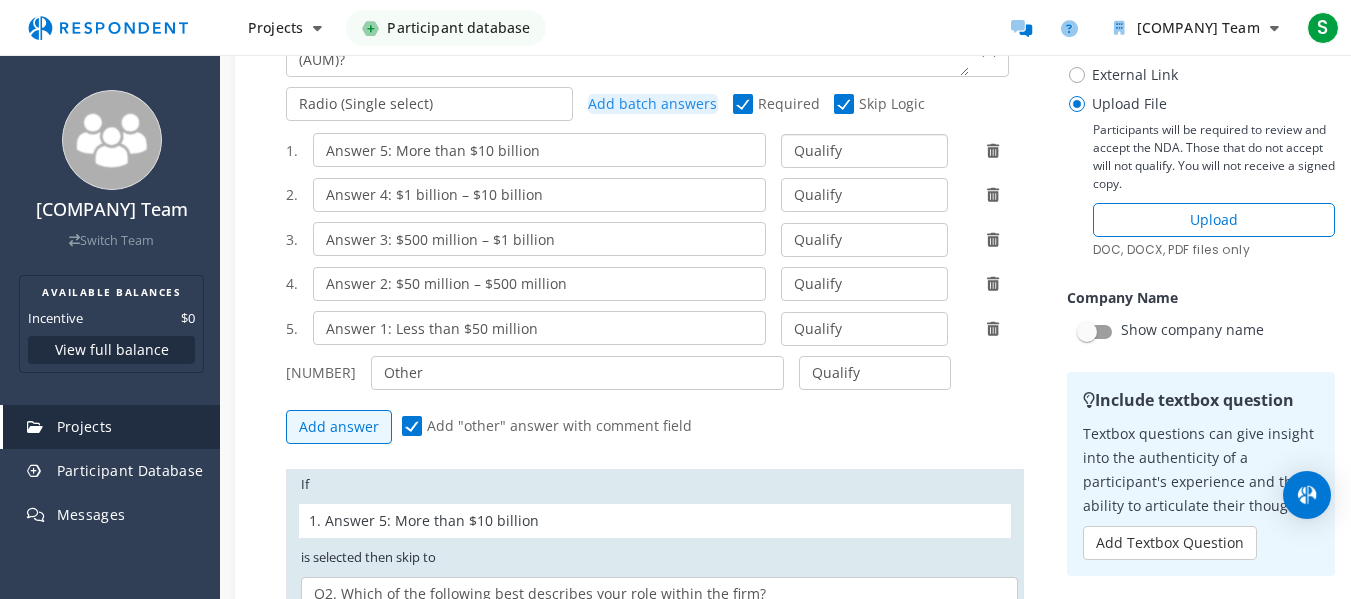 click on "Qualify Disqualify" 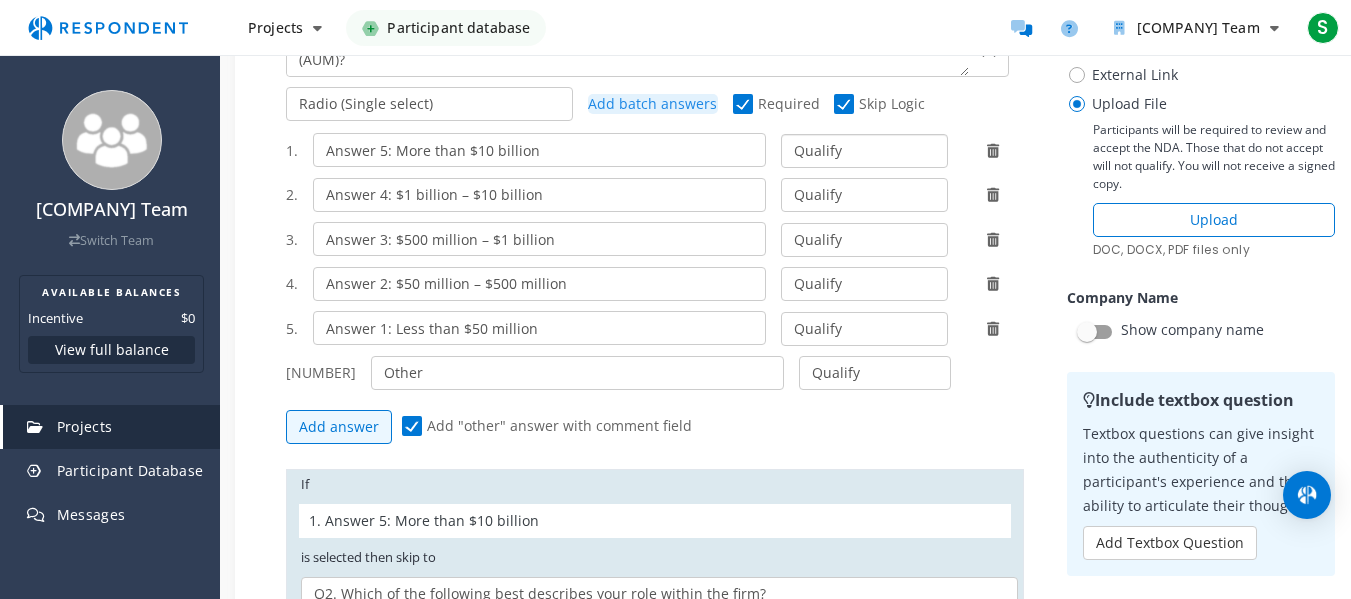 click on "Qualify Disqualify" 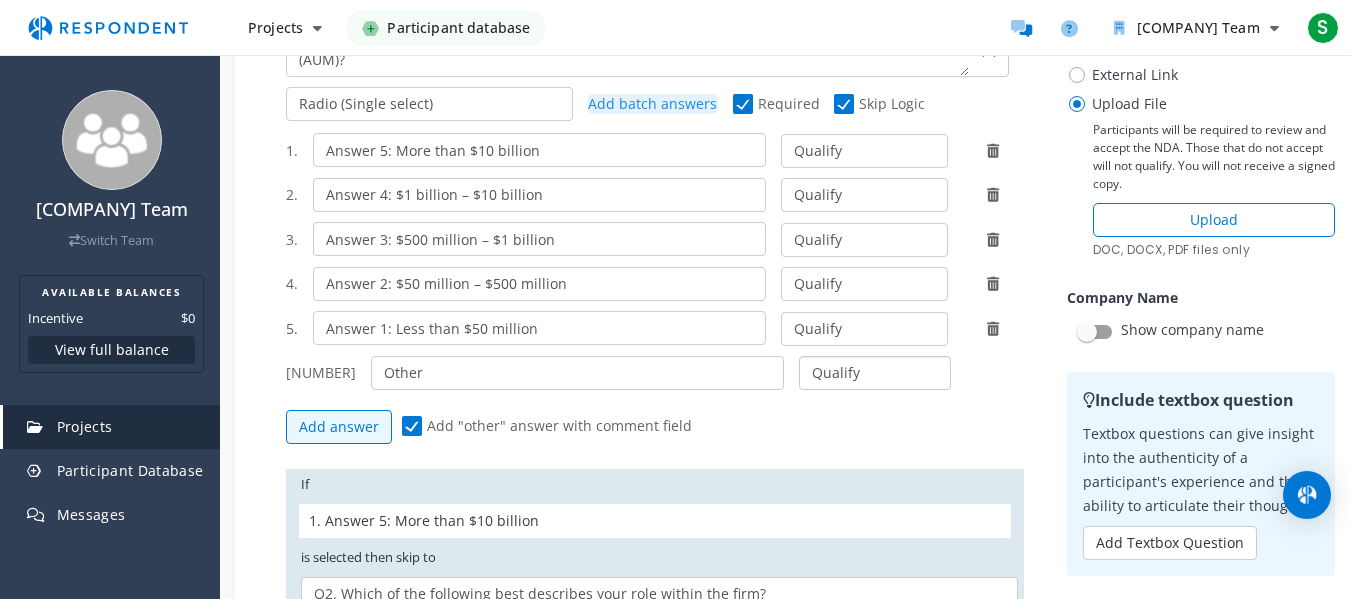 click on "Qualify Disqualify" 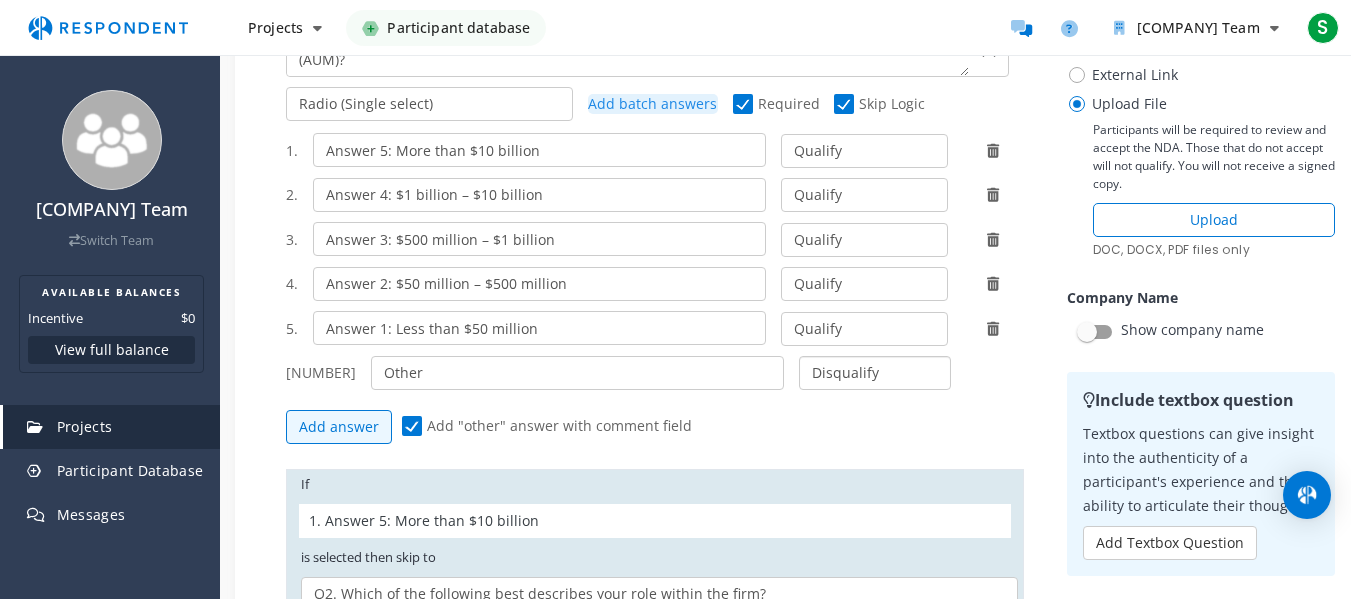 click on "Qualify Disqualify" 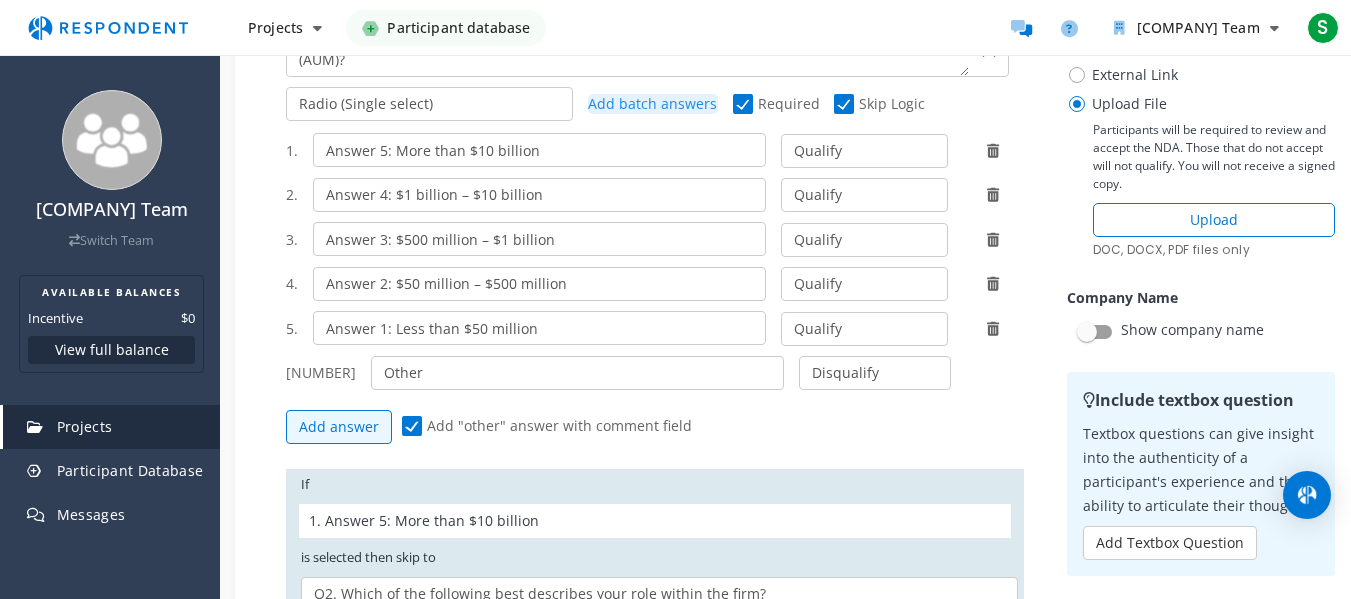click 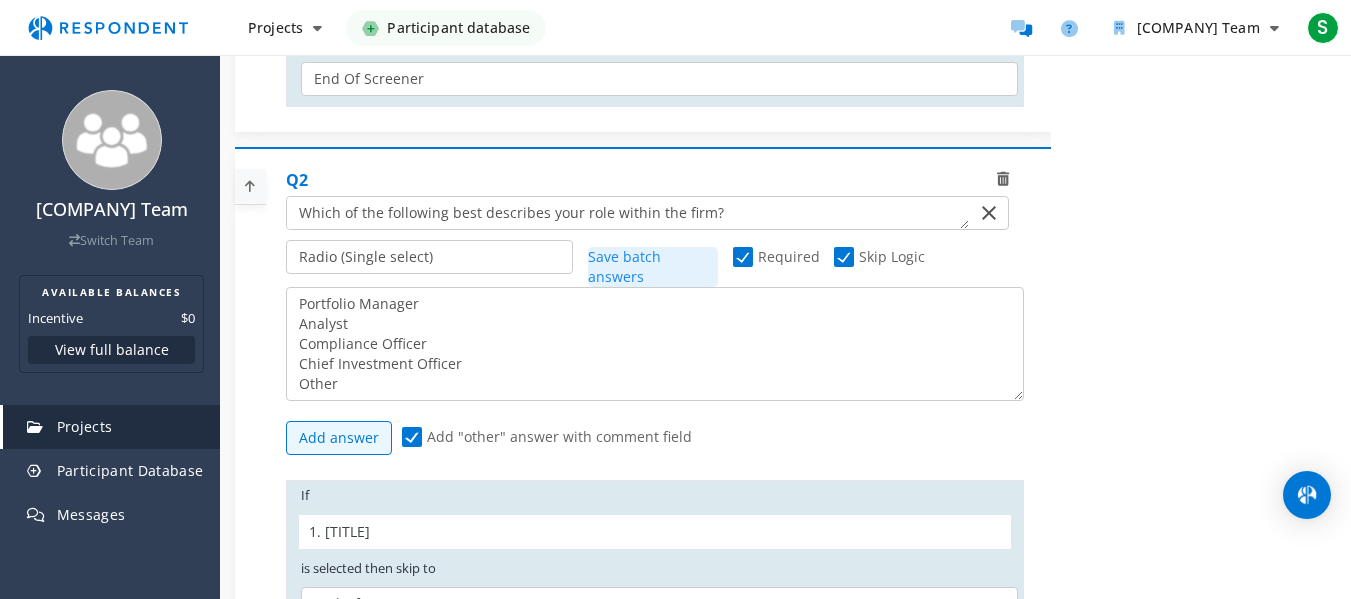 scroll, scrollTop: 2671, scrollLeft: 0, axis: vertical 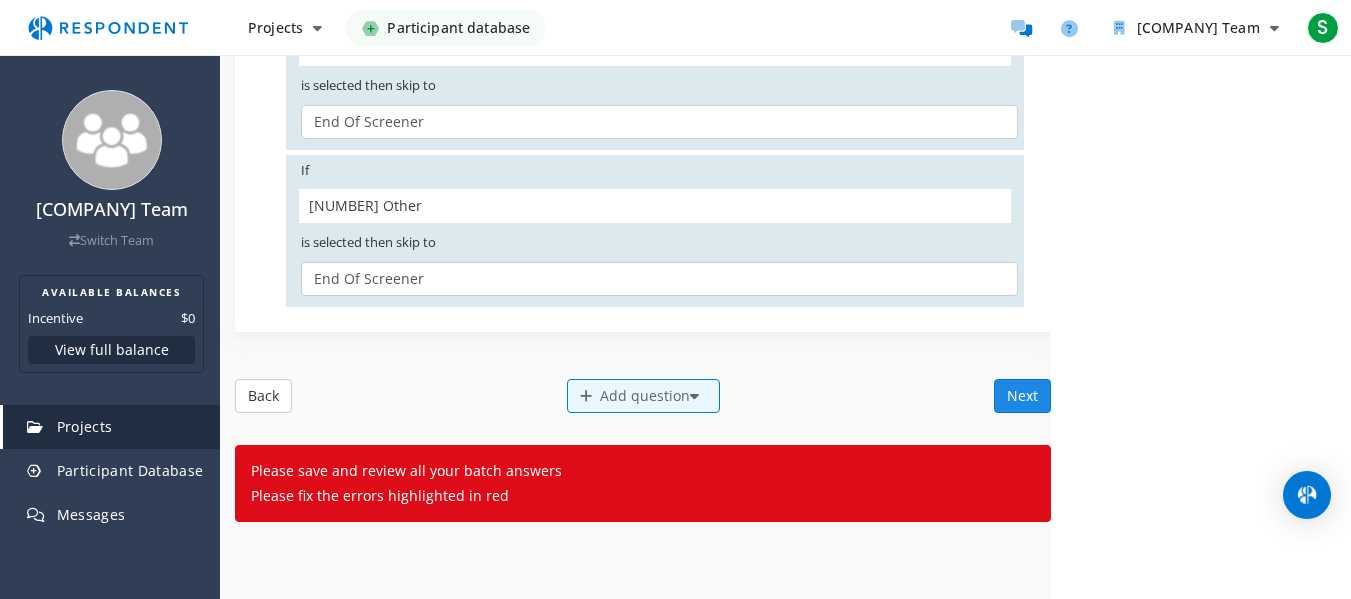 click on "Next" 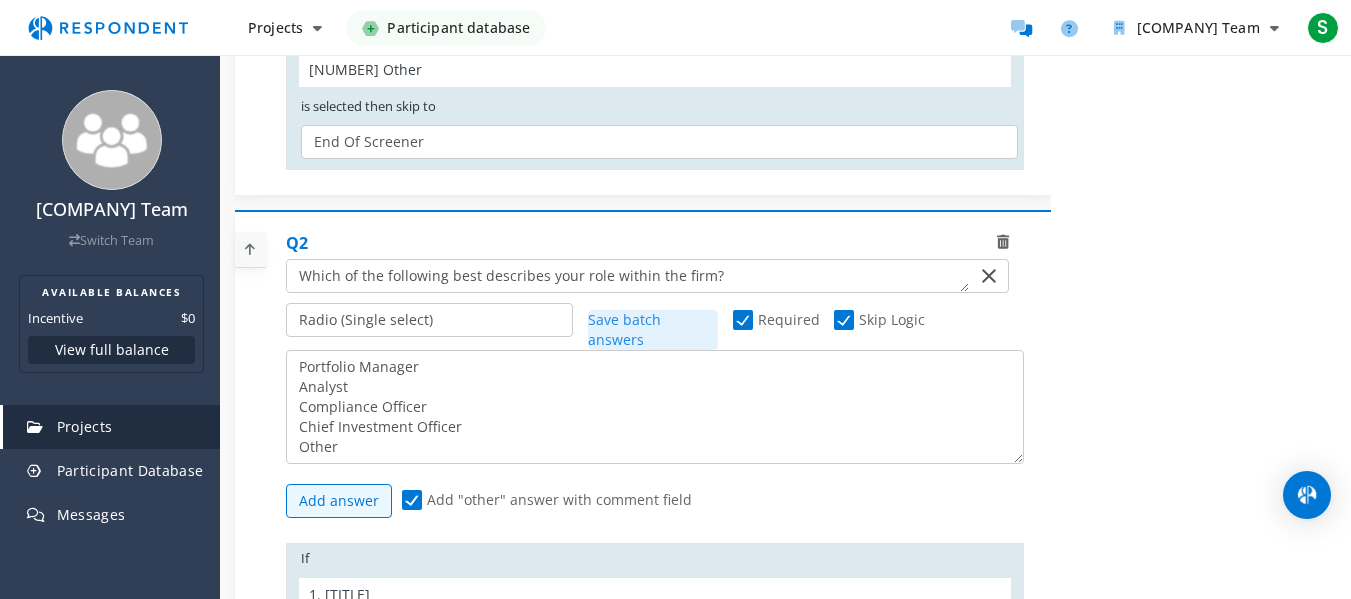 scroll, scrollTop: 1509, scrollLeft: 0, axis: vertical 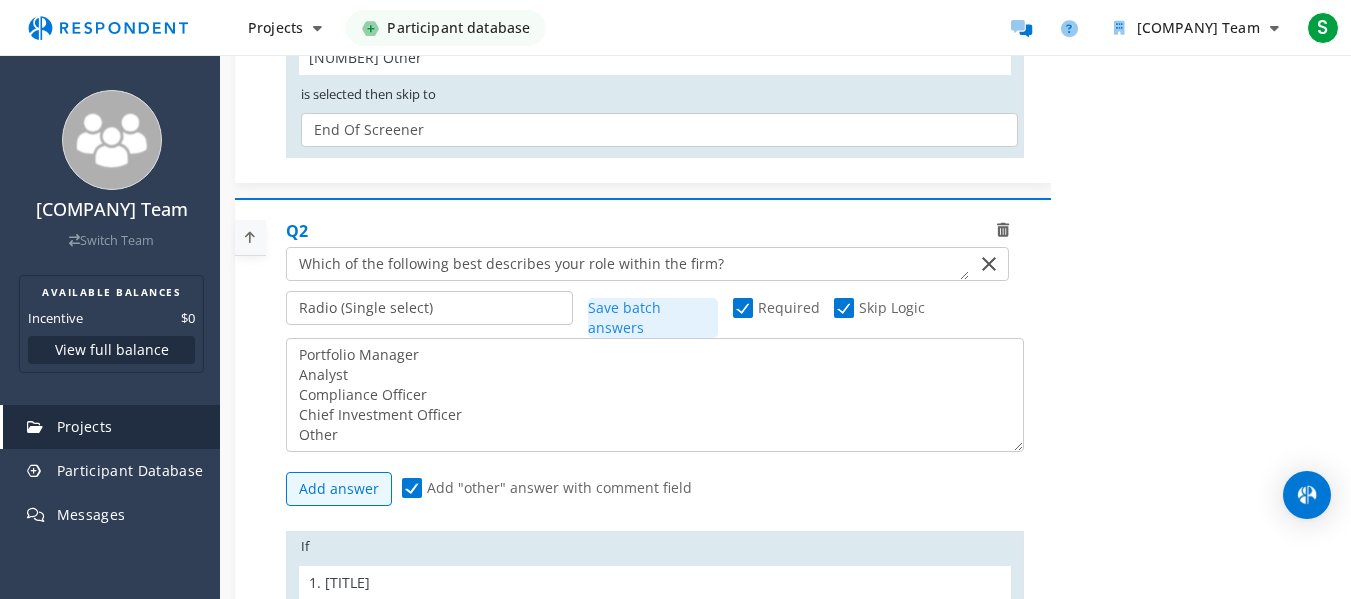 click on "Save batch answers" 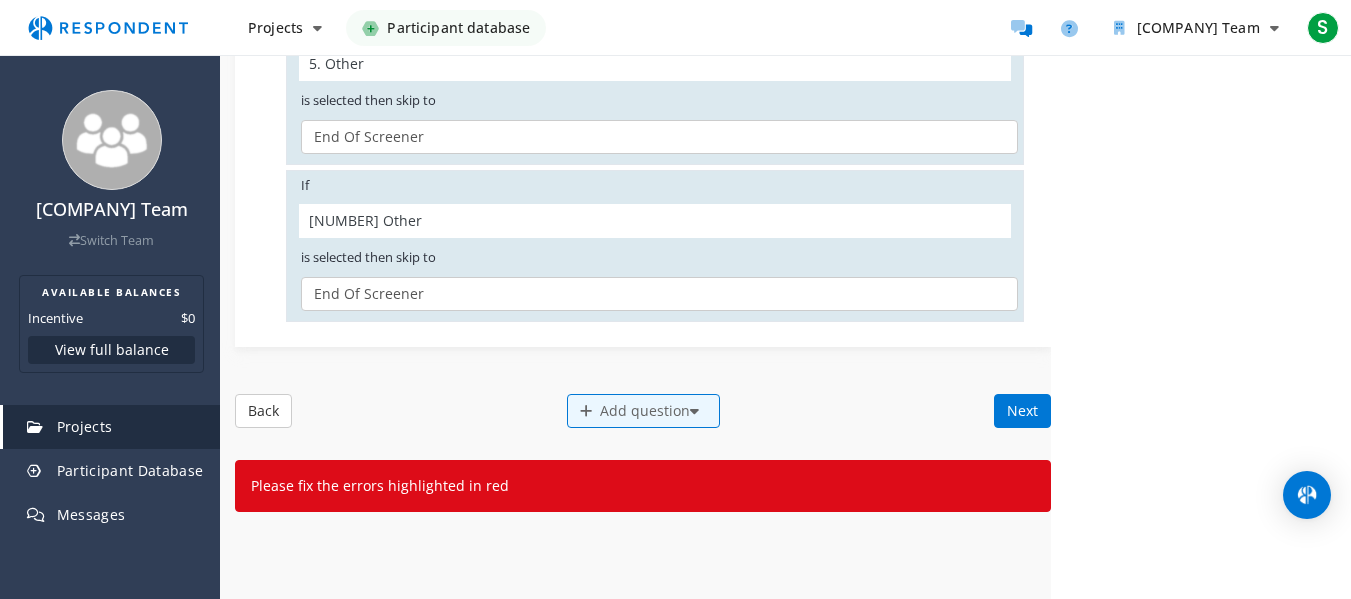 scroll, scrollTop: 2772, scrollLeft: 0, axis: vertical 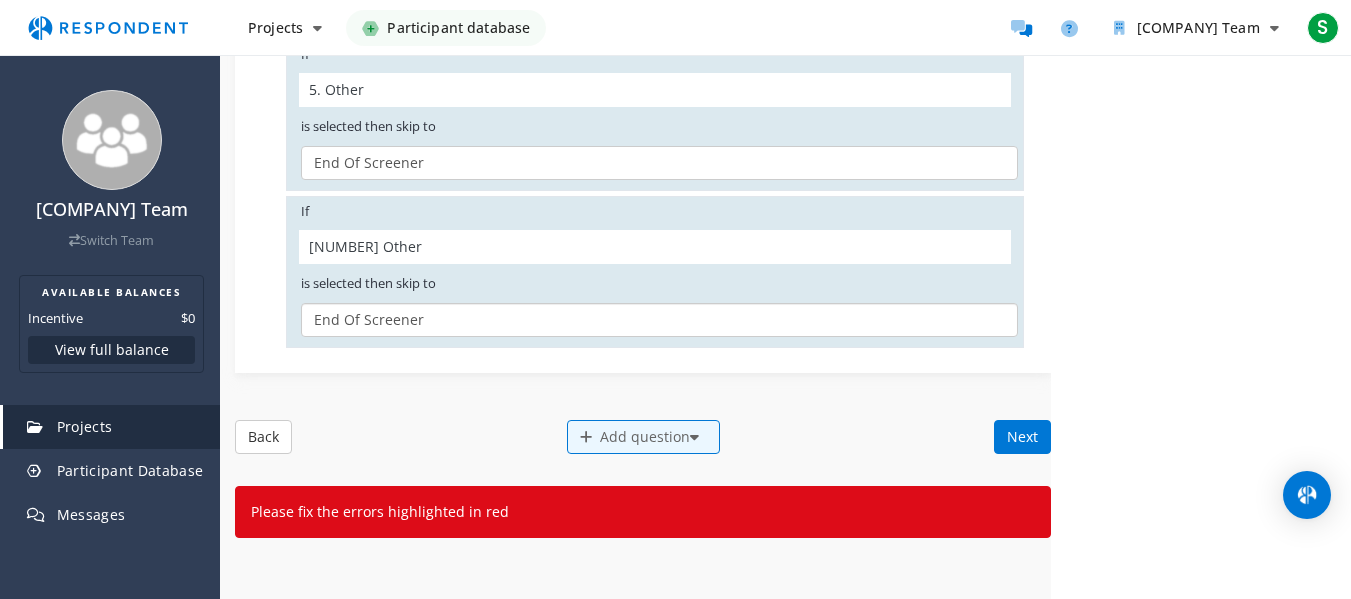 click on "End Of Screener" 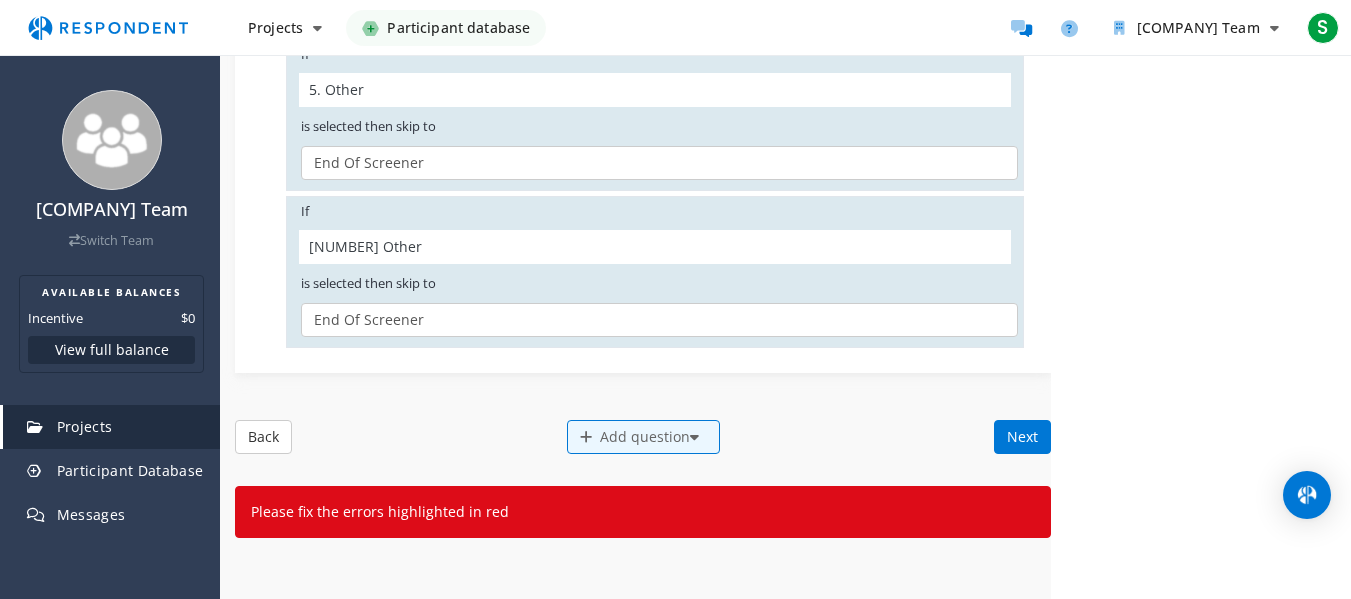 click on "[NUMBER].  Other" 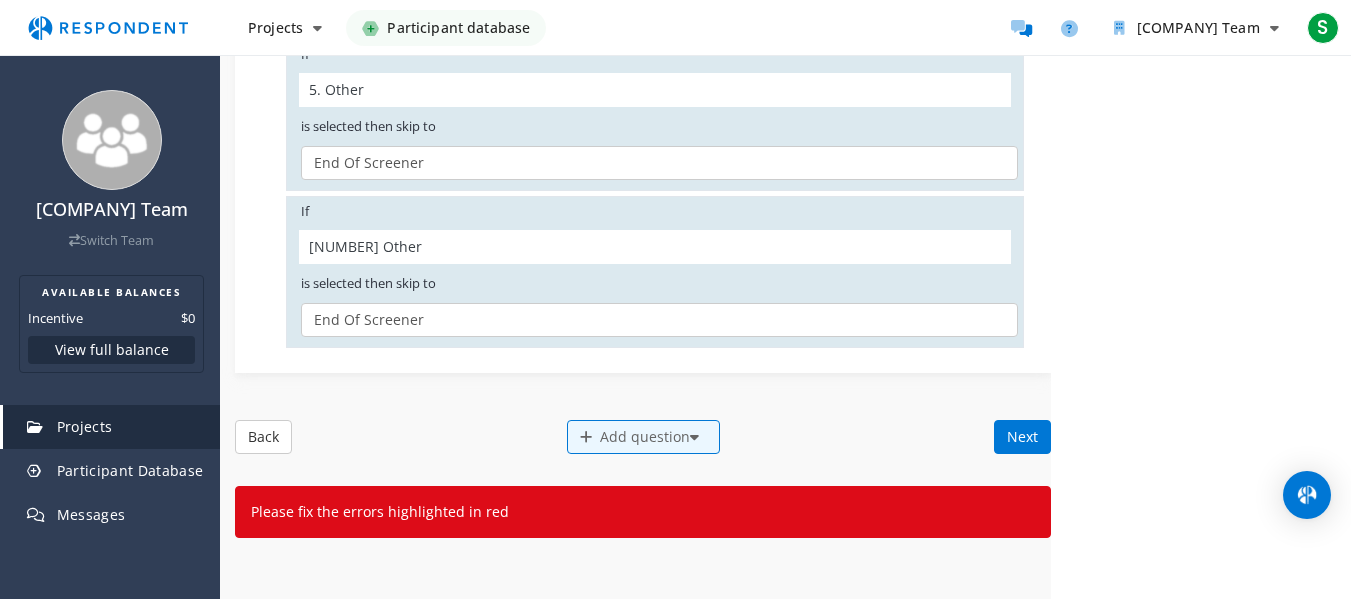 drag, startPoint x: 397, startPoint y: 239, endPoint x: 352, endPoint y: 251, distance: 46.572525 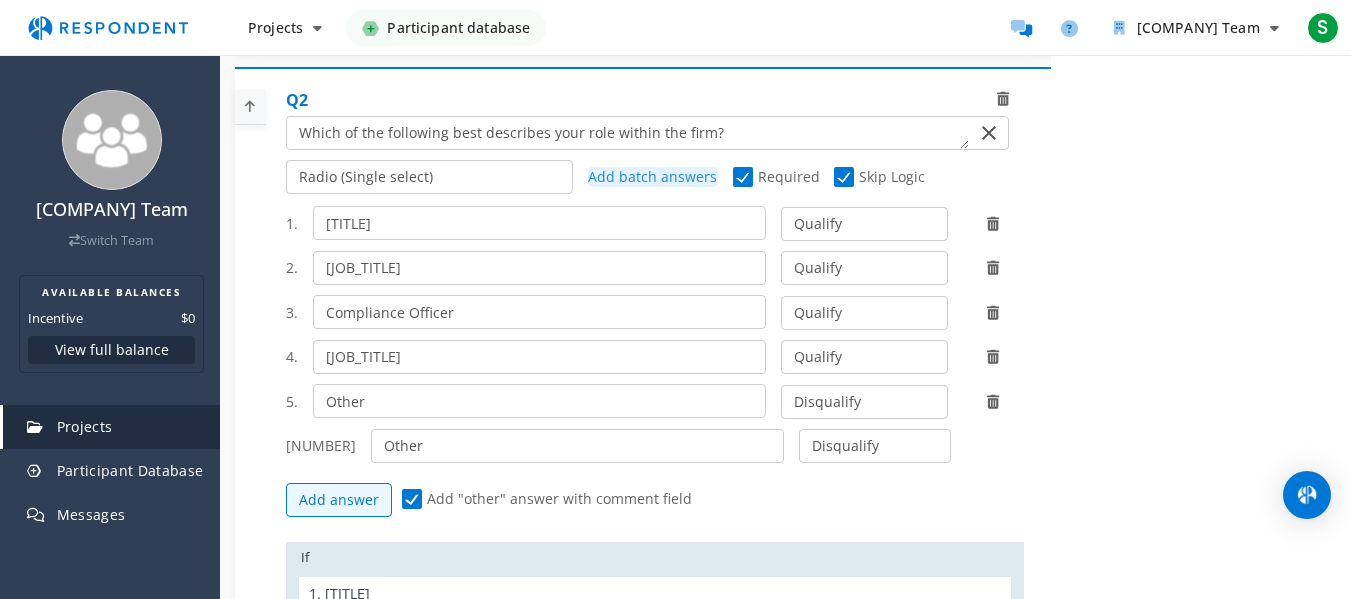 scroll, scrollTop: 1634, scrollLeft: 0, axis: vertical 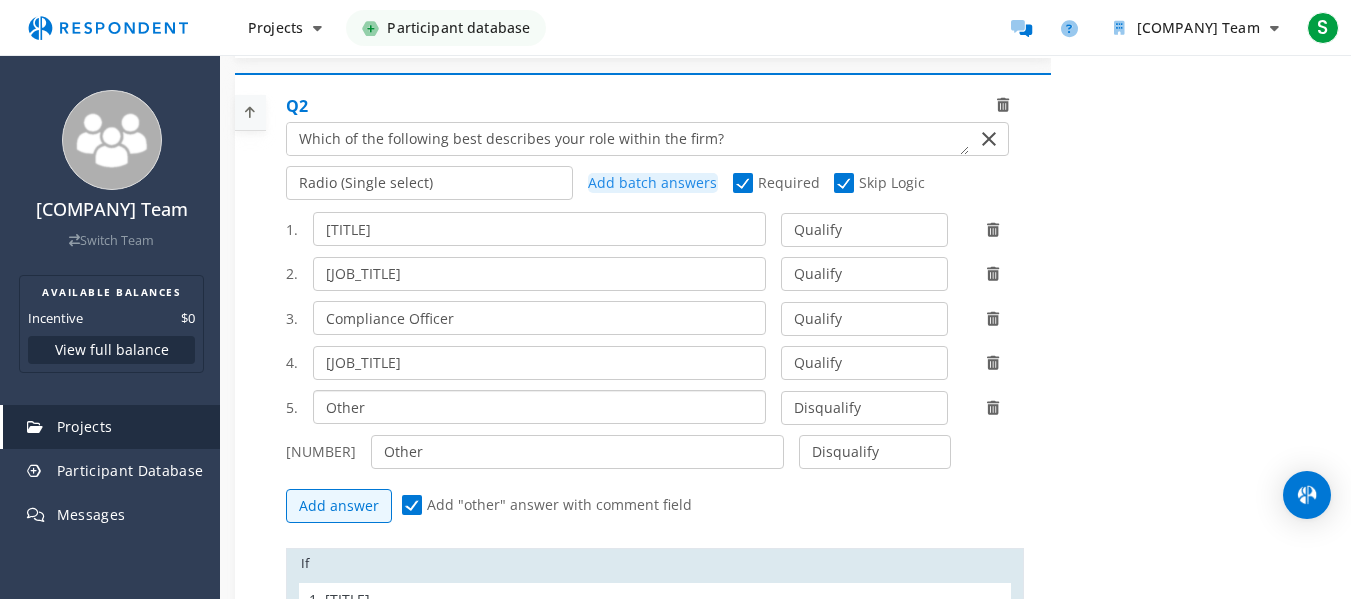 click on "Other" 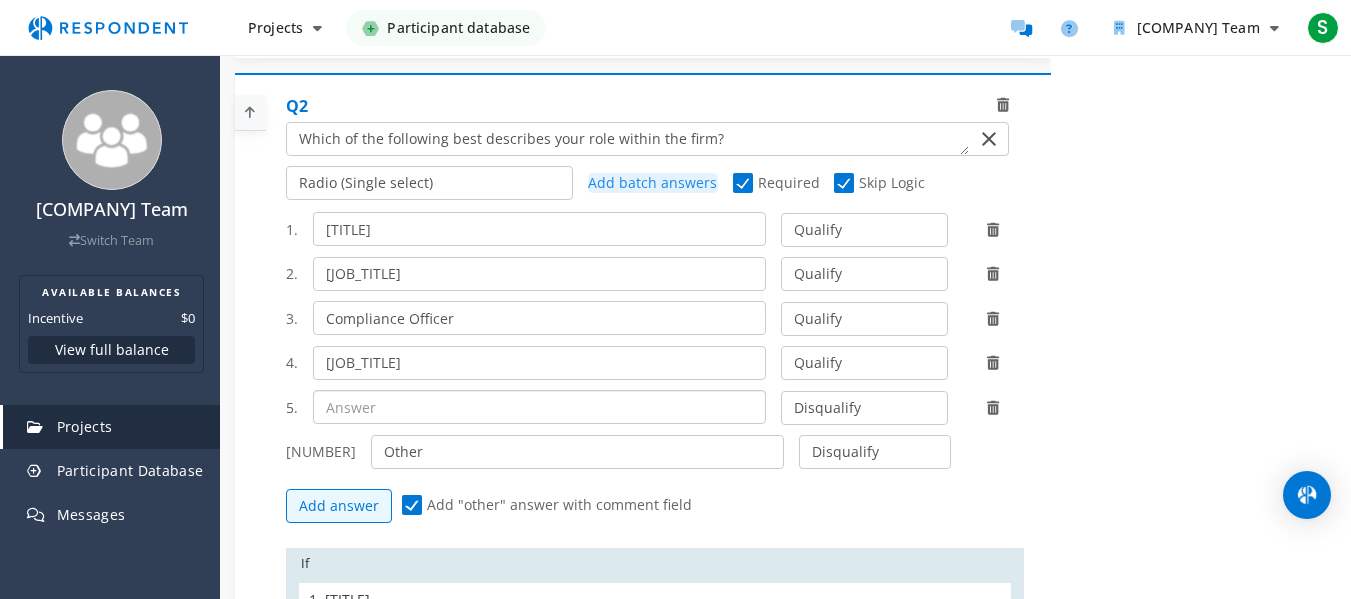 type 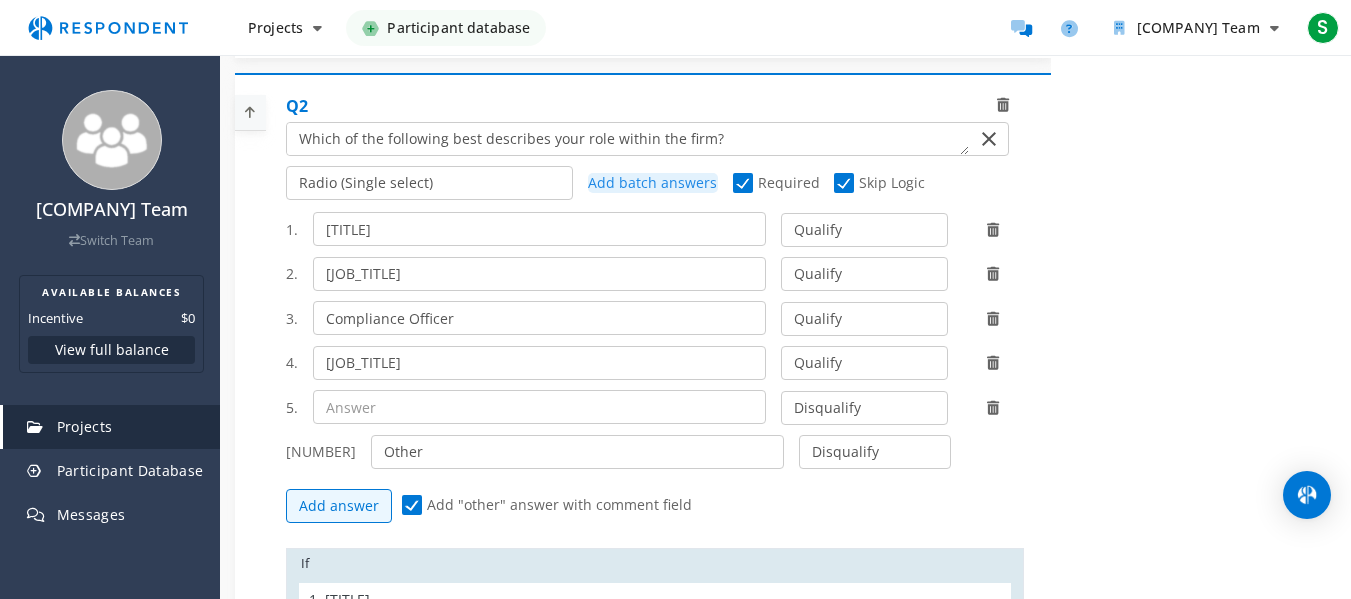 click 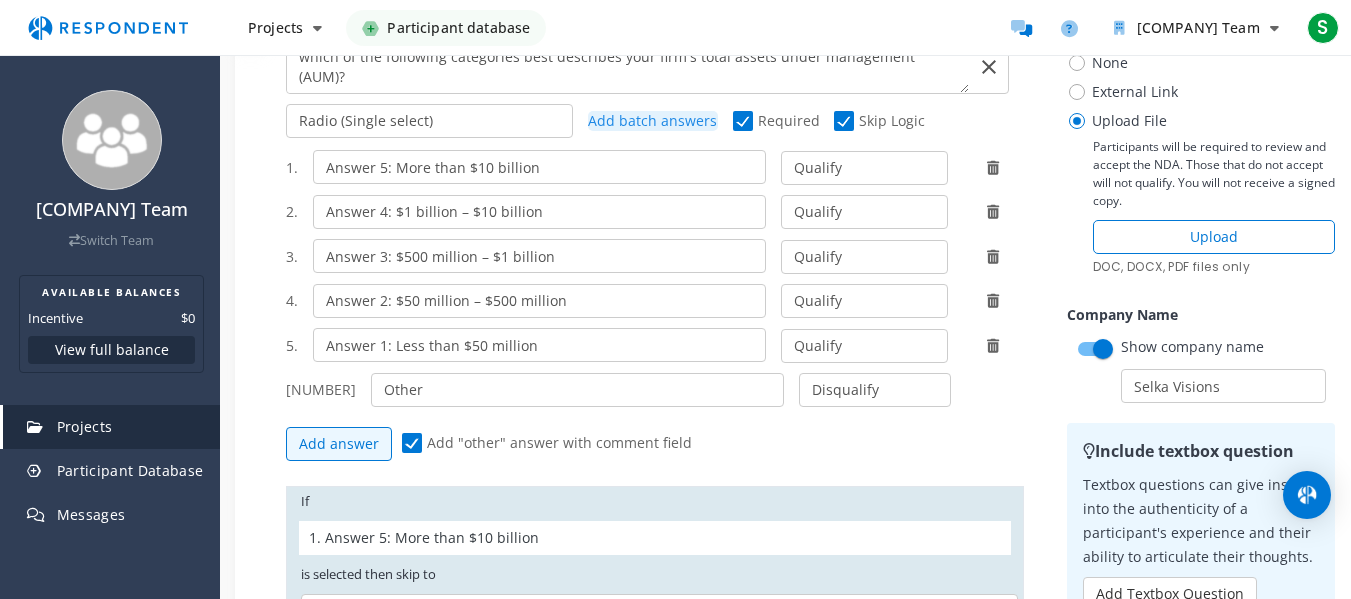 scroll, scrollTop: 218, scrollLeft: 0, axis: vertical 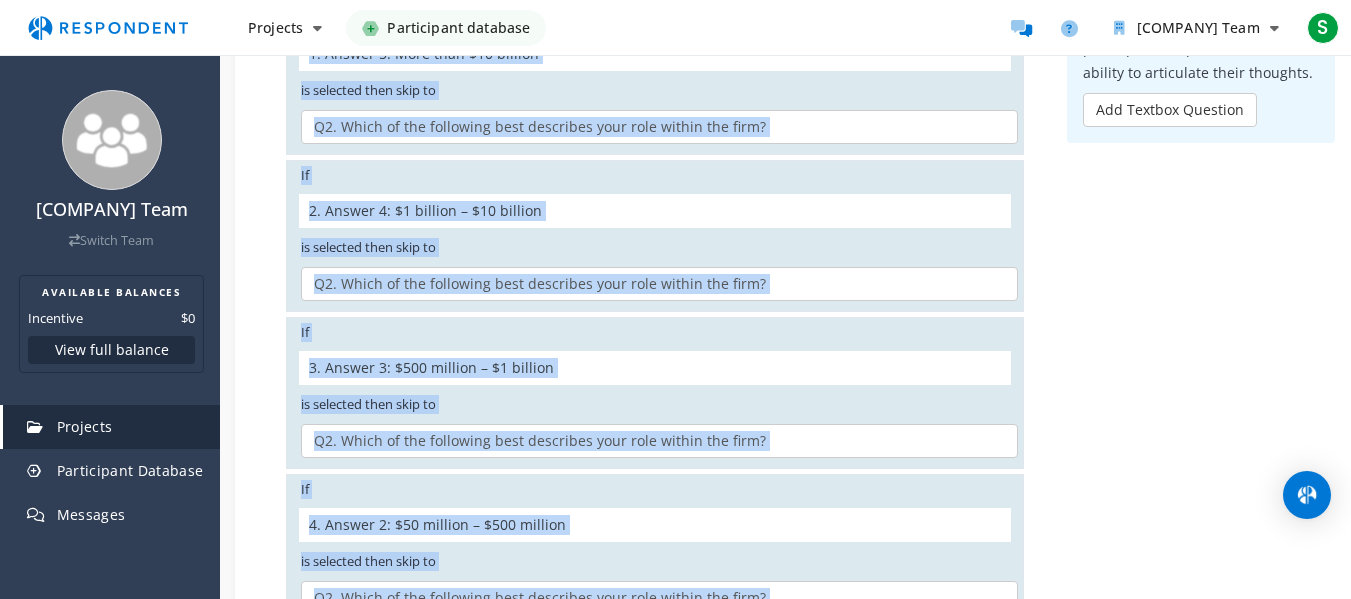 drag, startPoint x: 987, startPoint y: 371, endPoint x: 1365, endPoint y: 622, distance: 453.7455 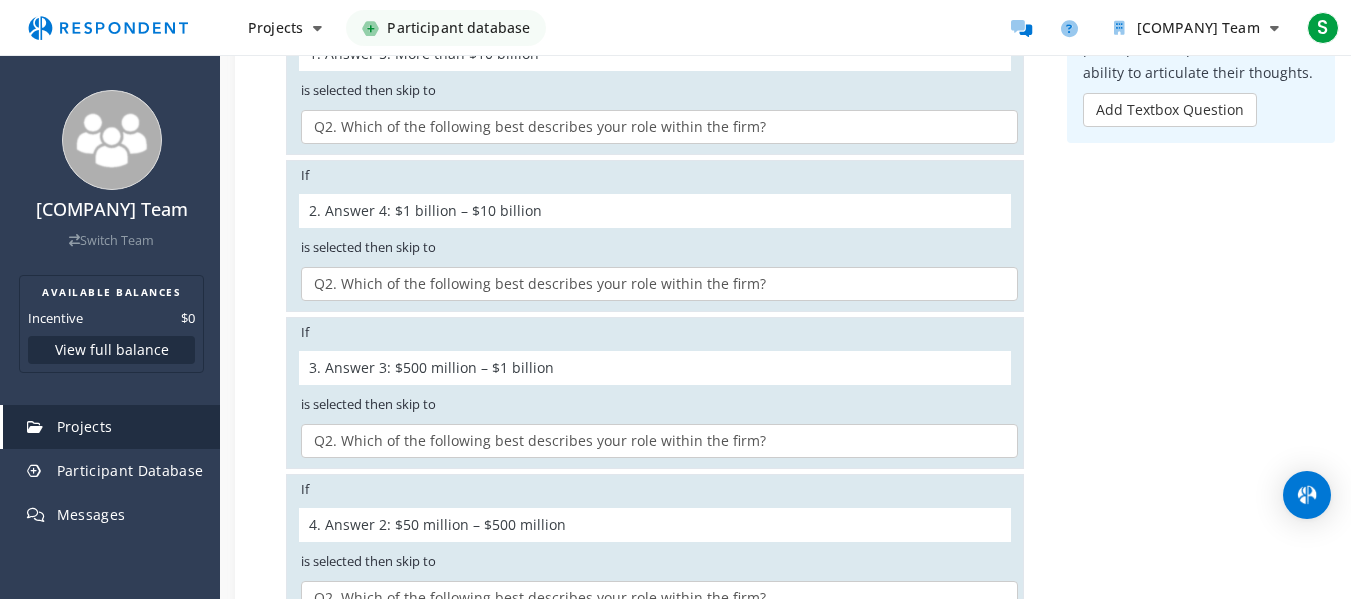 click on "Preview Screener    Screener Settings          NDA                None             External Link        Add an external link to collect signatures for a NDA. You'll be responsible for verifying that it is signed.                Upload File            Participants will be required to review and accept the NDA. Those that do not accept will not qualify. You will not receive a signed copy.     Upload         DOC, DOCX, PDF files only                                       Company Name             Show company name   [COMPANY_NAME]              Include textbox question     Textbox questions can give insight into the authenticity of a participant's experience and their ability to articulate their thoughts.     Add Textbox Question           Must Select vs. May Select     In a "Must Select" option, the user must select ALL options labeled "Must Select" to qualify.     In a "May Select" option, the user must select 1 or more of the options labeled "May Select" to qualify.     Dismiss               Dismiss" 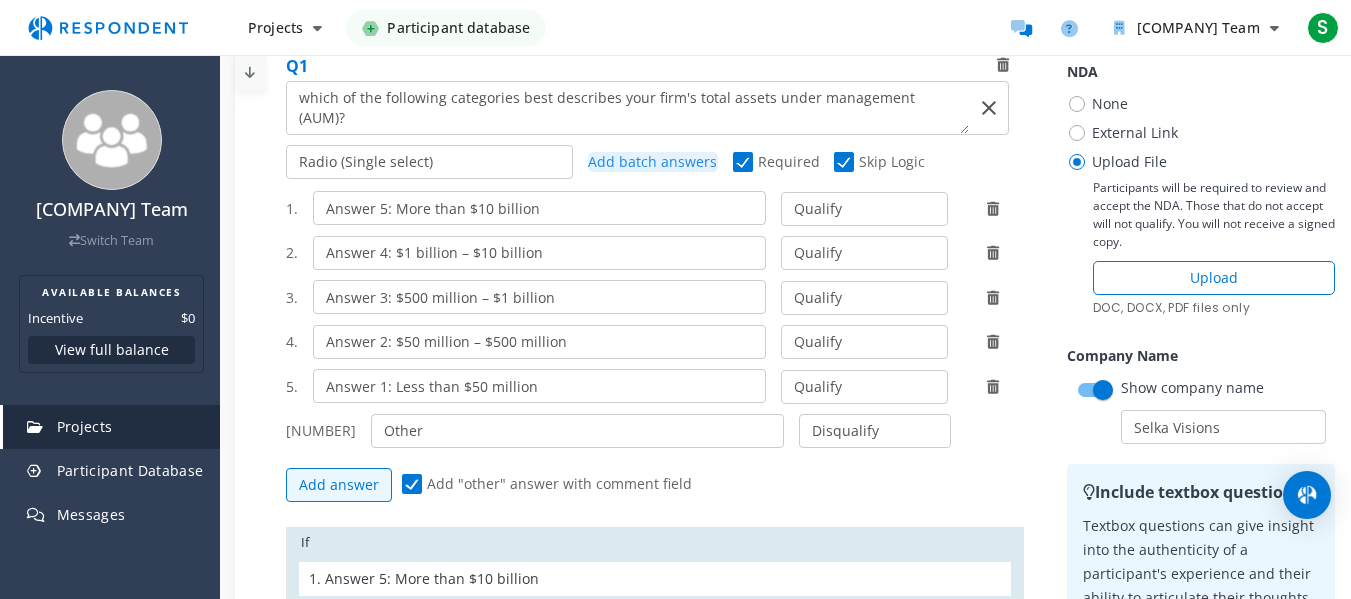 scroll, scrollTop: 190, scrollLeft: 0, axis: vertical 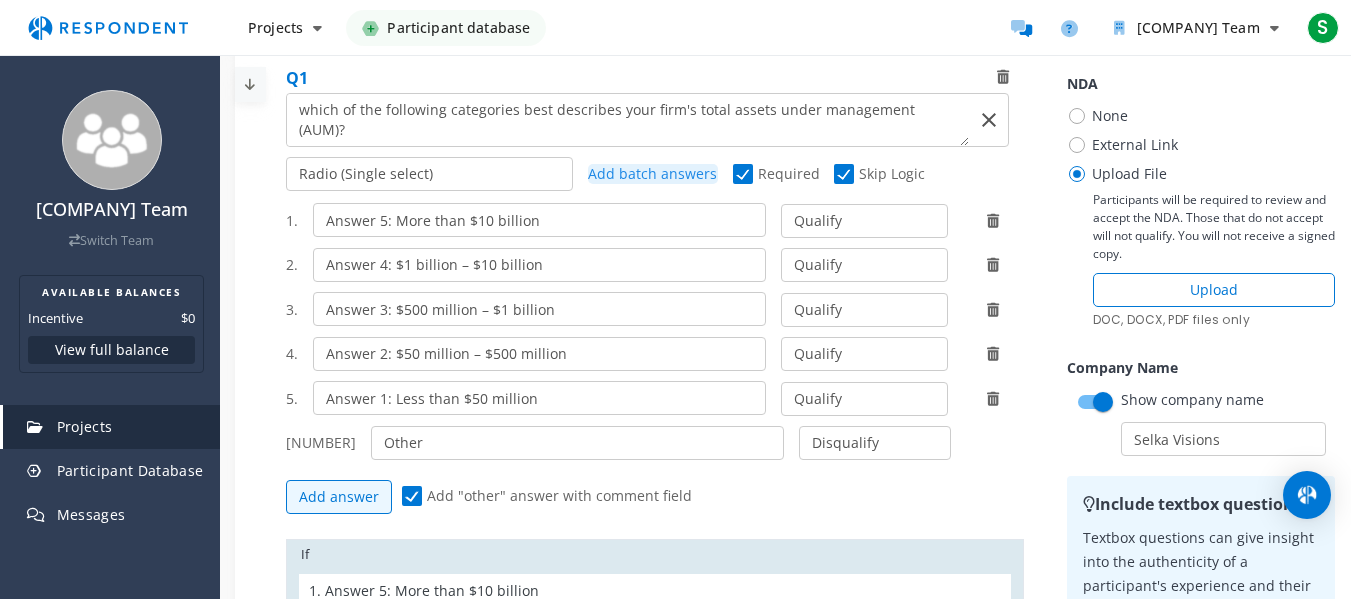 click 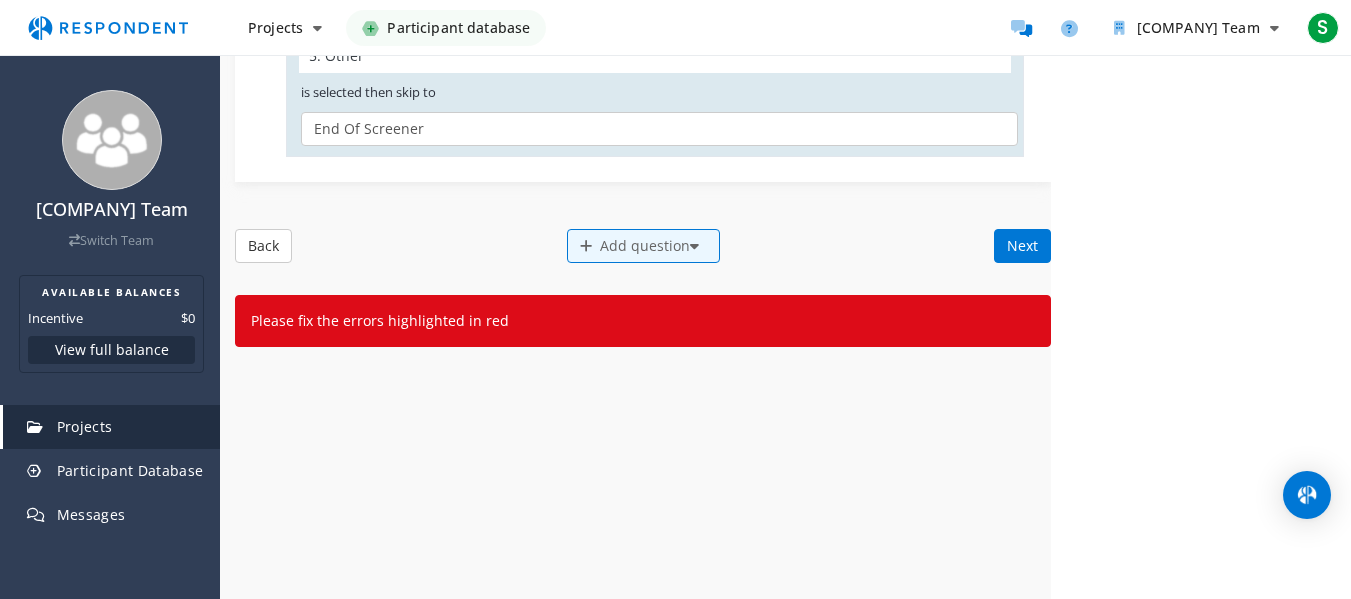 scroll, scrollTop: 2513, scrollLeft: 0, axis: vertical 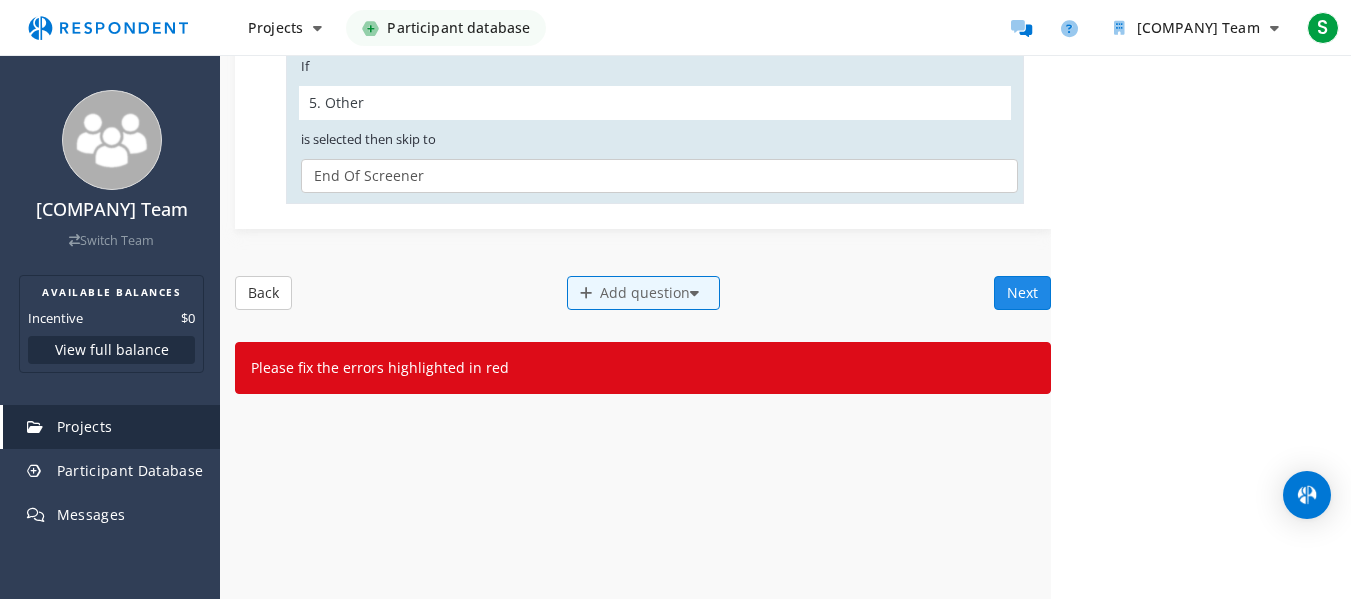 click on "Next" 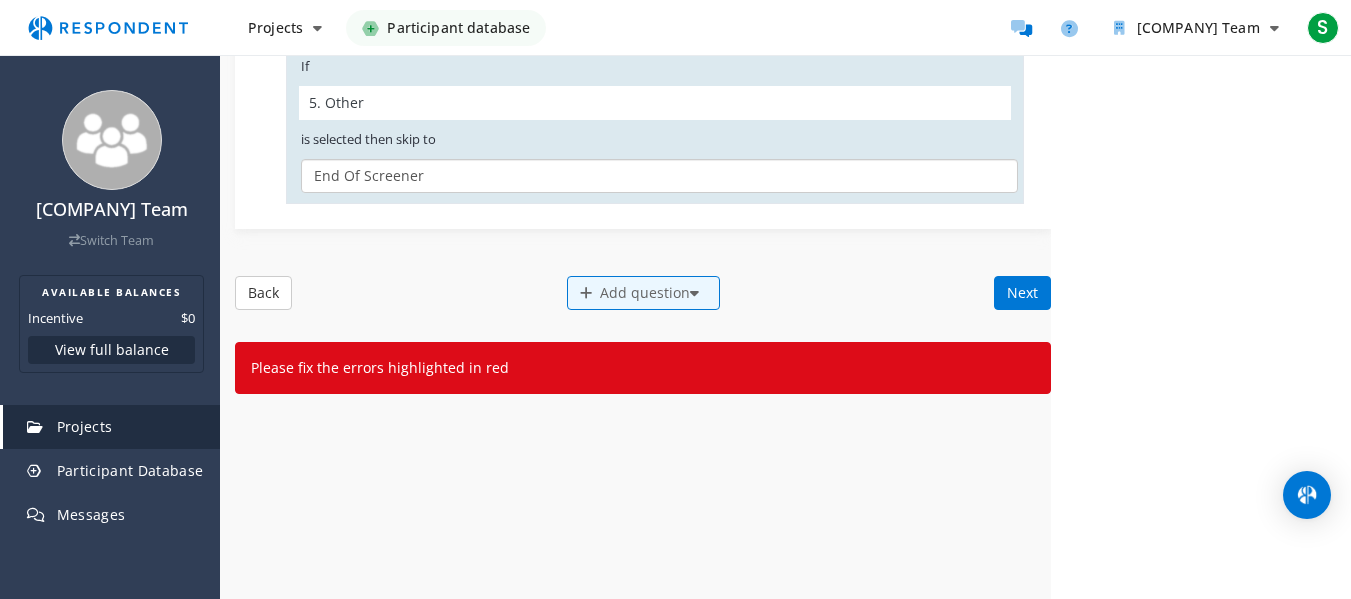 click on "End Of Screener" 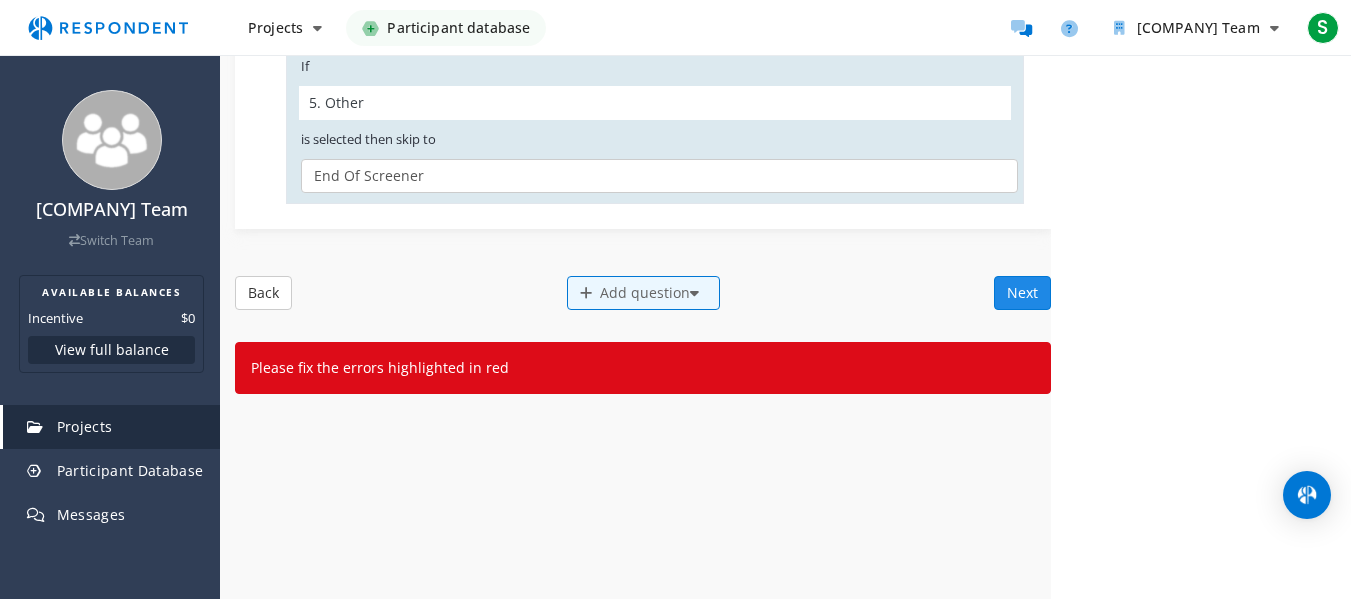 click on "Next" 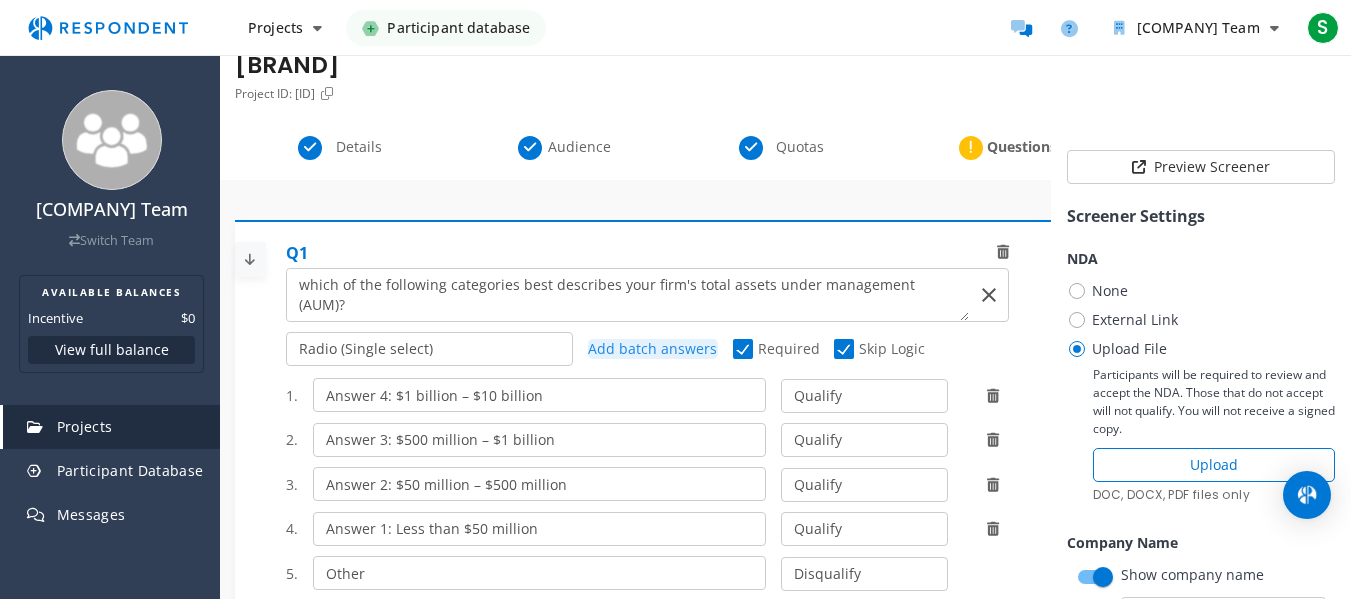 scroll, scrollTop: 3, scrollLeft: 0, axis: vertical 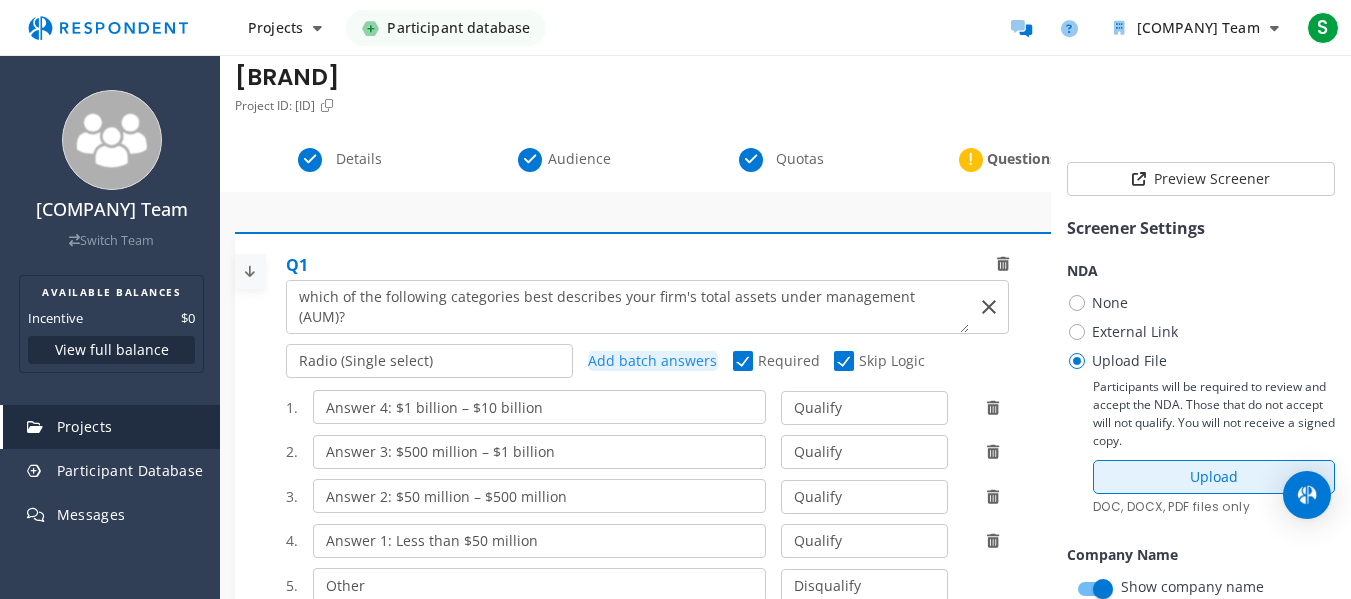 click on "Upload" 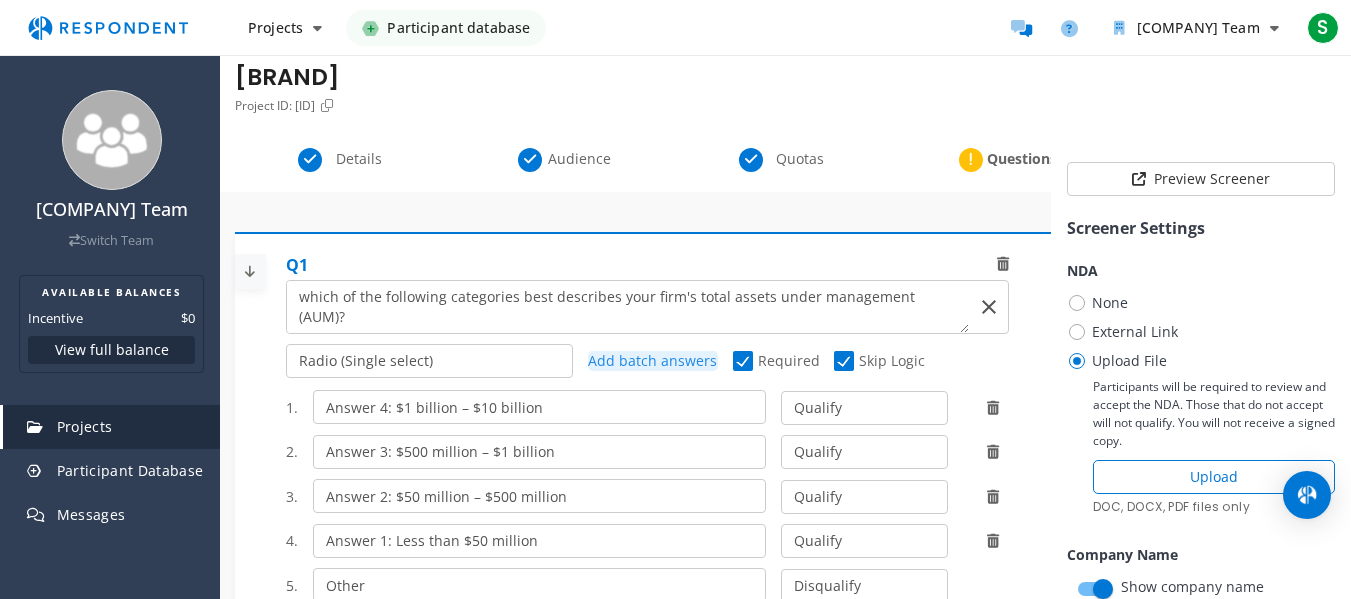 drag, startPoint x: 1057, startPoint y: 299, endPoint x: 1077, endPoint y: 333, distance: 39.446167 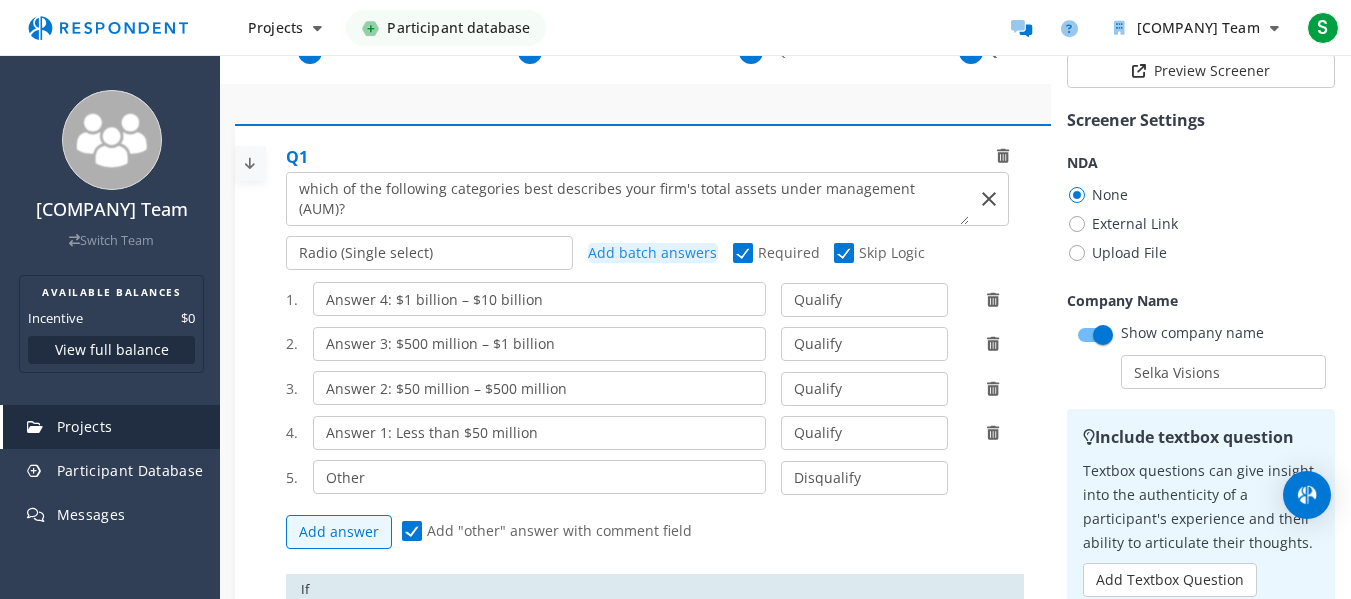 scroll, scrollTop: 106, scrollLeft: 0, axis: vertical 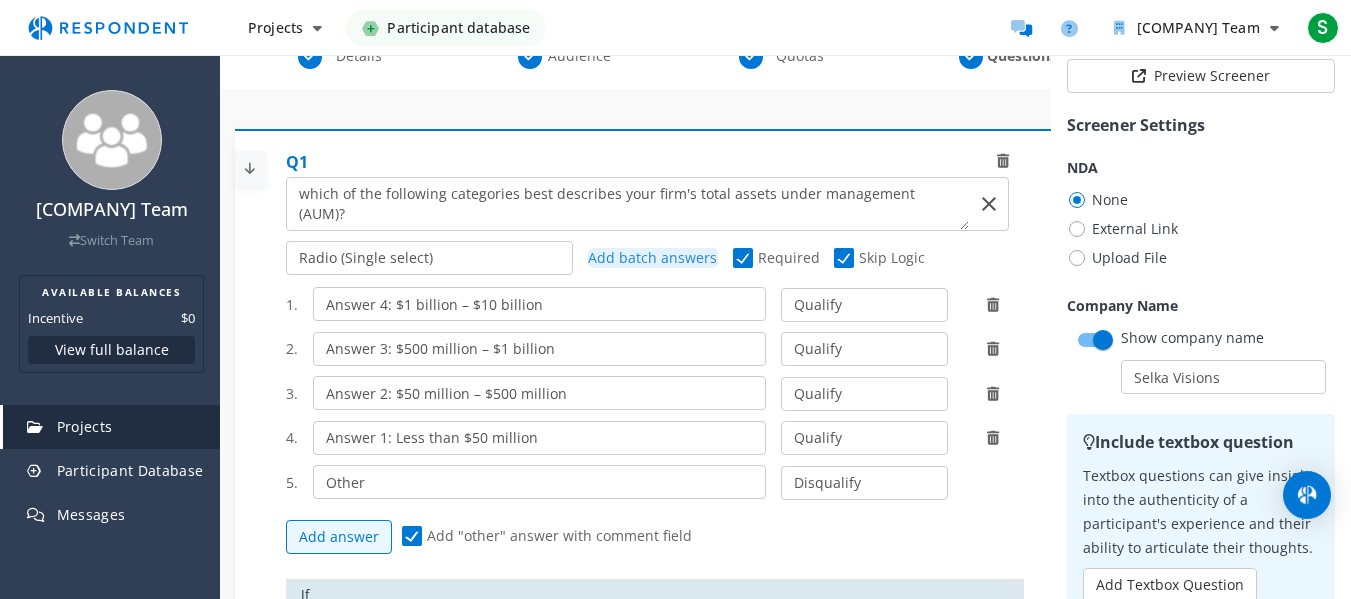 click on "External Link" 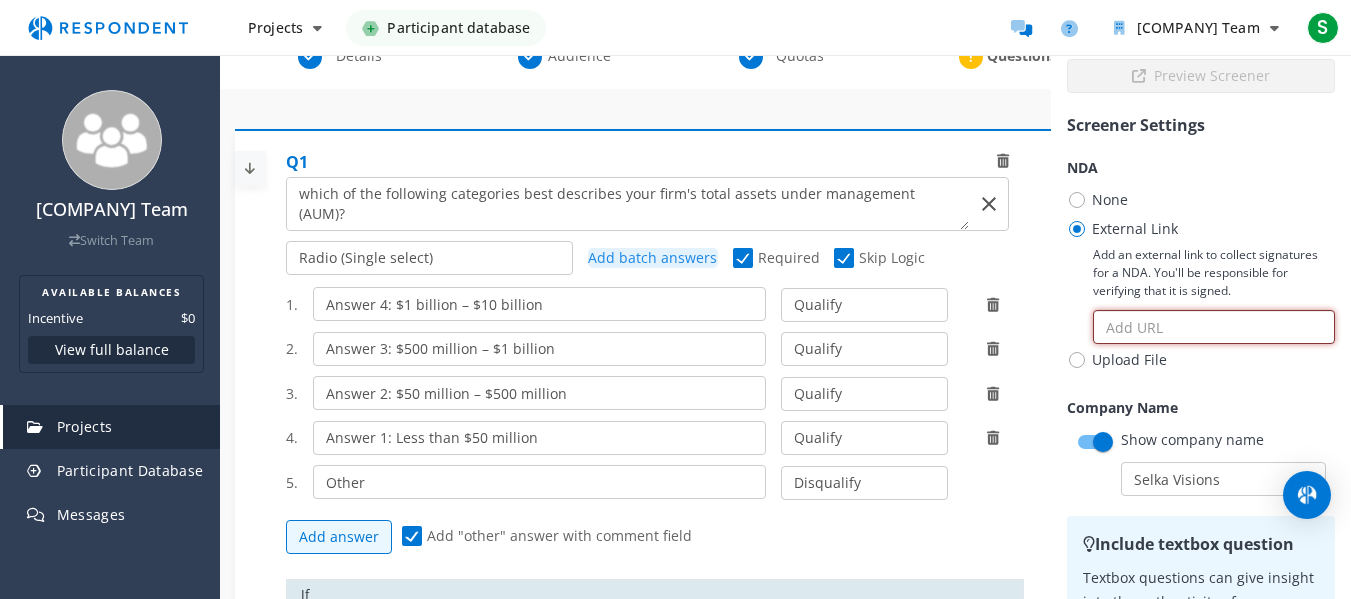 click 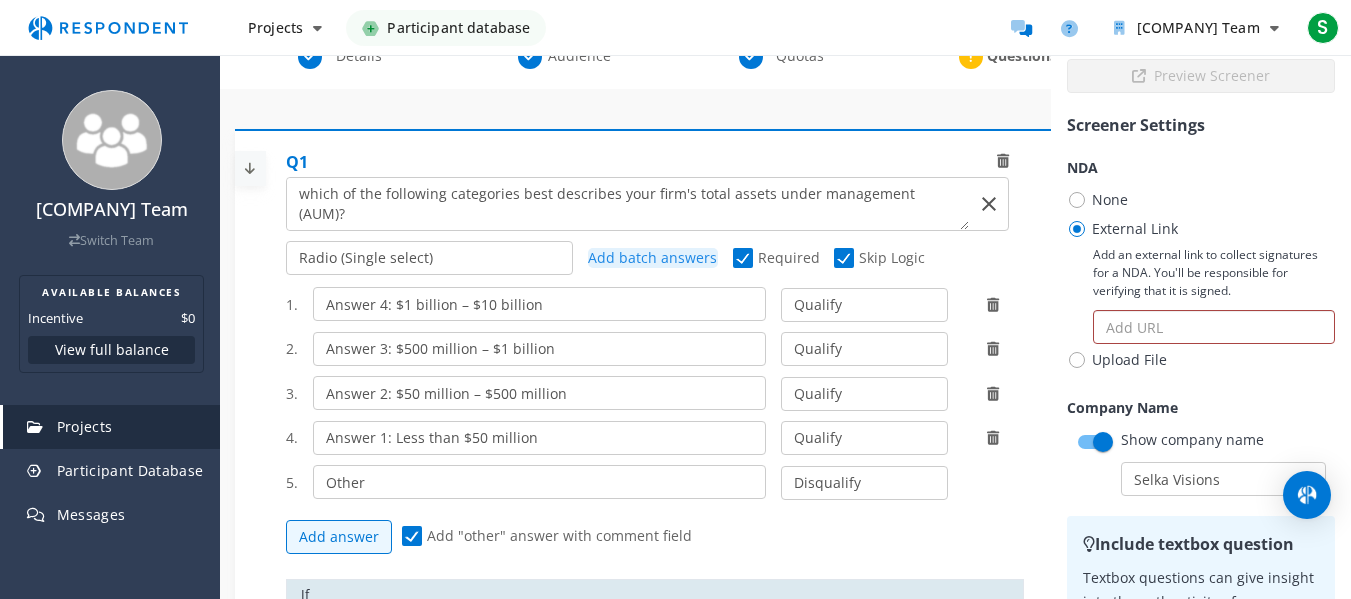 click on "Upload File" 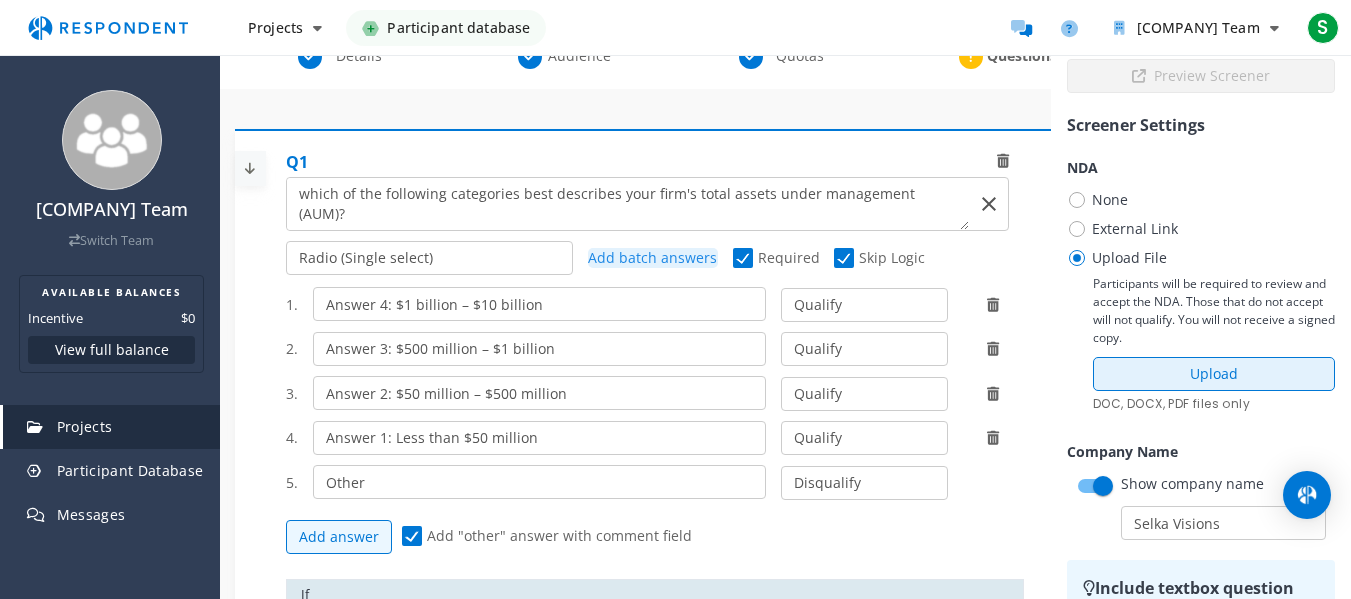 click on "Upload" 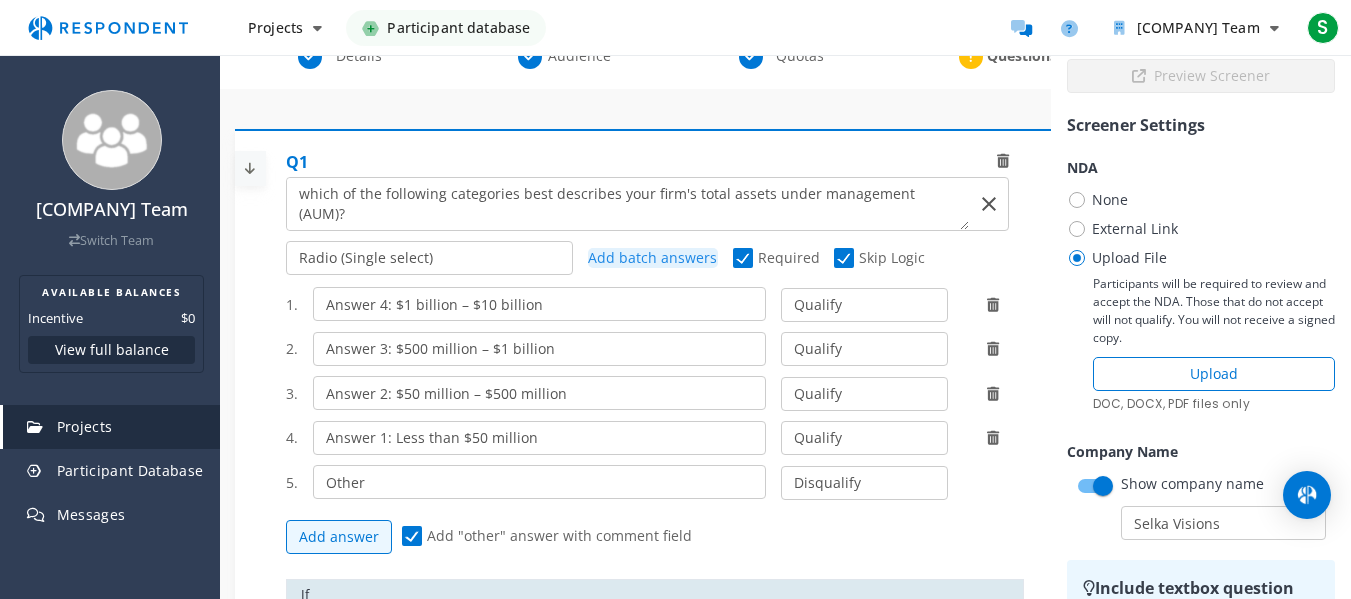 click on "External Link" 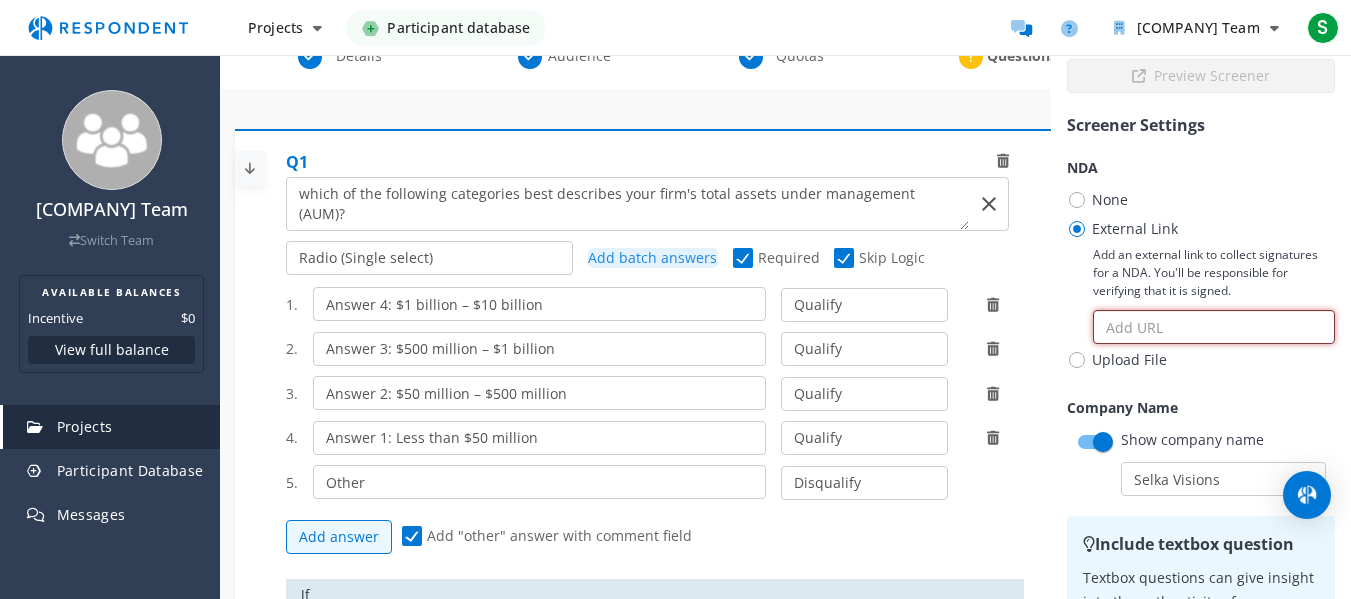 click 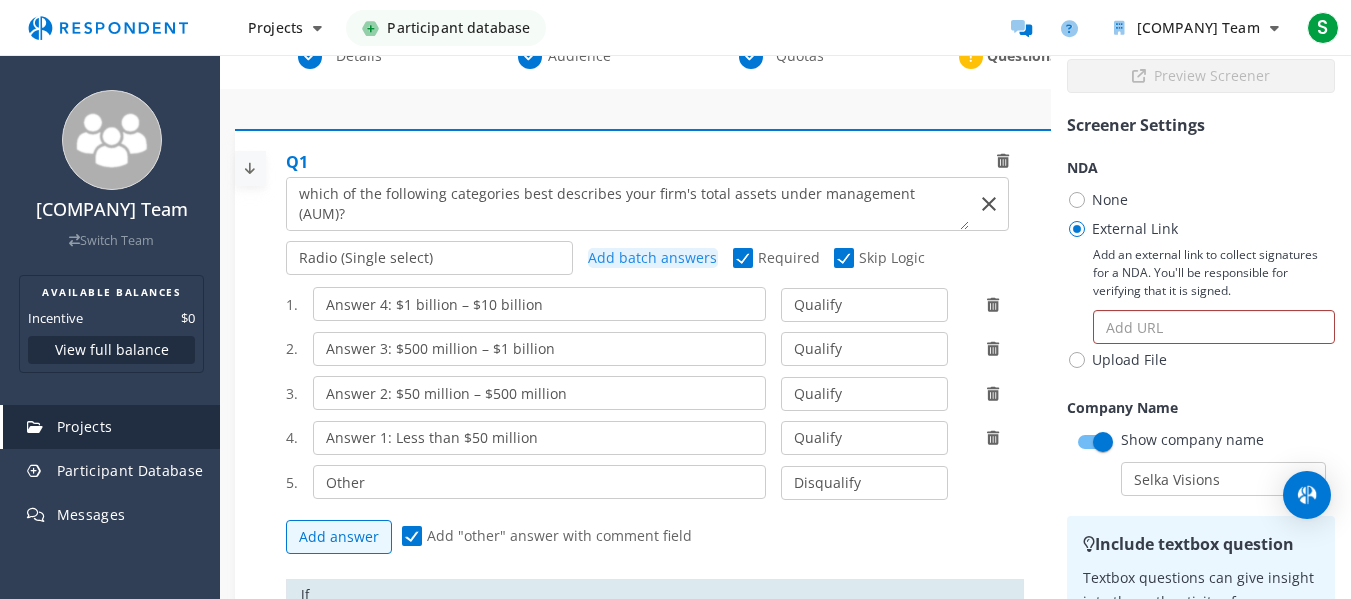 click on "Upload File" 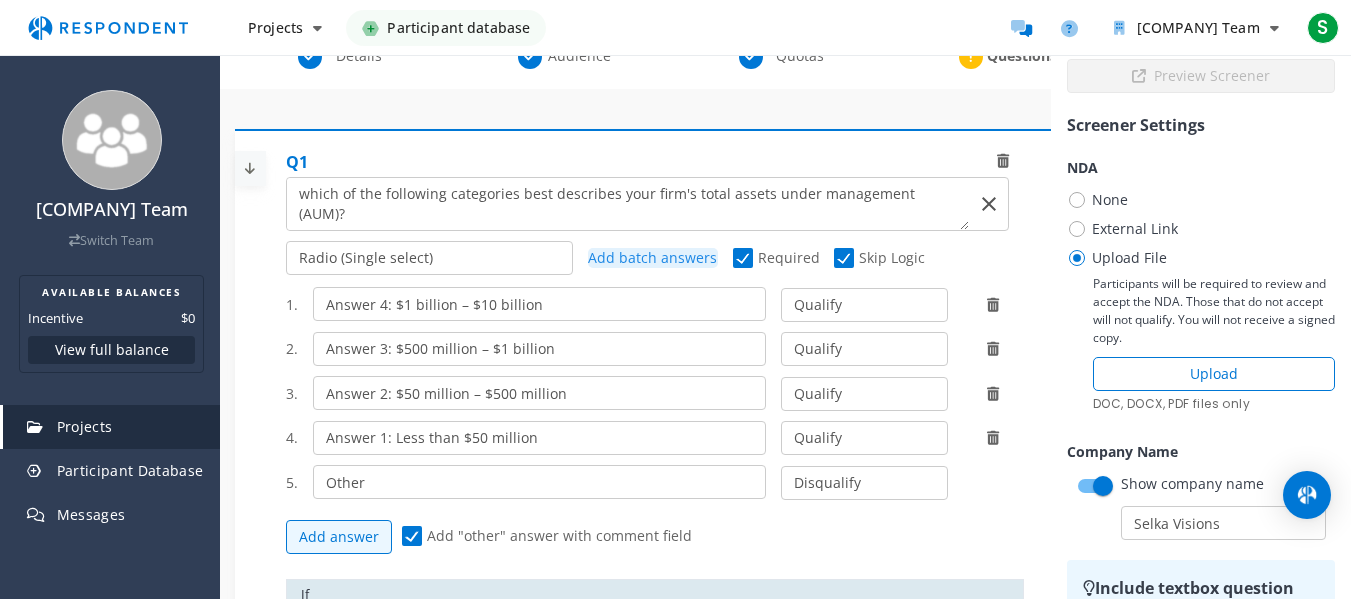 click on "None" 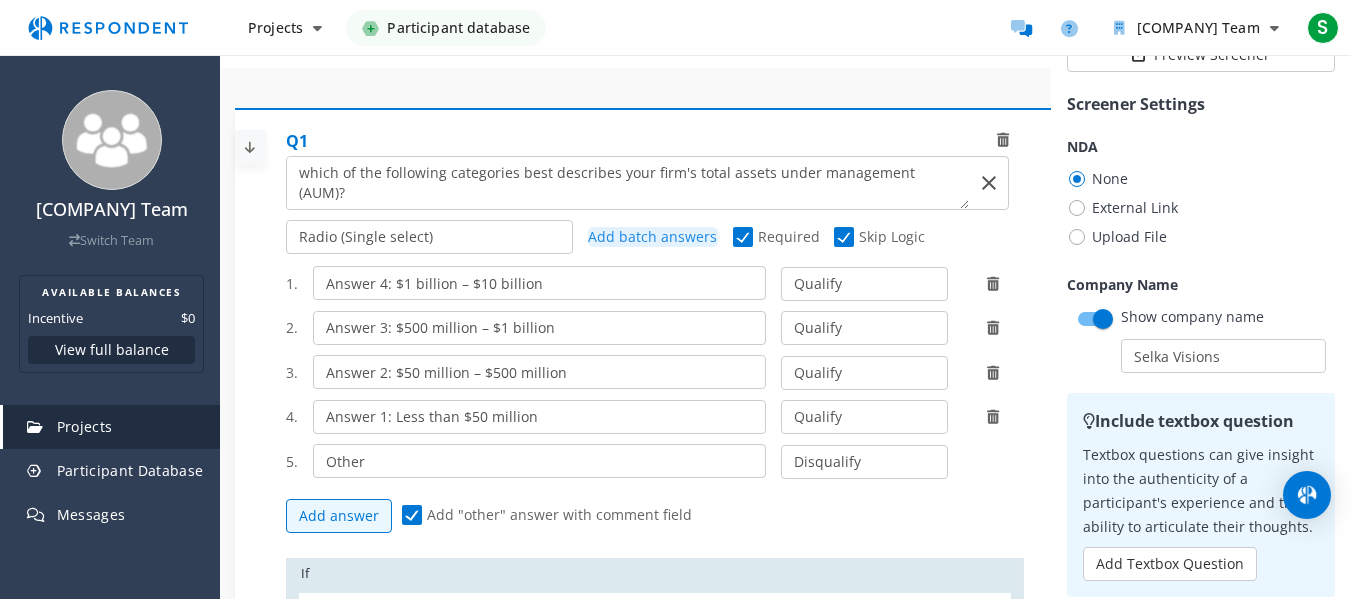scroll, scrollTop: 99, scrollLeft: 0, axis: vertical 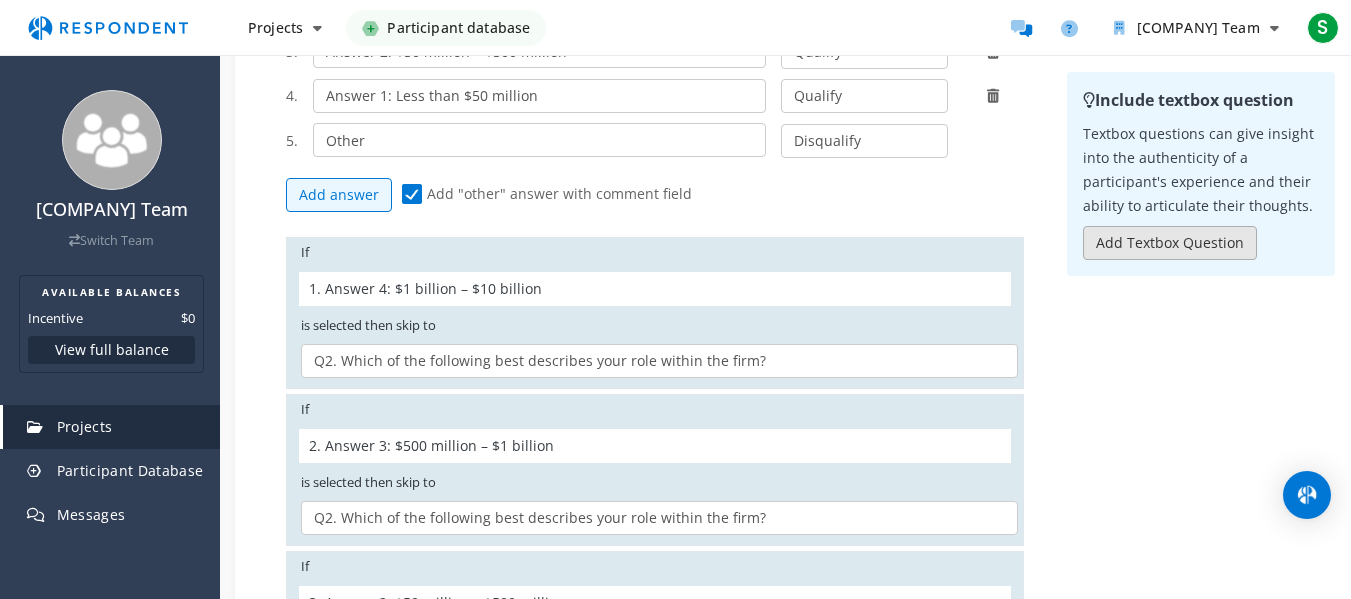 click on "Add Textbox Question" 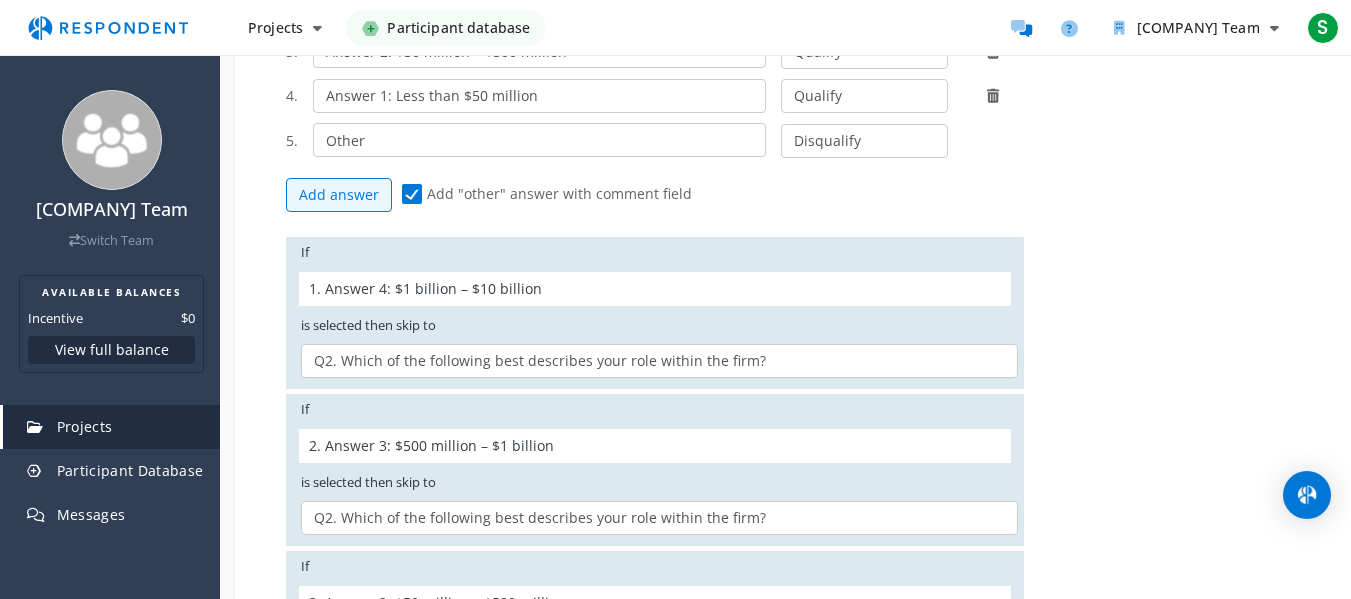 scroll, scrollTop: 0, scrollLeft: 0, axis: both 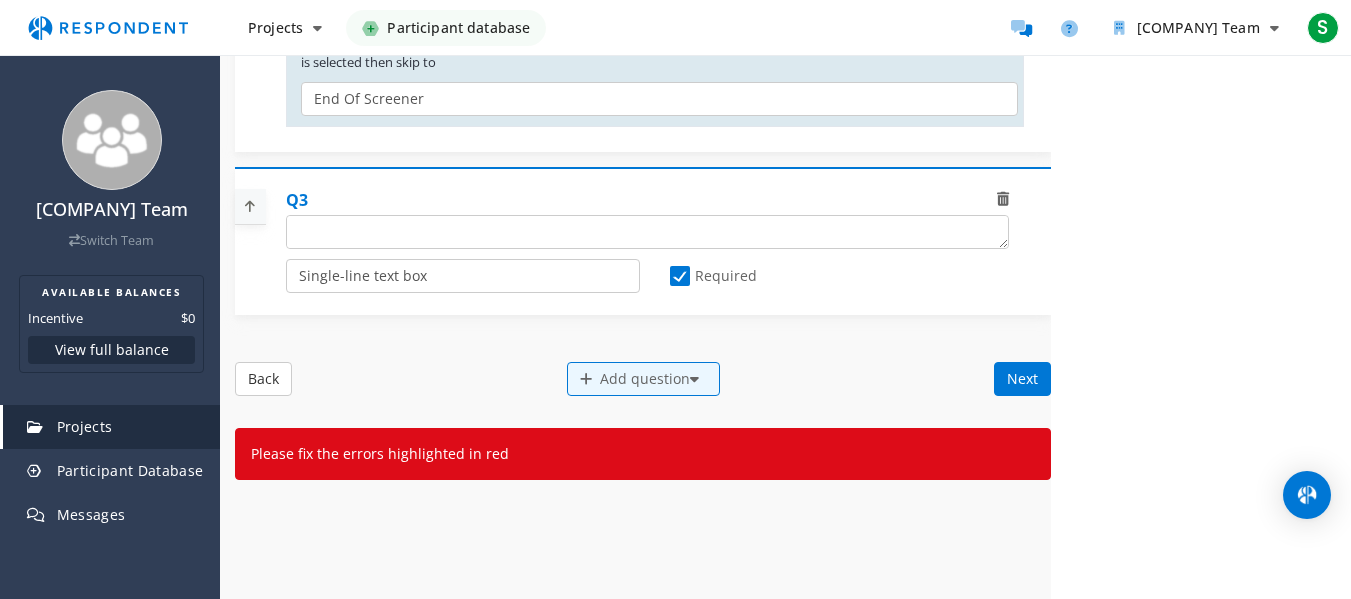 click 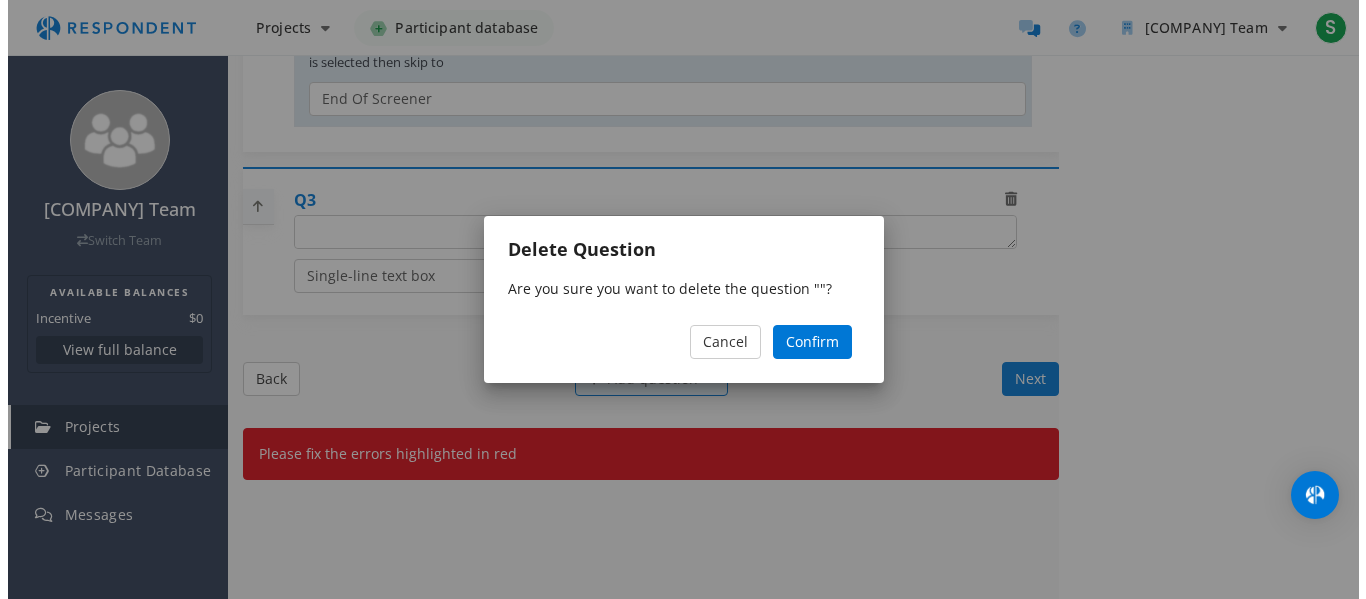 scroll, scrollTop: 0, scrollLeft: 0, axis: both 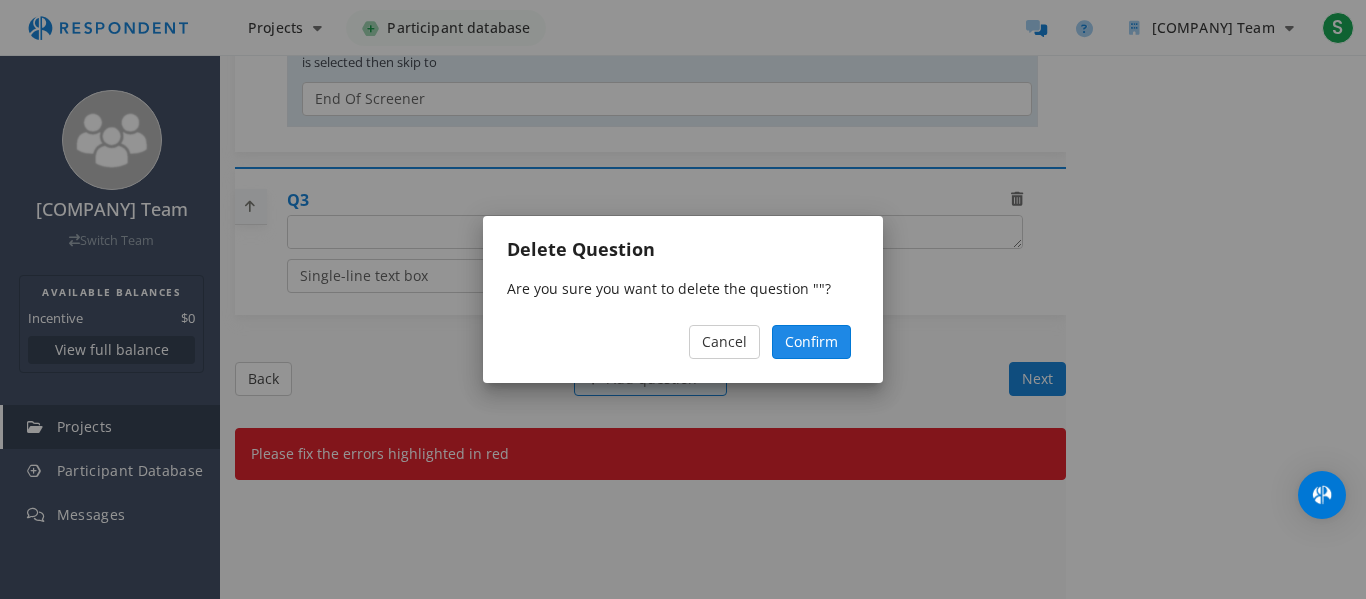 click on "Confirm" 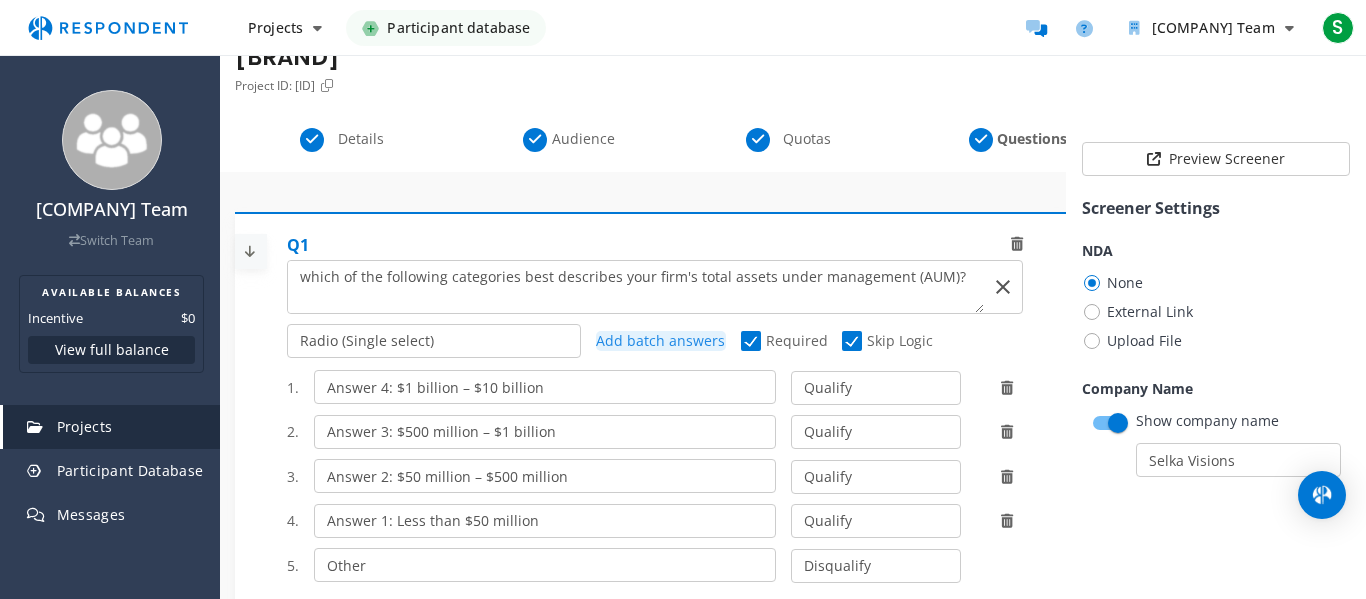 select 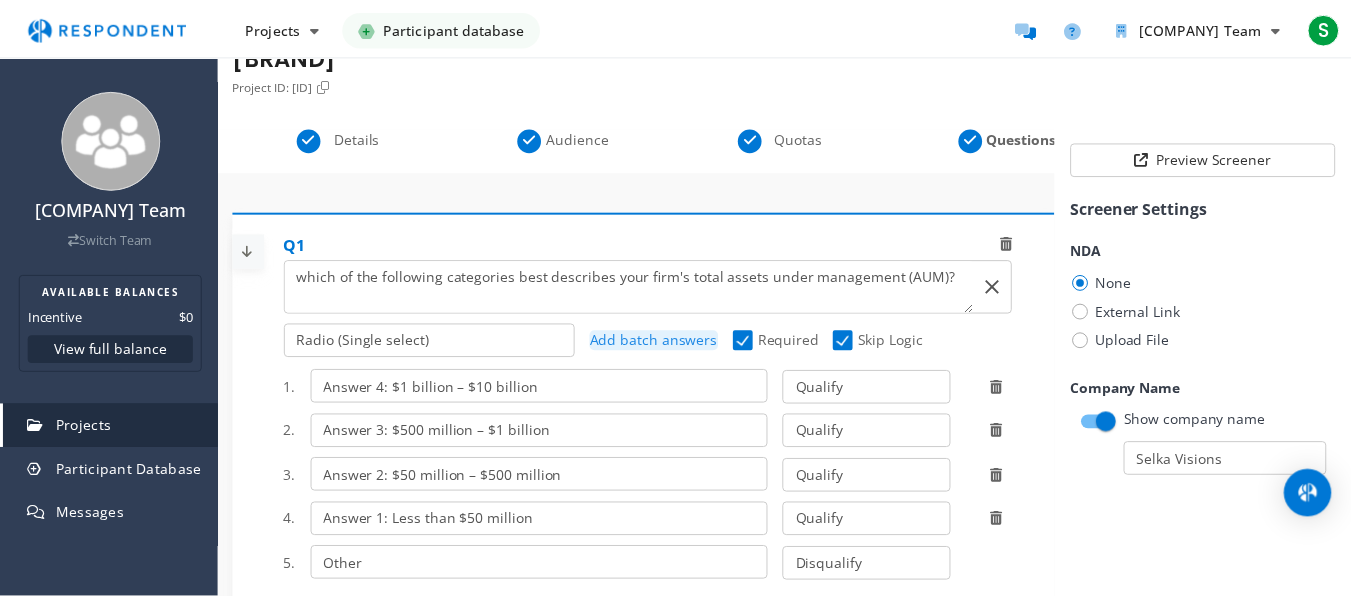 scroll, scrollTop: 2567, scrollLeft: 0, axis: vertical 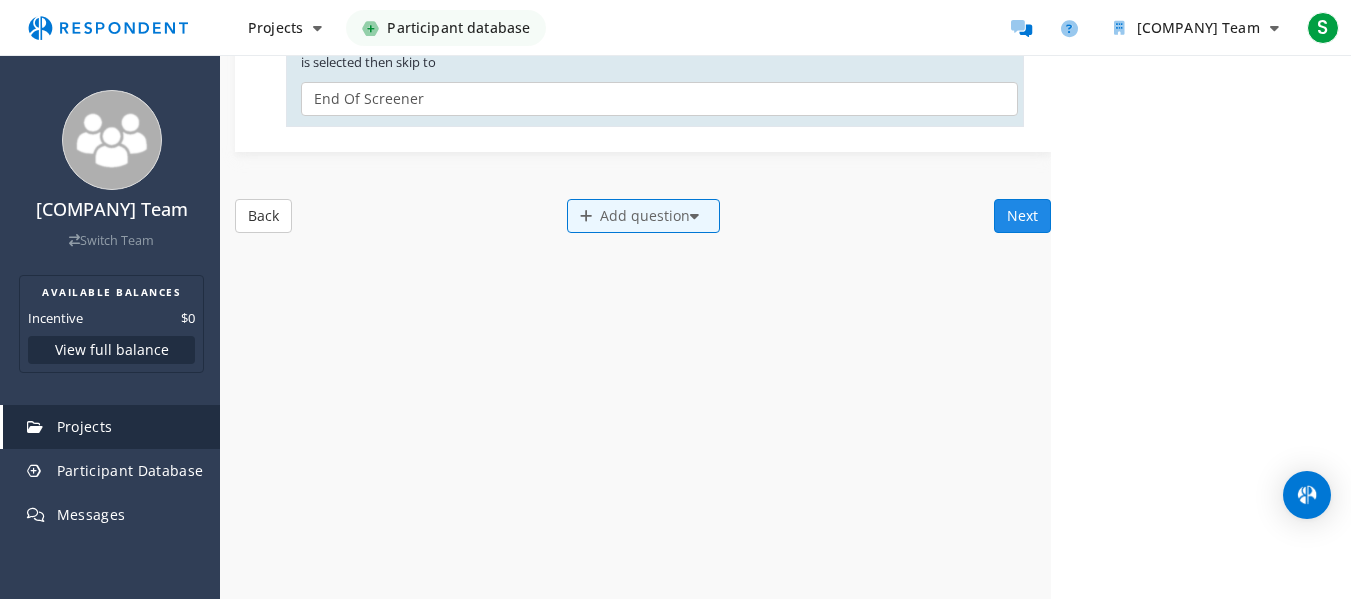 click on "Next" 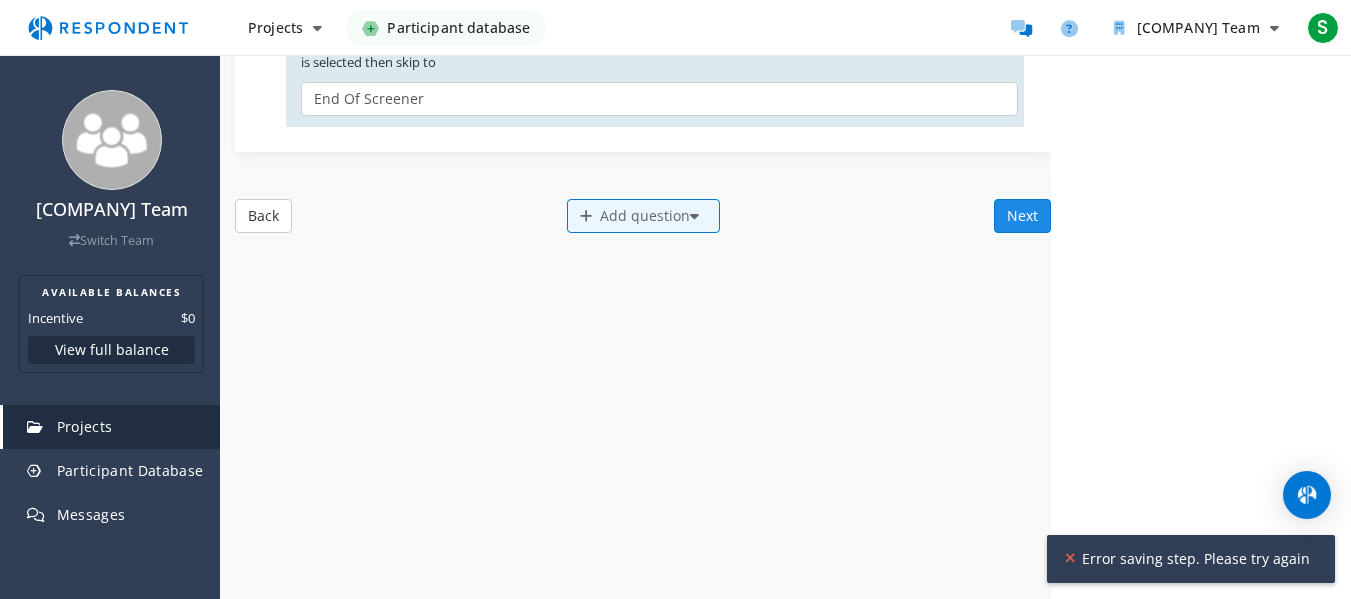 click on "Next" 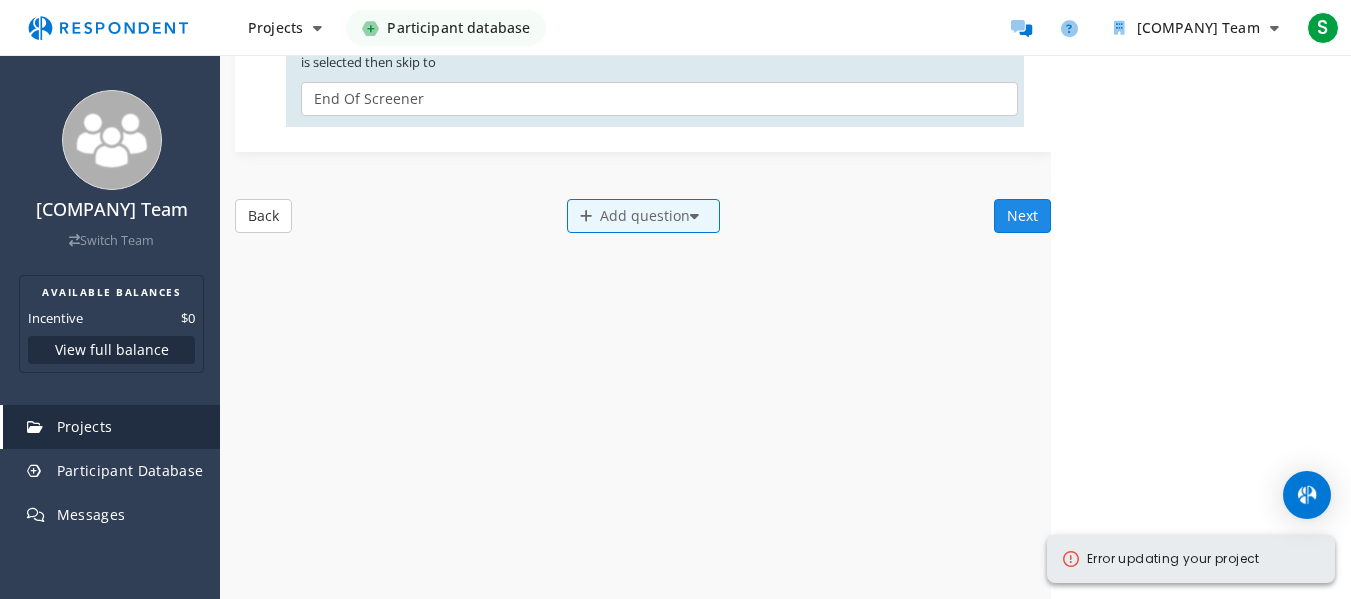 click on "Next" 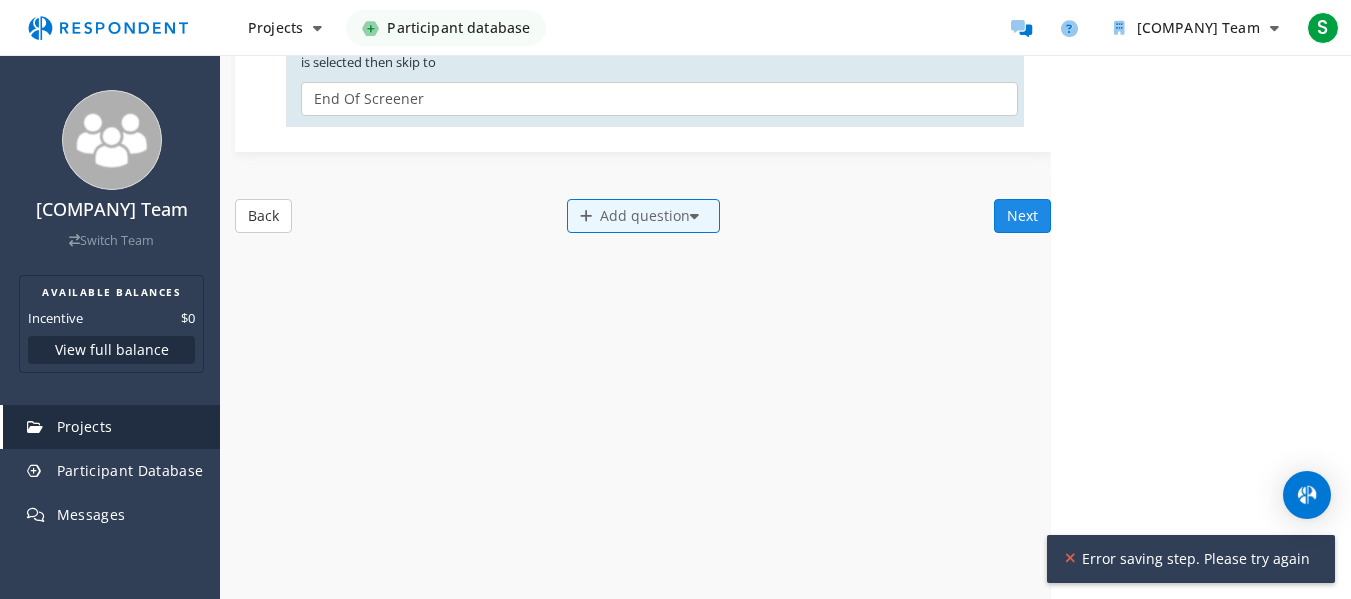 click on "Next" 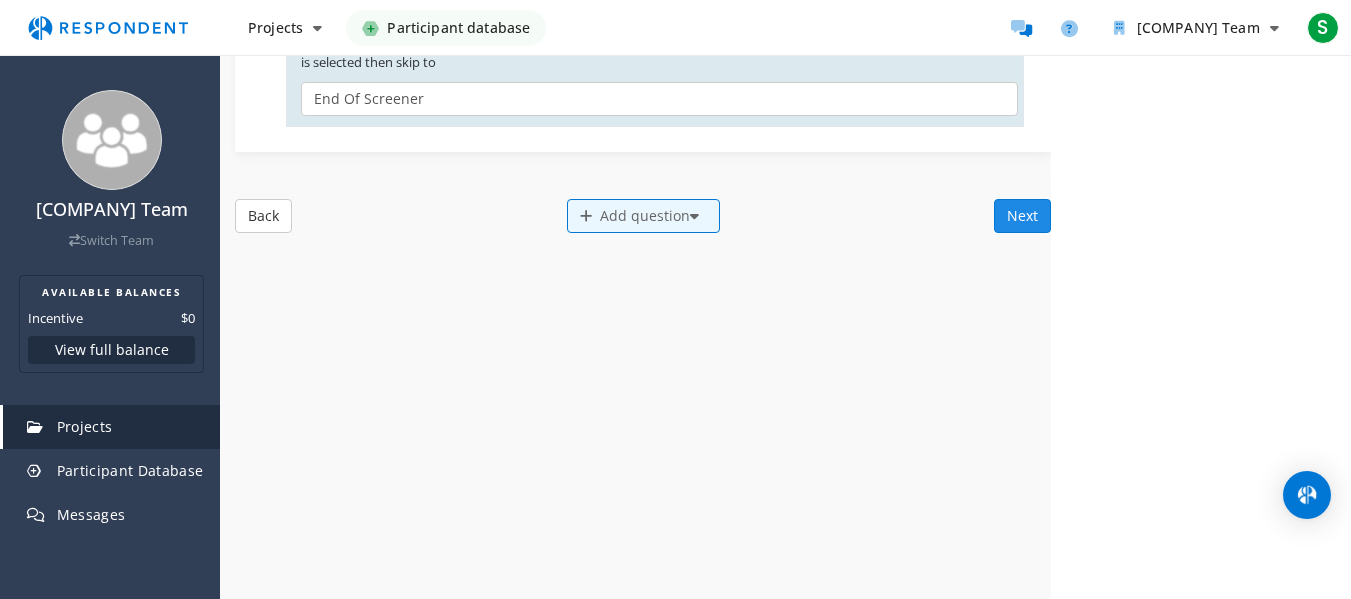 click on "Next" 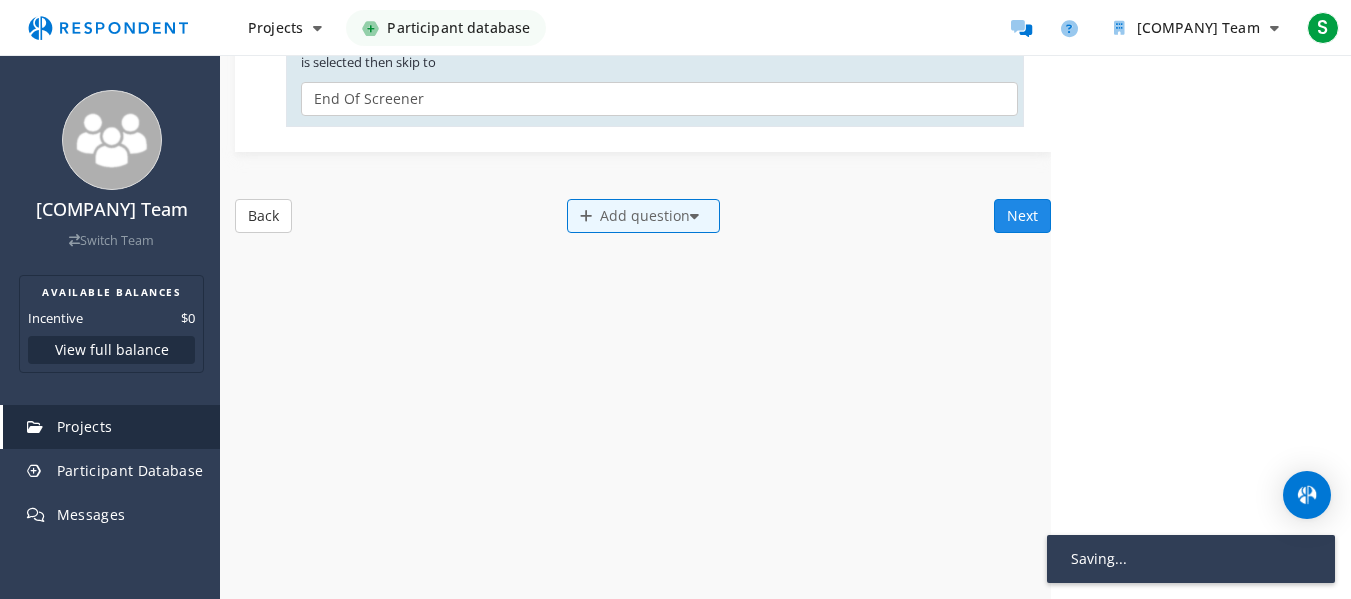 click on "Next" 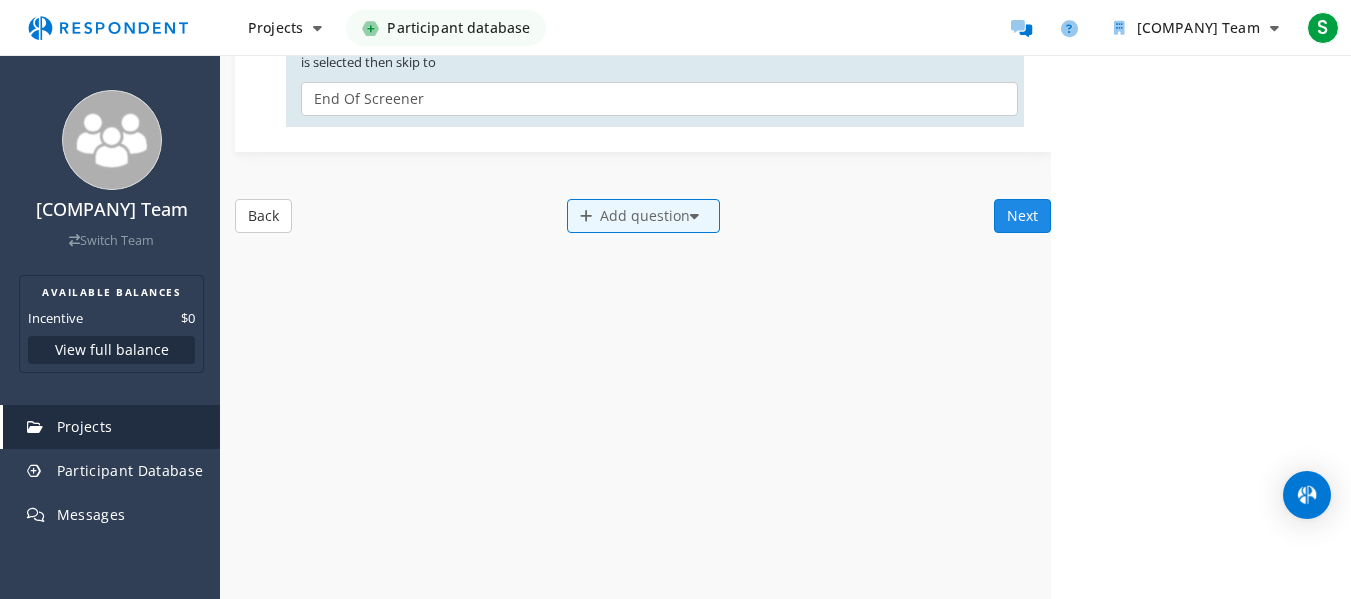 click on "Next" 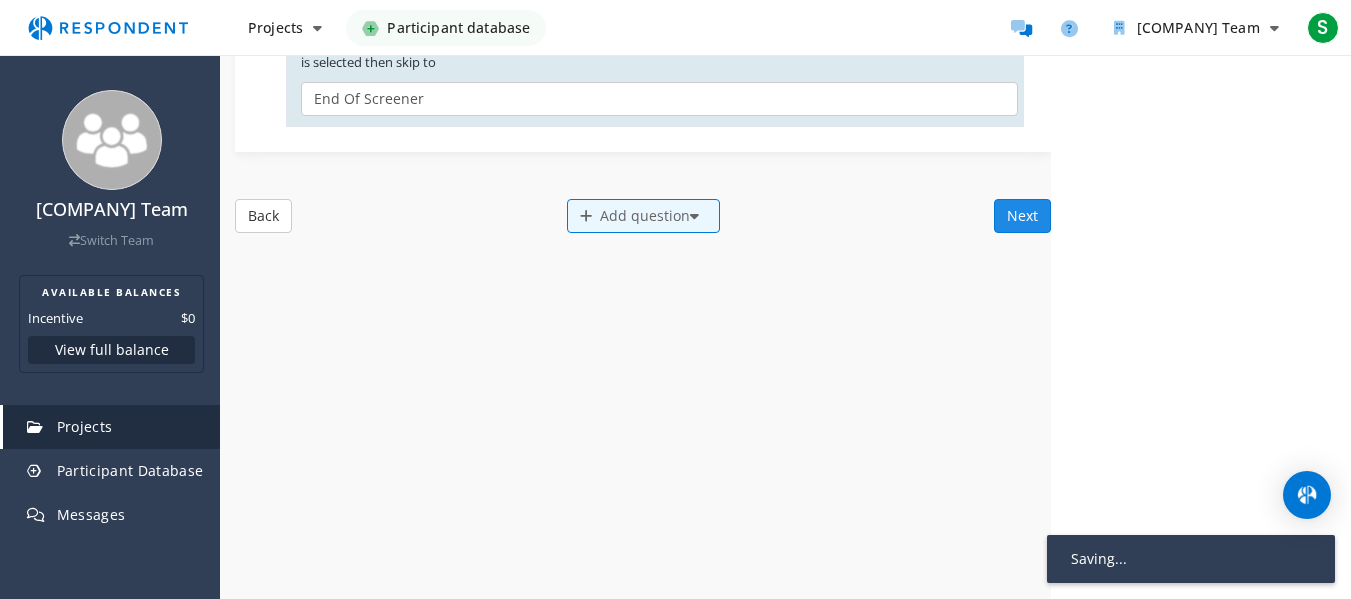 click on "Next" 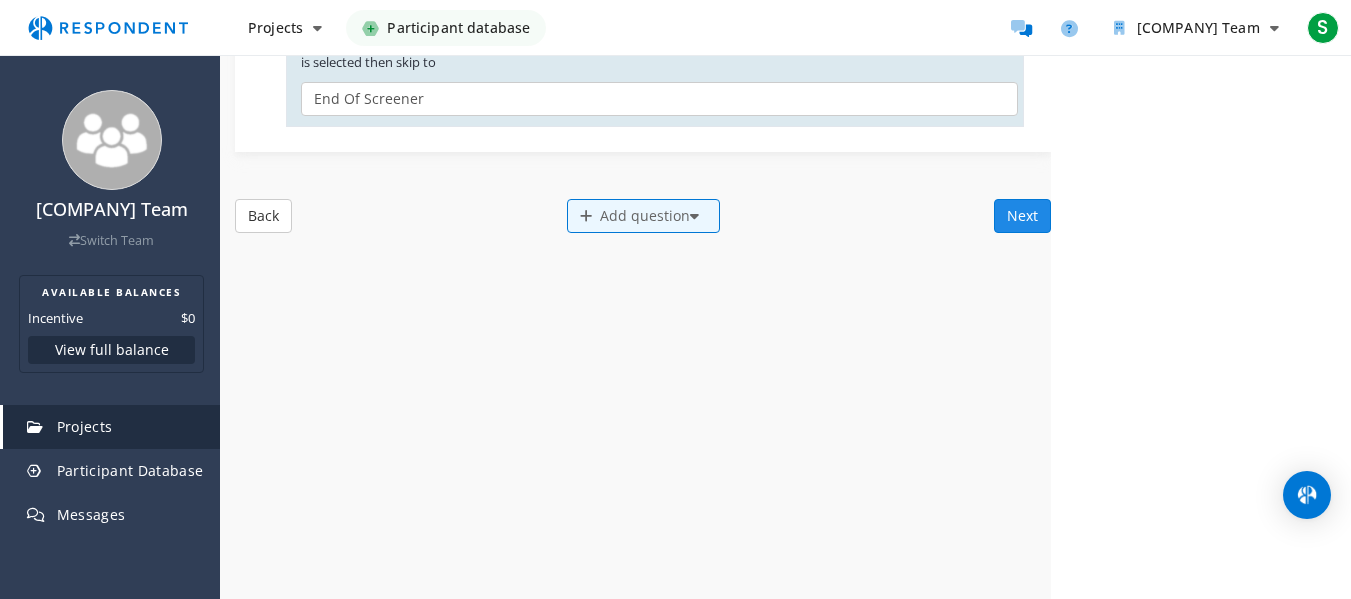 click on "Next" 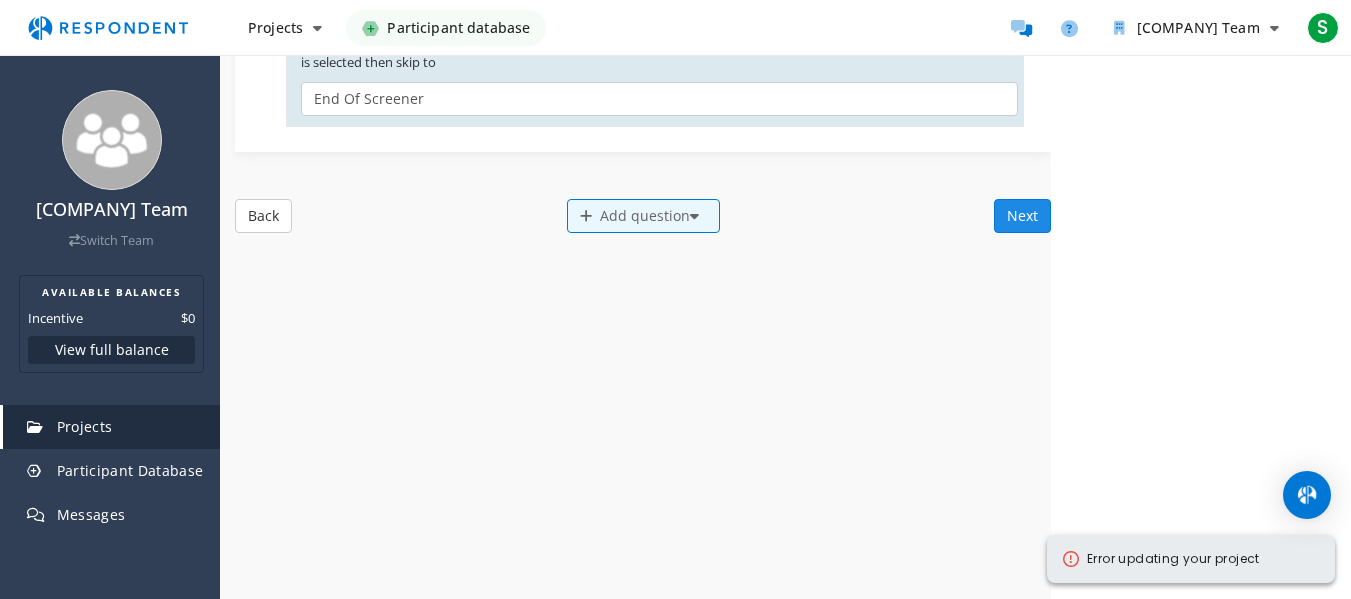 click on "Next" 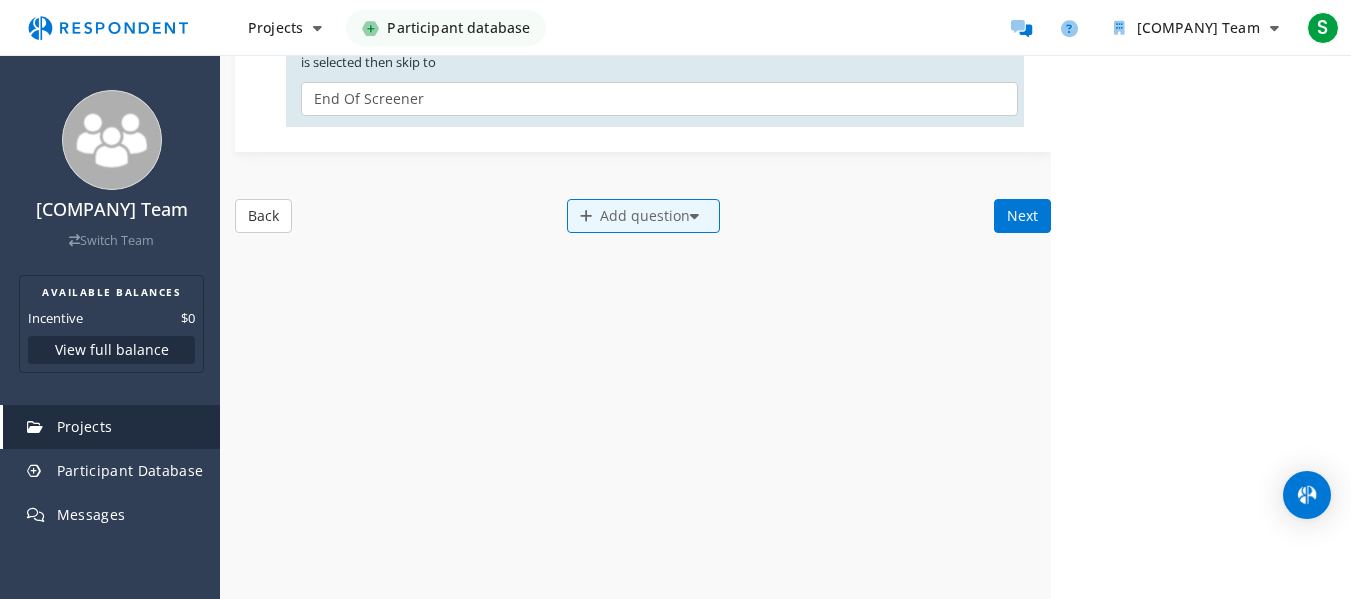 scroll, scrollTop: 0, scrollLeft: 0, axis: both 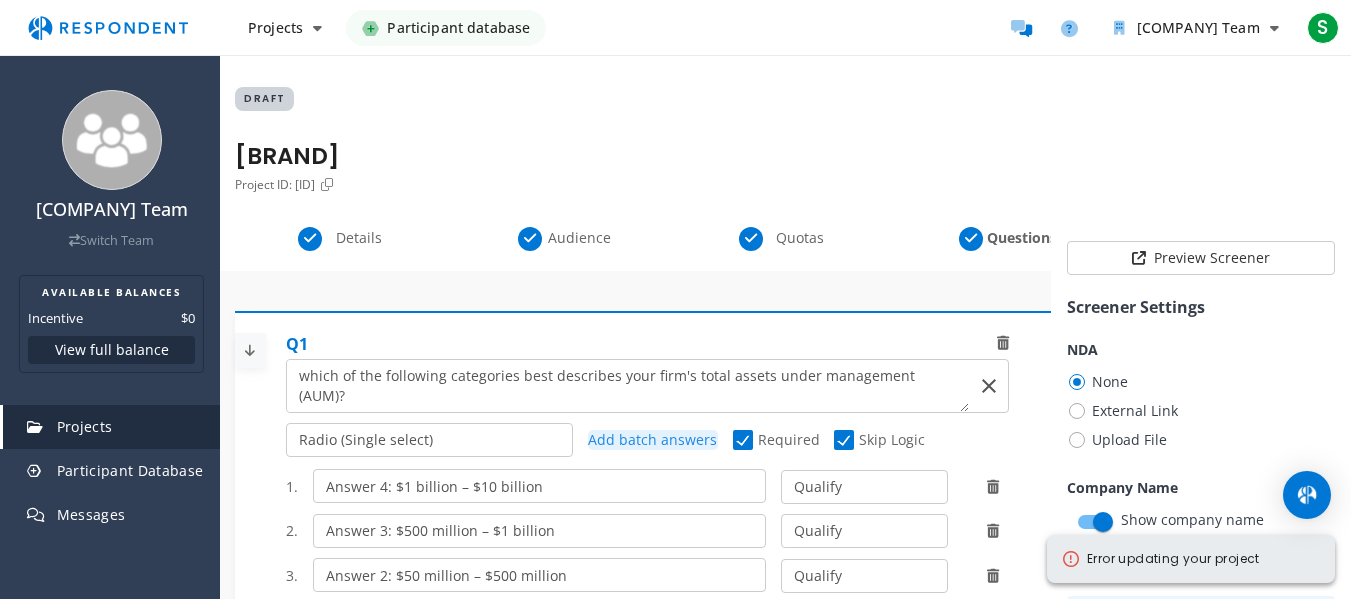 click on "DRAFT                 Back to Bling        Project ID: [PROJECT_ID]" at bounding box center (785, 141) 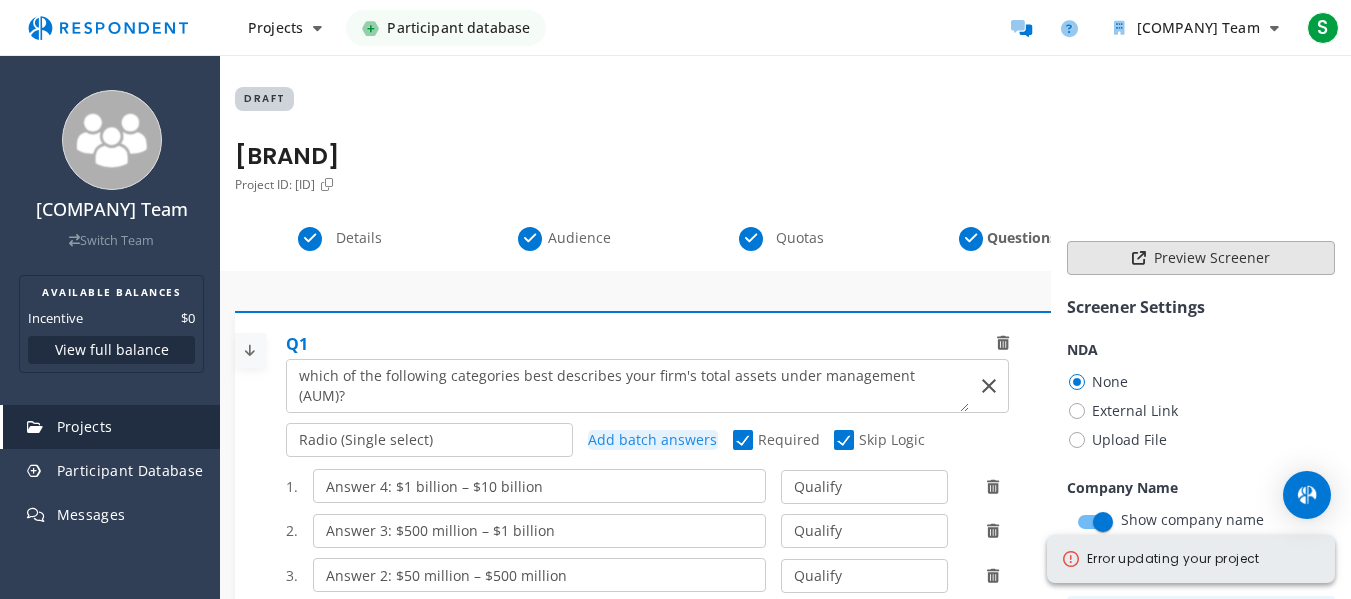 click on "Preview Screener" 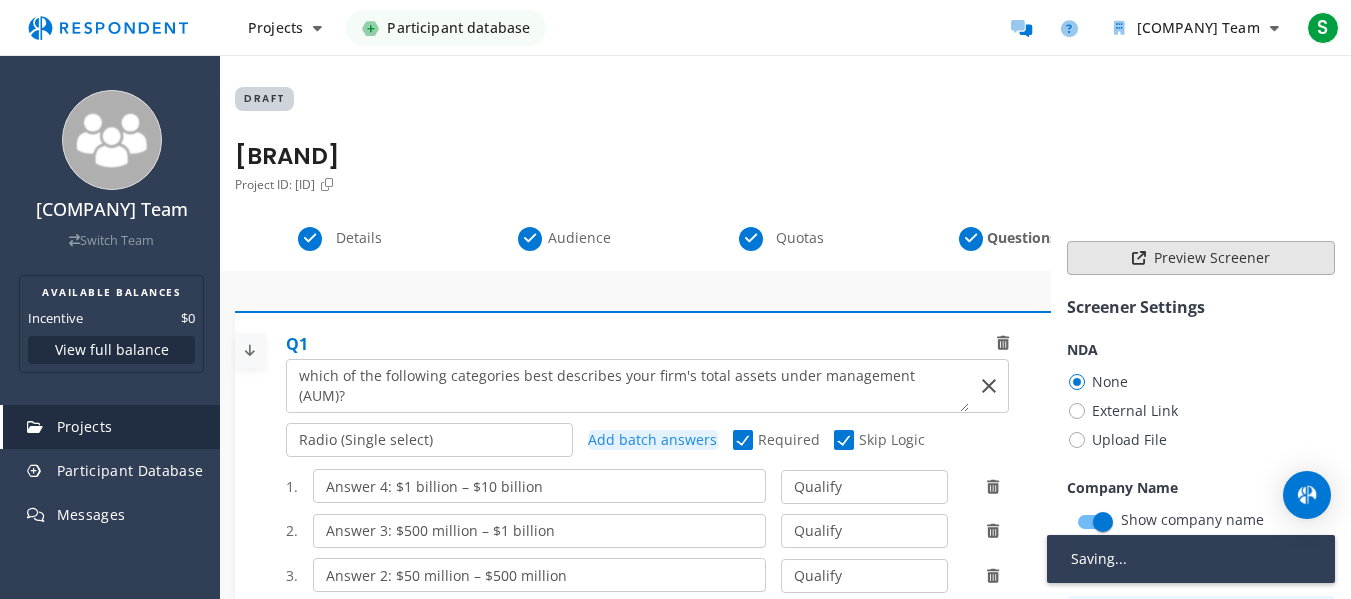 click on "Preview Screener" 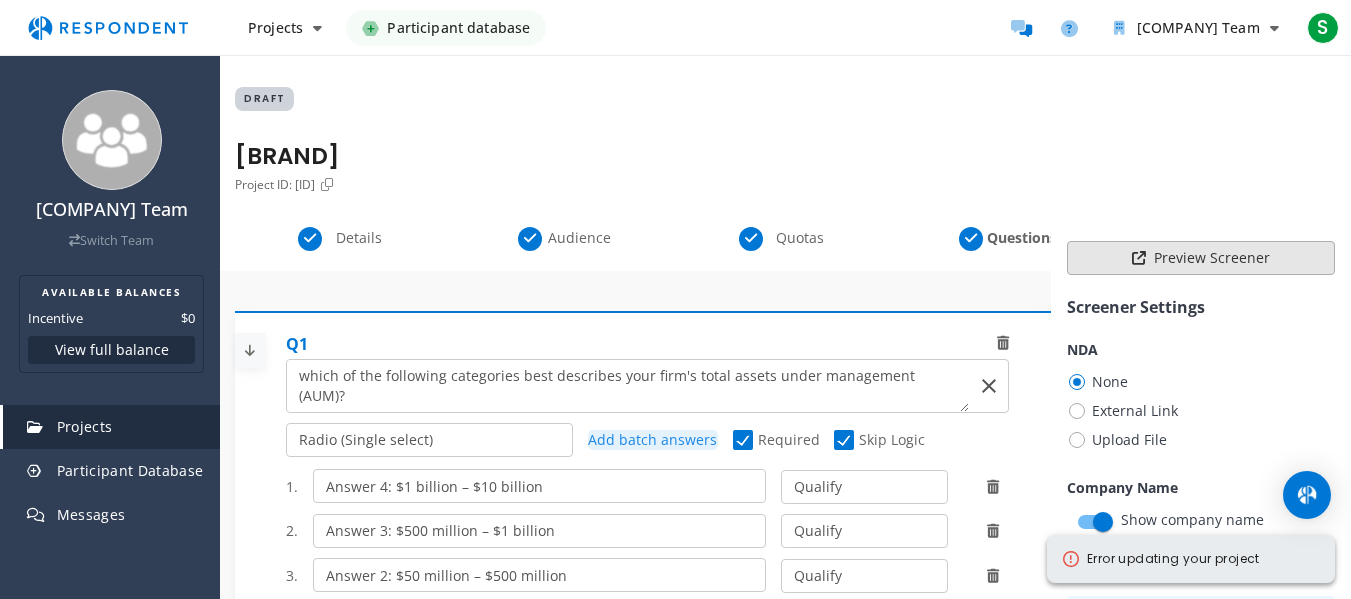 click on "Preview Screener" 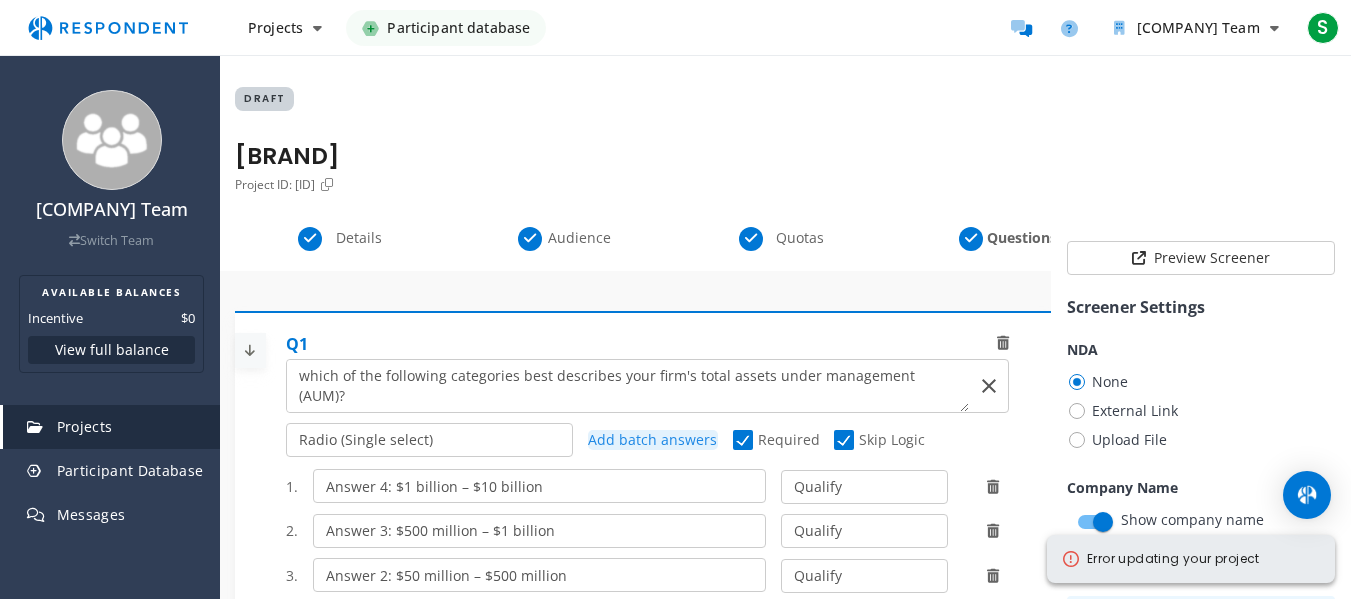 drag, startPoint x: 1131, startPoint y: 257, endPoint x: 1236, endPoint y: 167, distance: 138.29317 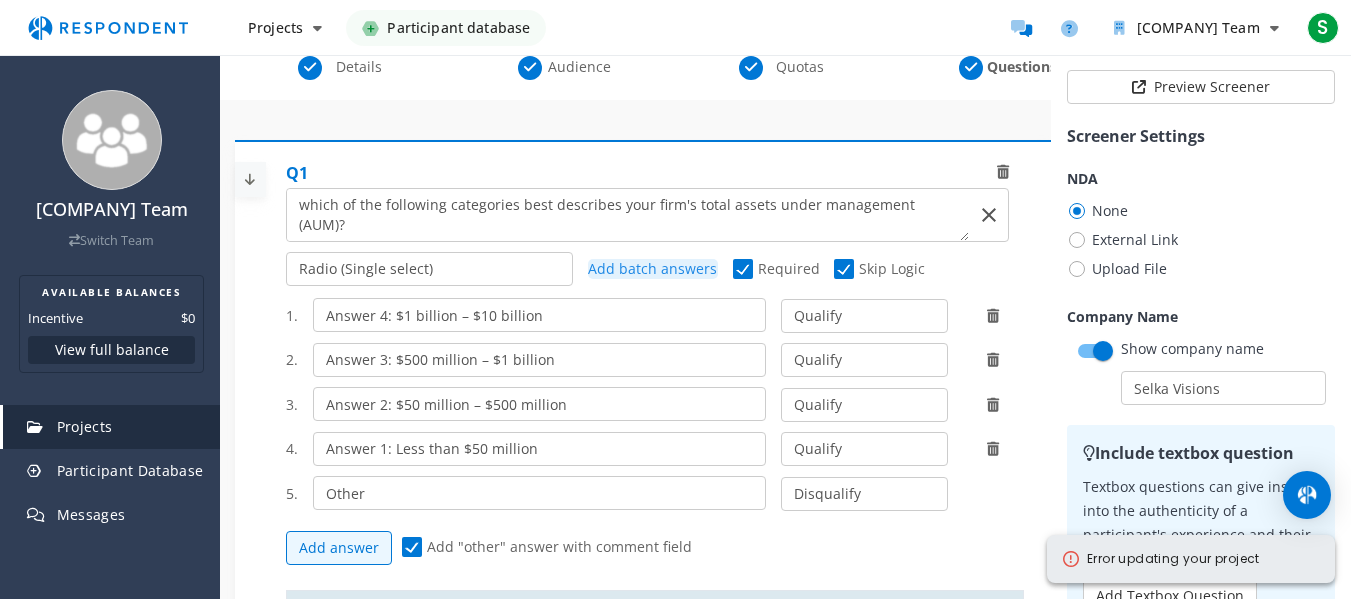 scroll, scrollTop: 165, scrollLeft: 0, axis: vertical 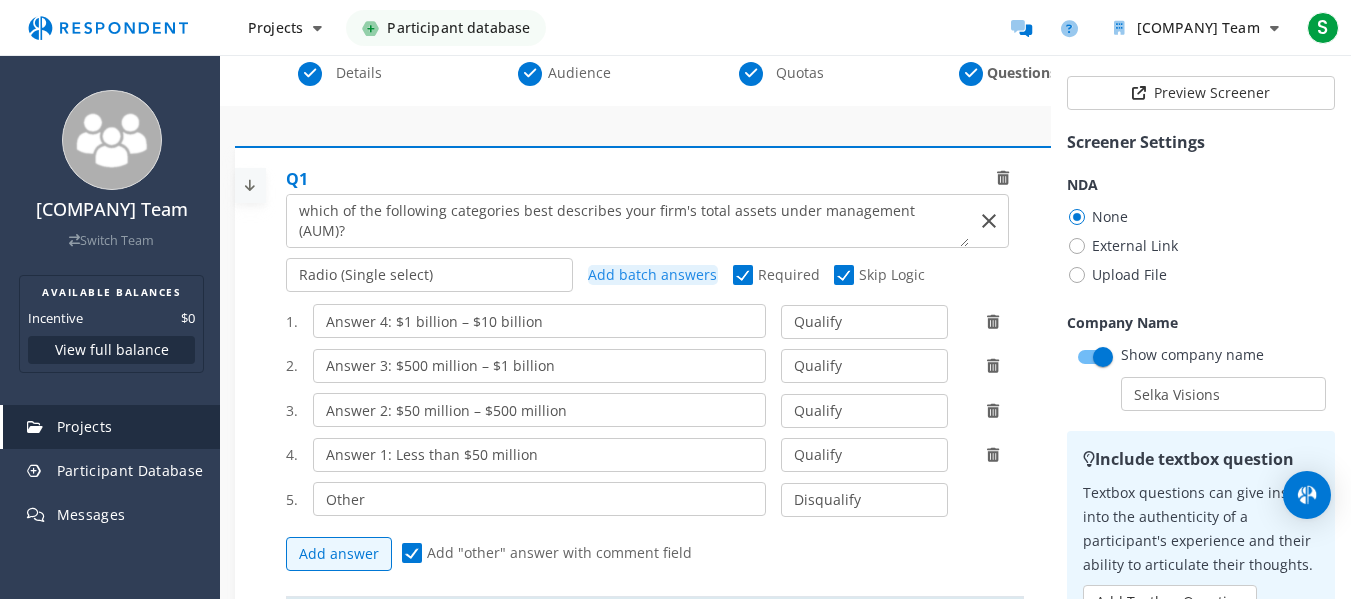 click on "Upload File" 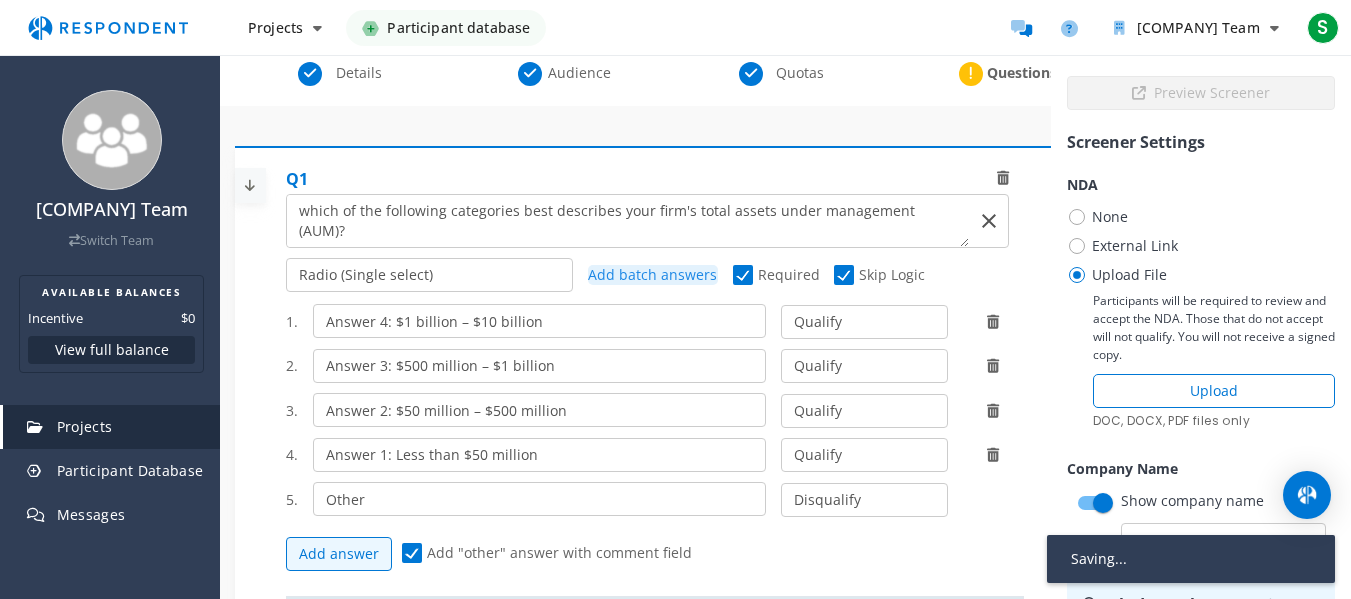 click on "External Link" 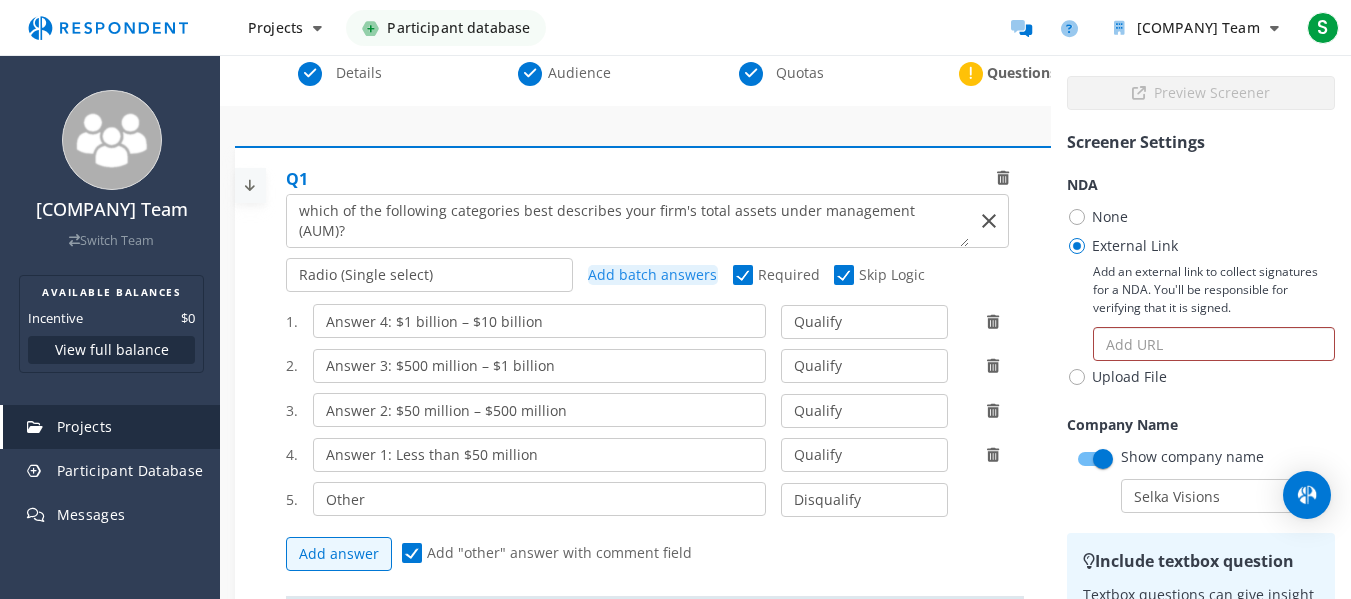 click on "Upload File" 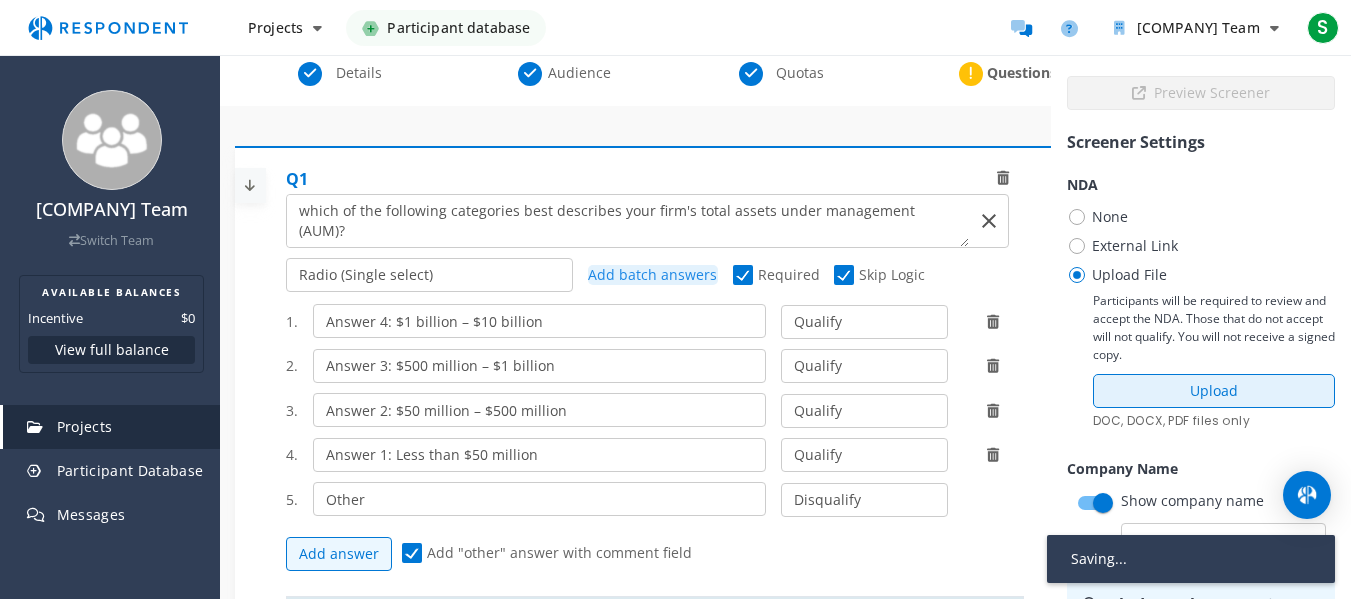 click on "Upload" 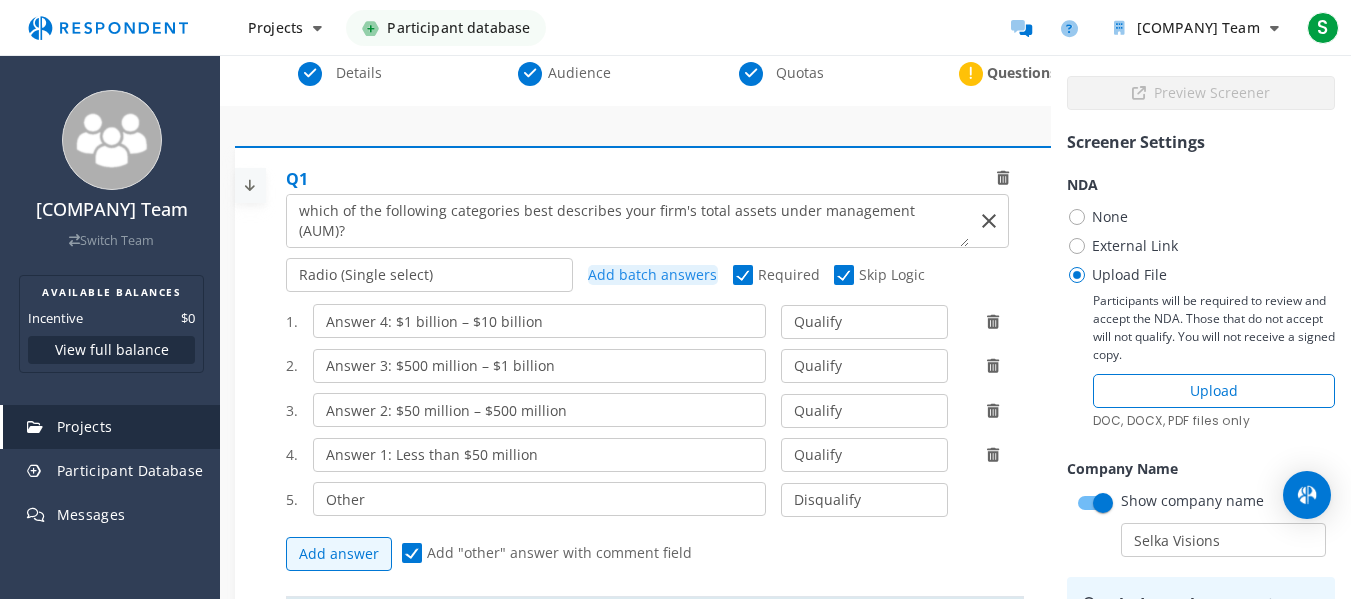 click on "None" 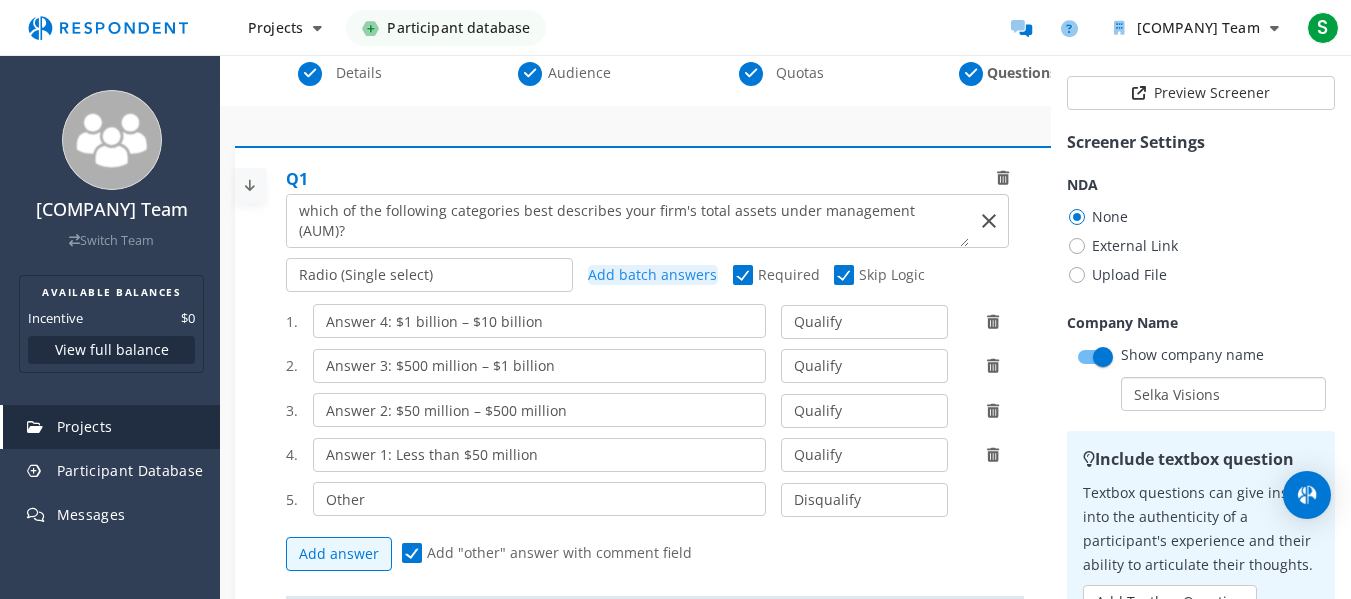 click on "Selka Visions" 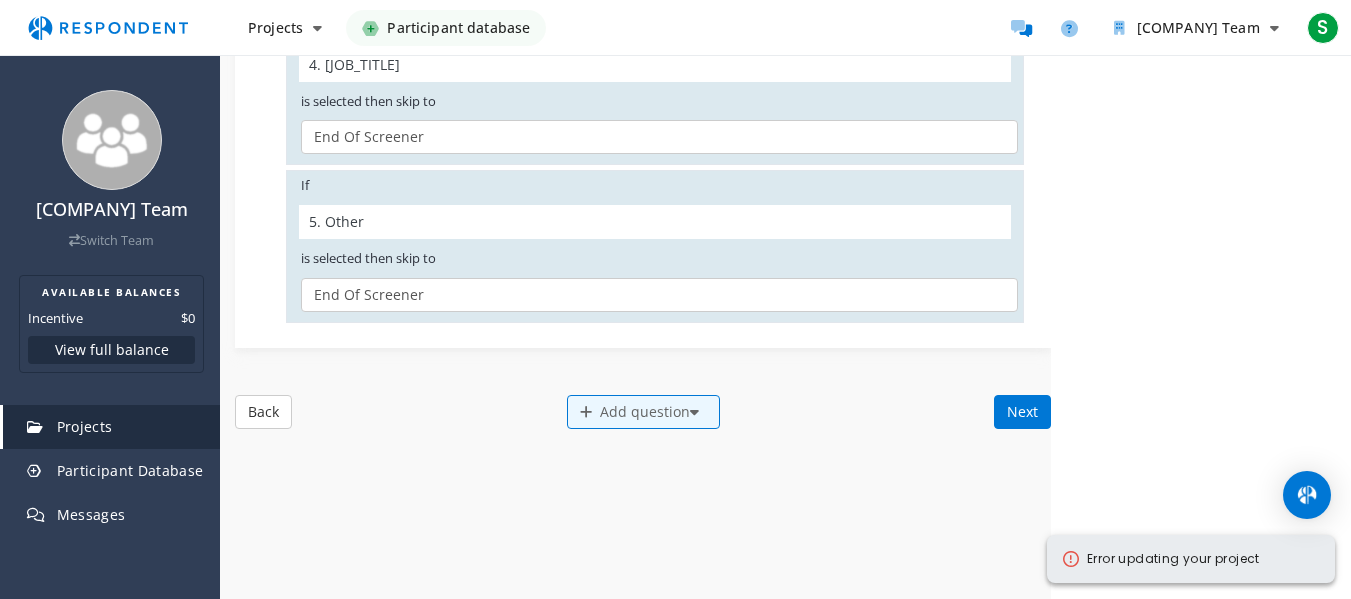 scroll, scrollTop: 2607, scrollLeft: 0, axis: vertical 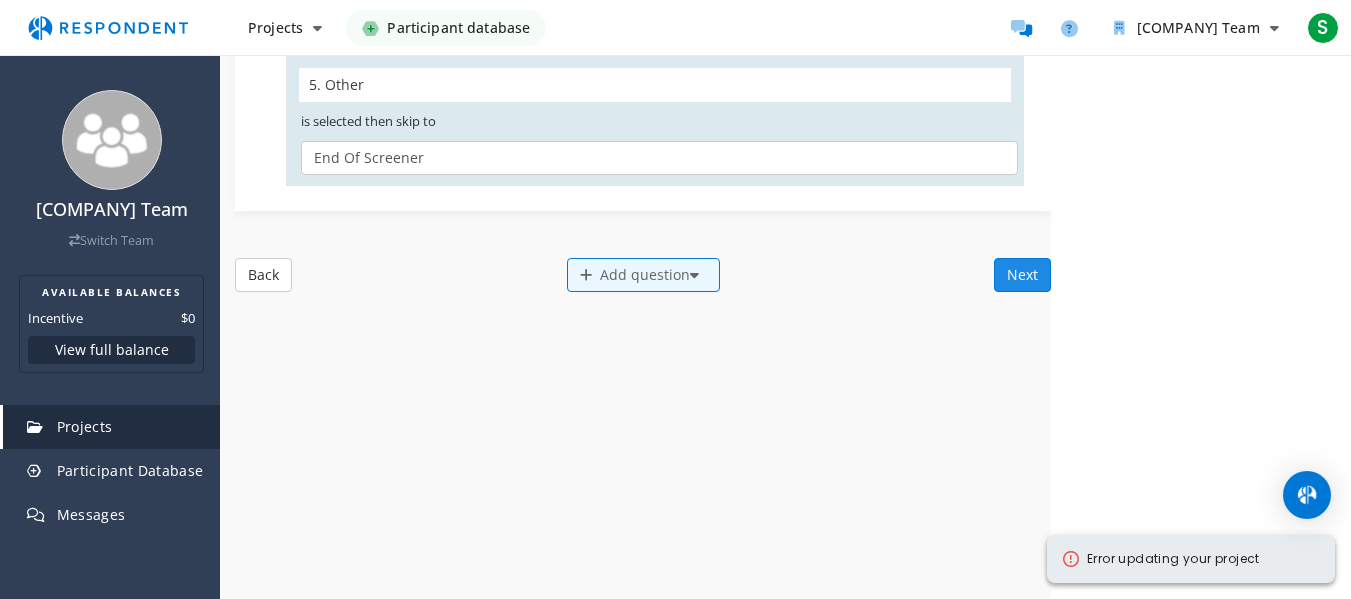 type on "[COMPANY] Team" 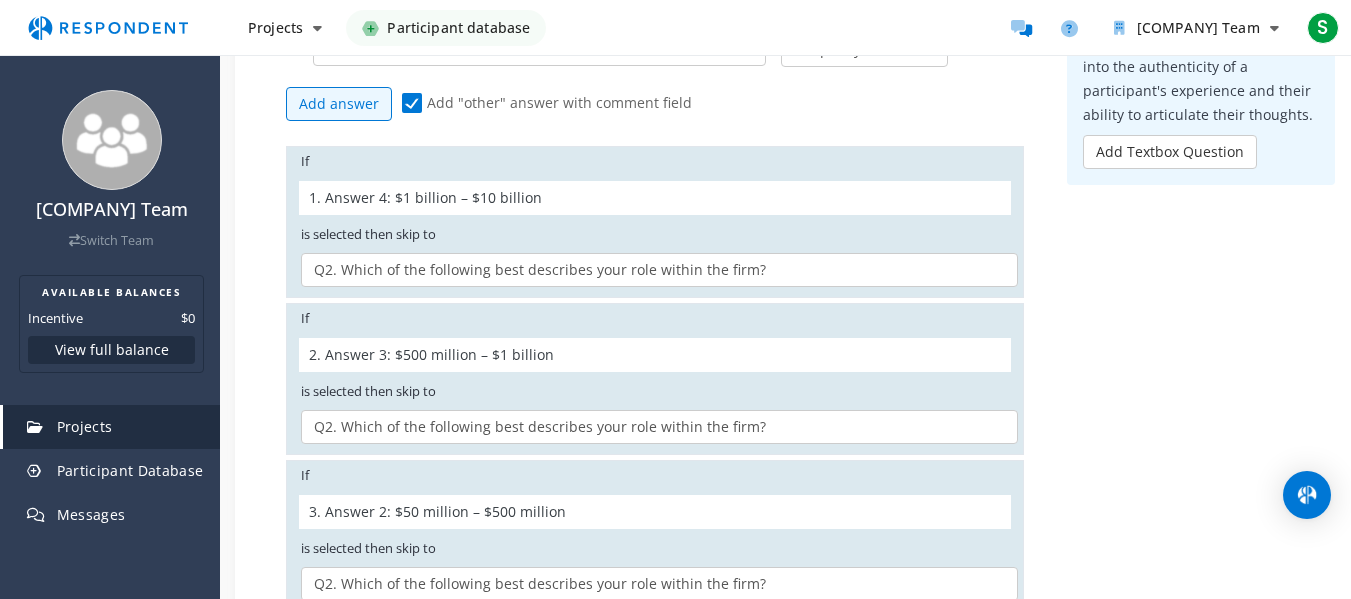 scroll, scrollTop: 2607, scrollLeft: 0, axis: vertical 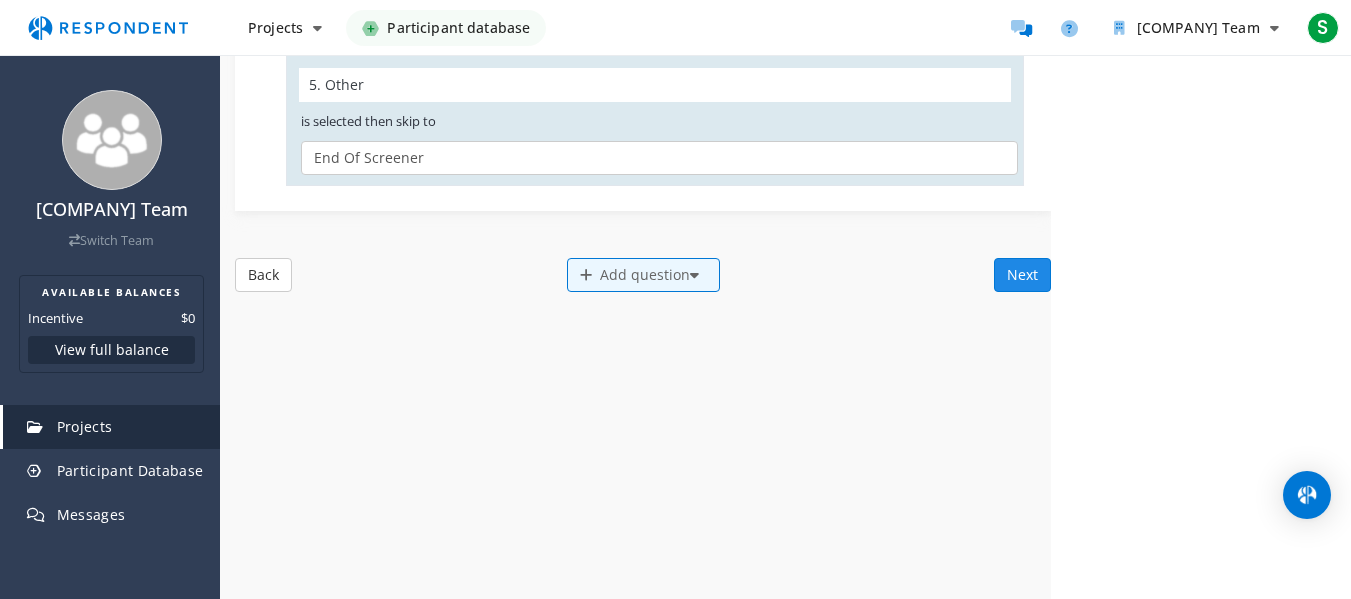 click on "Next" 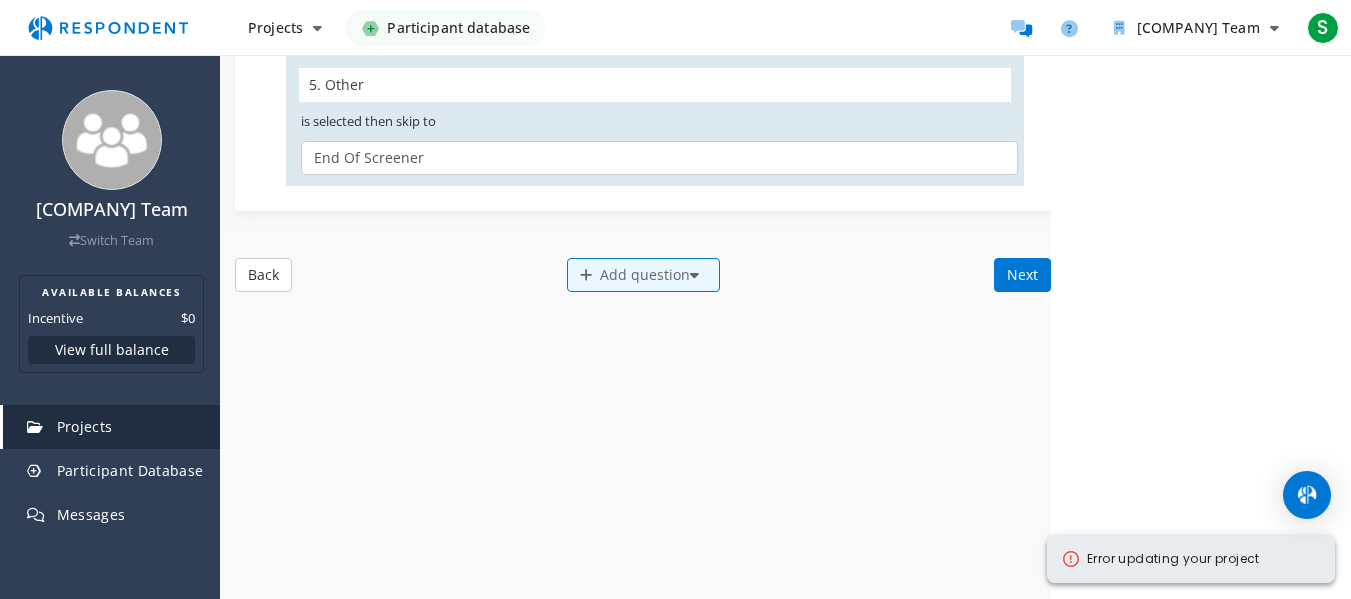 click on "Error updating your project" at bounding box center [1173, 559] 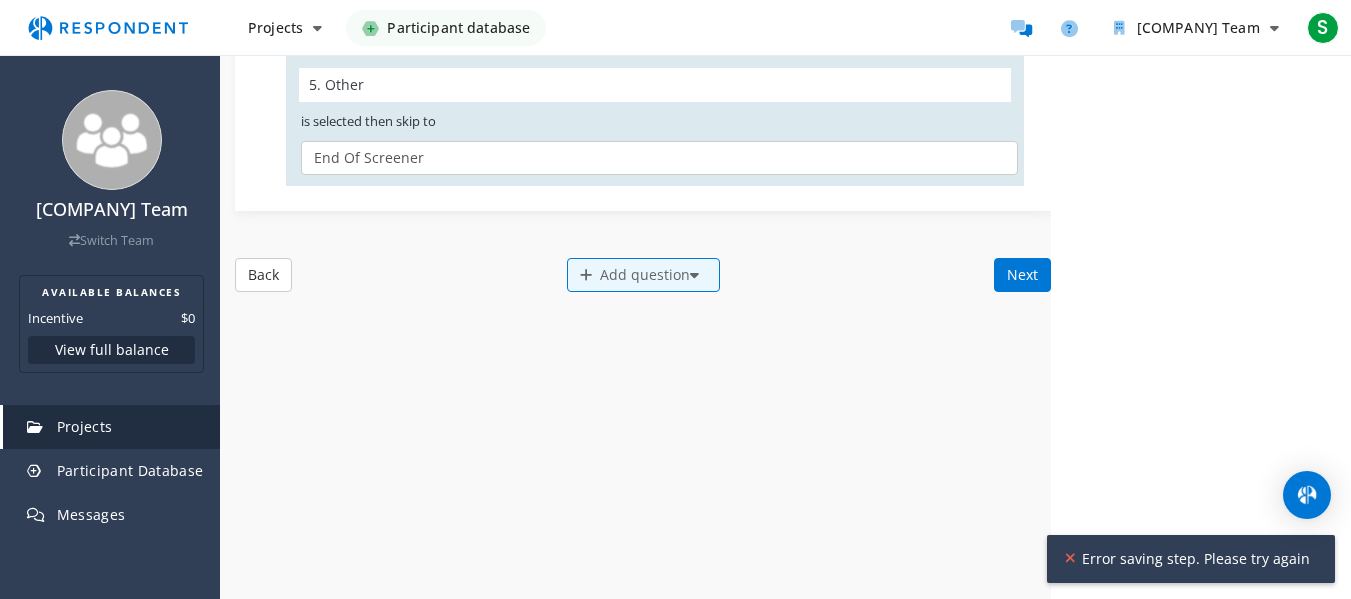 drag, startPoint x: 1163, startPoint y: 557, endPoint x: 1176, endPoint y: 560, distance: 13.341664 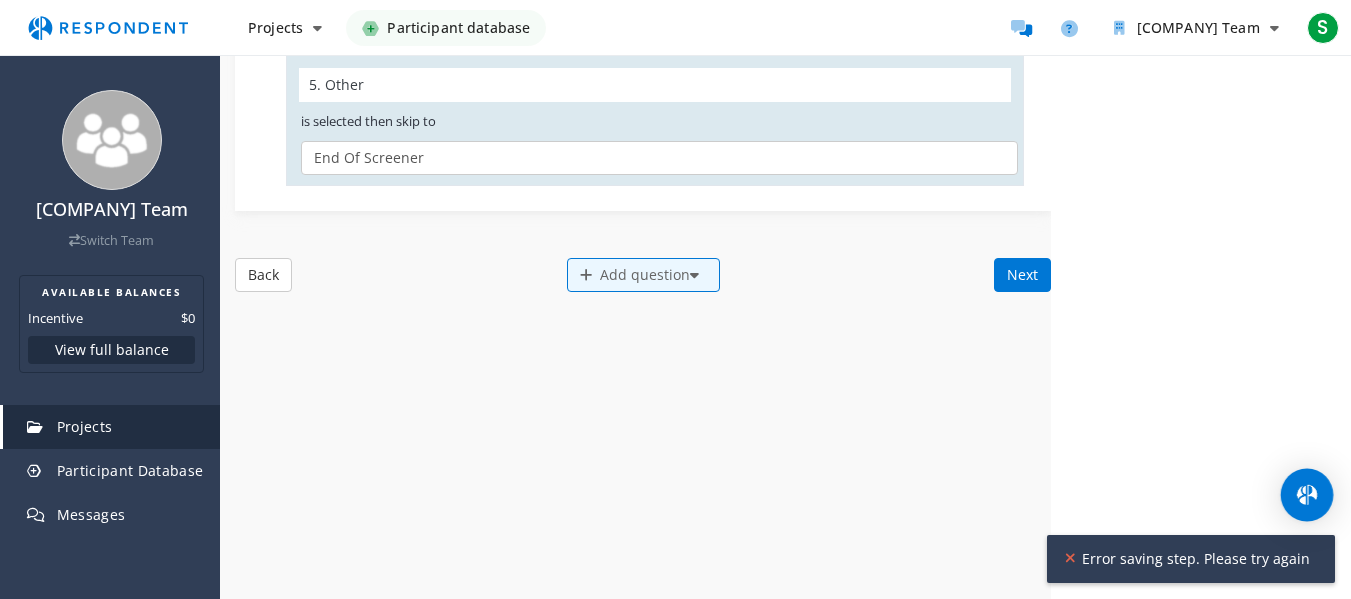 click at bounding box center [1307, 495] 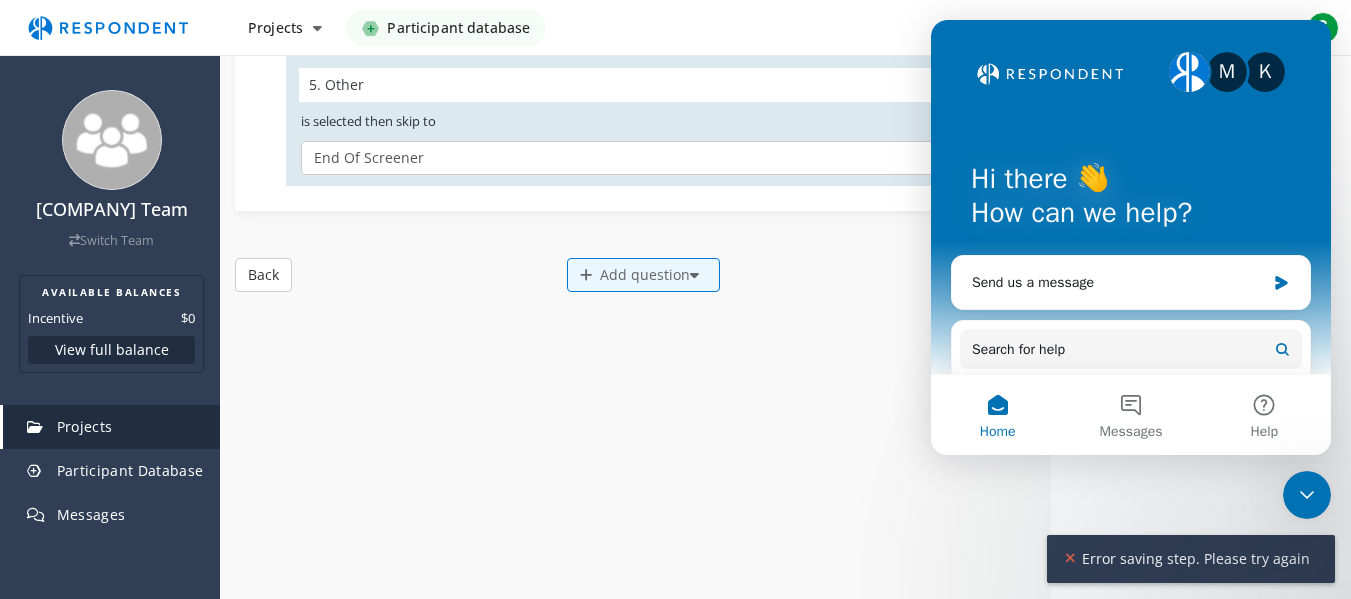 scroll, scrollTop: 0, scrollLeft: 0, axis: both 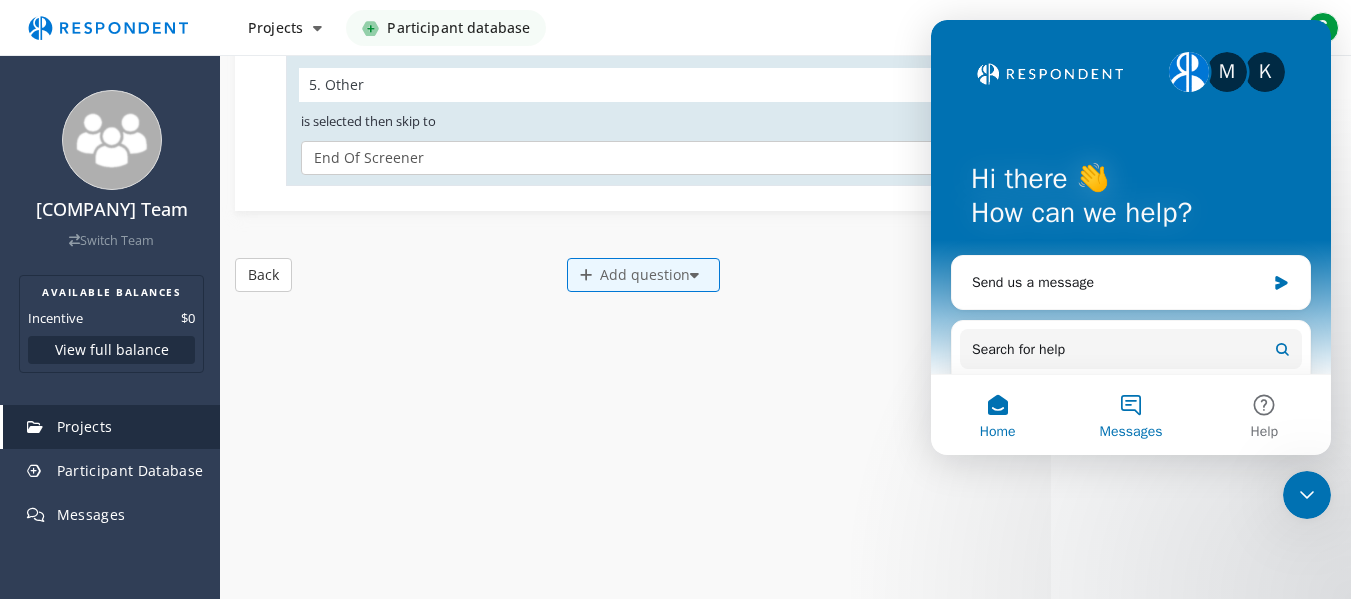 click on "Messages" at bounding box center [1131, 432] 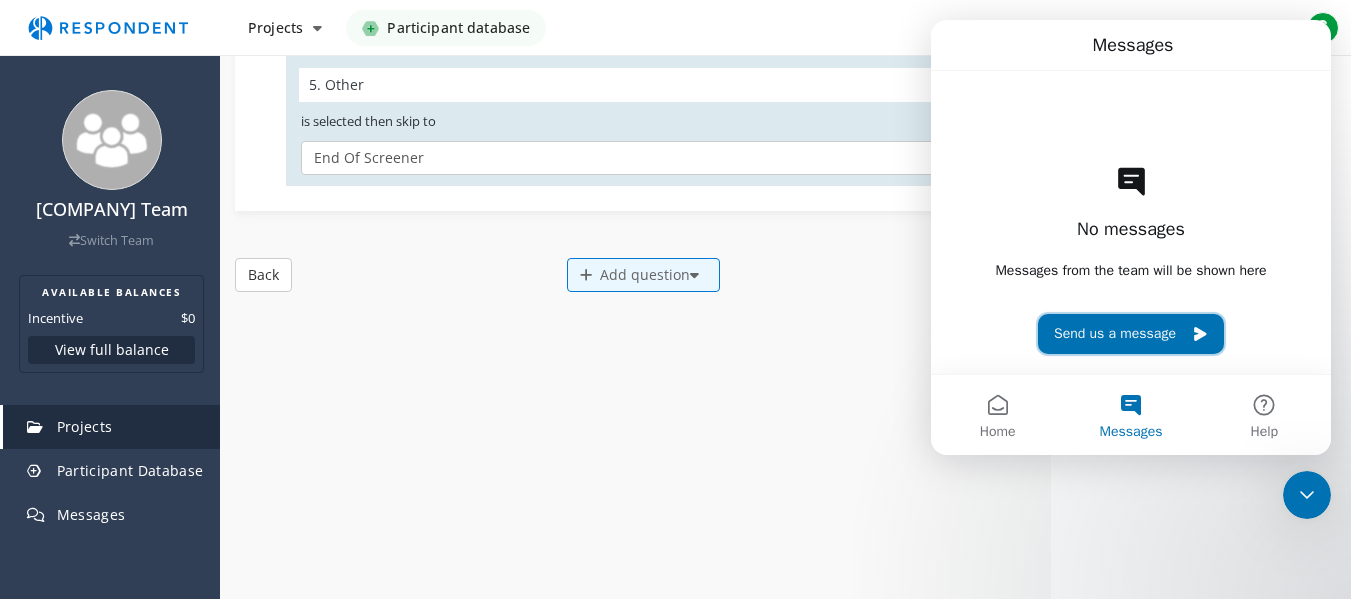 click on "Send us a message" at bounding box center (1131, 334) 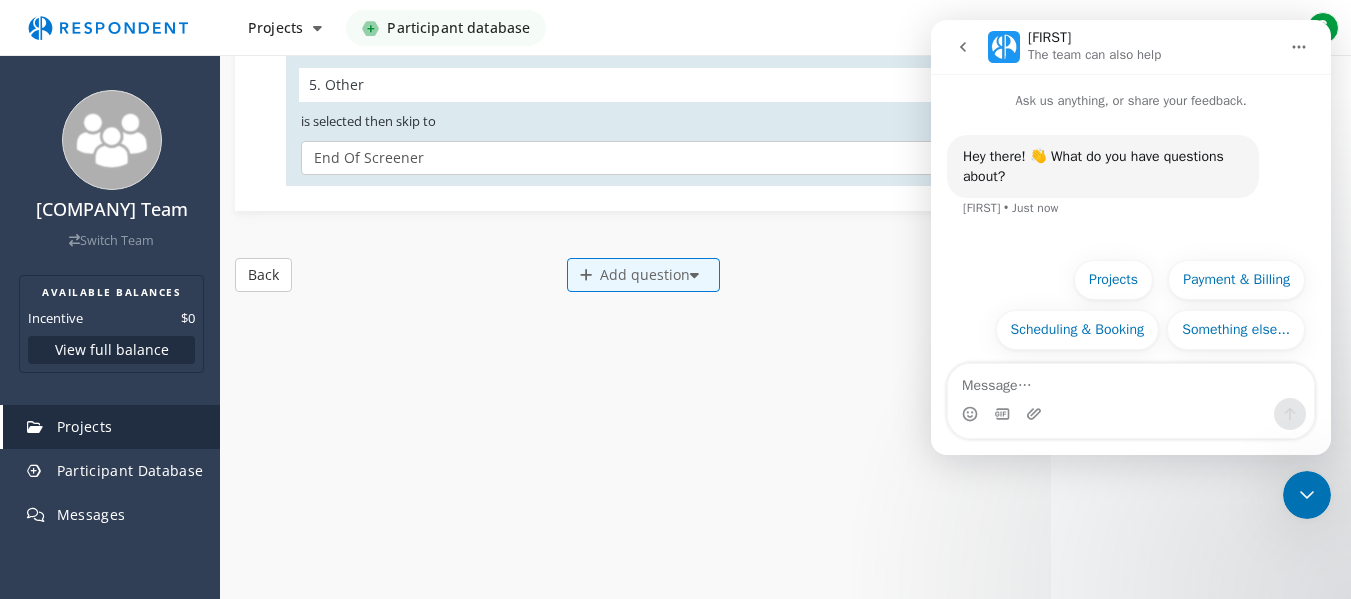 click at bounding box center [963, 47] 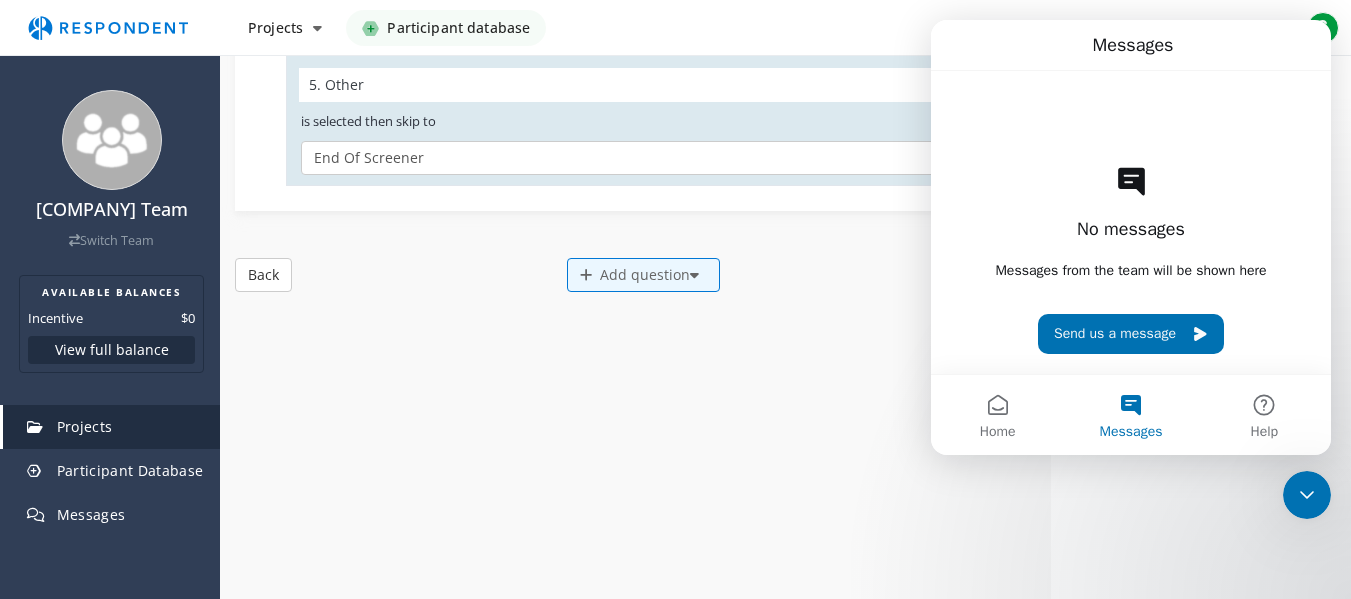 click on "Internal Project Name  *               Back to Bling      This is visible only to your organization.              Respondent Pitch       Project Title  *     Understanding the Y2K Aesthetic      This is visible to Participants.  Tips on writing a great pitch.             Project Details  *      619   /800        I'm working on a creative research project focused on the comeback of the Y2K aesthetic in modern design, fashion, and online culture. The goal is to understand why Gen Z and younger millennials are drawn to this visual style, and how it connects to emotion, nostalgia, and self-expression in today's digital age.
Im looking to speak with creative individuals aged [AGE] who are active on social media ( Instagram, TikTok, Pinterest, etc ) and have a strong interest in visual trends, design, or digital aesthetics. You don't need to be a professional designer just someone who enjoys or engages with Y2K-style content.      This is visible to Respondents.                  *" at bounding box center (785, -869) 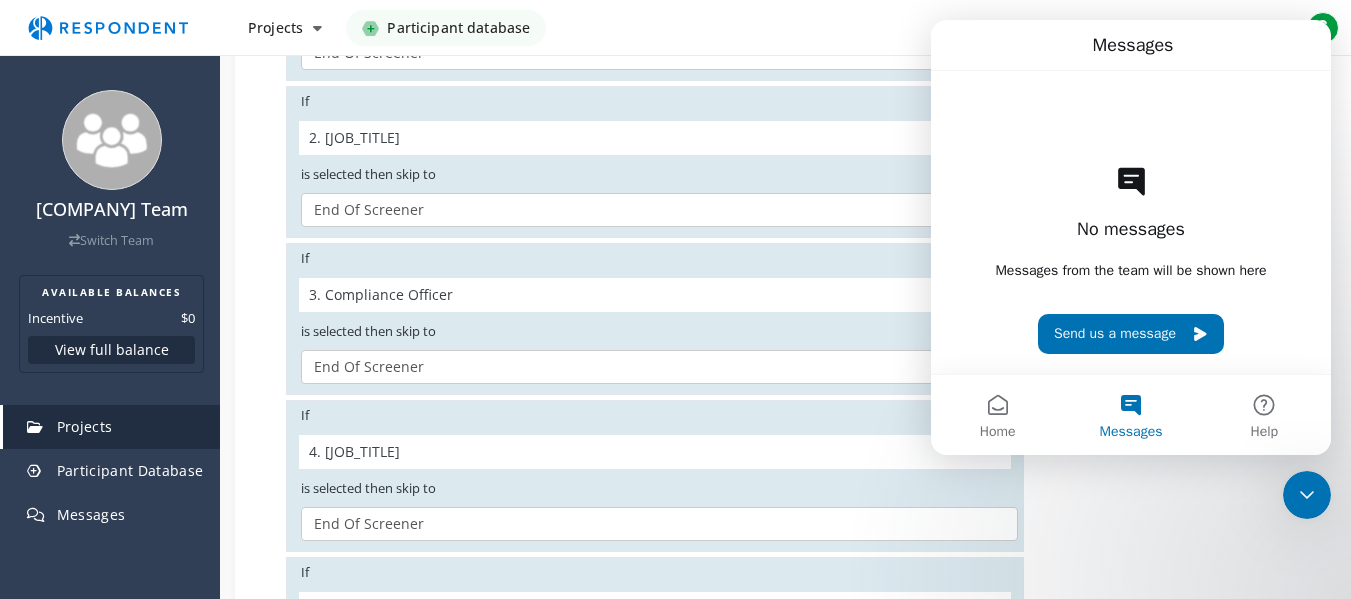 drag, startPoint x: 1299, startPoint y: 515, endPoint x: 1302, endPoint y: 493, distance: 22.203604 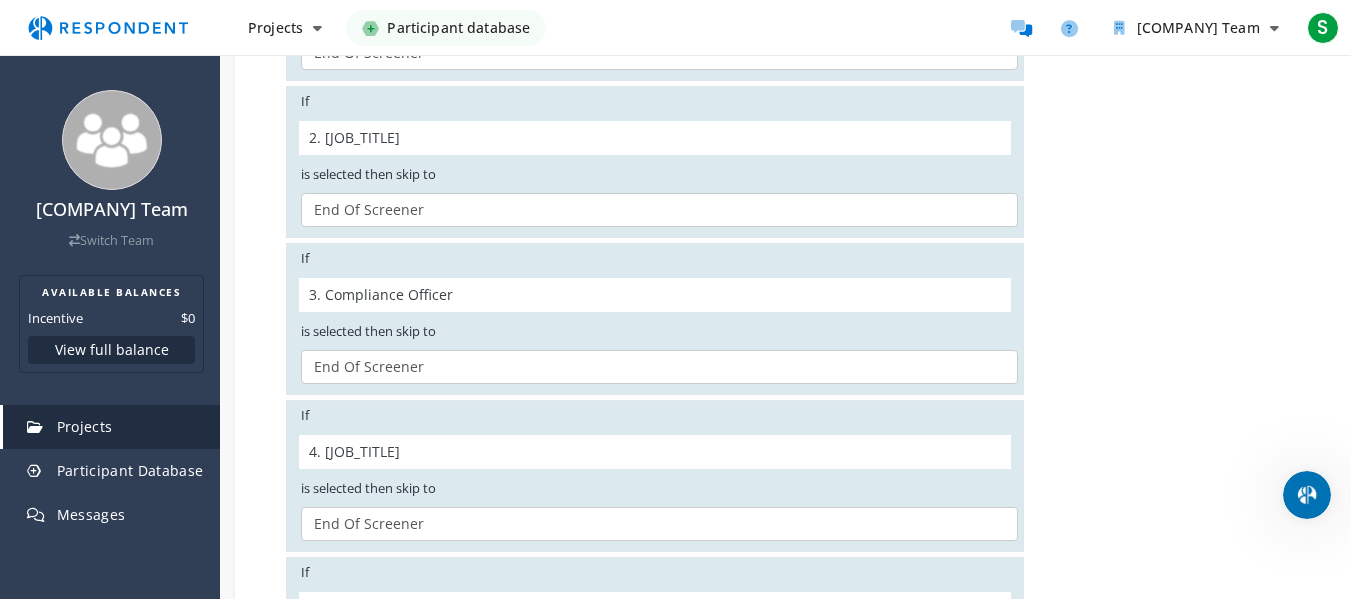 scroll, scrollTop: 0, scrollLeft: 0, axis: both 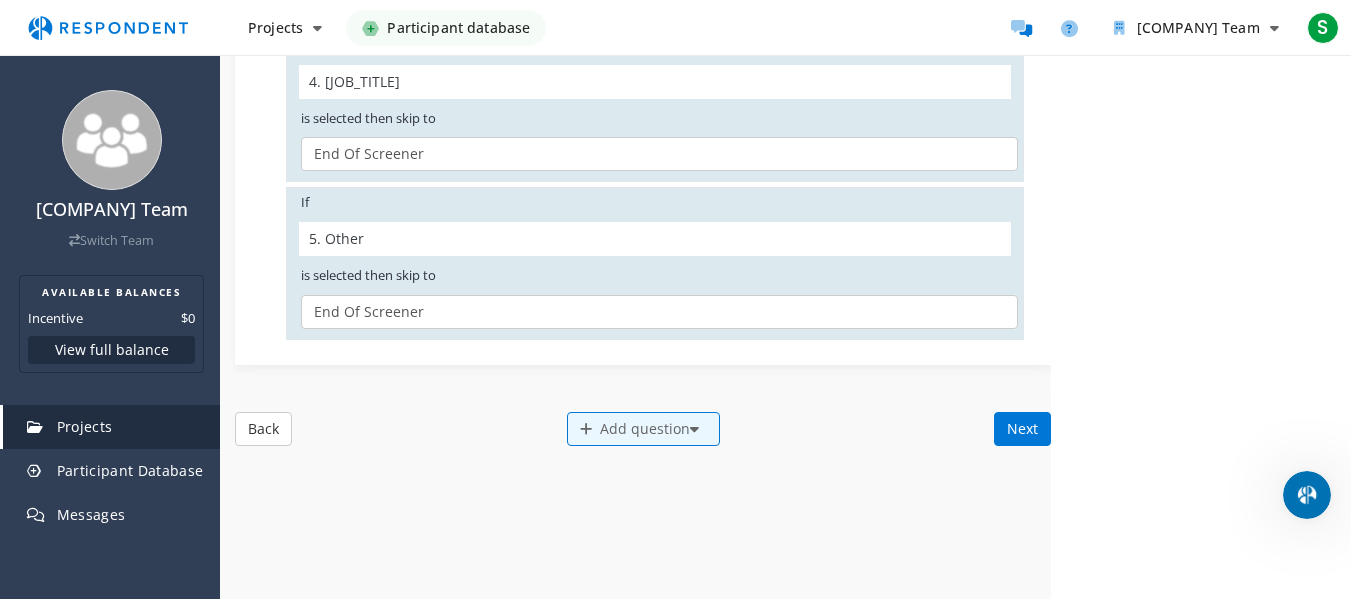 drag, startPoint x: 1365, startPoint y: 427, endPoint x: 41, endPoint y: 21, distance: 1384.851 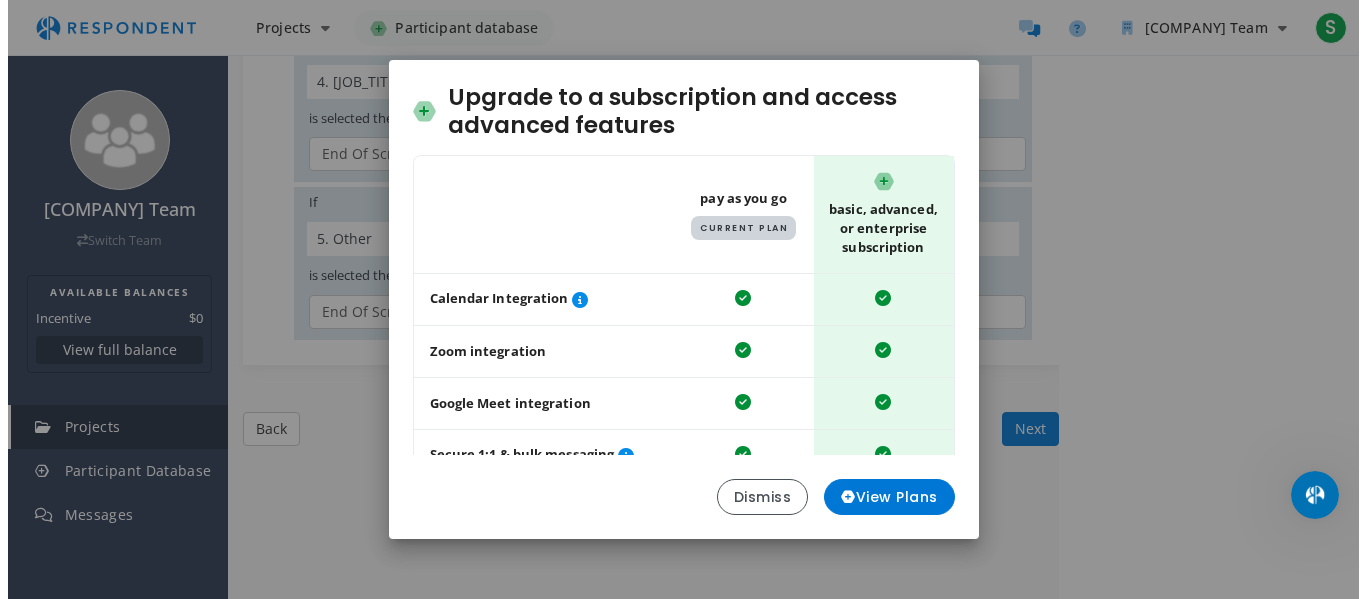 scroll, scrollTop: 0, scrollLeft: 0, axis: both 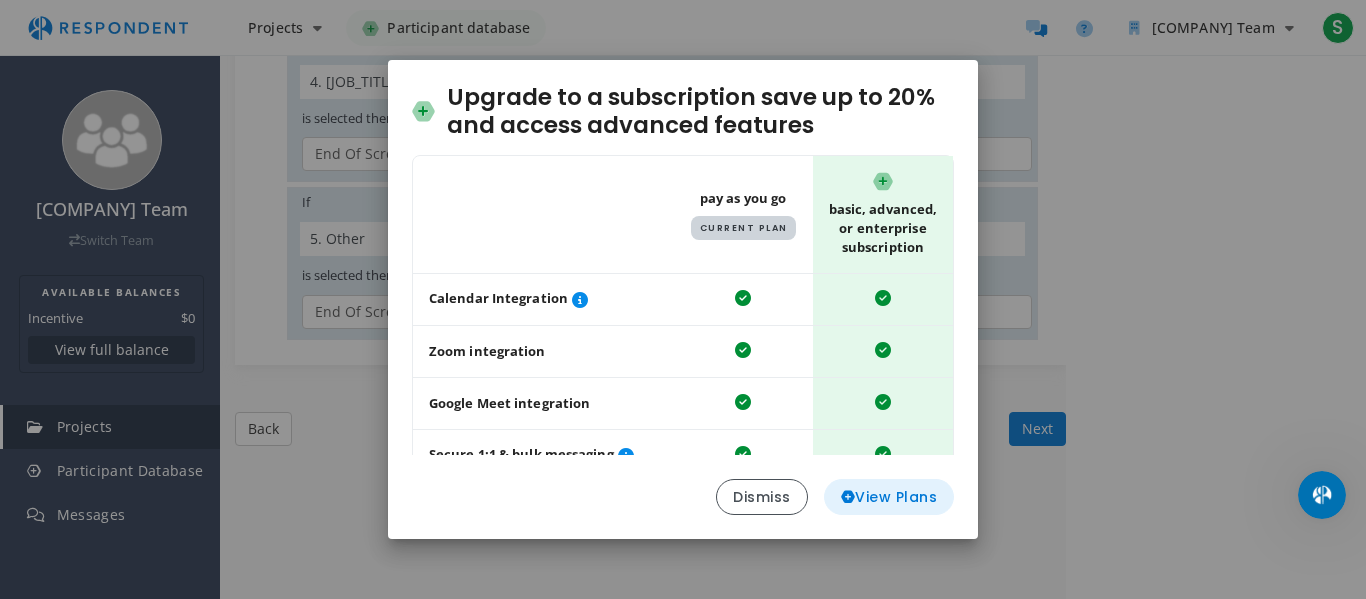 click on "View Plans" 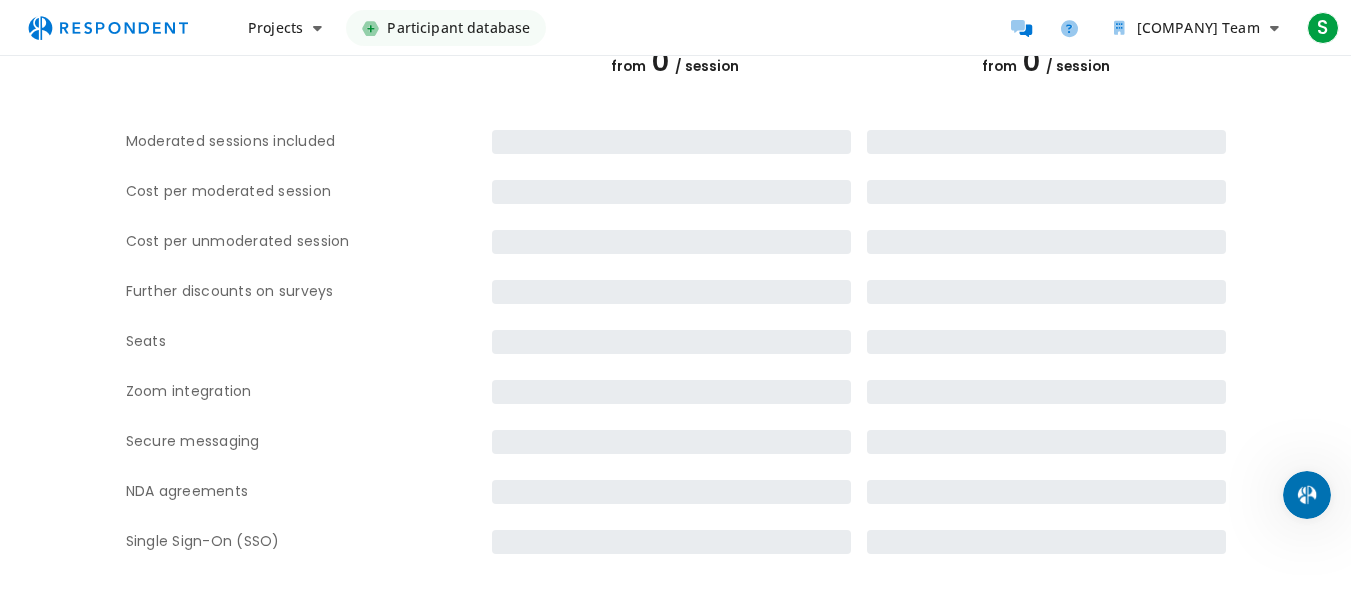 click on "Upgrade to a subscription save up to 20% and access advanced features               Table showing a comparison between the pay as you go plan and the basic, advanced, or enterprise subscription plans             Pay As You Go  Current Plan              Basic, Advanced, or Enterprise Subscription               Calendar Integration                                   Zoom integration                         Google Meet integration                         Secure 1:1 & bulk messaging                                   NDA & document signing                      ―              Participant database                      ―              Filter past participants            ―              Rollover unused credits                      ―                    Billed annually • Starting at $2,160 / yr • Cancel anytime           Dismiss       View Plans" at bounding box center (675, 299) 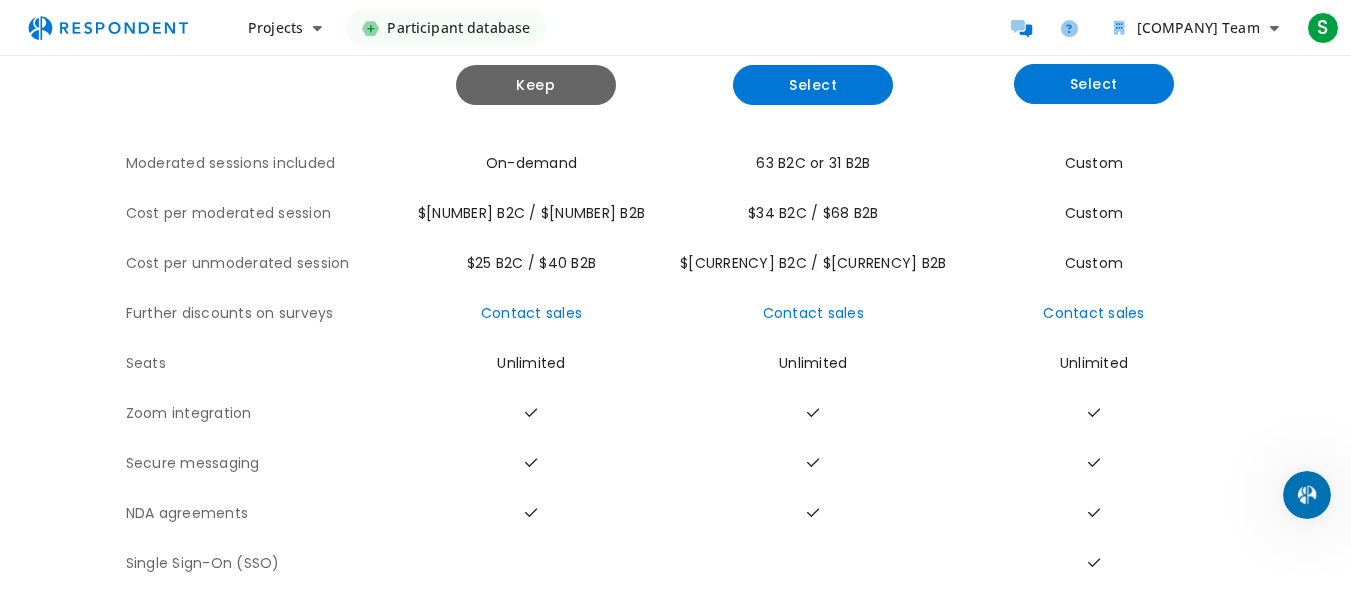 scroll, scrollTop: 238, scrollLeft: 0, axis: vertical 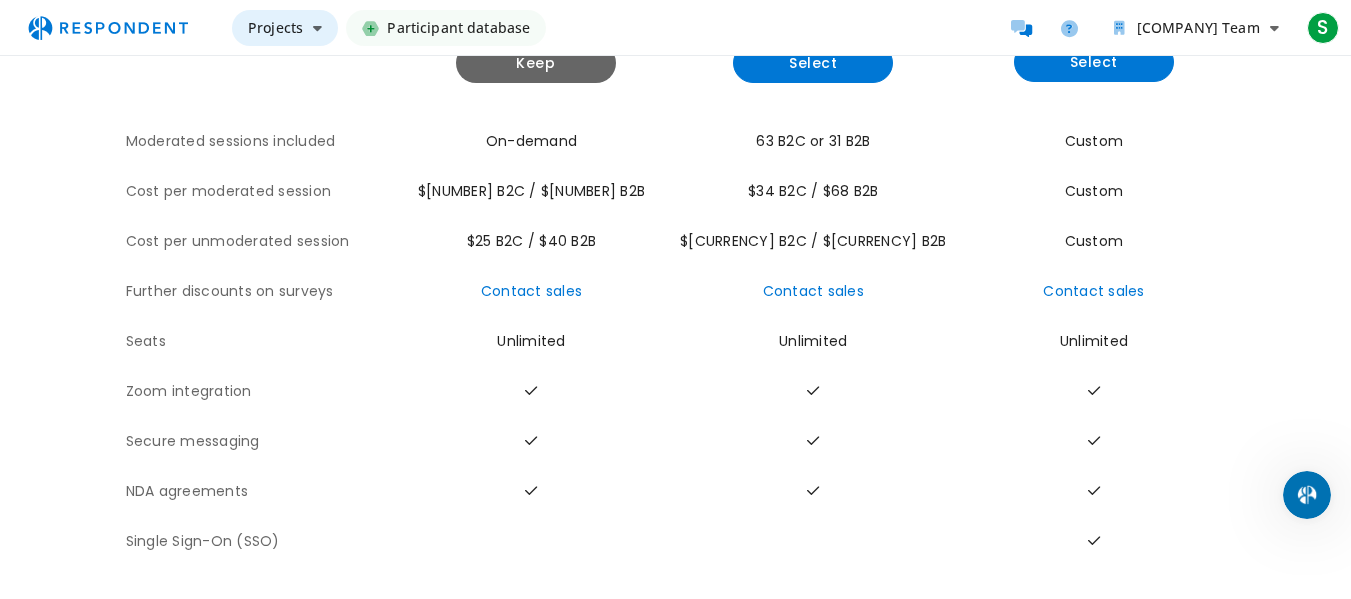 click at bounding box center [317, 28] 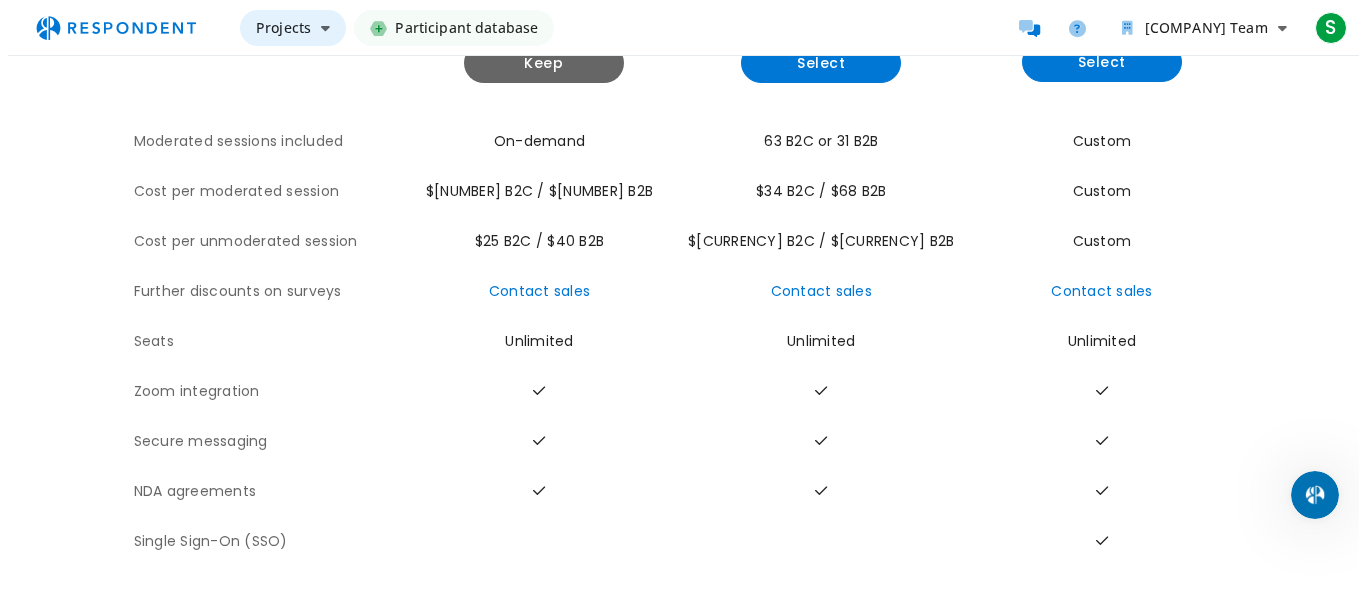 scroll, scrollTop: 0, scrollLeft: 0, axis: both 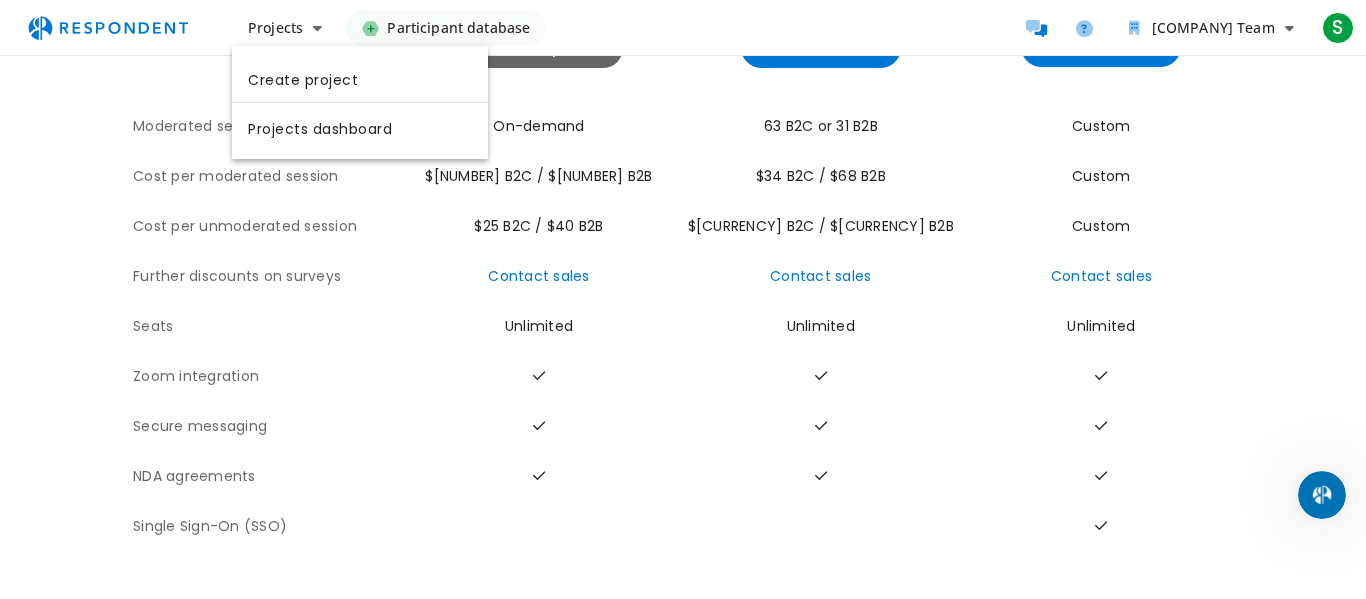click at bounding box center [683, 418] 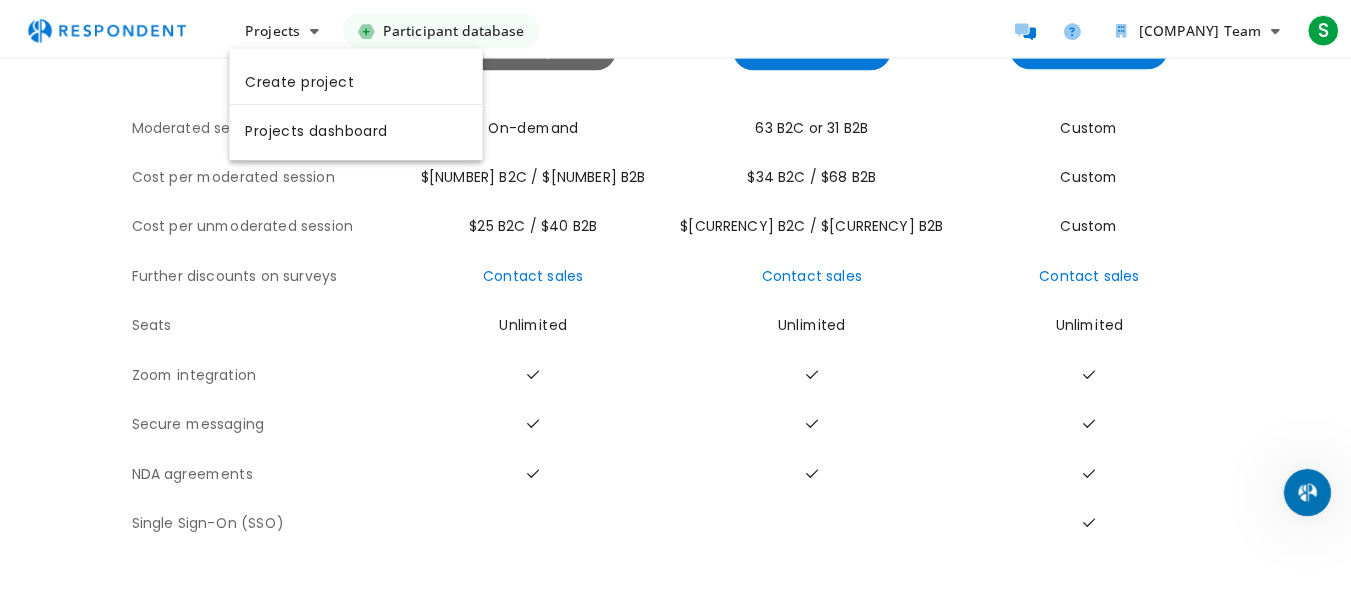 scroll, scrollTop: 238, scrollLeft: 0, axis: vertical 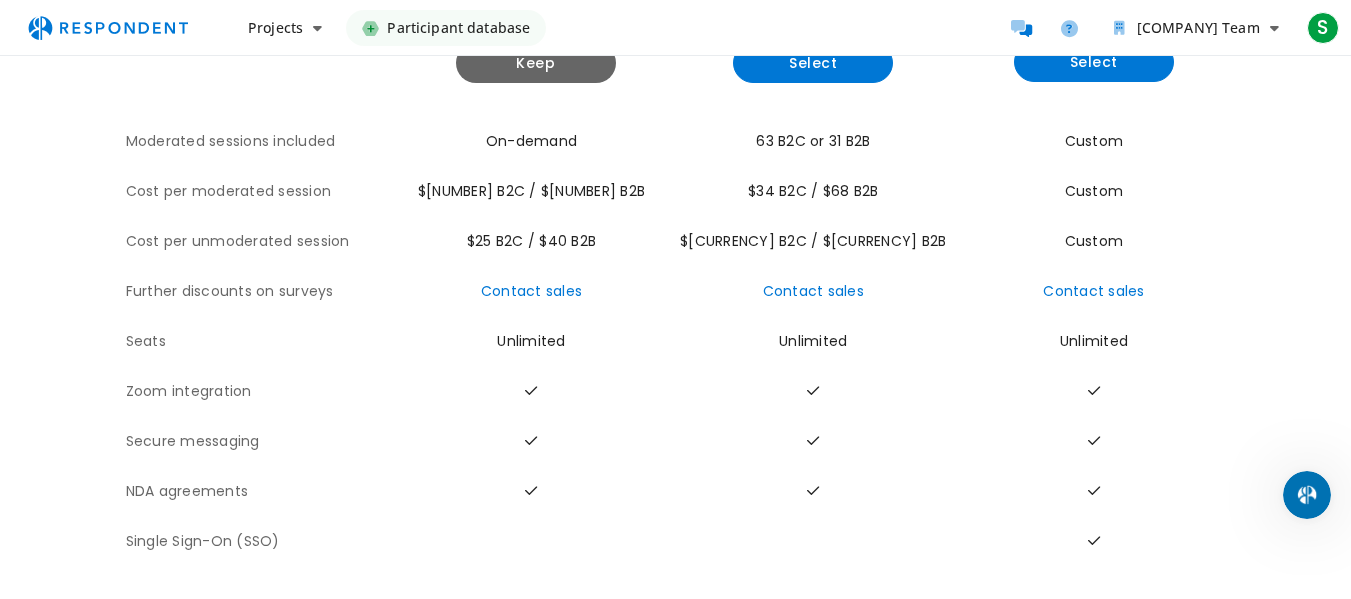 click on "Participant database" at bounding box center (458, 28) 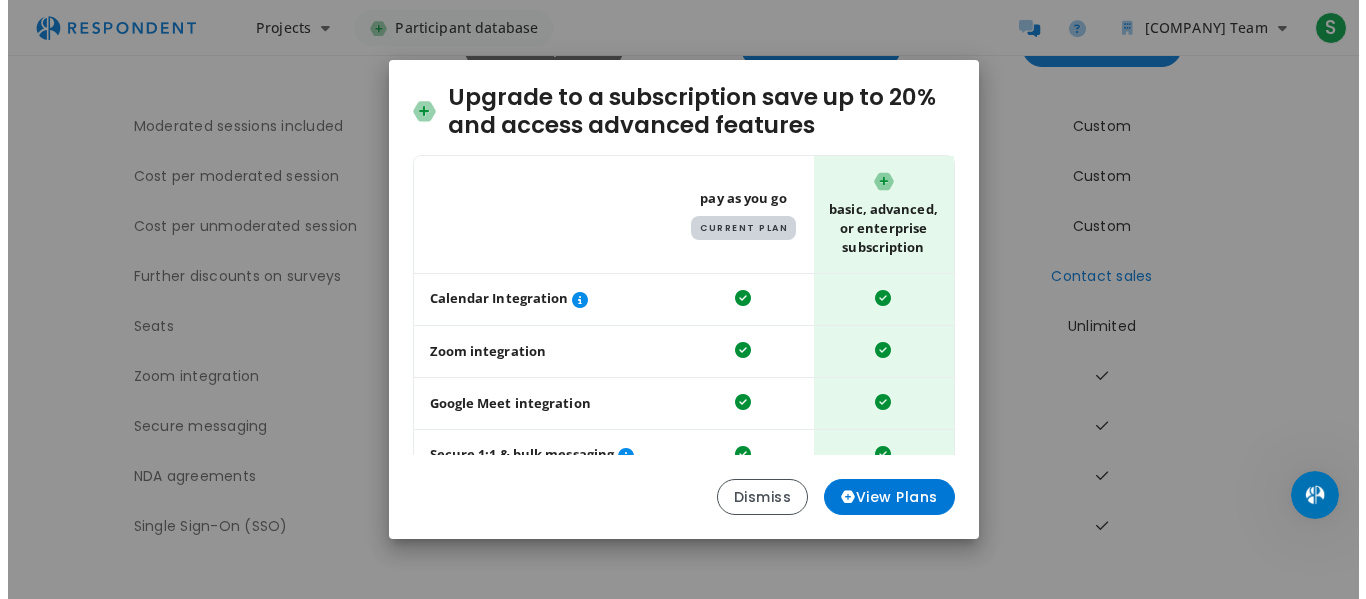 scroll, scrollTop: 0, scrollLeft: 0, axis: both 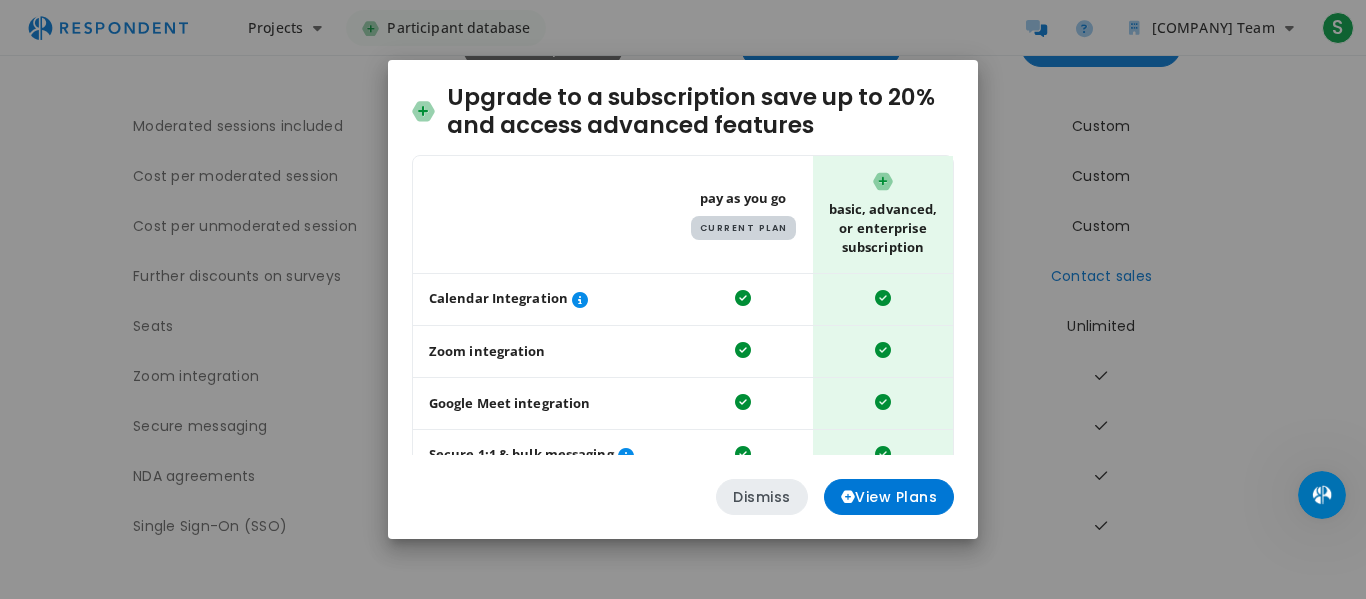 drag, startPoint x: 757, startPoint y: 511, endPoint x: 761, endPoint y: 501, distance: 10.770329 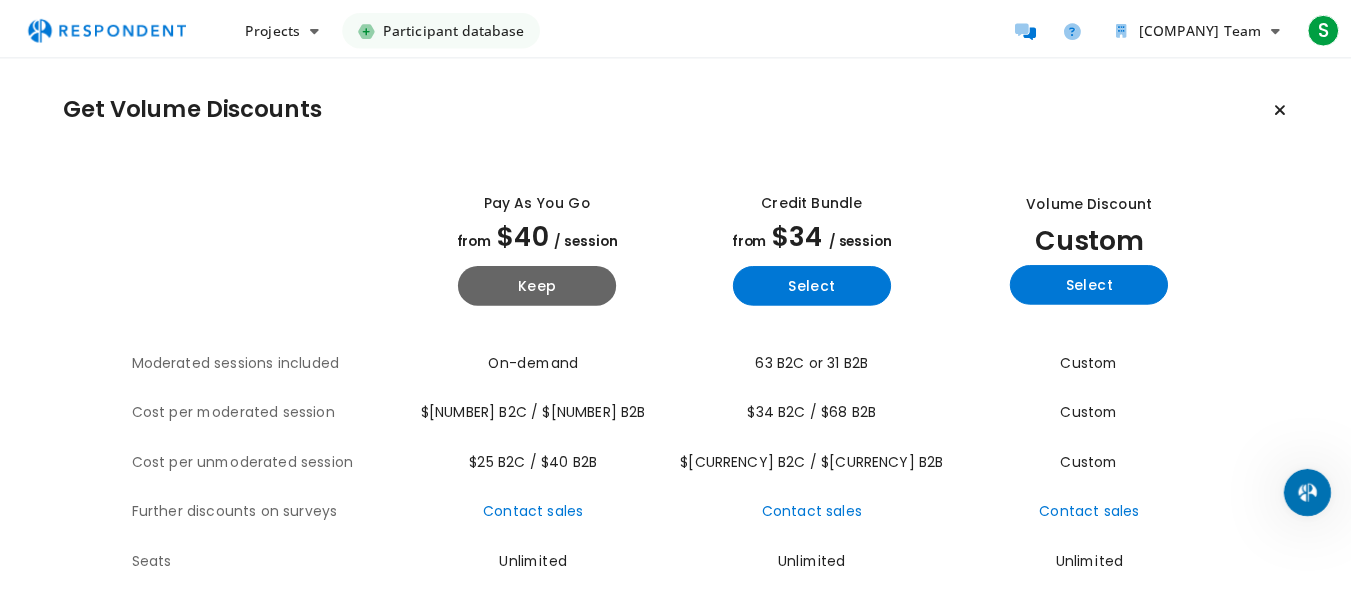 scroll, scrollTop: 238, scrollLeft: 0, axis: vertical 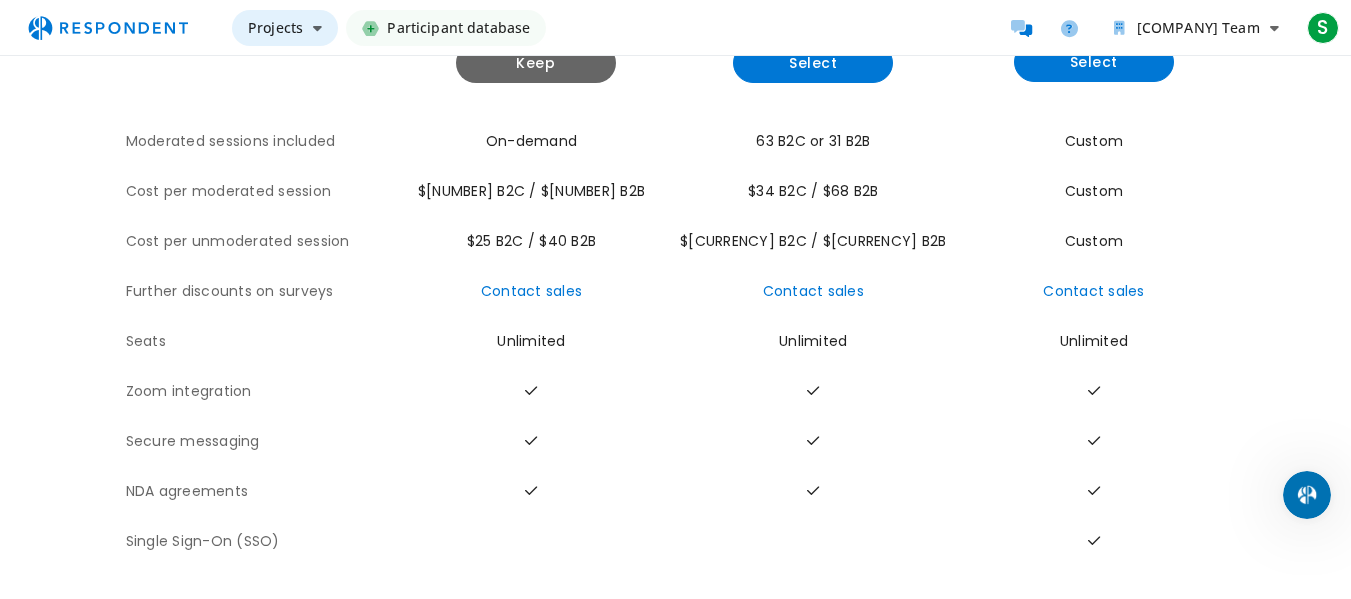 click on "Projects" at bounding box center (275, 27) 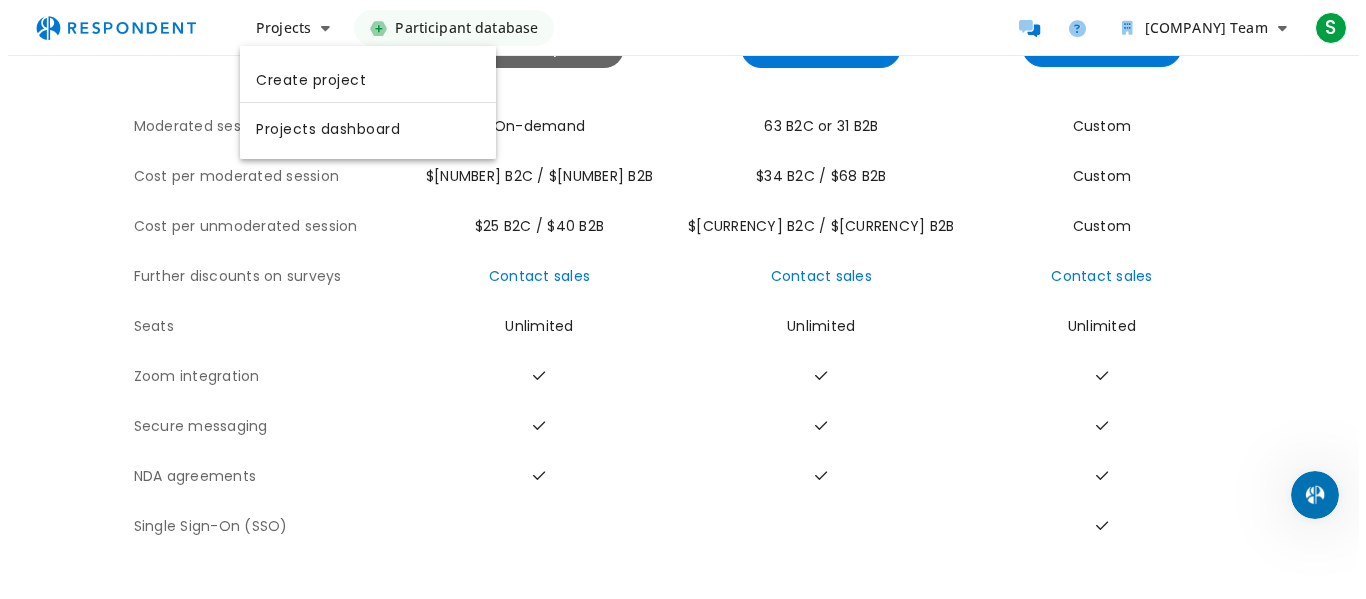 scroll, scrollTop: 0, scrollLeft: 0, axis: both 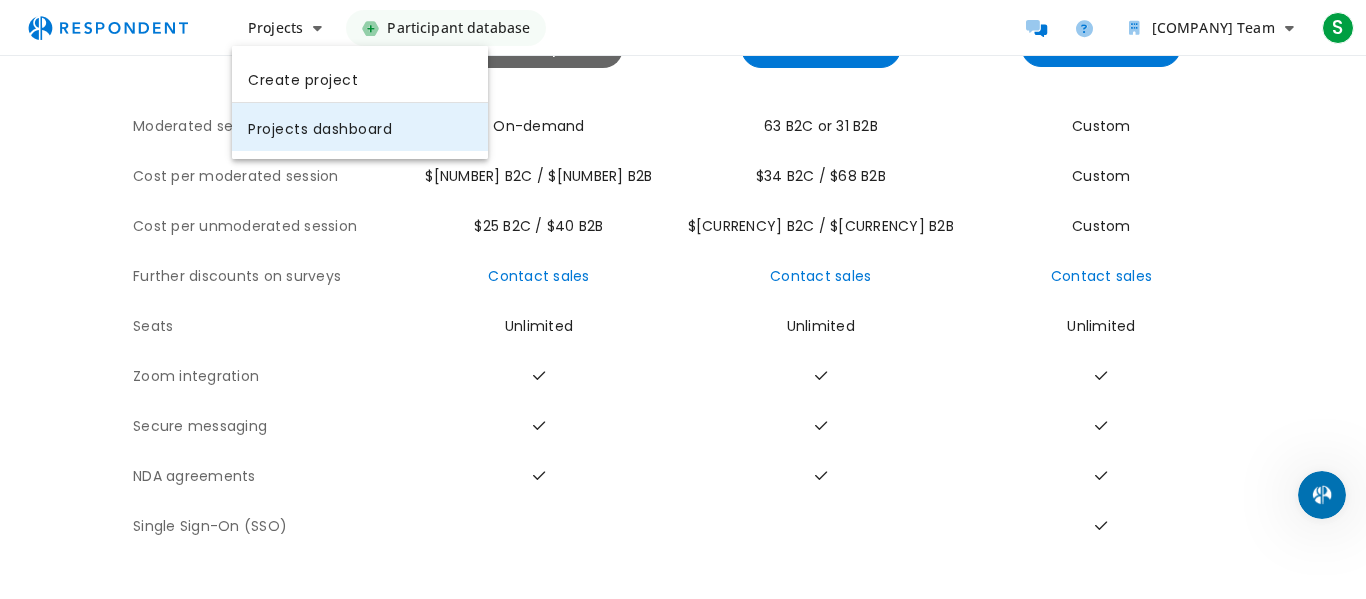 click on "Projects dashboard" 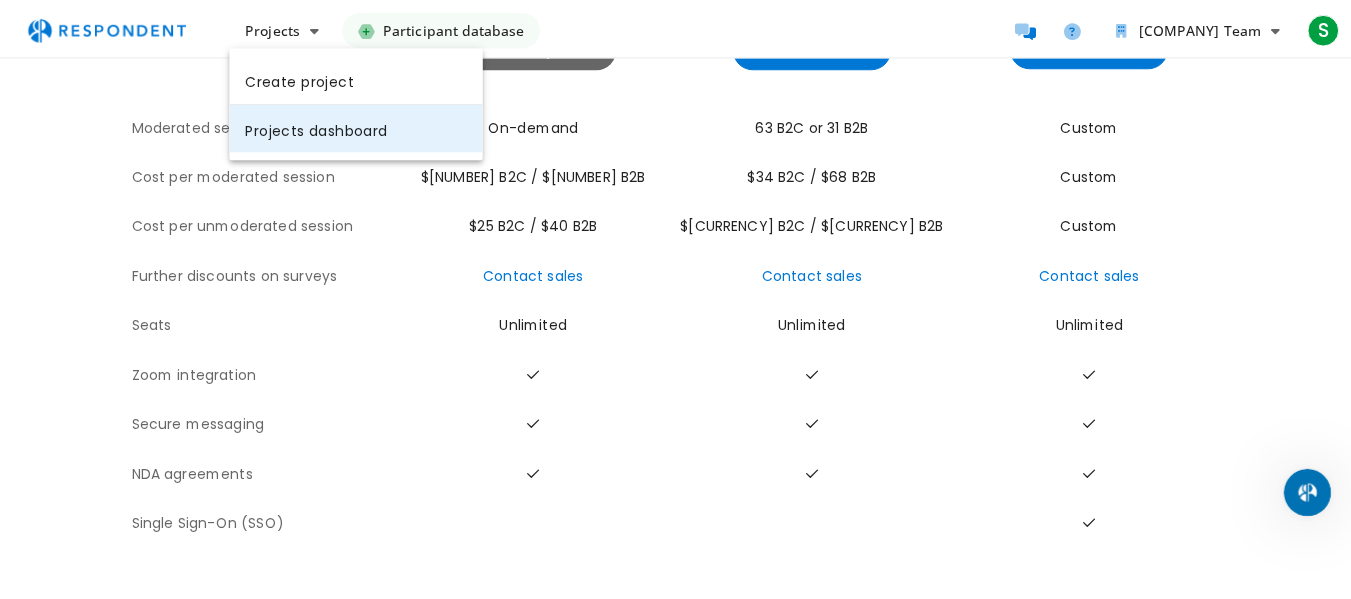 scroll, scrollTop: 238, scrollLeft: 0, axis: vertical 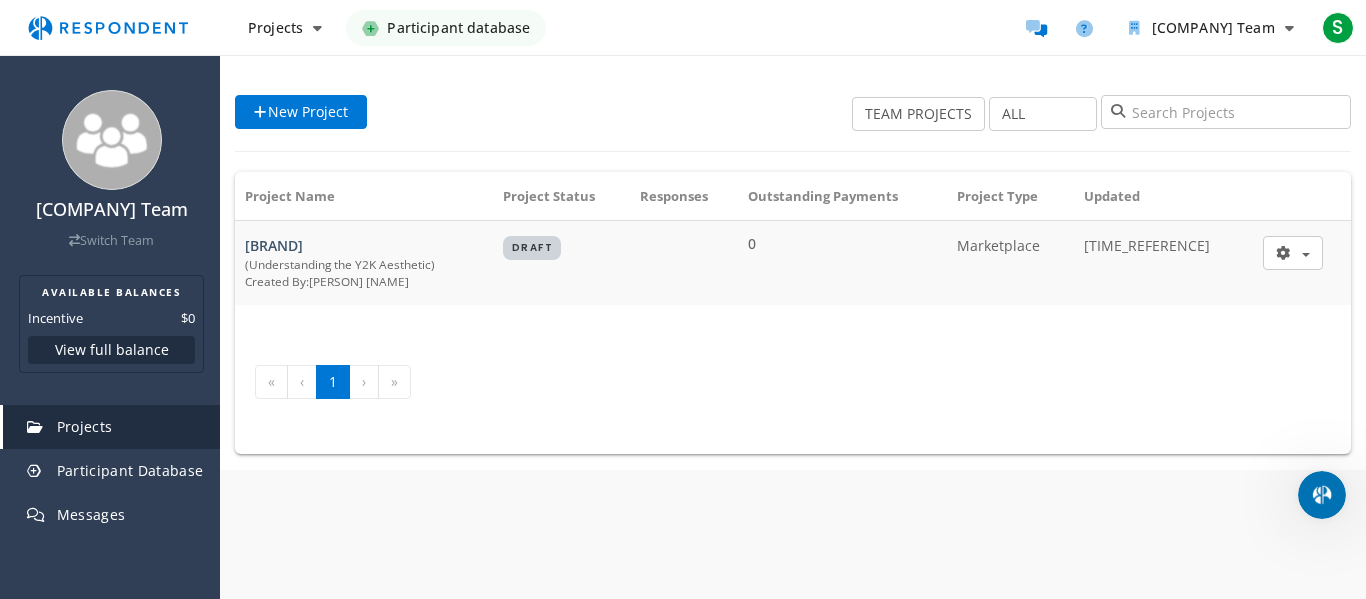 click on "Projects" at bounding box center (111, 427) 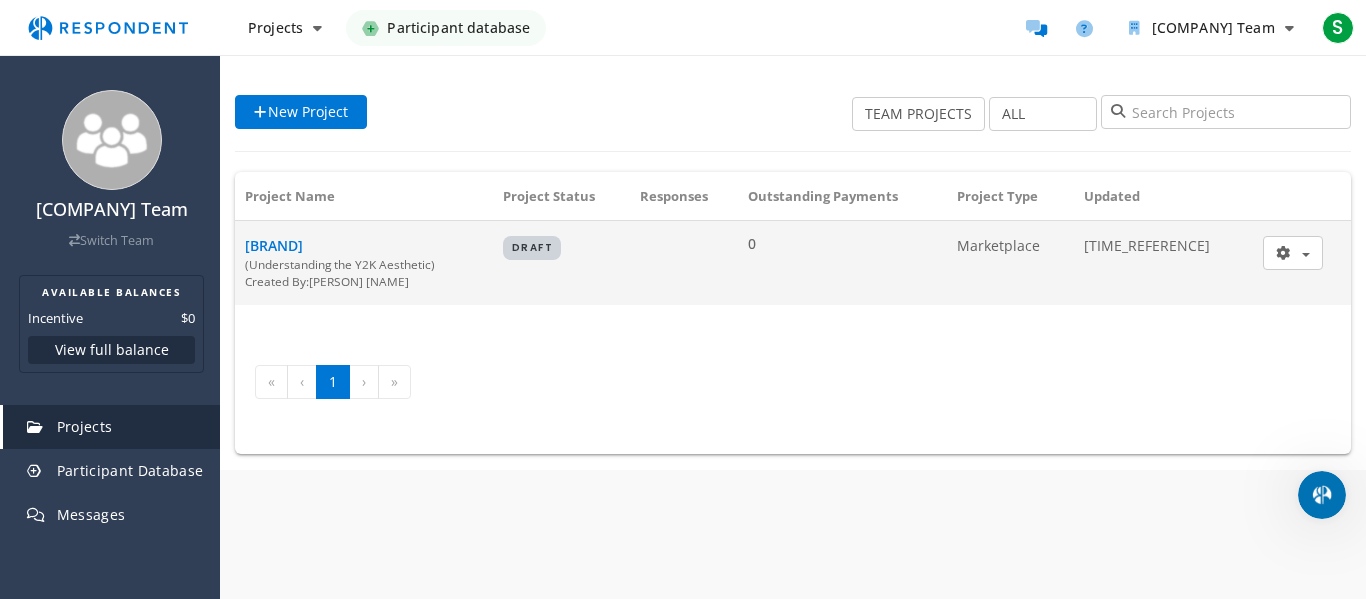 click on "Marketplace" at bounding box center [1010, 263] 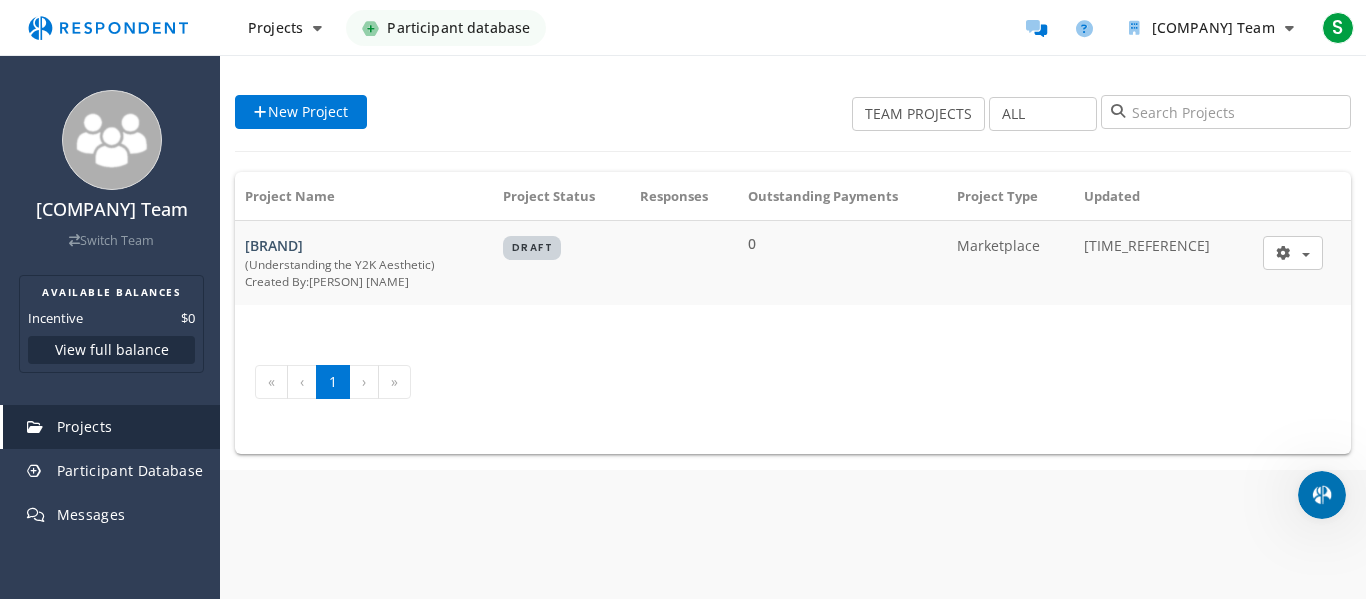 click on "Selka Visions Team      Switch Team                  AVAILABLE BALANCES             Incentive   $[NUMBER]           View full balance                                 Projects               Participant Database               Messages
New Project              TEAM PROJECTS   MY PROJECTS       ALL   DRAFT   RECRUITING   PAUSED   RECRUITED   CLOSED   ARCHIVED   PENDING   REJECTED                                   No Projects      There are no projects matching your search criteria.                    Project Name   Project Status   Responses   Outstanding Payments   Project Type   Updated                   Back to Bling      (Understanding the Y2K Aesthetic)     Created By:  Selka   Najih              DRAFT                            0     Marketplace     an hour ago                            Preview Screener           Edit           Delete           Copy                        «       ‹       1" at bounding box center (683, 299) 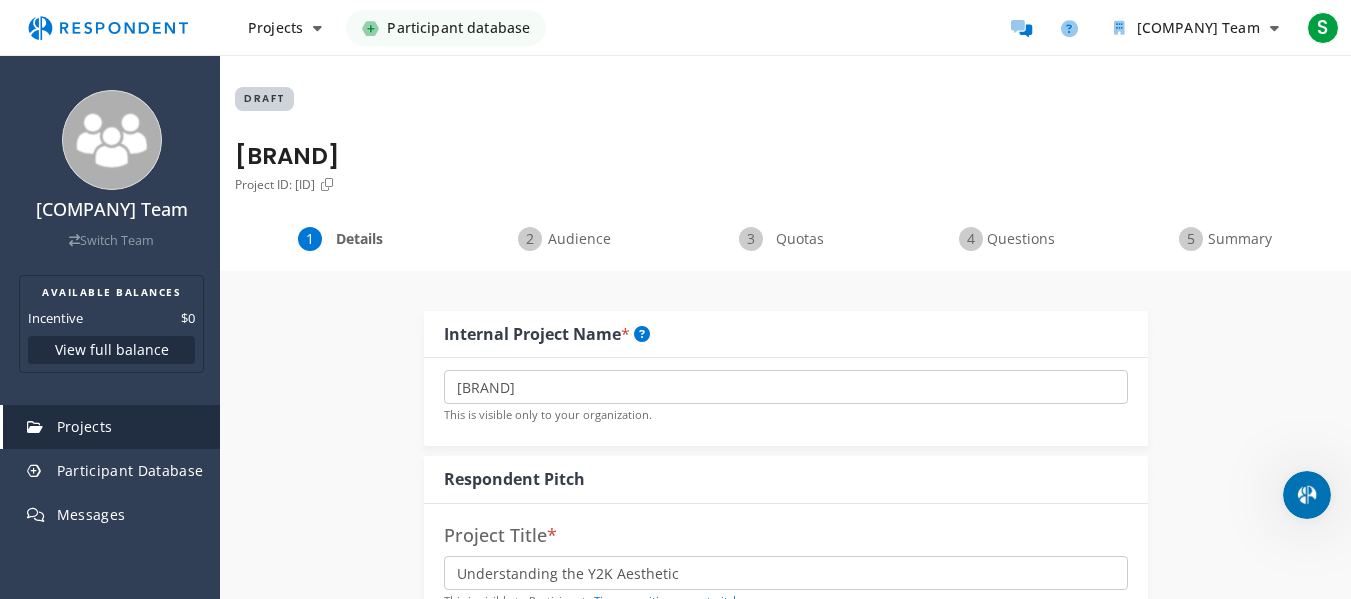 click on "Summary" at bounding box center (1240, 239) 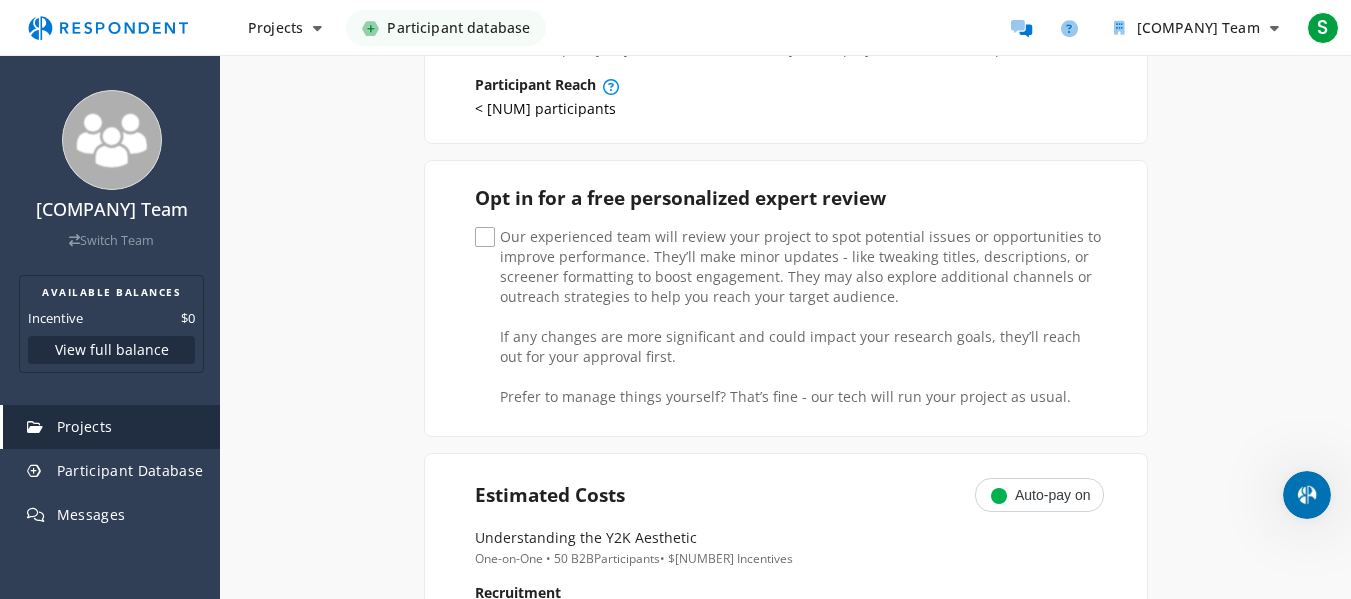 scroll, scrollTop: 461, scrollLeft: 0, axis: vertical 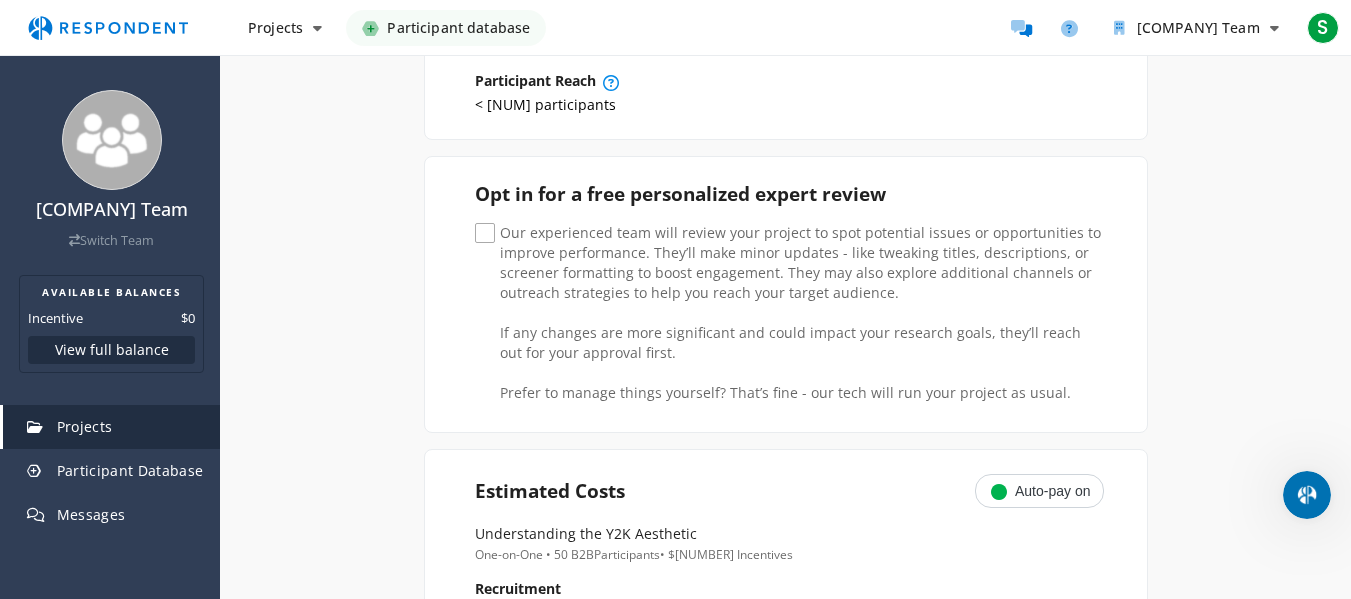 click on "Our experienced team will review your project to spot potential issues or opportunities to improve performance. They’ll make minor updates - like tweaking titles, descriptions, or screener formatting to boost engagement. They may also explore additional channels or outreach strategies to help you reach your target audience.     If any changes are more significant and could impact your research goals, they’ll reach out for your approval first.     Prefer to manage things yourself? That’s fine - our tech will run your project as usual." 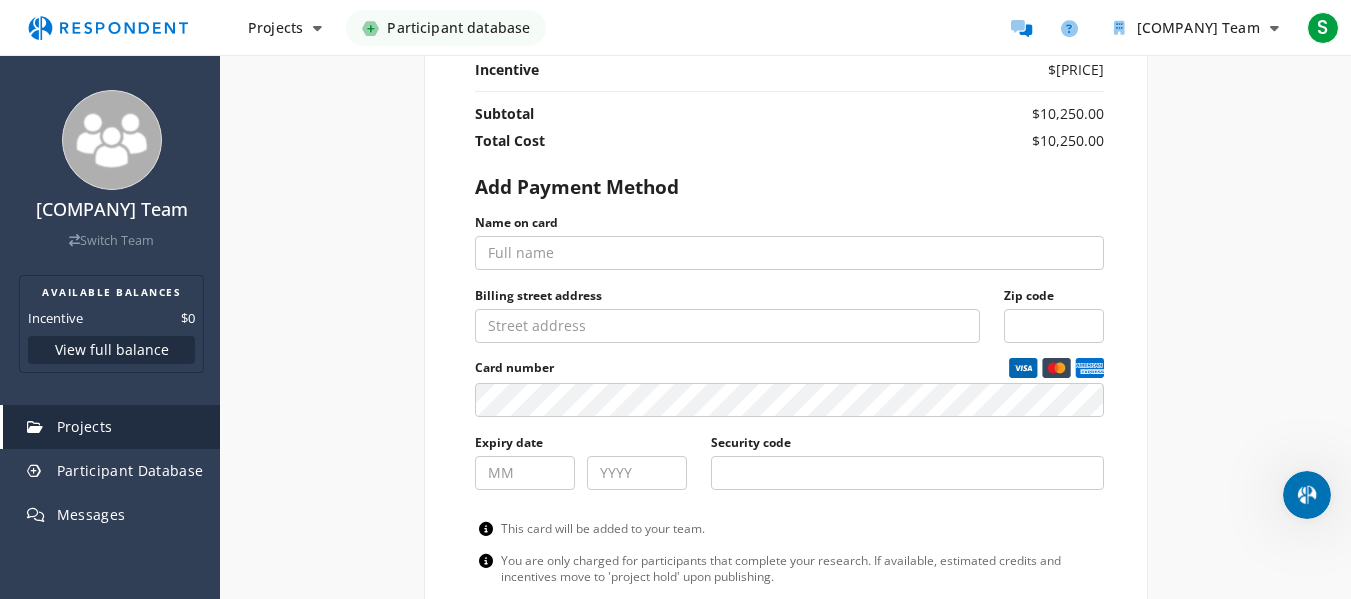 scroll, scrollTop: 1030, scrollLeft: 0, axis: vertical 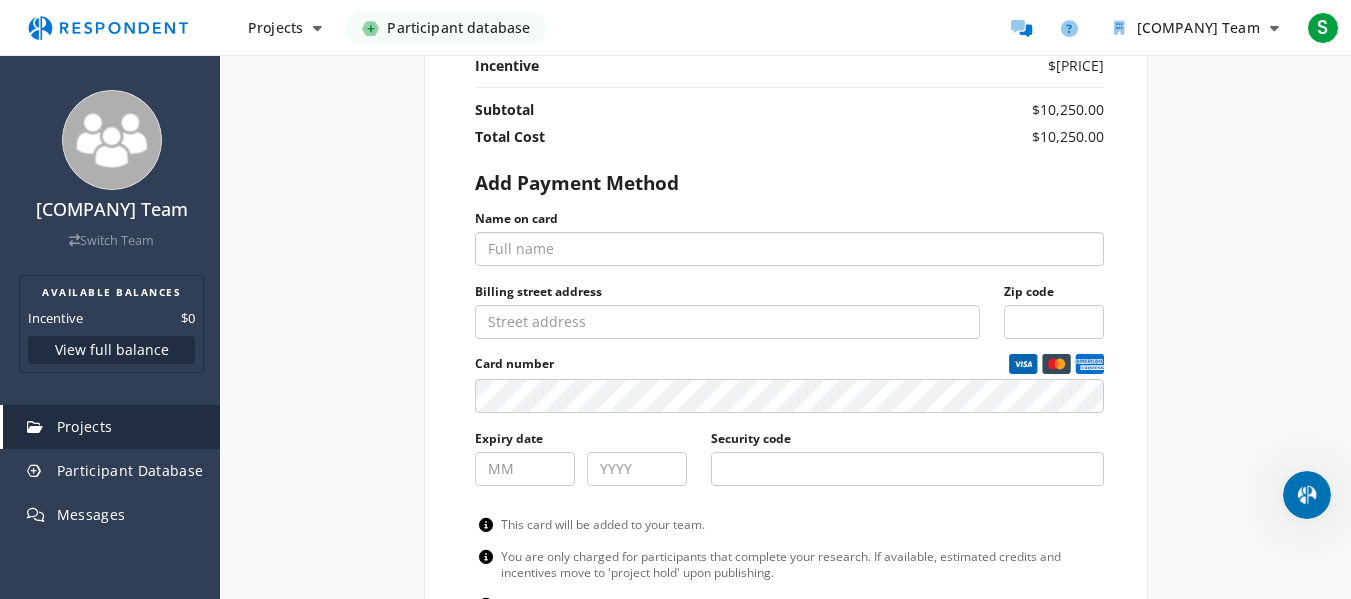 click on "Name on card" at bounding box center [789, 249] 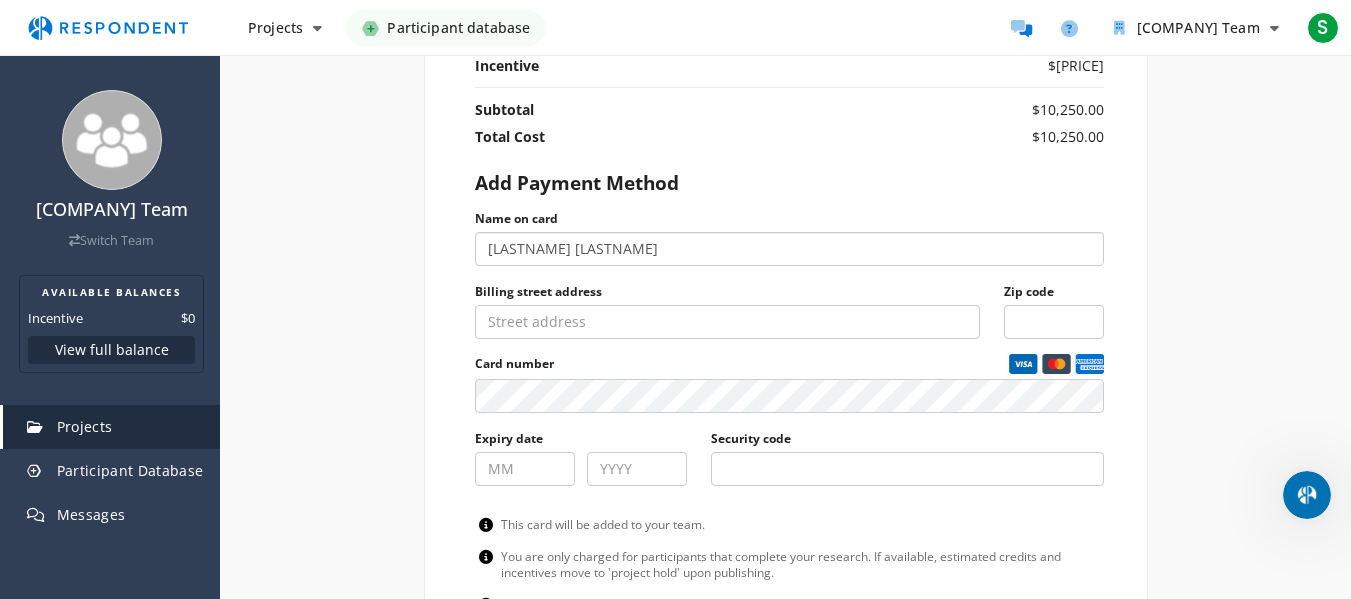 type on "[LASTNAME] [LASTNAME]" 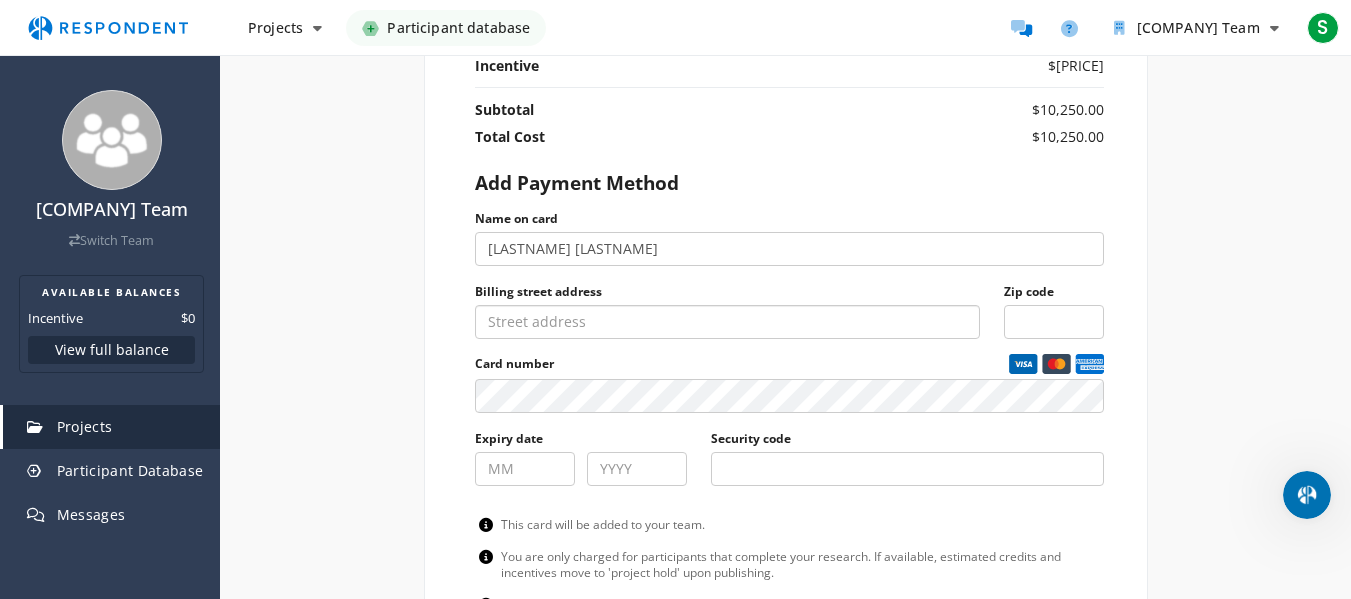 click on "Billing street address" at bounding box center [727, 322] 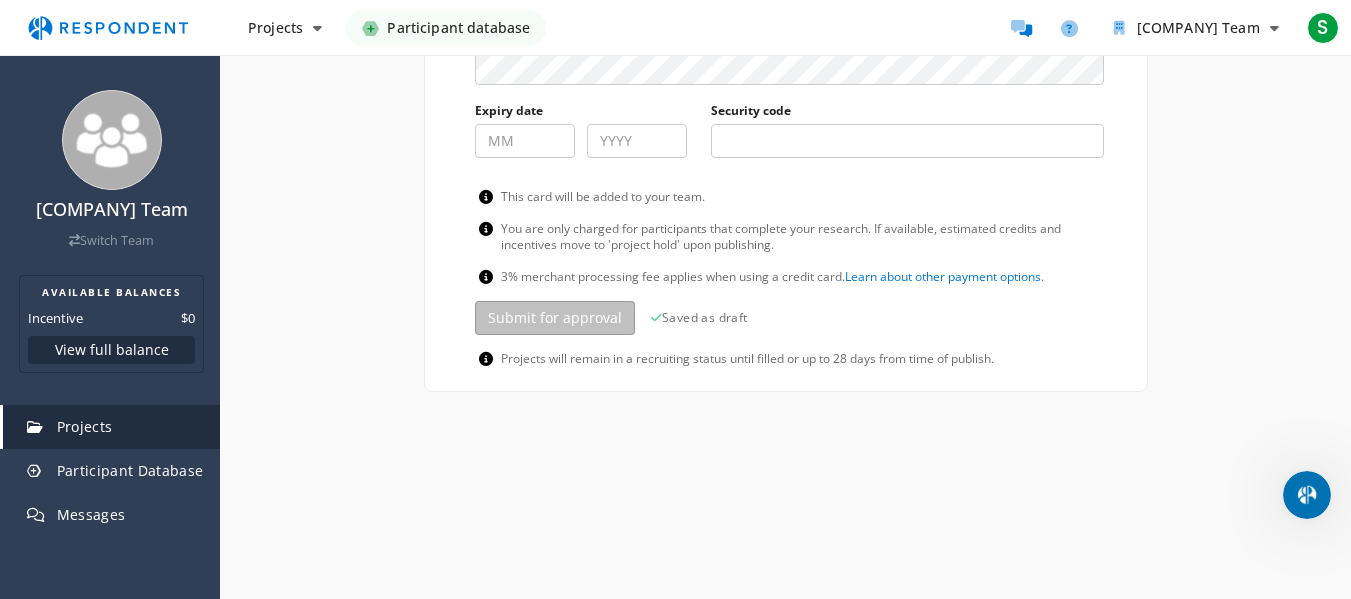 scroll, scrollTop: 1426, scrollLeft: 0, axis: vertical 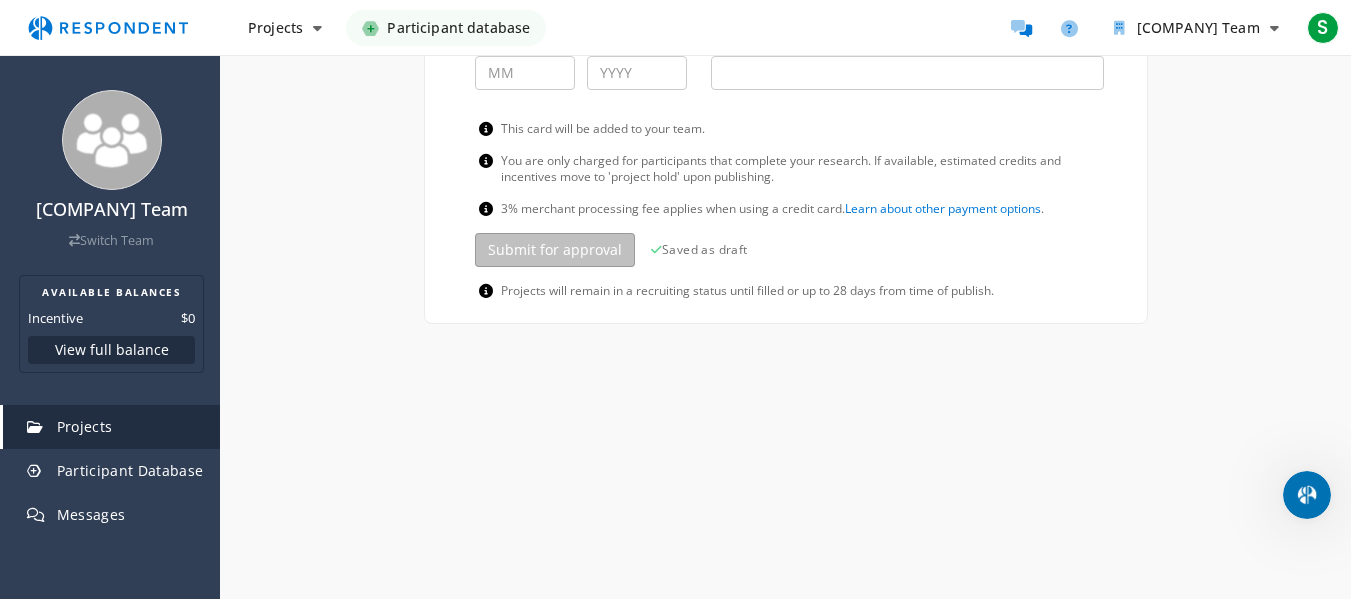 type on "[FIRST]" 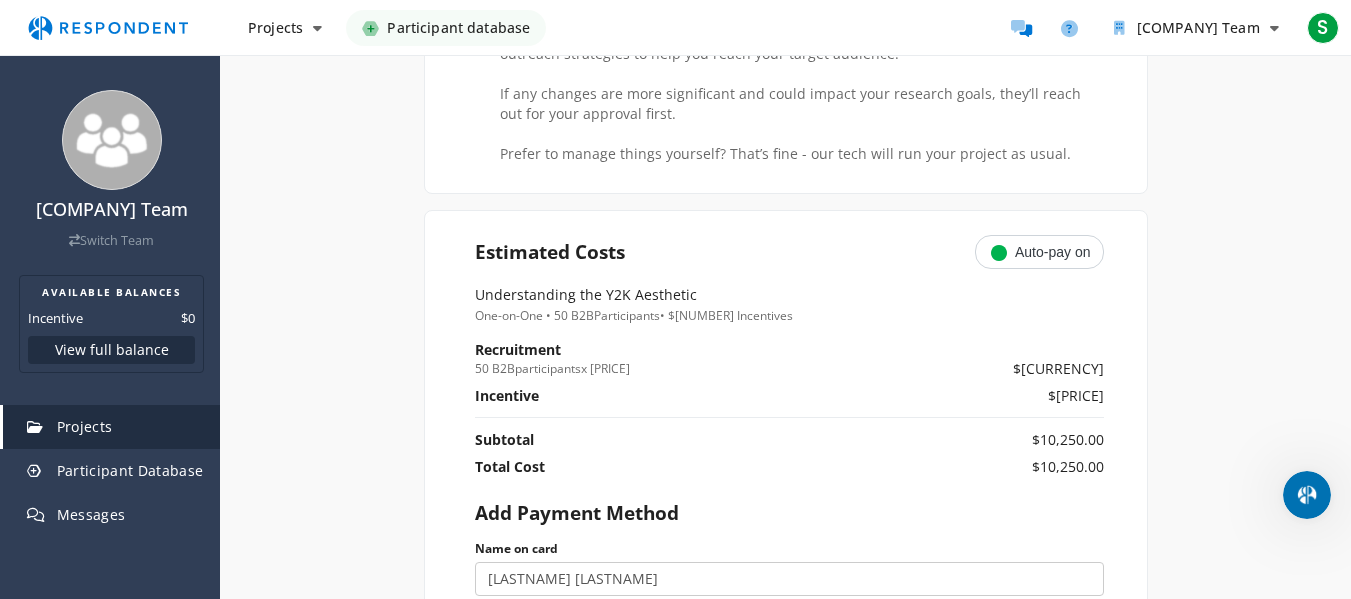 scroll, scrollTop: 695, scrollLeft: 0, axis: vertical 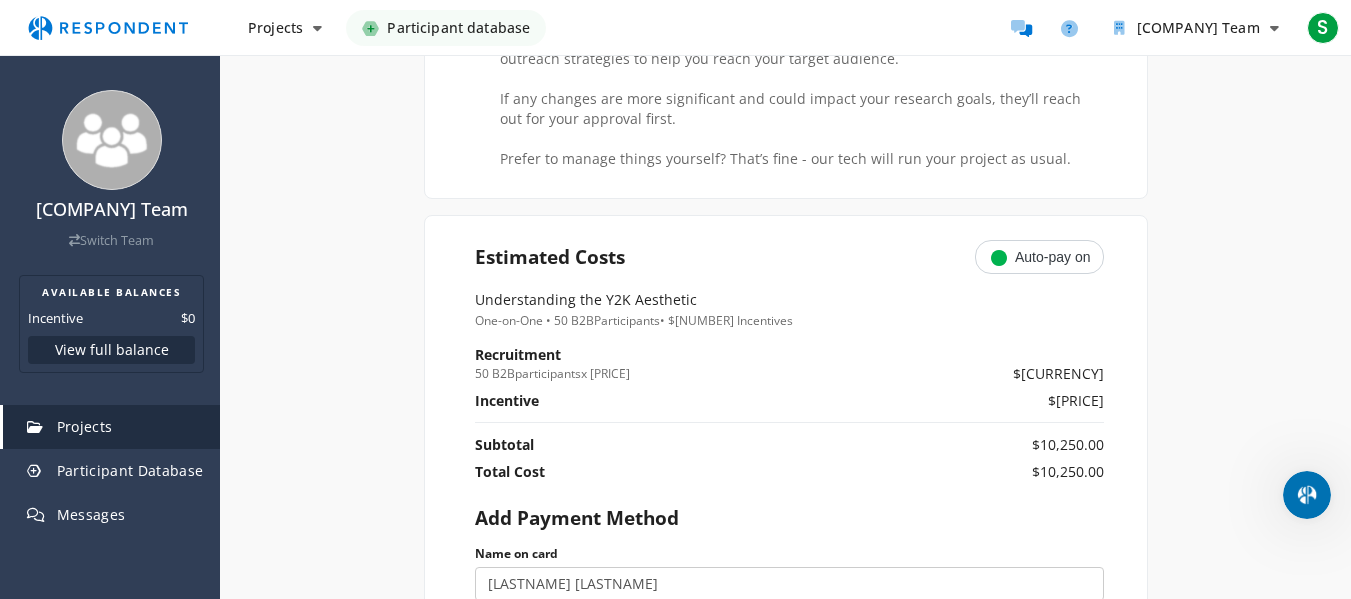 click on "Auto-pay on" at bounding box center (1039, 257) 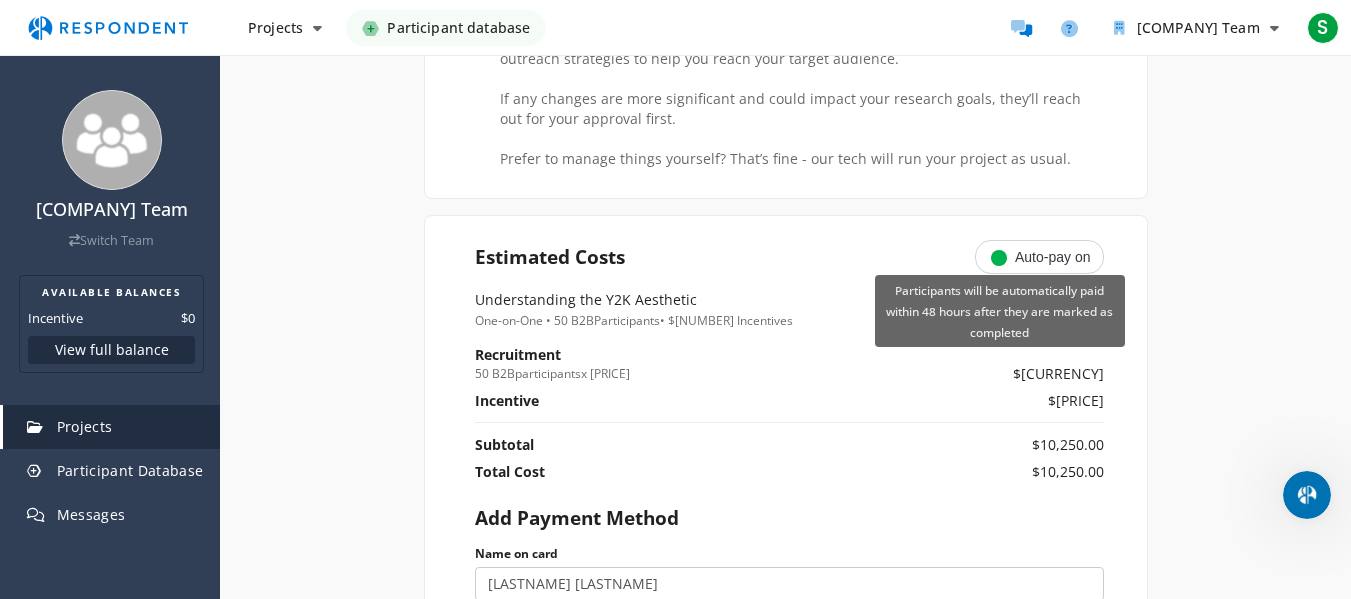 click on "Internal Project Name  *               Back to Bling      This is visible only to your organization.              Respondent Pitch       Project Title  *     Understanding the Y2K Aesthetic      This is visible to Participants.  Tips on writing a great pitch.             Project Details  *      619   /800        I'm working on a creative research project focused on the comeback of the Y2K aesthetic in modern design, fashion, and online culture. The goal is to understand why Gen Z and younger millennials are drawn to this visual style, and how it connects to emotion, nostalgia, and self-expression in today's digital age.
Im looking to speak with creative individuals aged [AGE] who are active on social media ( Instagram, TikTok, Pinterest, etc ) and have a strong interest in visual trends, design, or digital aesthetics. You don't need to be a professional designer just someone who enjoys or engages with Y2K-style content.      This is visible to Respondents.                  *" at bounding box center (785, 315) 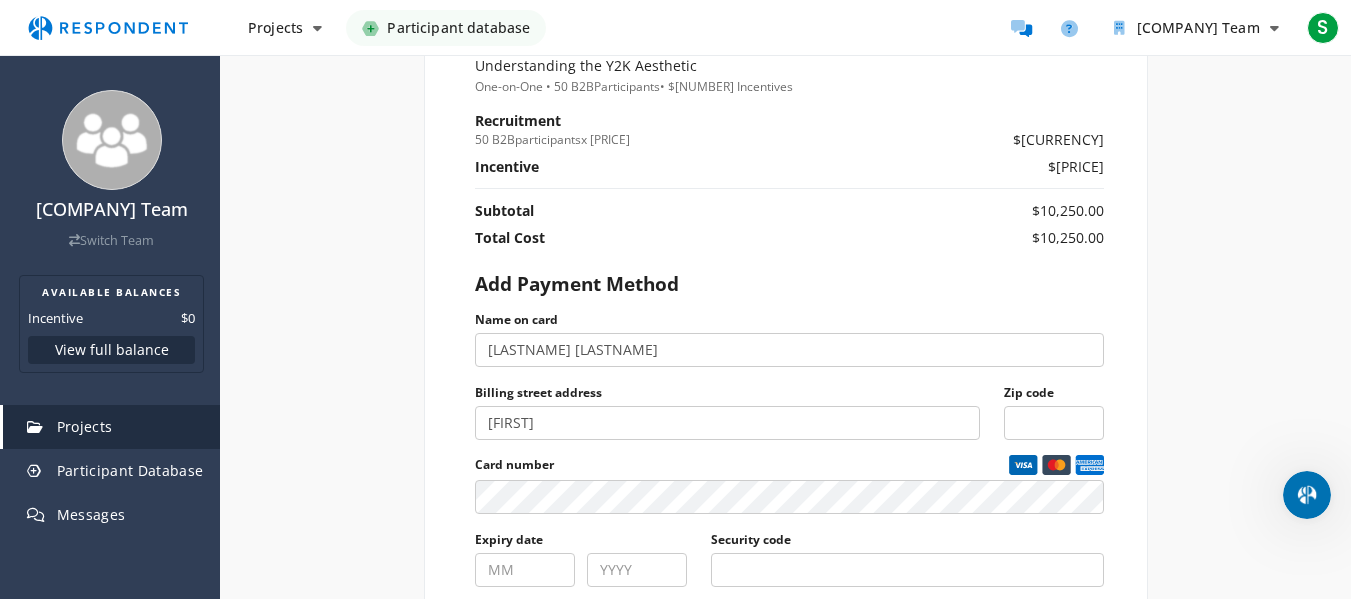 scroll, scrollTop: 928, scrollLeft: 0, axis: vertical 